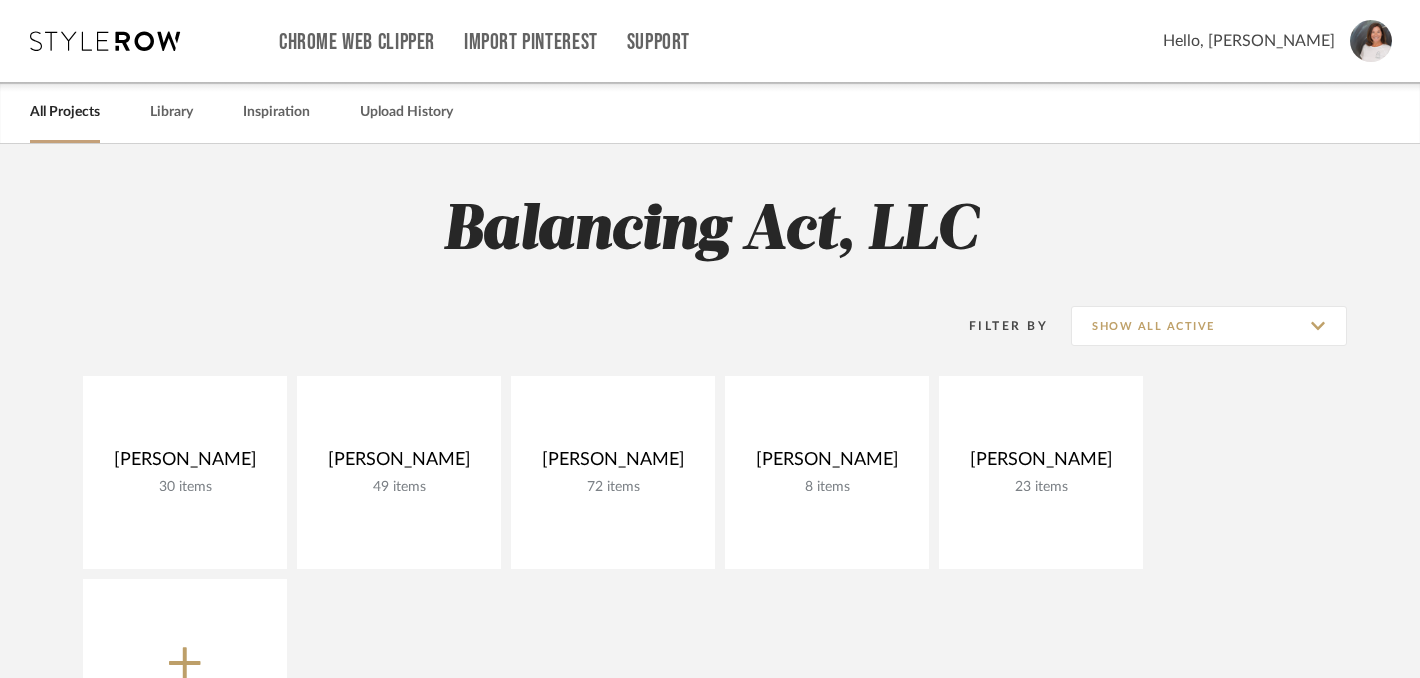 scroll, scrollTop: 0, scrollLeft: 0, axis: both 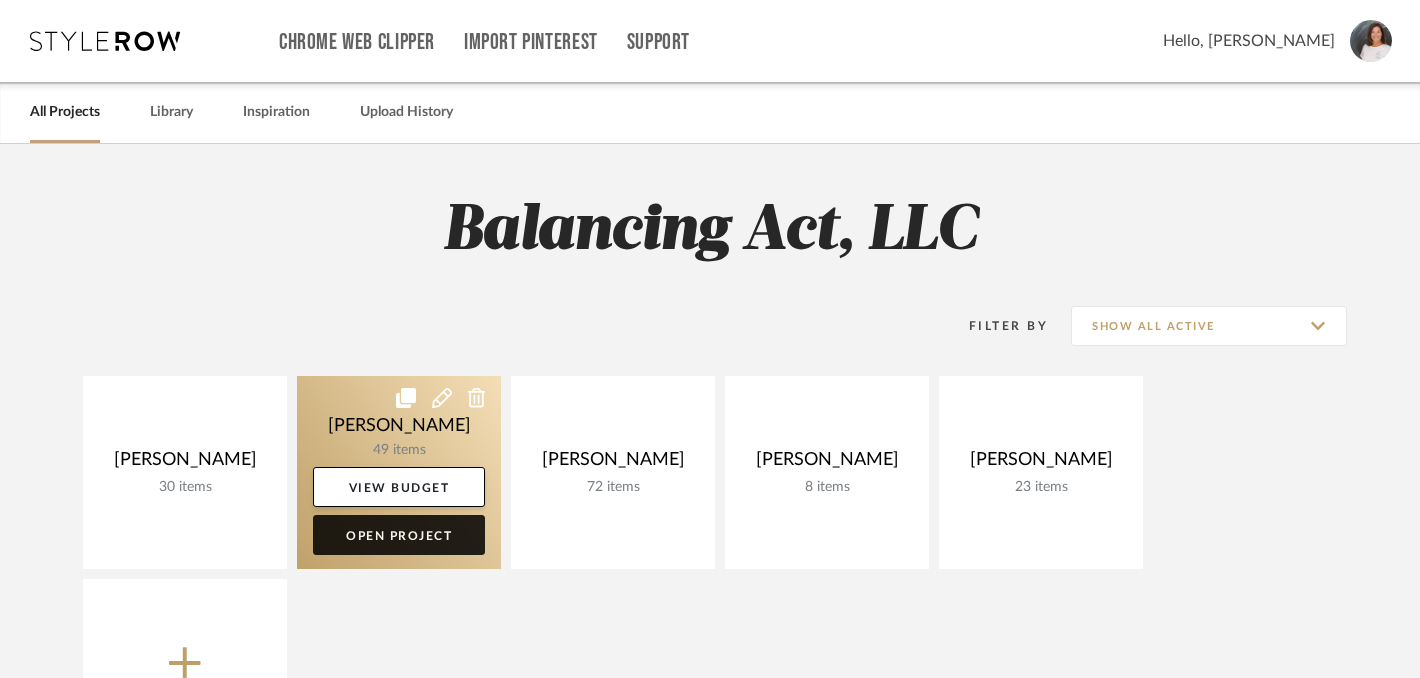 click on "Open Project" 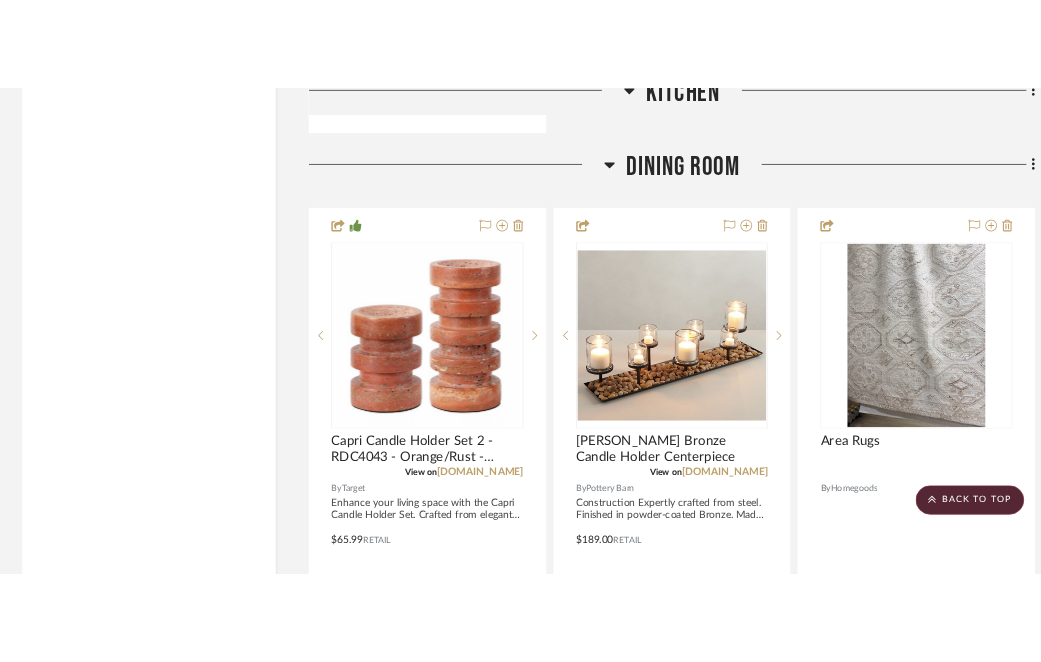 scroll, scrollTop: 7215, scrollLeft: 0, axis: vertical 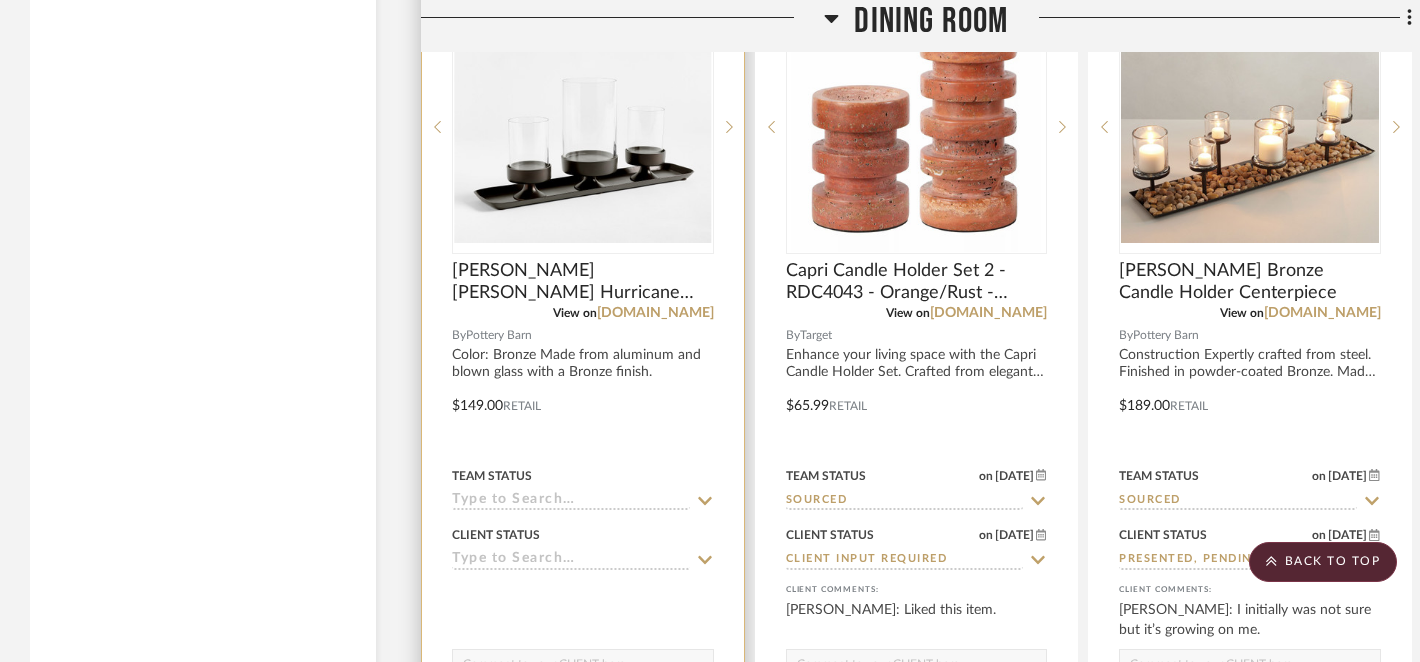 click 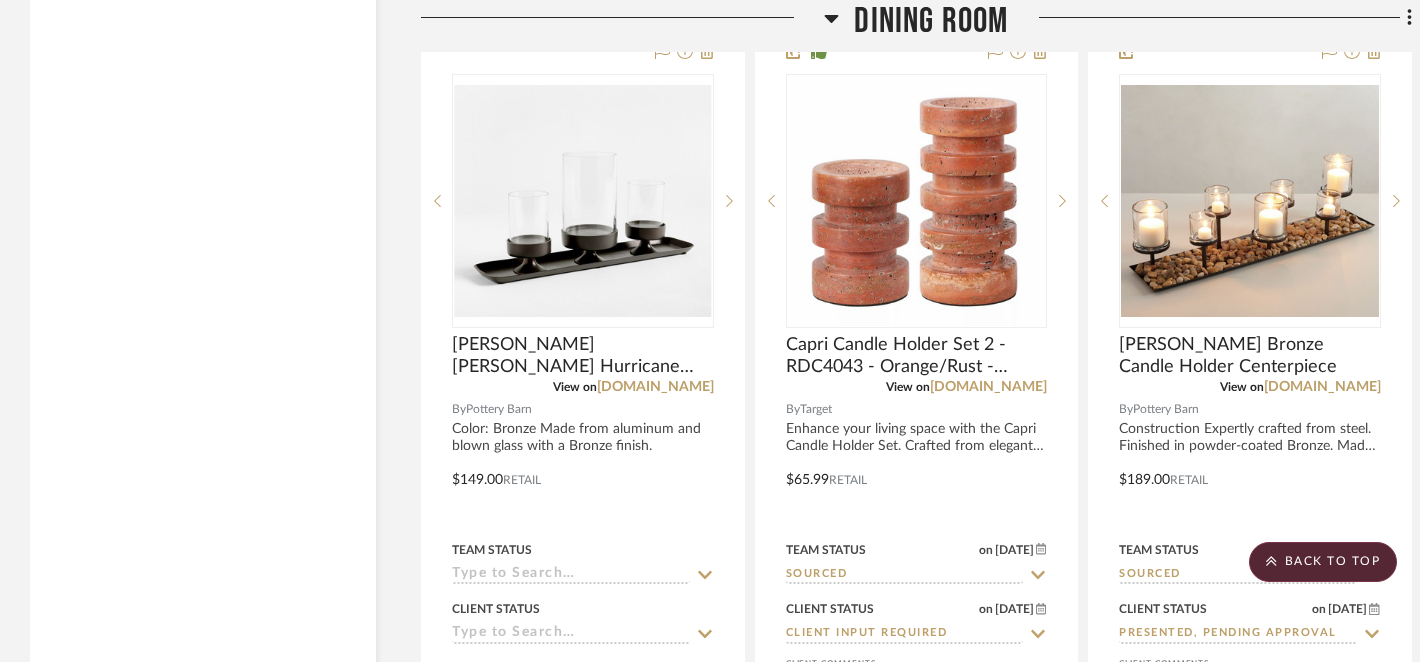 scroll, scrollTop: 7377, scrollLeft: 0, axis: vertical 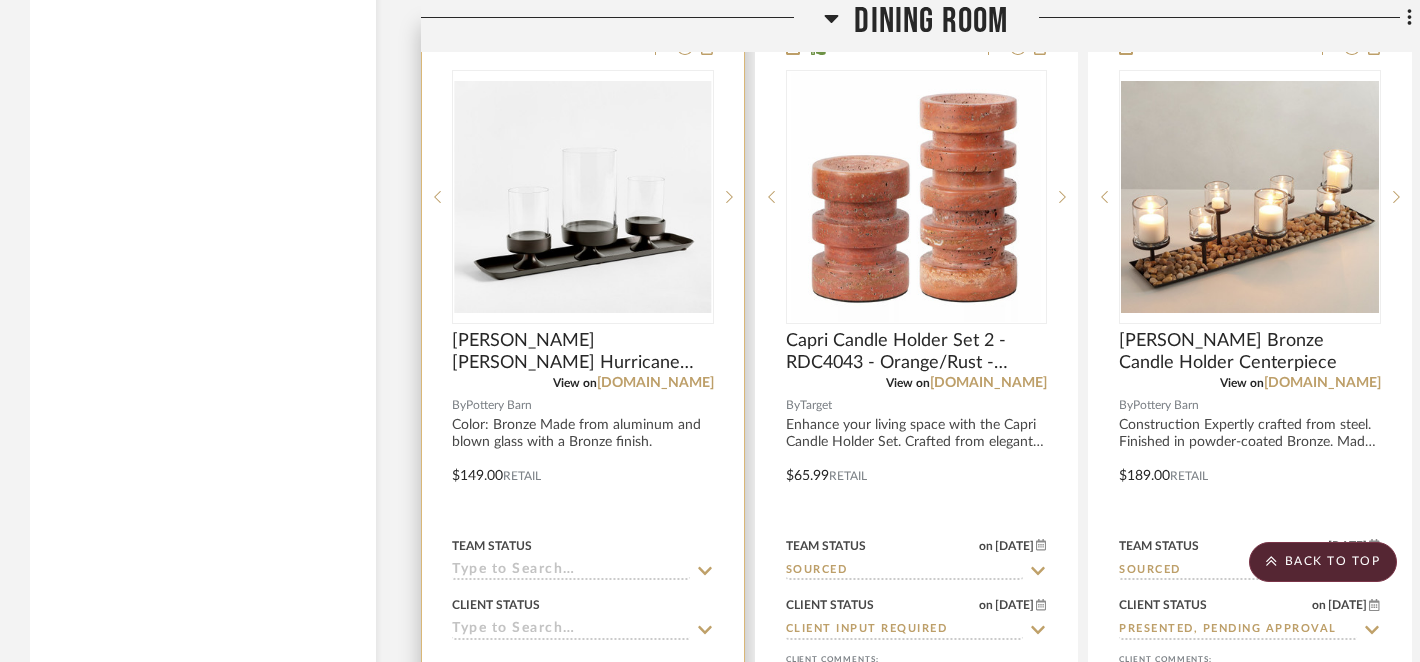 click 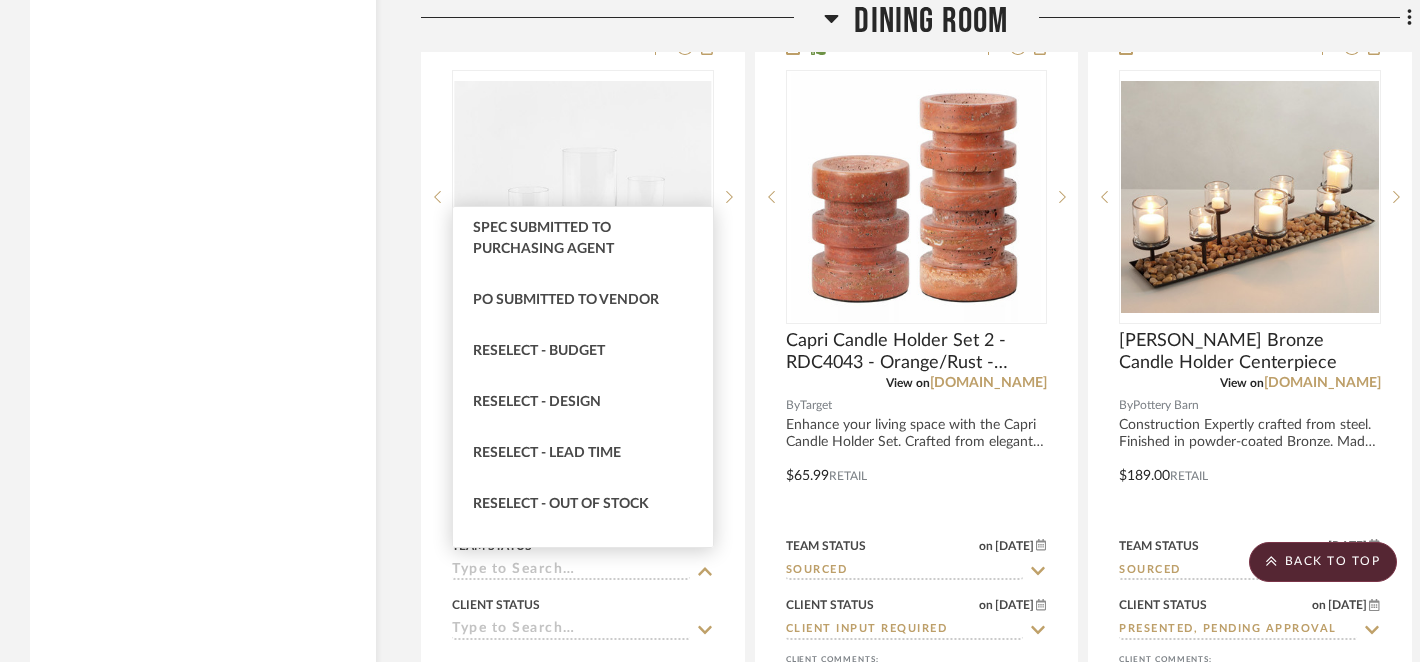 scroll, scrollTop: 1650, scrollLeft: 0, axis: vertical 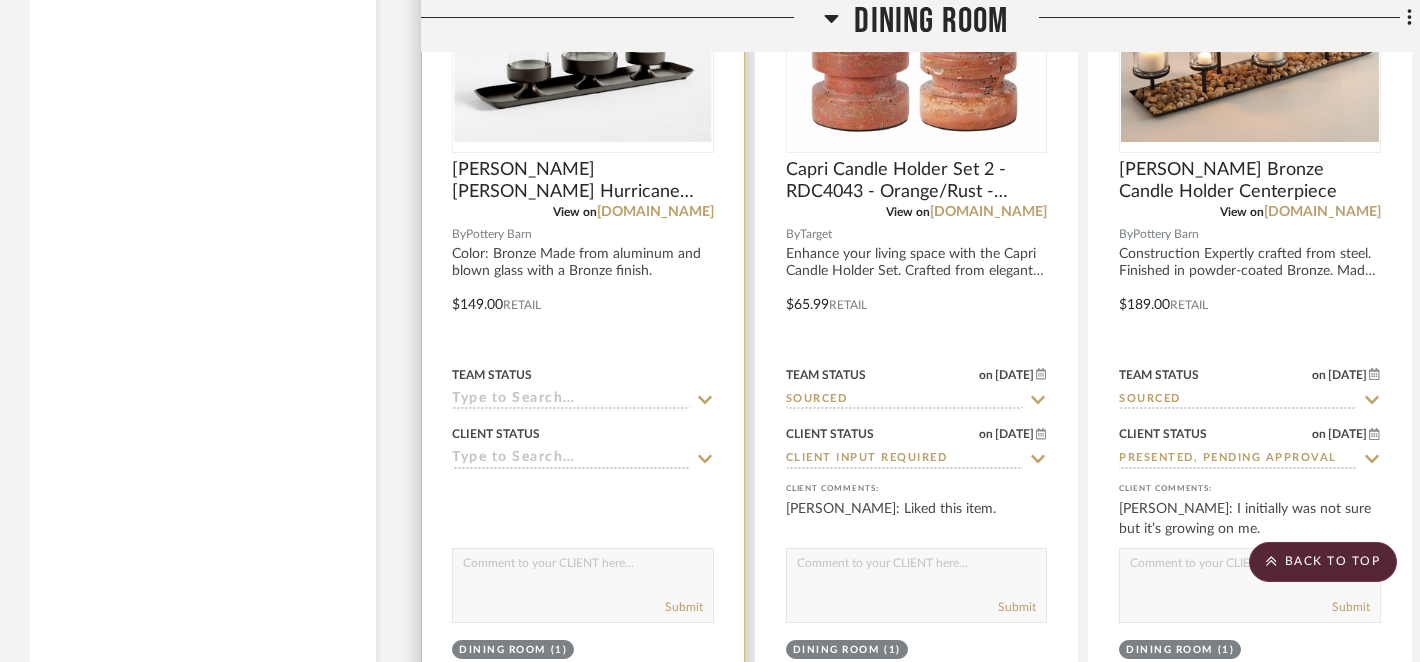 click at bounding box center (583, 568) 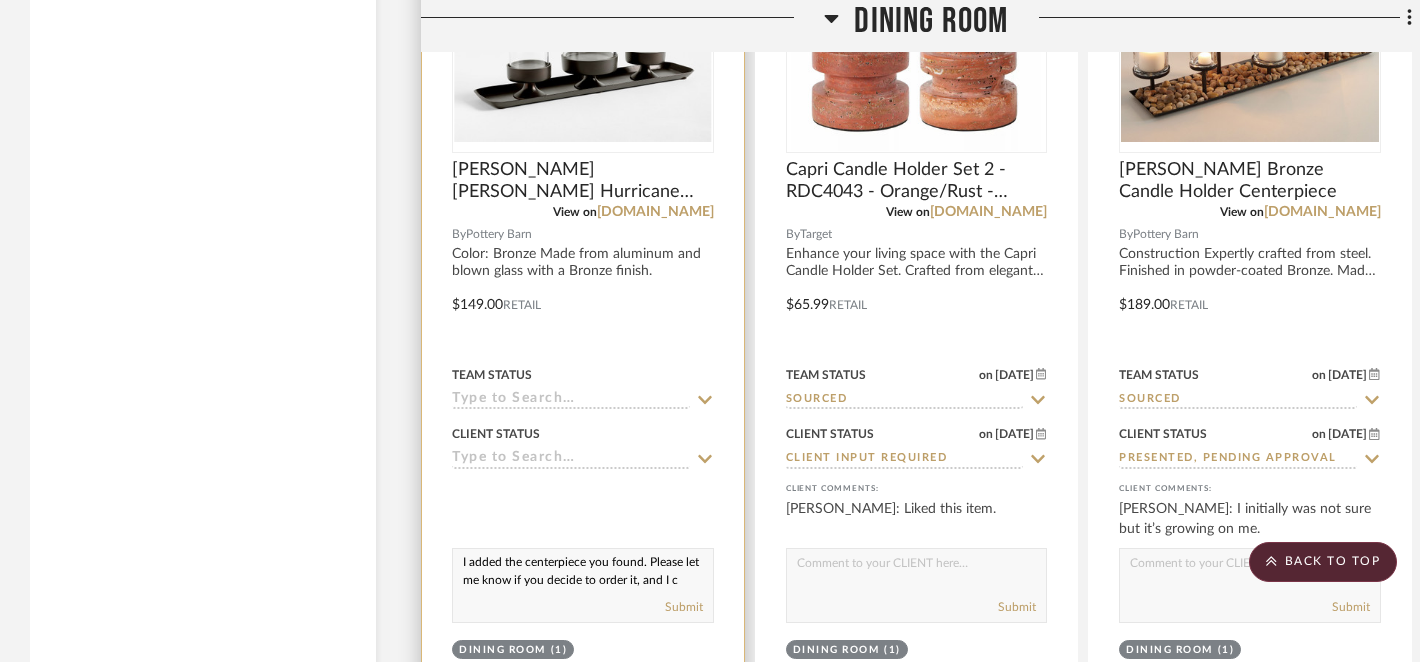 scroll, scrollTop: 19, scrollLeft: 0, axis: vertical 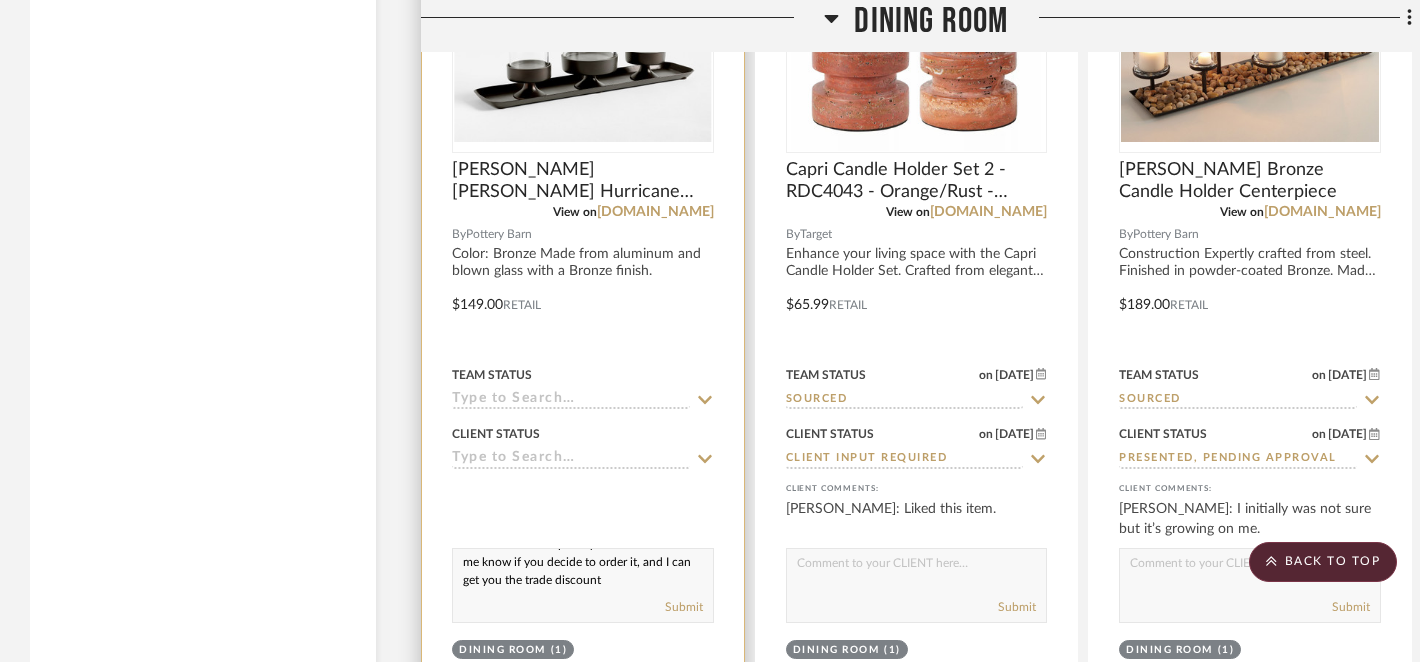 click on "I added the centerpiece you found. Please let me know if you decide to order it, and I can get you the trade discount" at bounding box center (583, 568) 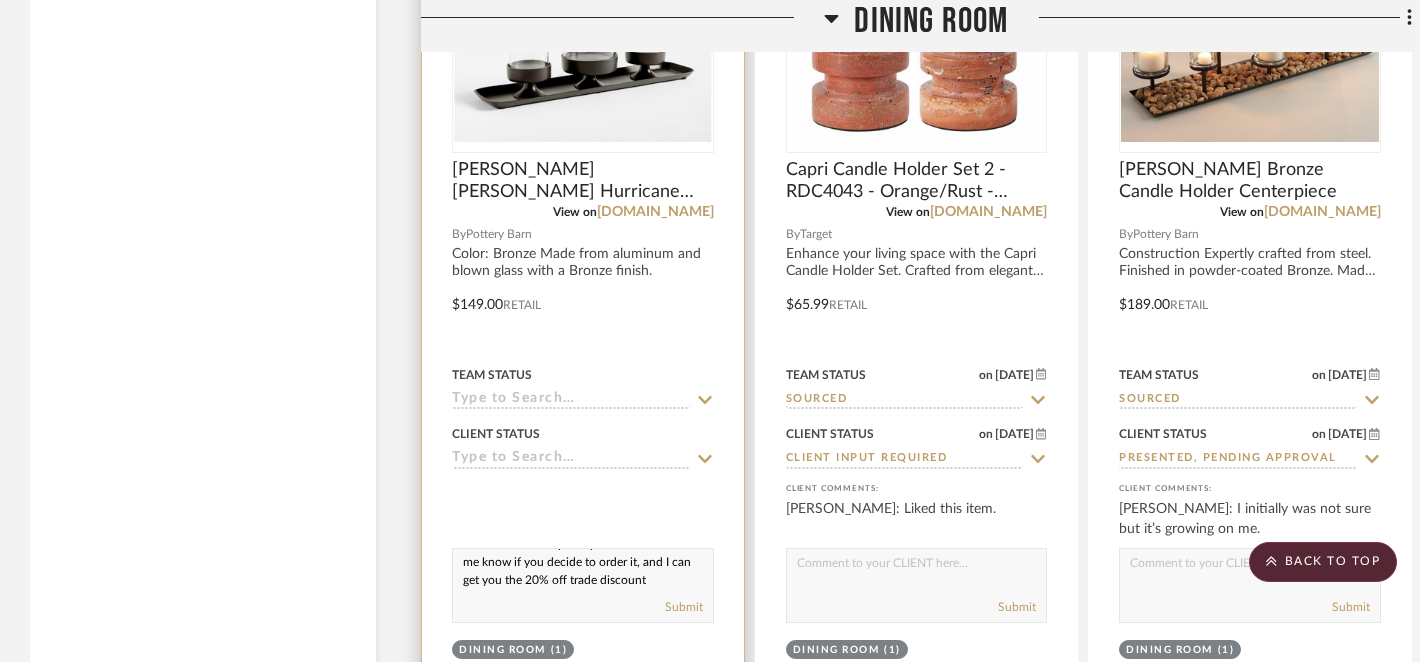 click on "I added the centerpiece you found. Please let me know if you decide to order it, and I can get you the 20% off trade discount" at bounding box center (583, 568) 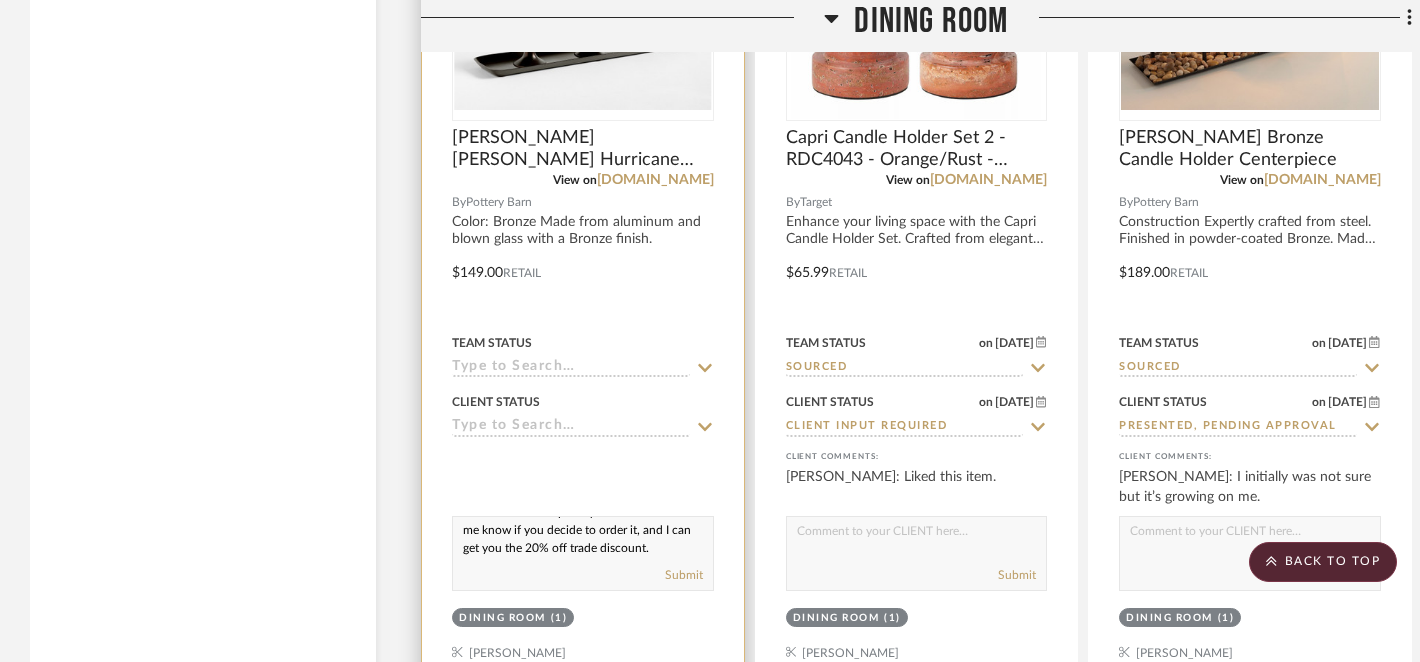 scroll, scrollTop: 7583, scrollLeft: 0, axis: vertical 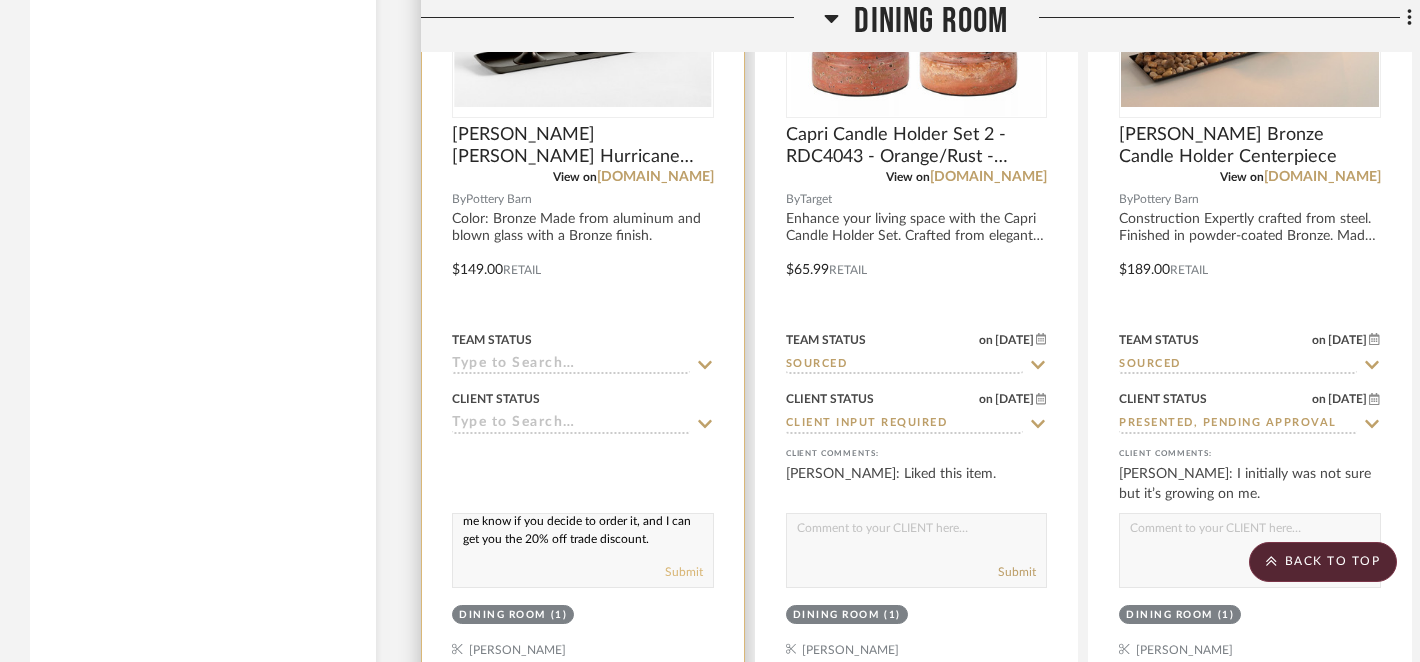 type on "I added the centerpiece you found. Please let me know if you decide to order it, and I can get you the 20% off trade discount." 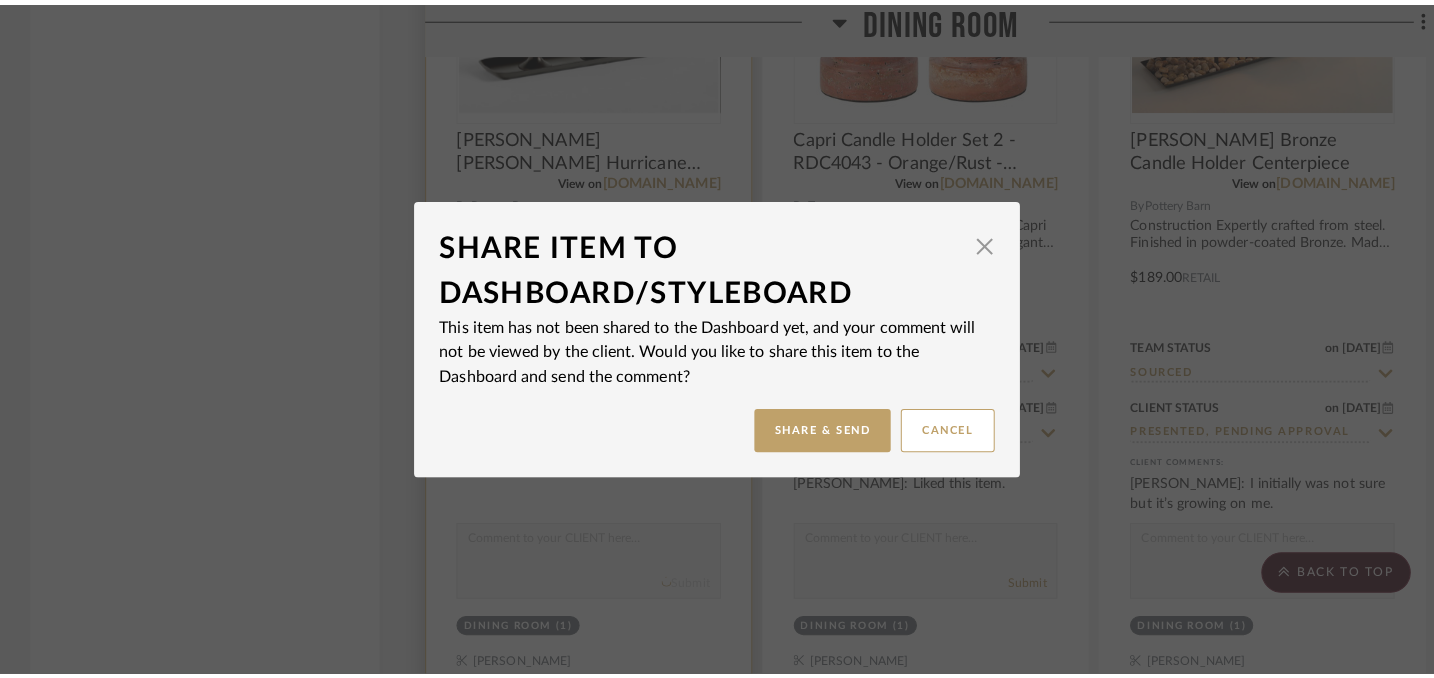 scroll, scrollTop: 0, scrollLeft: 0, axis: both 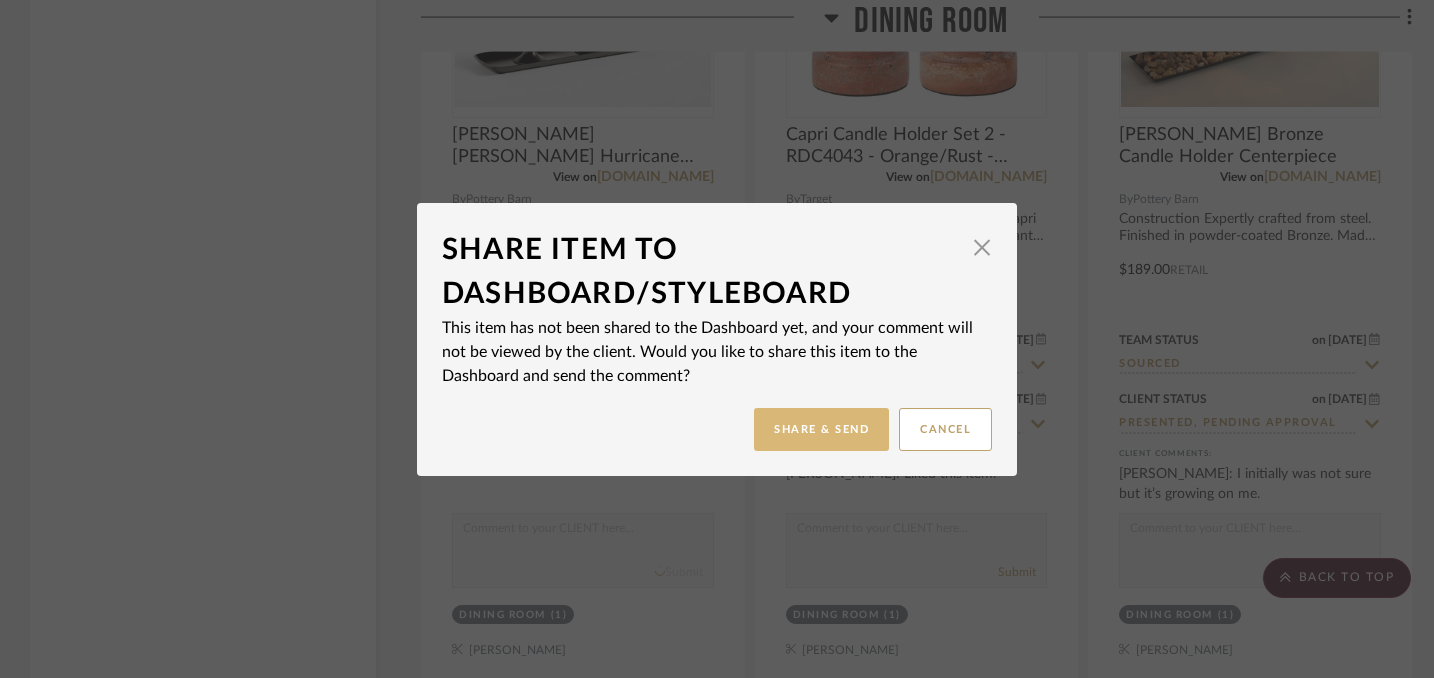click on "Share & Send" at bounding box center (821, 429) 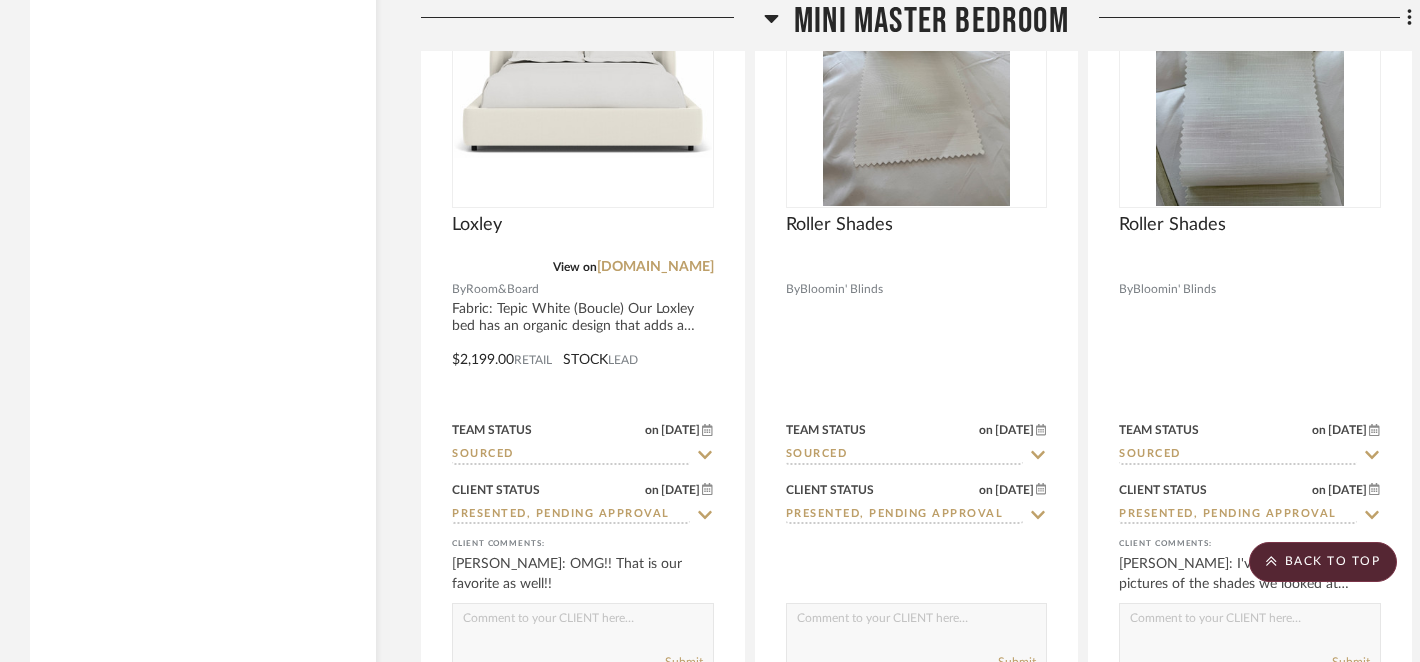 scroll, scrollTop: 11317, scrollLeft: 0, axis: vertical 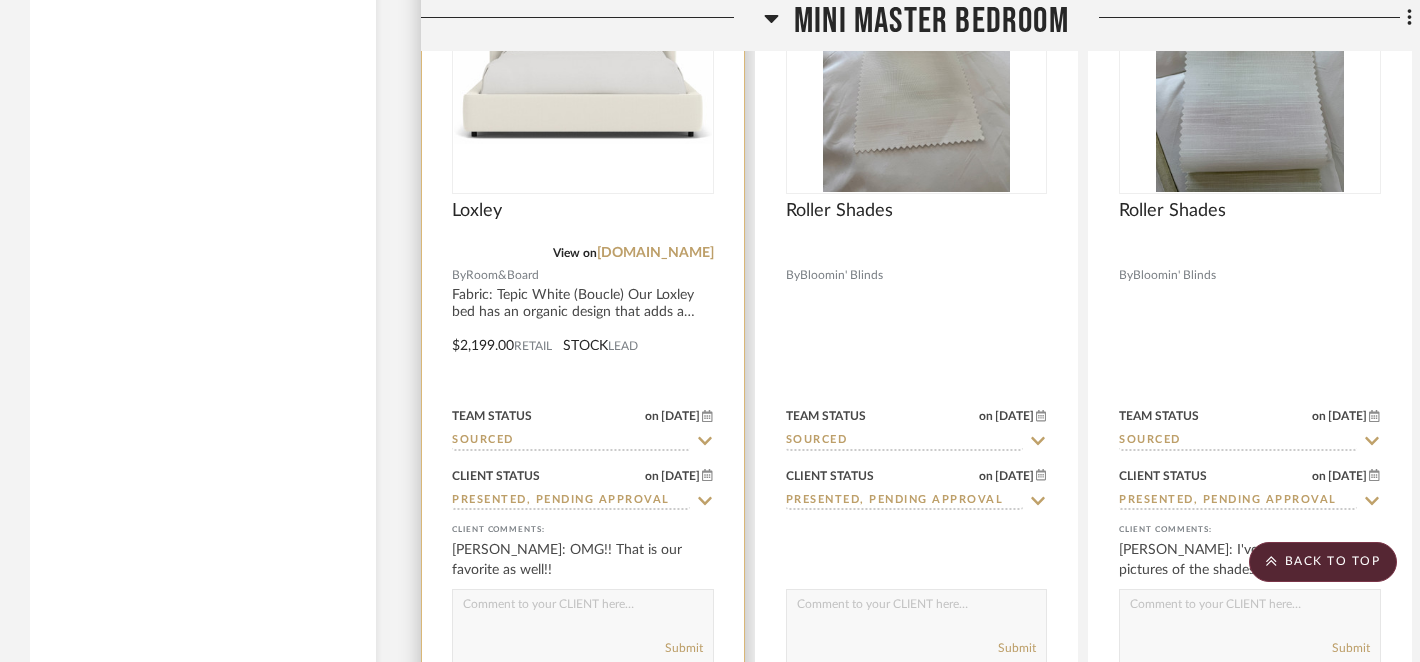 click 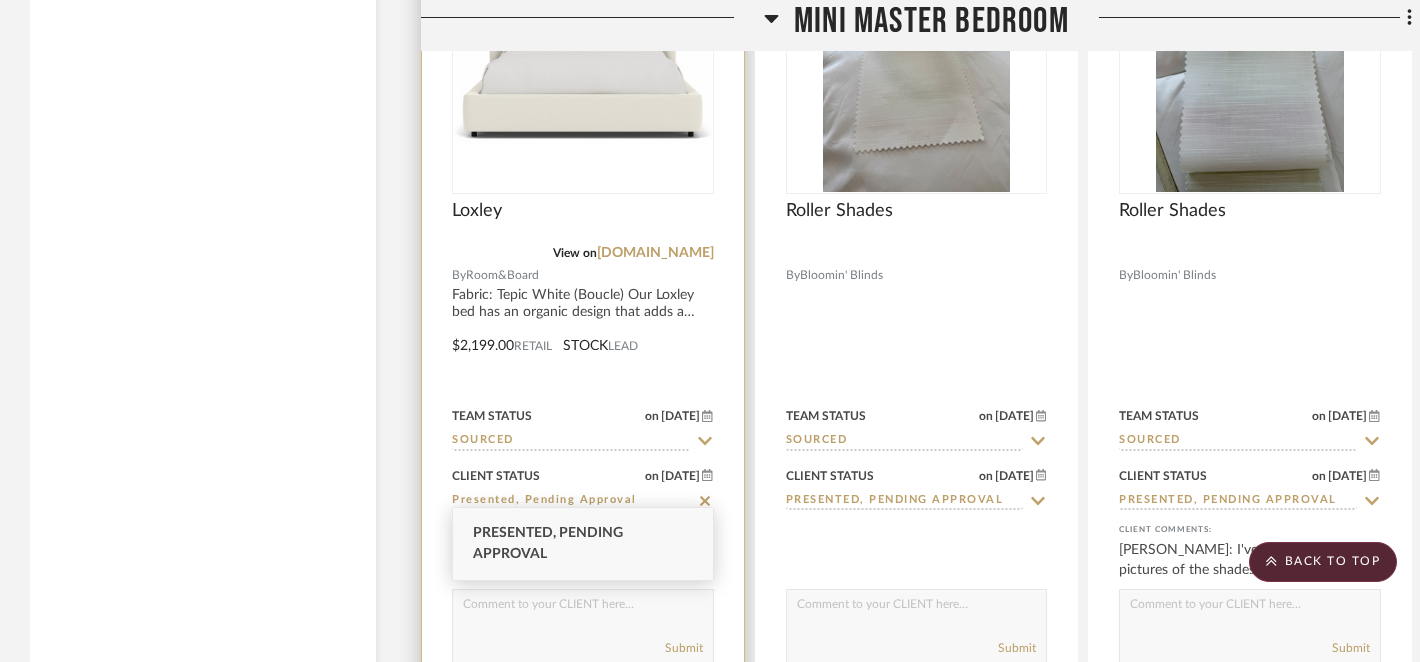 click 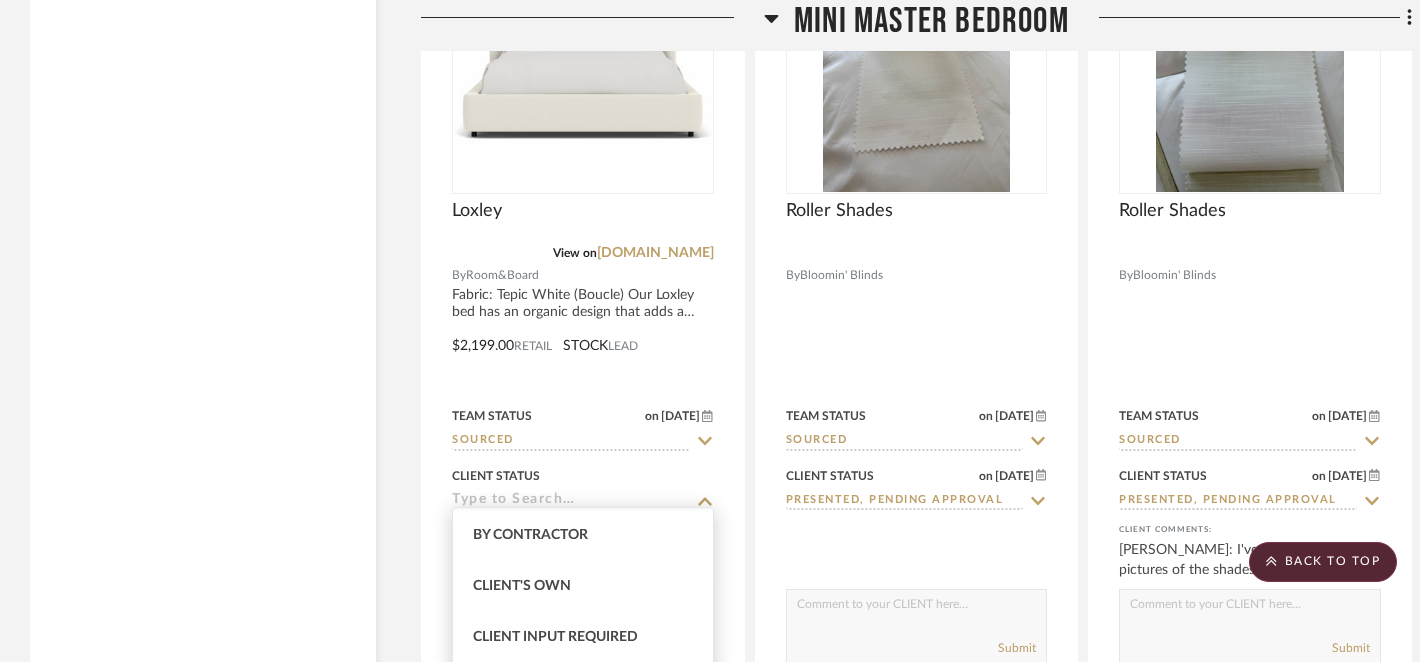 scroll, scrollTop: 0, scrollLeft: 0, axis: both 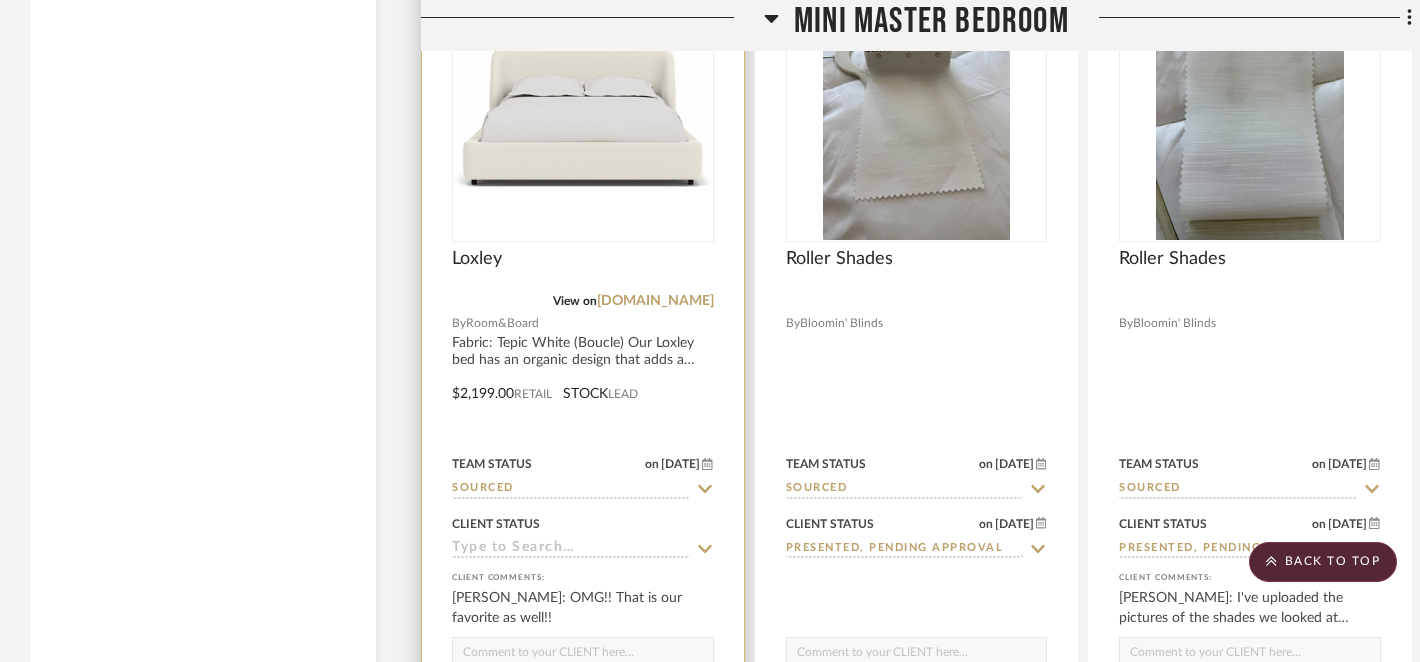 click 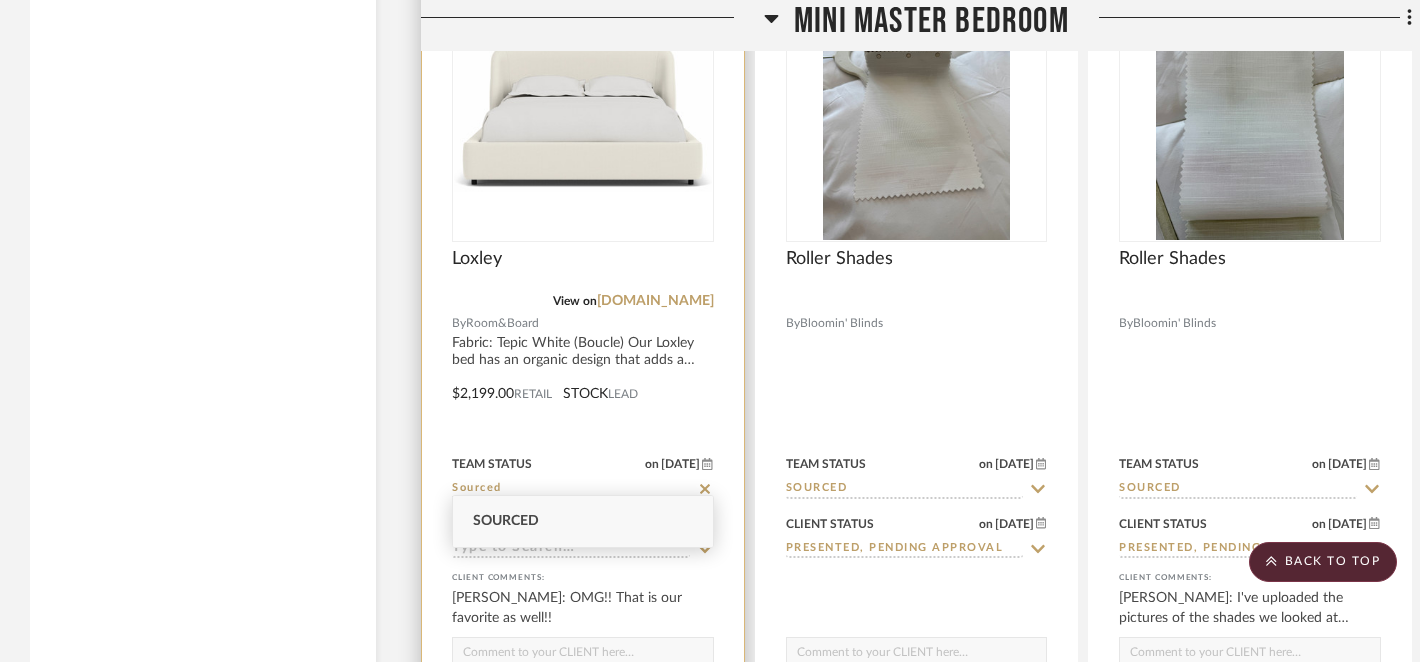 click 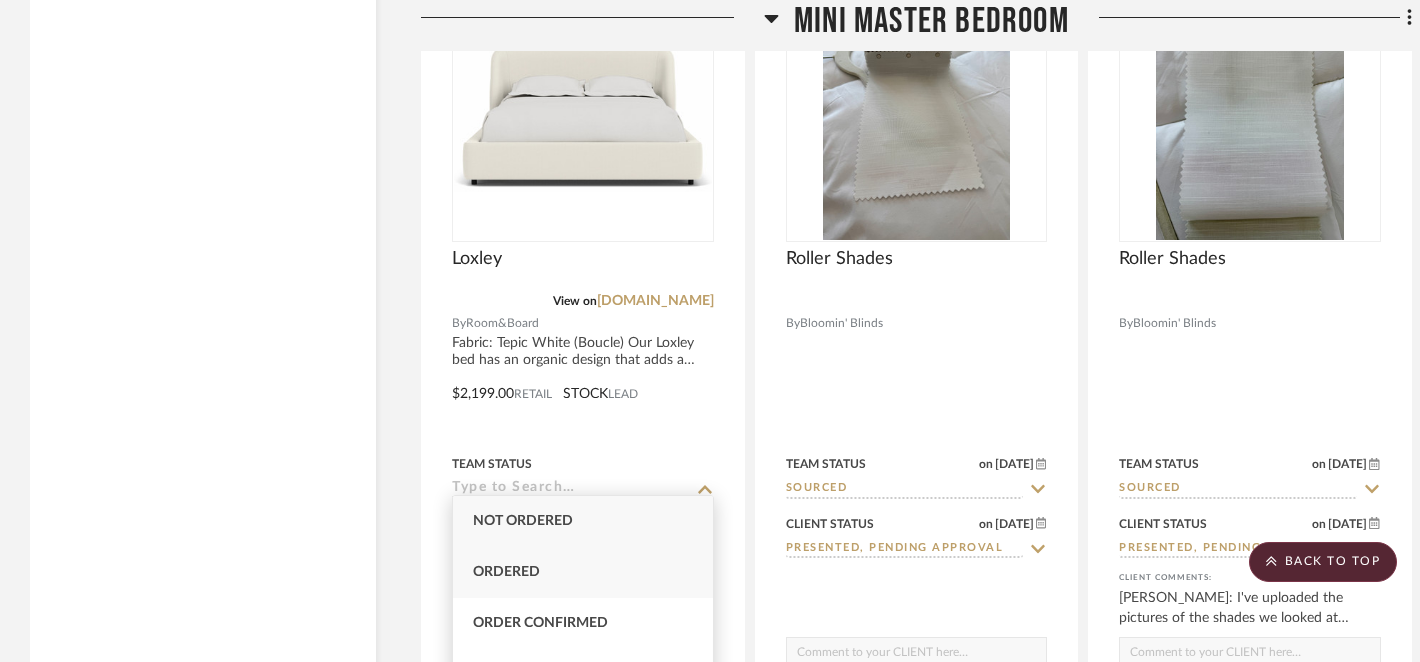 click on "Ordered" at bounding box center [583, 572] 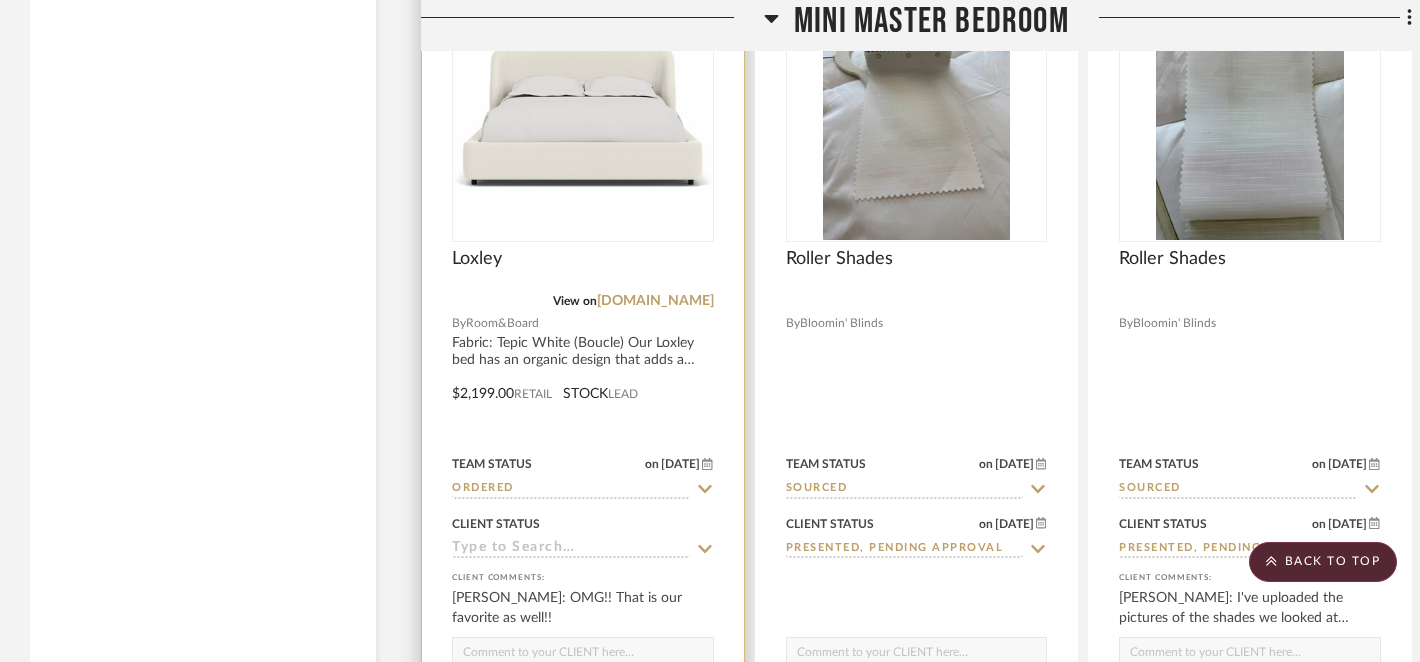 click 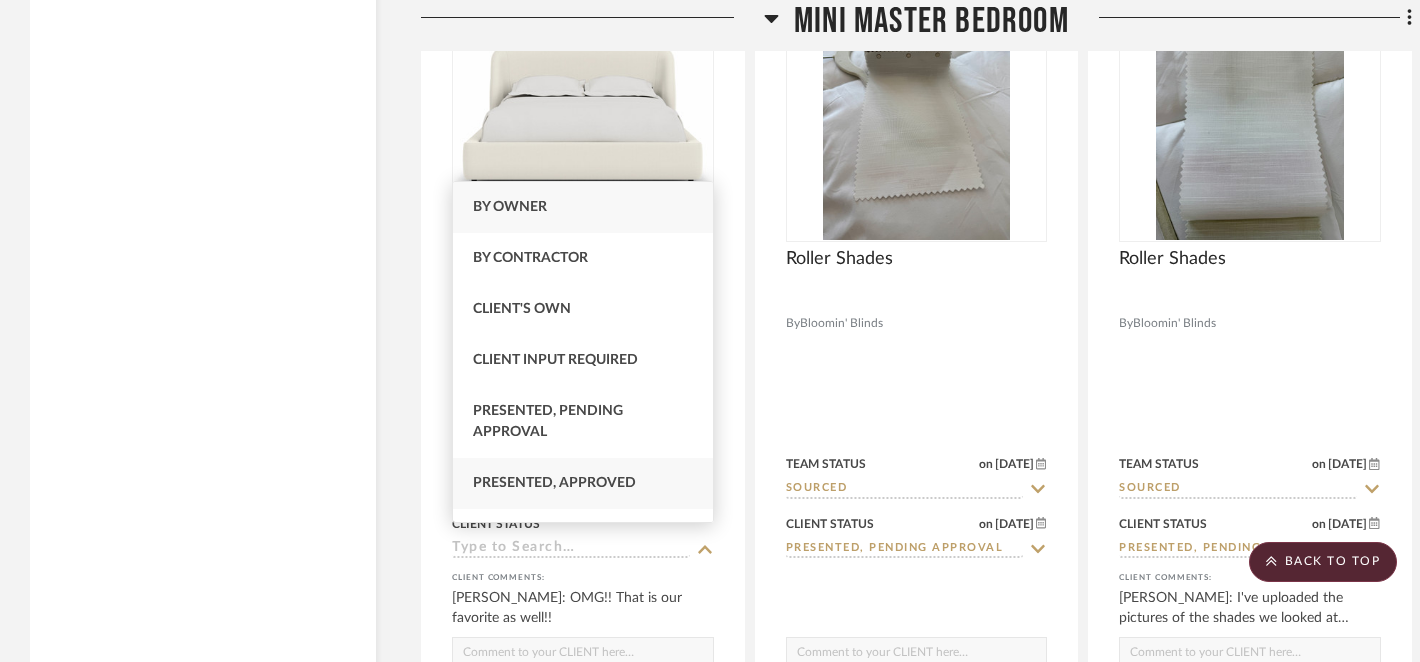 click on "Presented, Approved" at bounding box center [554, 483] 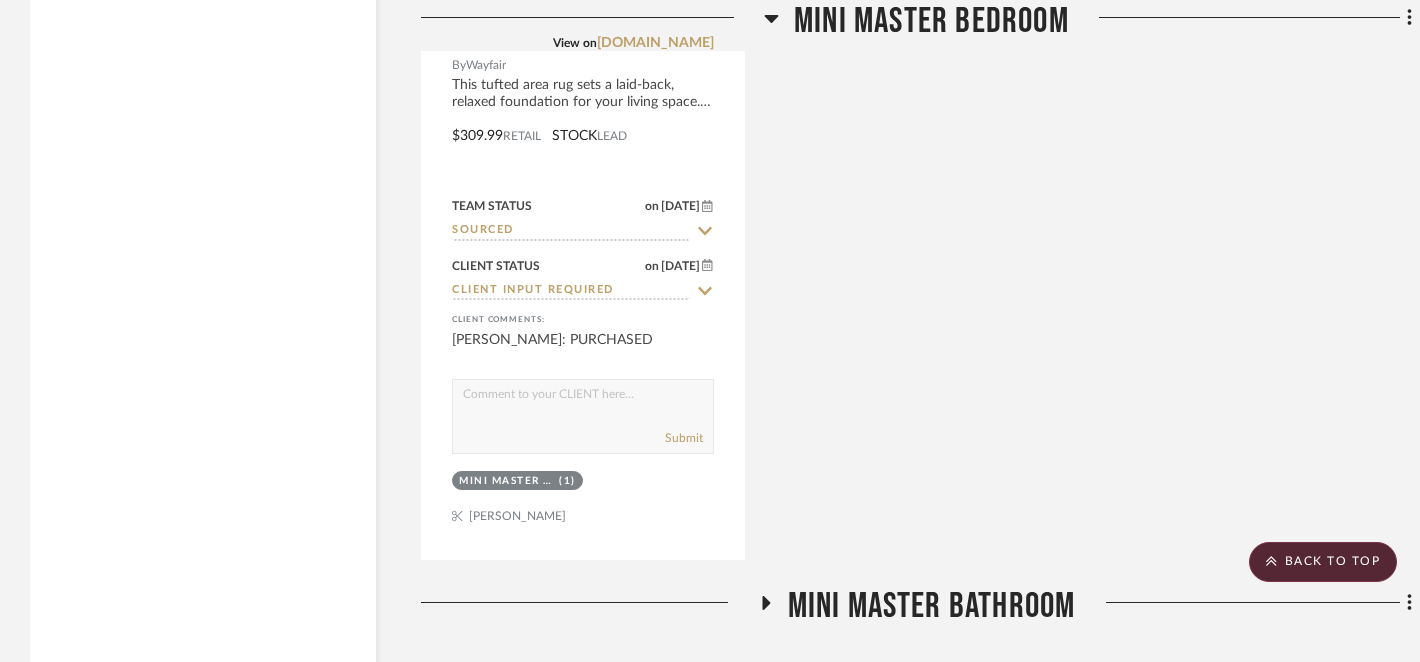scroll, scrollTop: 12415, scrollLeft: 0, axis: vertical 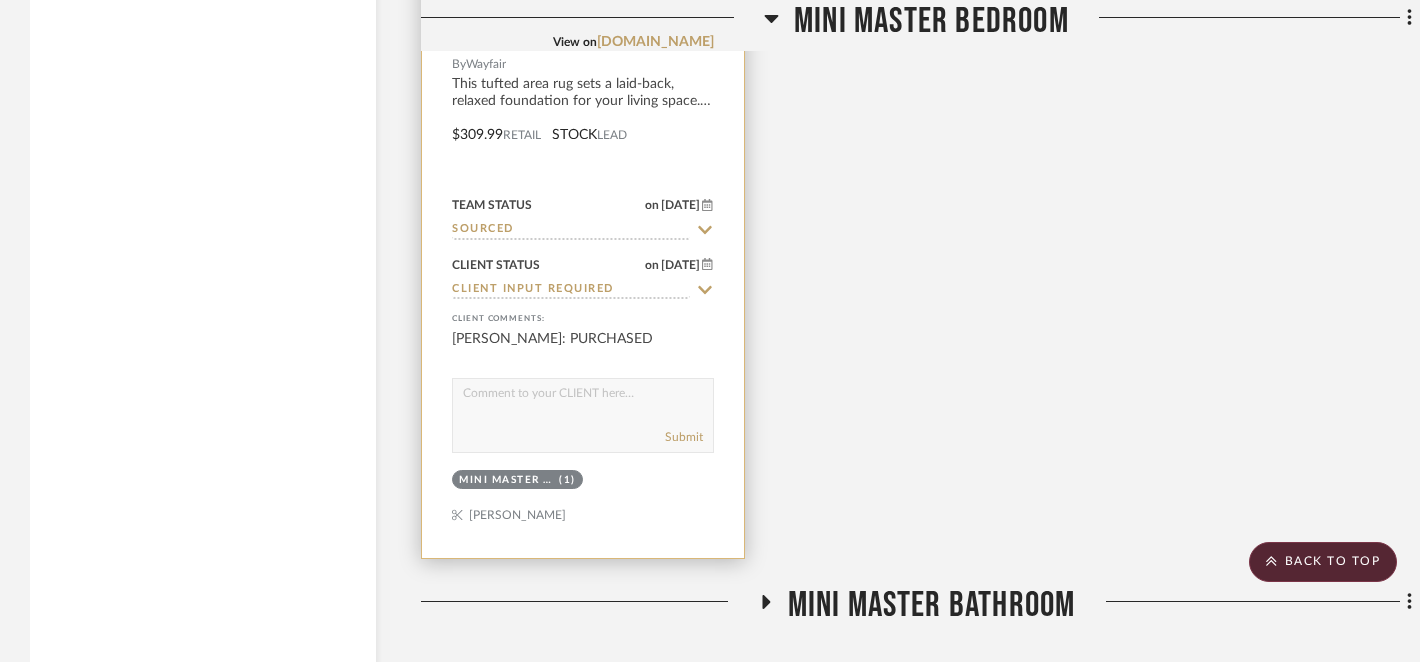 click 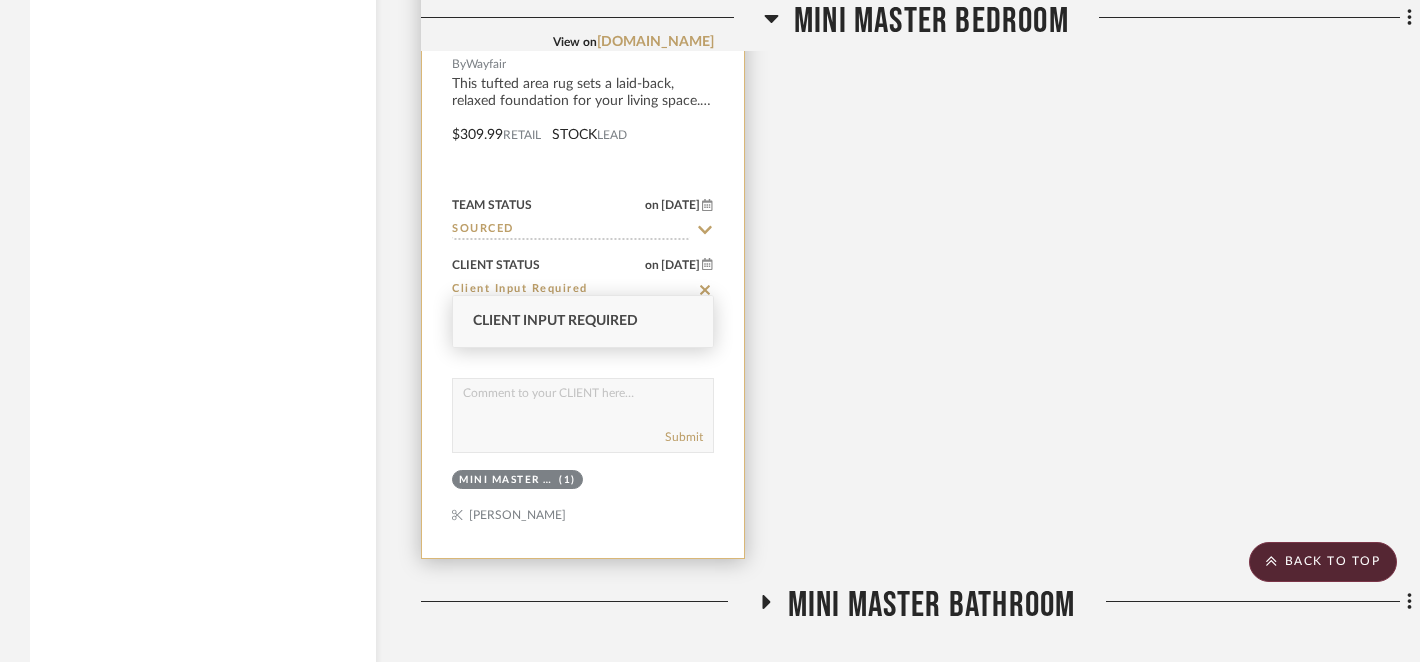 click 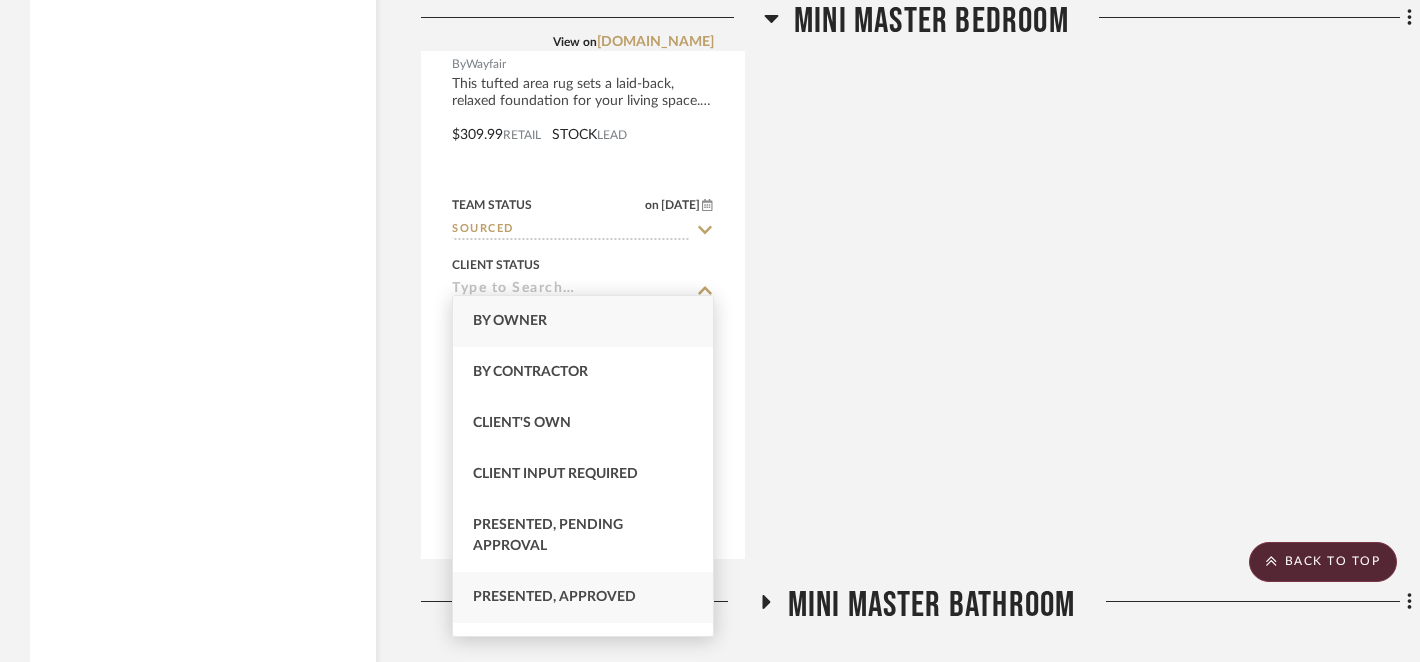 click on "Presented, Approved" at bounding box center [554, 597] 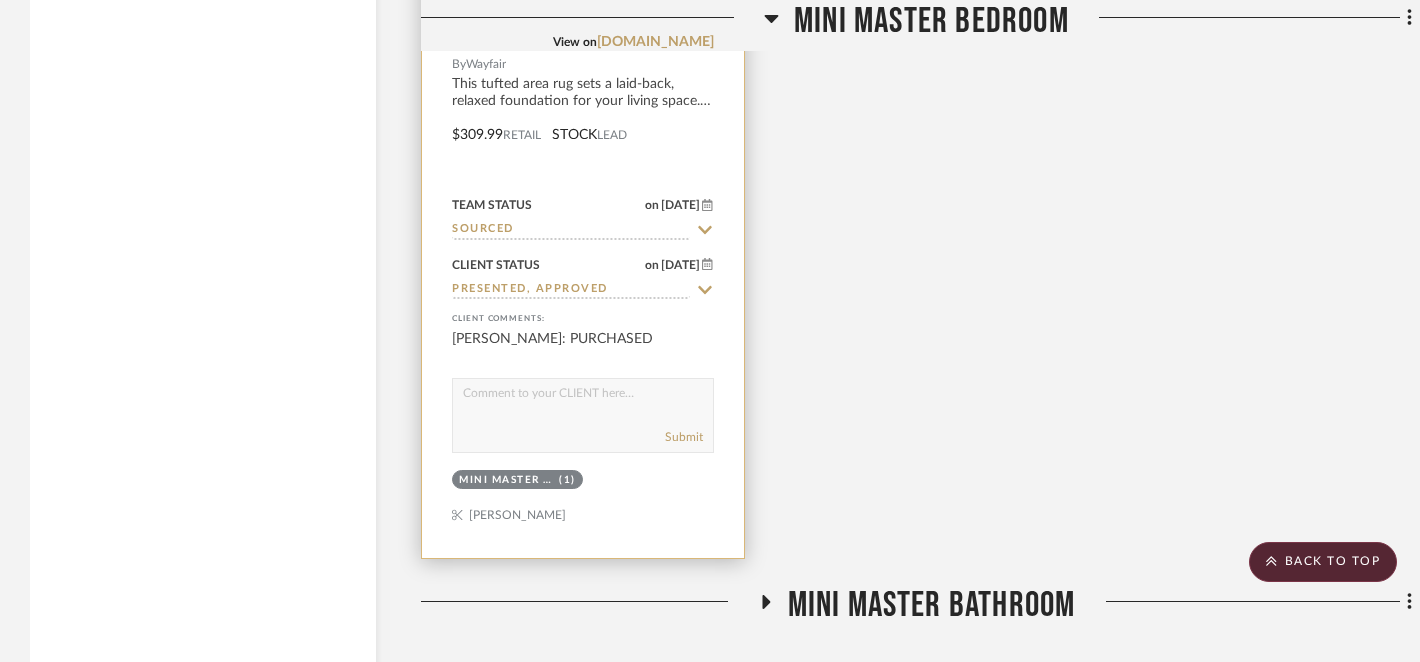 click 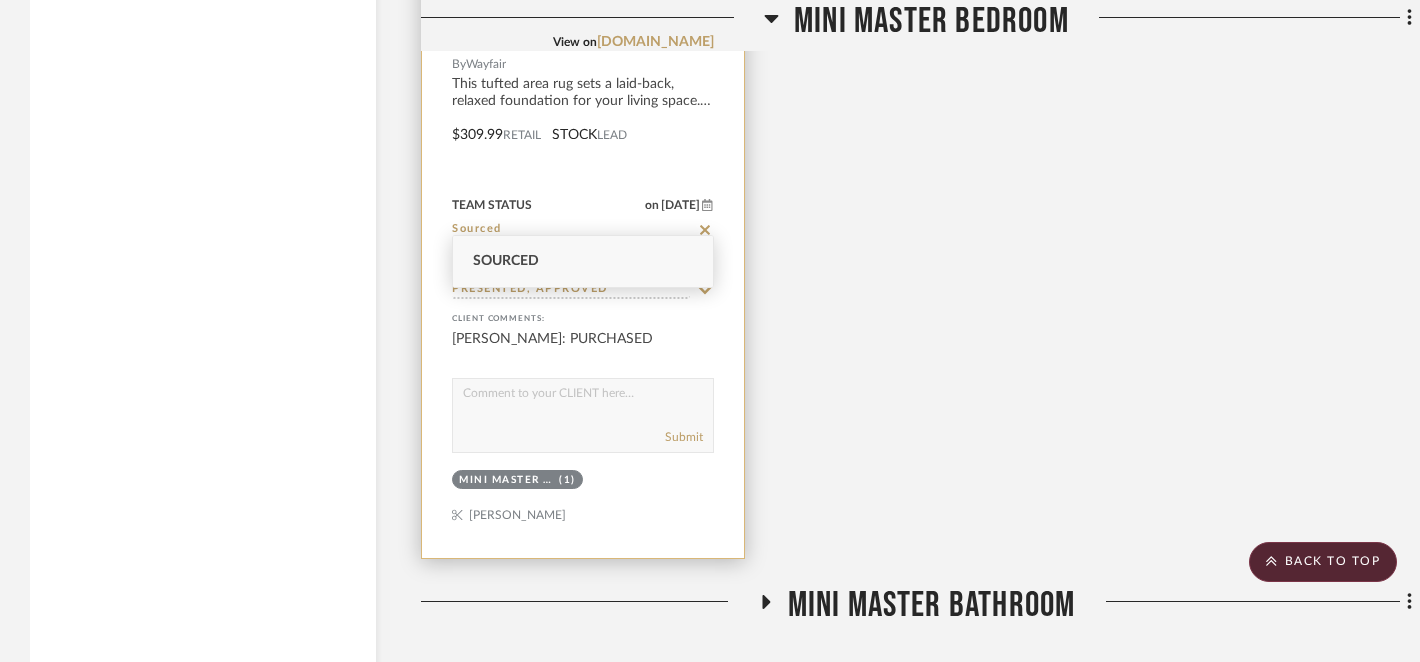 click 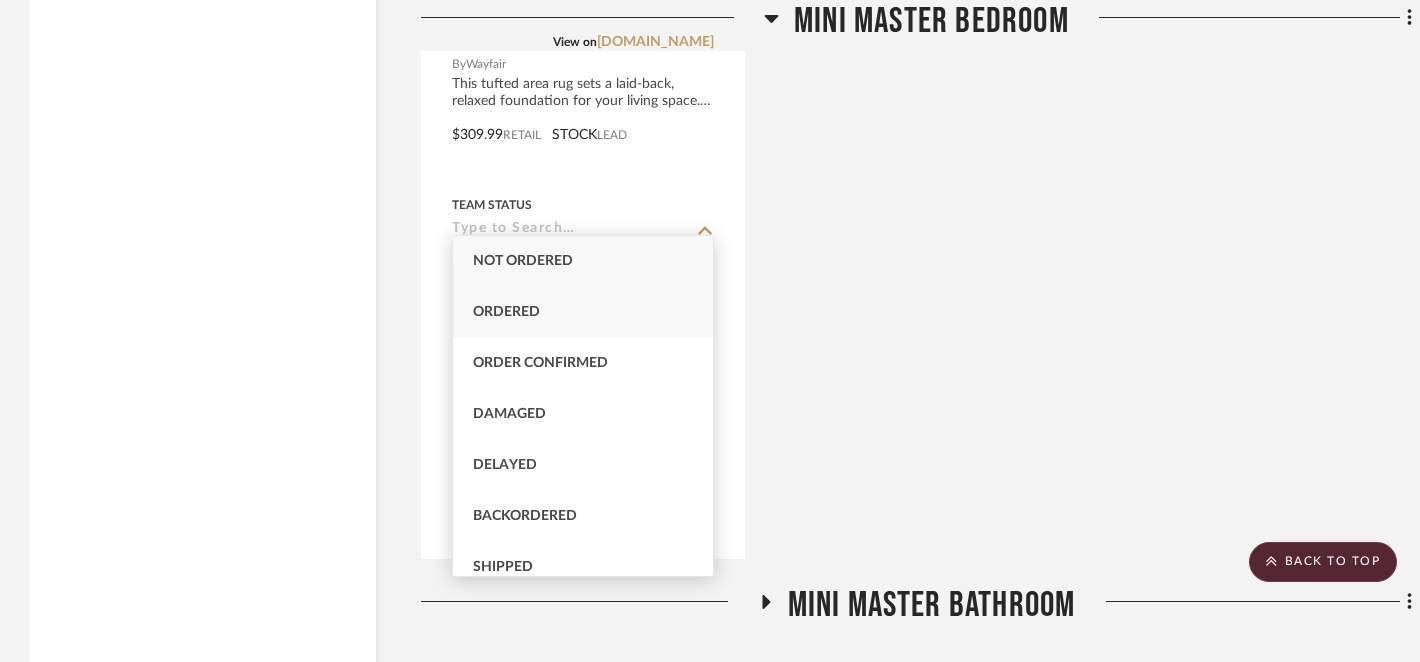 click on "Ordered" at bounding box center (583, 312) 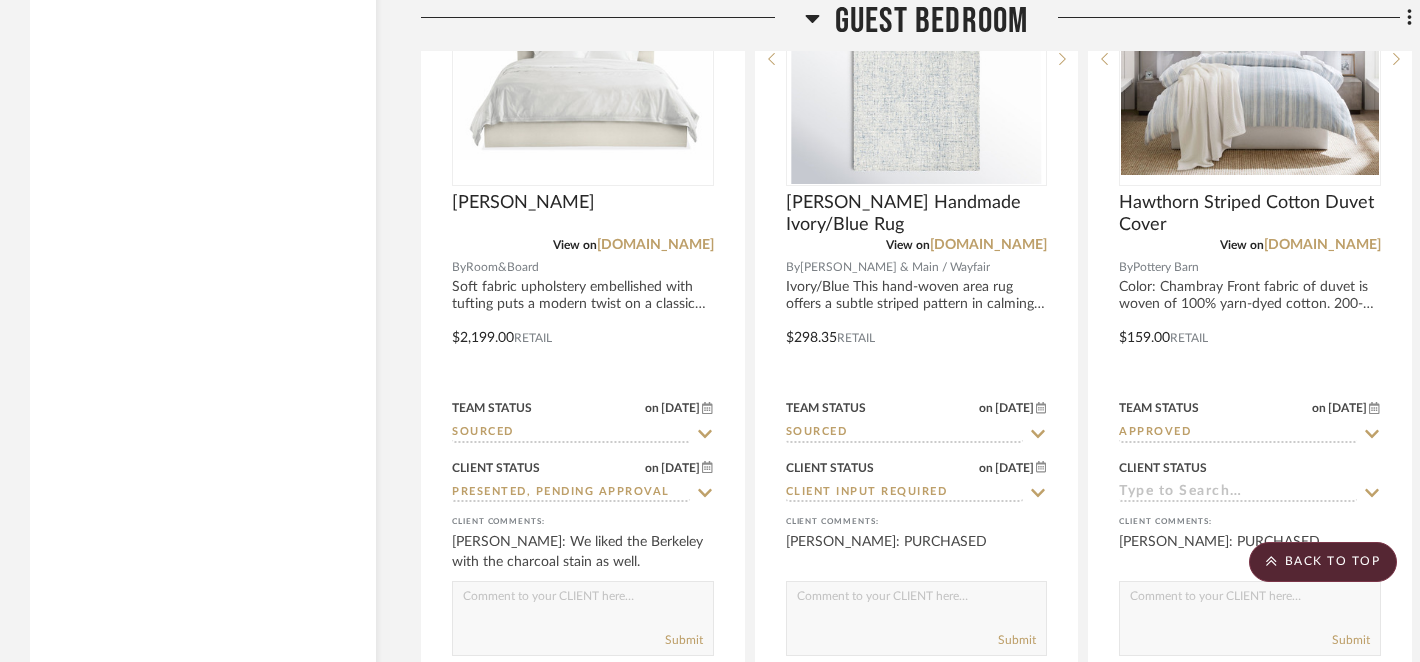 scroll, scrollTop: 13268, scrollLeft: 0, axis: vertical 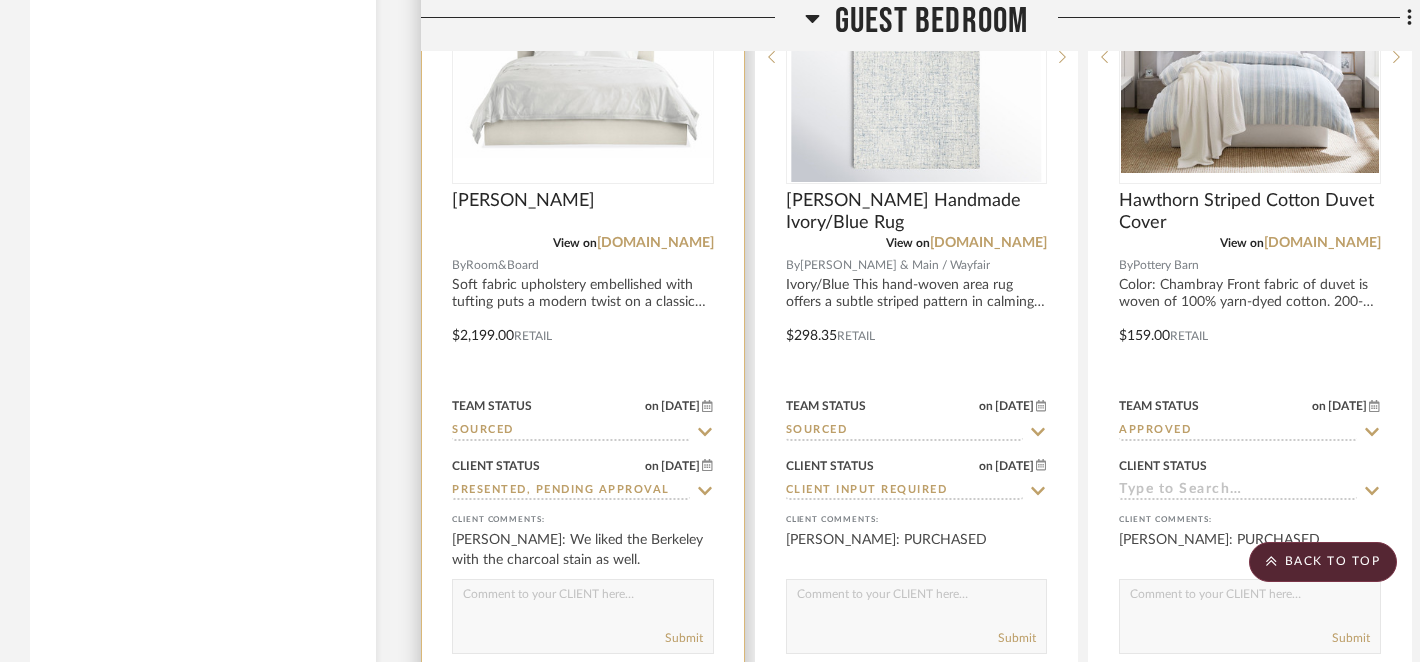 click 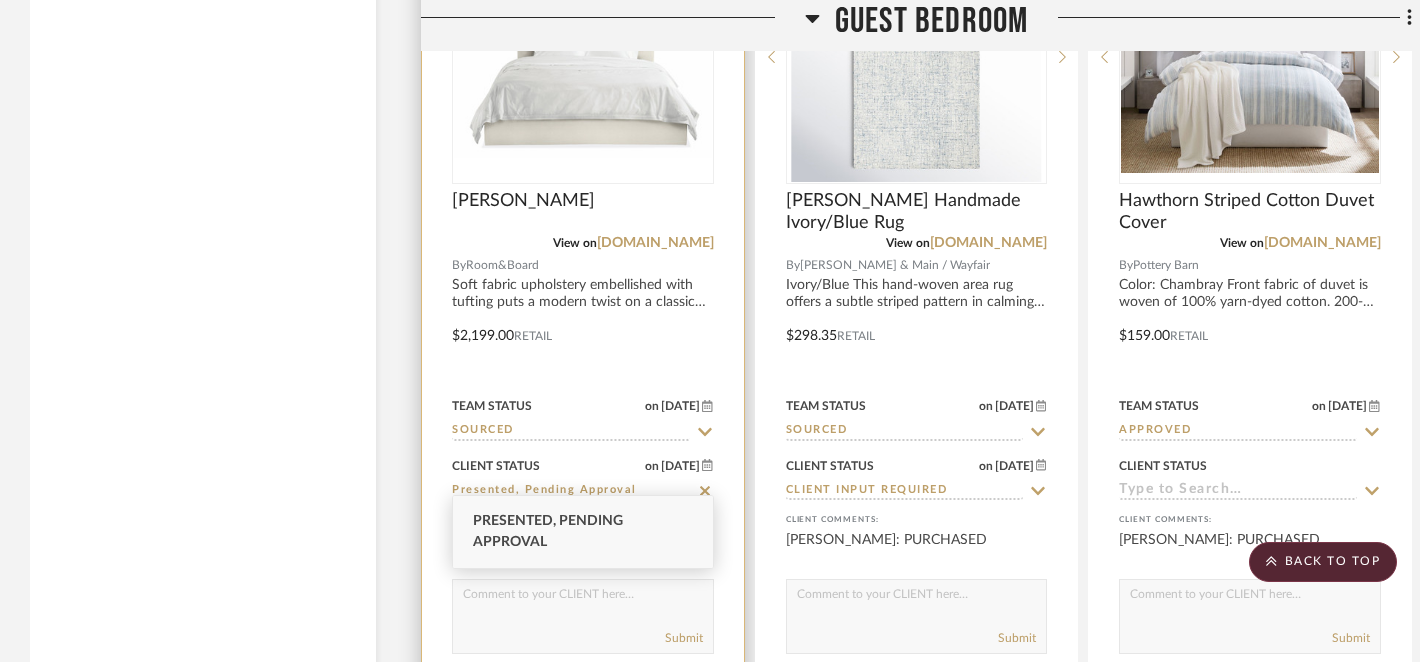 click 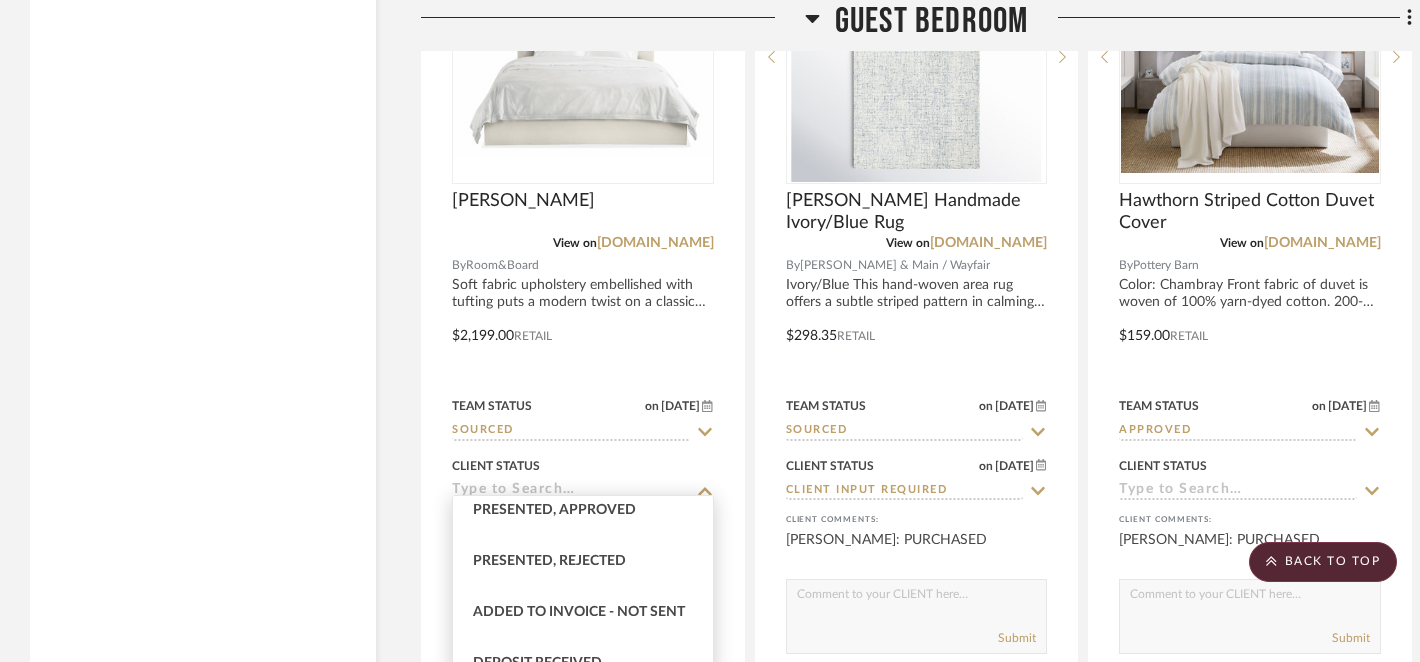 scroll, scrollTop: 289, scrollLeft: 0, axis: vertical 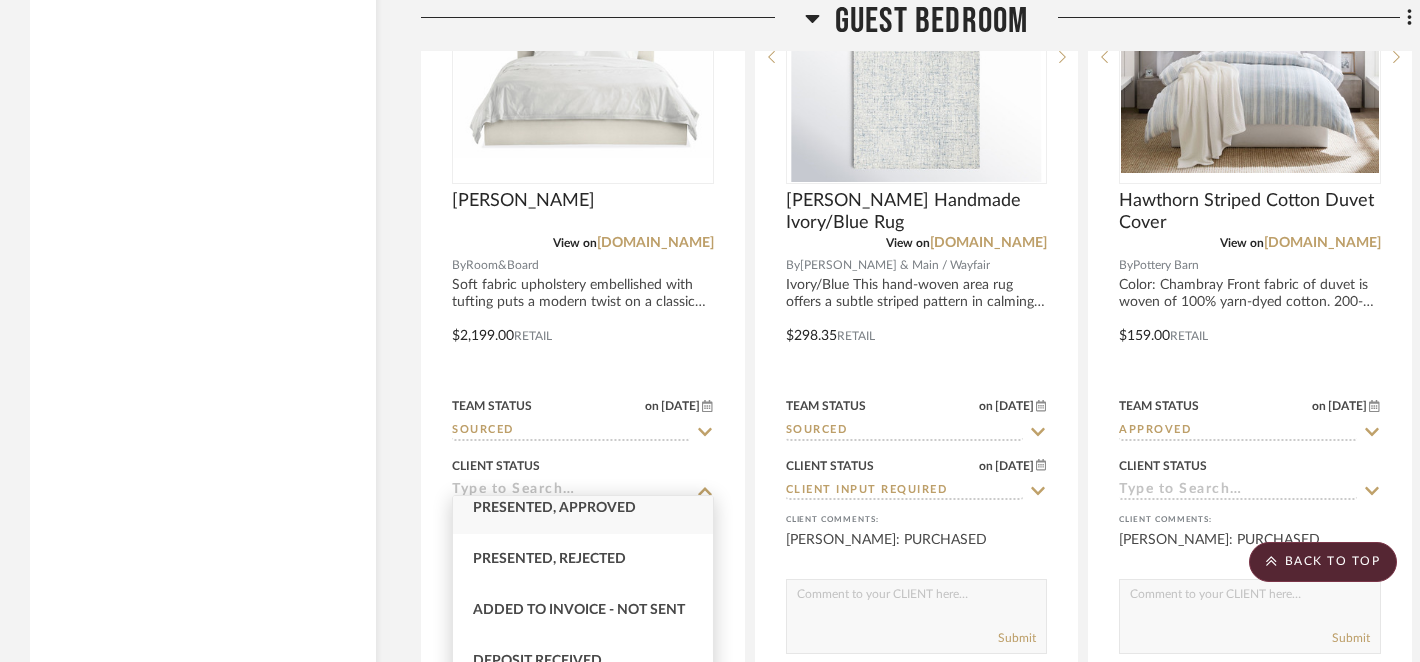 click on "Presented, Approved" at bounding box center [554, 508] 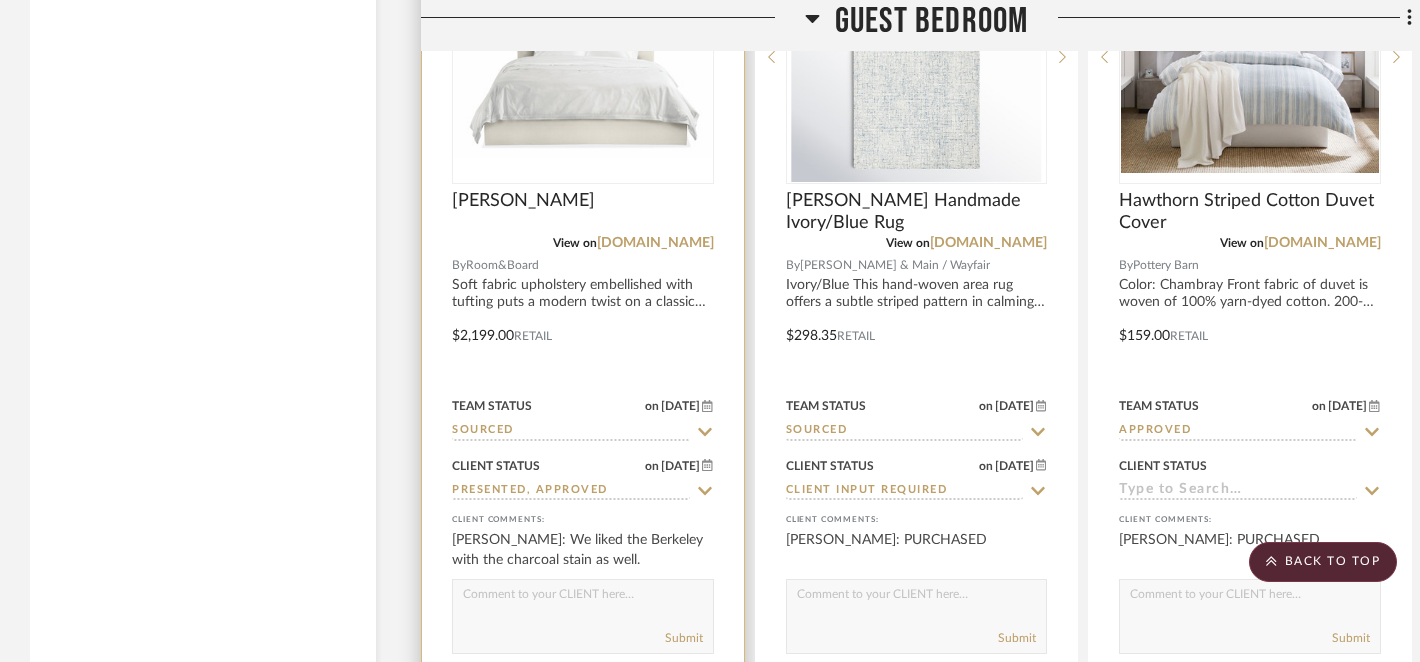 click 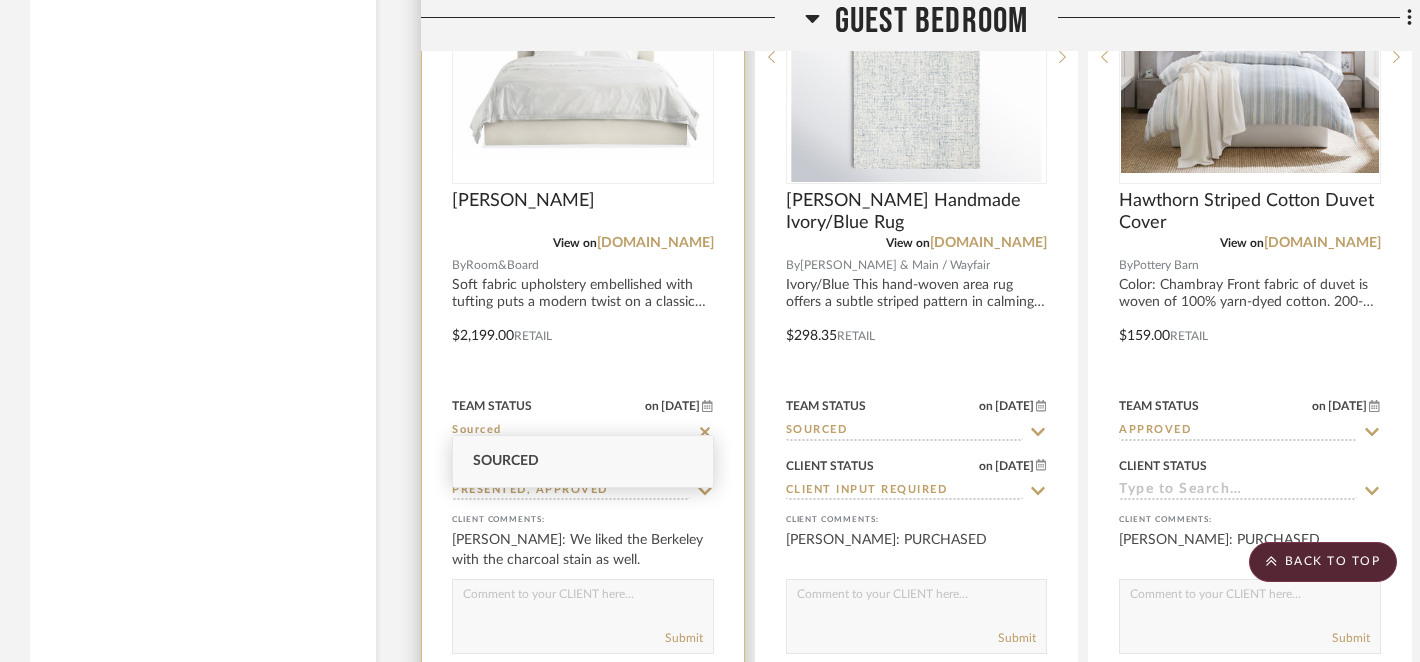 click 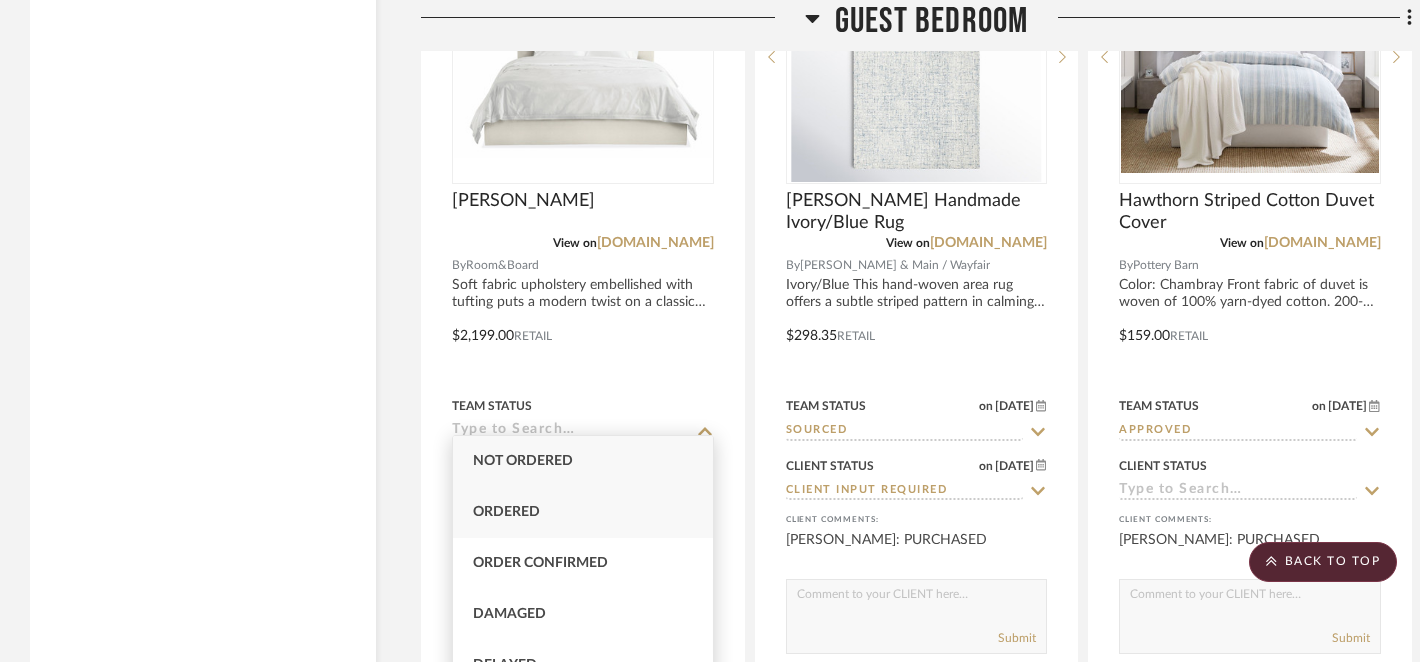 click on "Ordered" at bounding box center (583, 512) 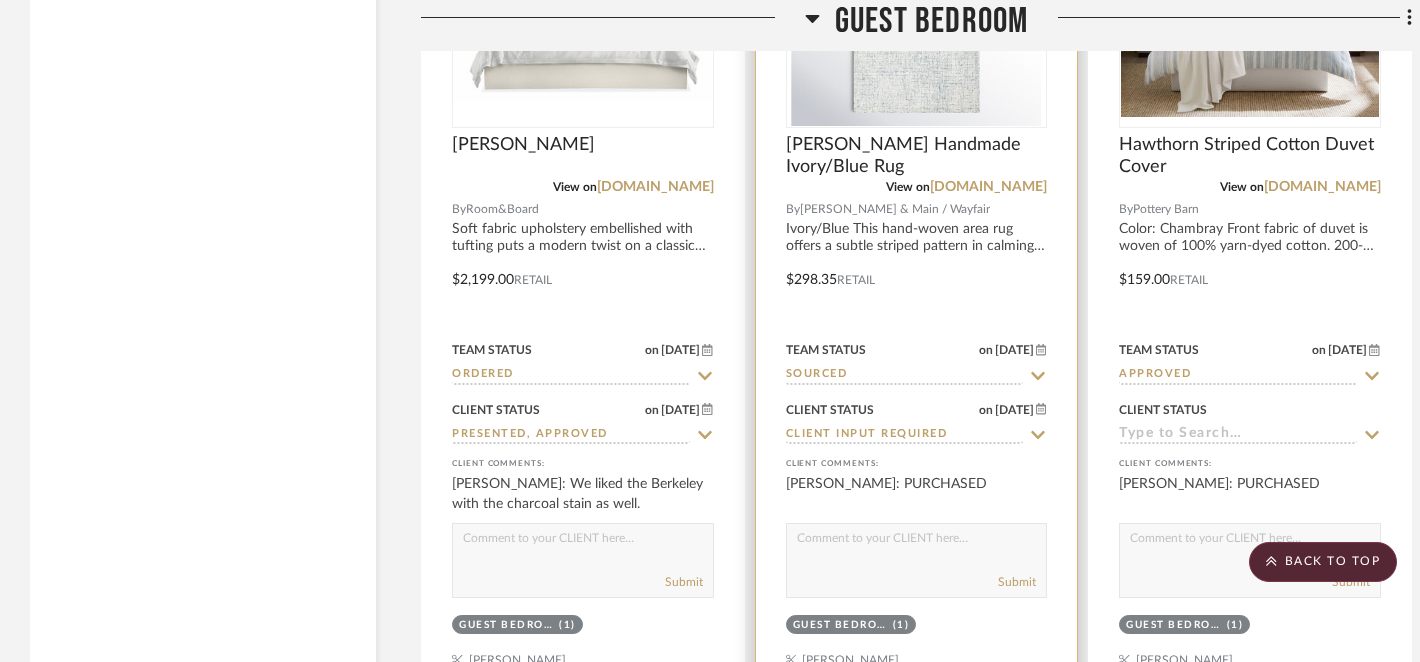 scroll, scrollTop: 13326, scrollLeft: 0, axis: vertical 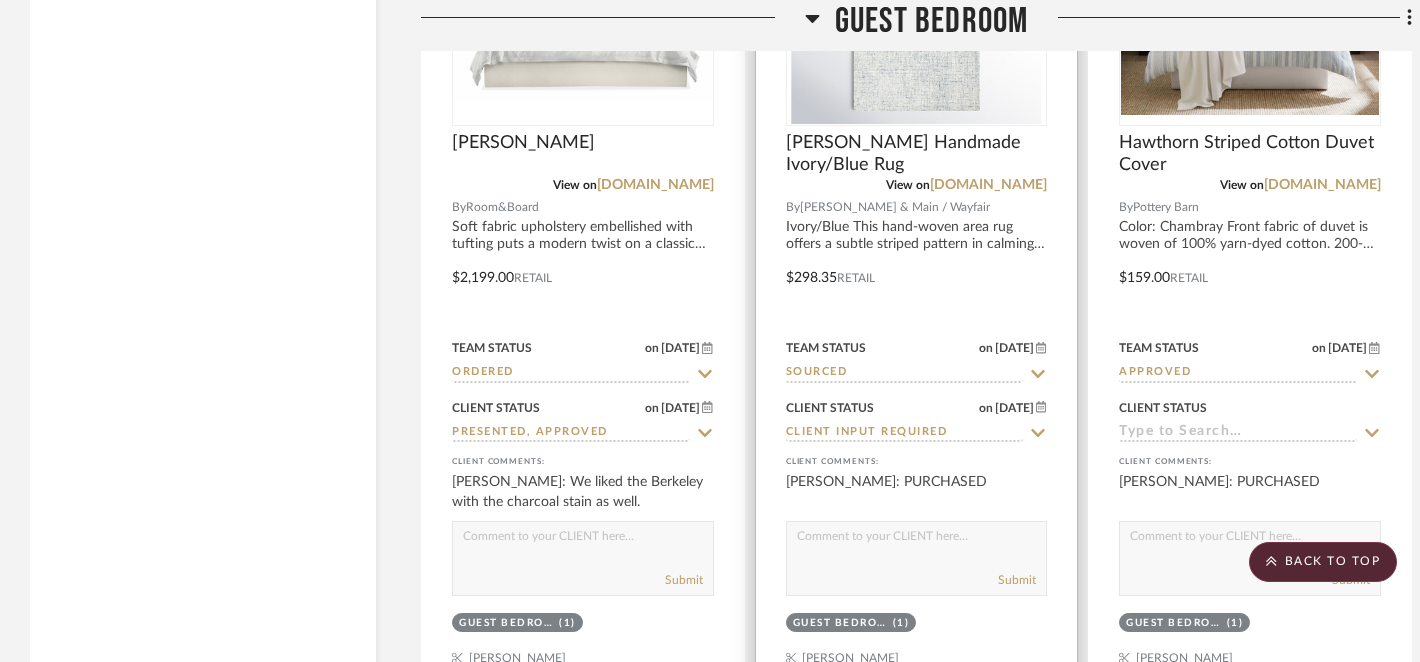 click 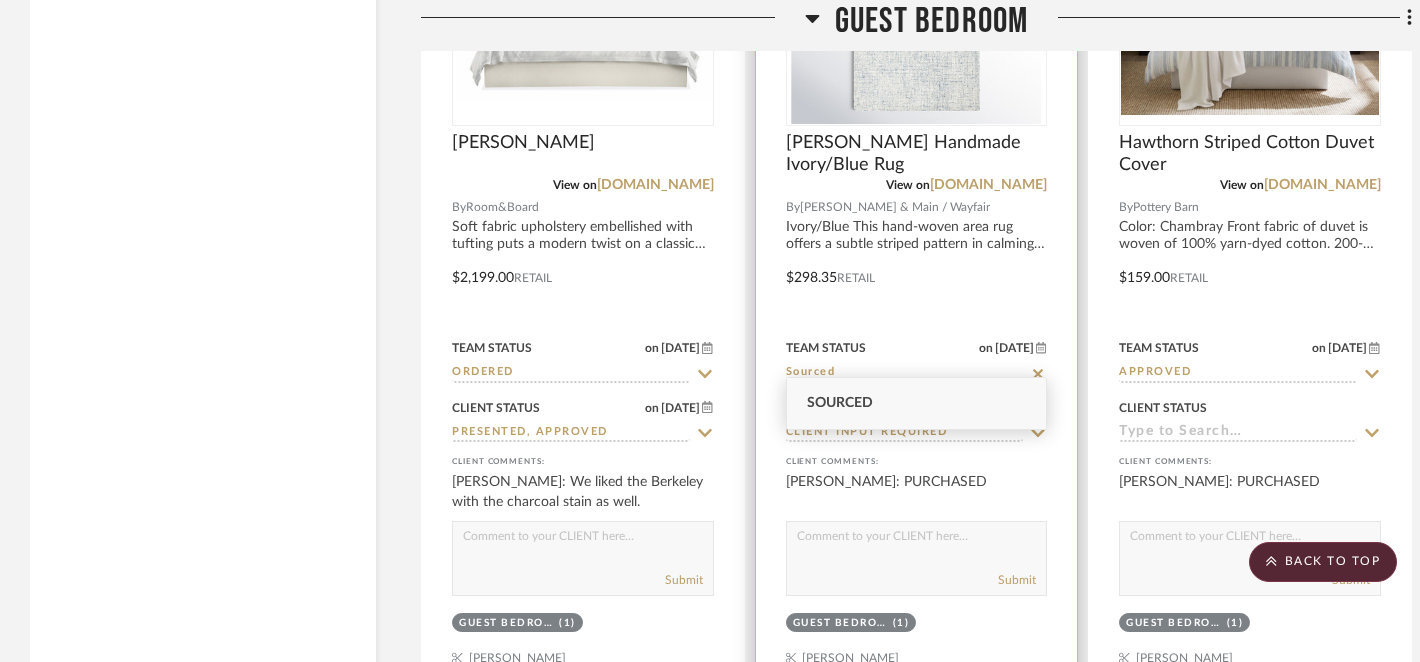 click 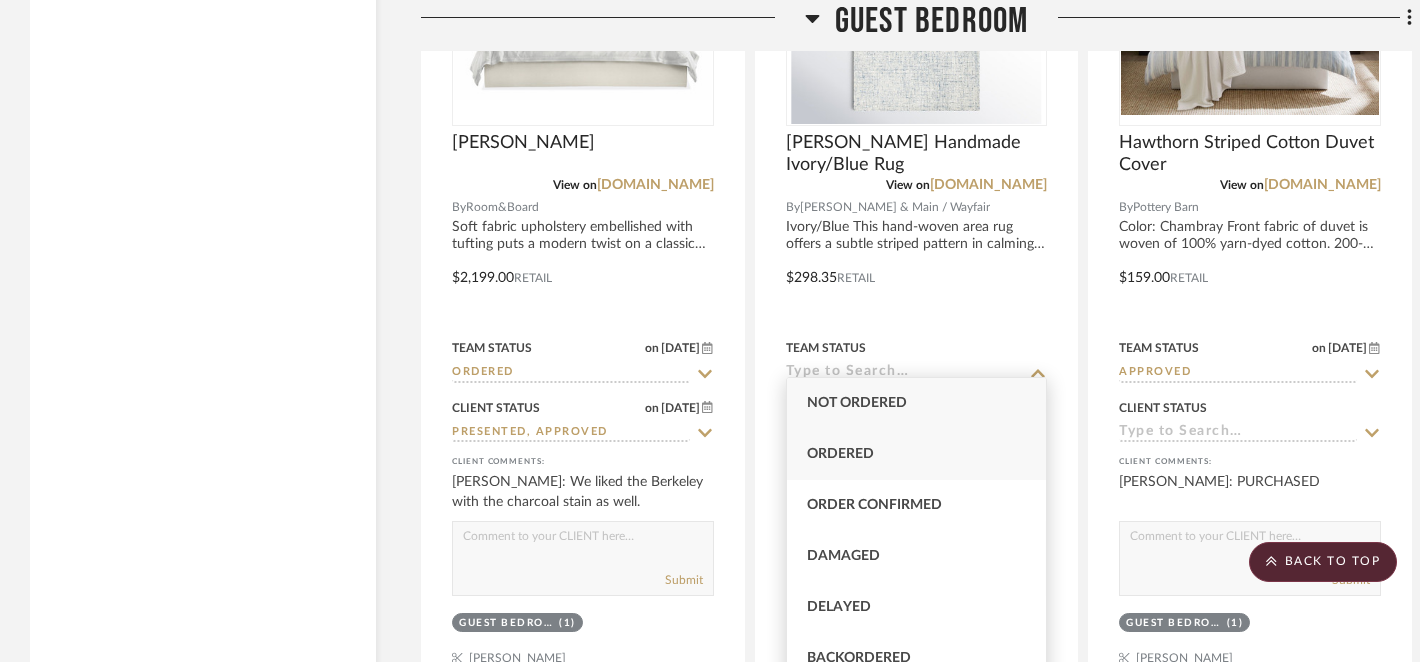 click on "Ordered" at bounding box center (917, 454) 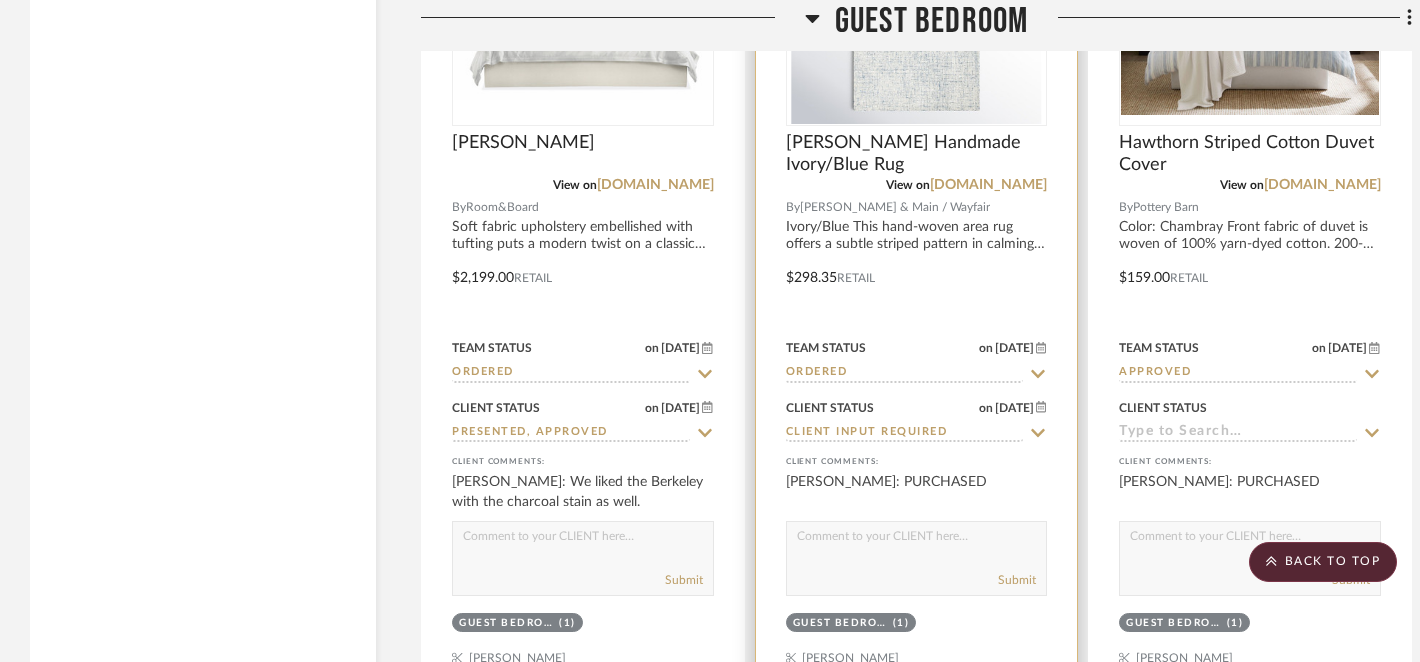 click 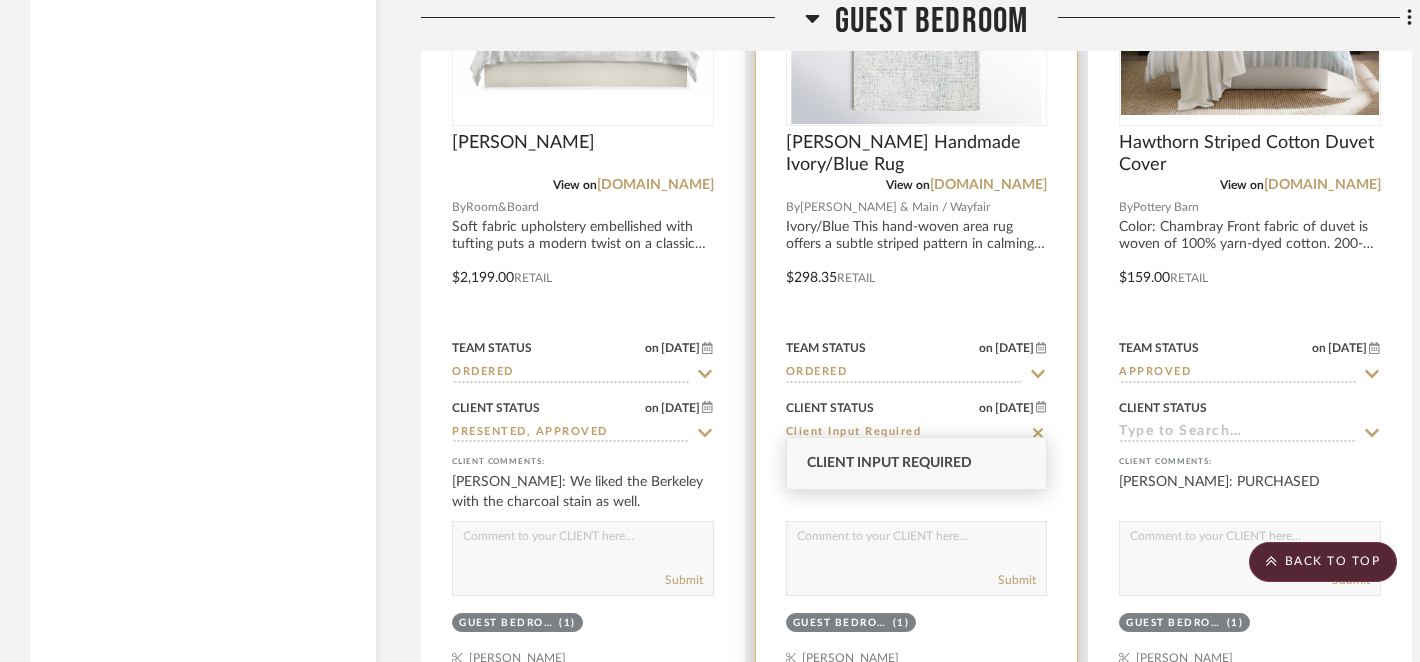 click 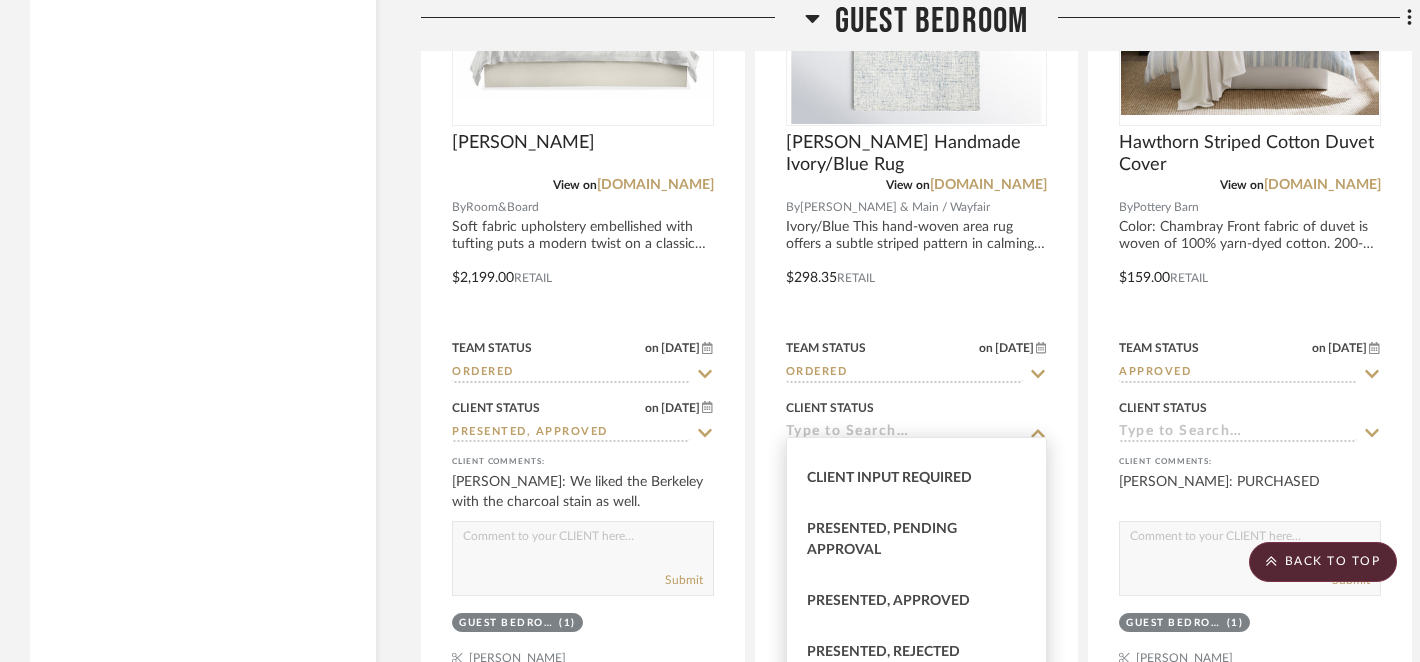scroll, scrollTop: 182, scrollLeft: 0, axis: vertical 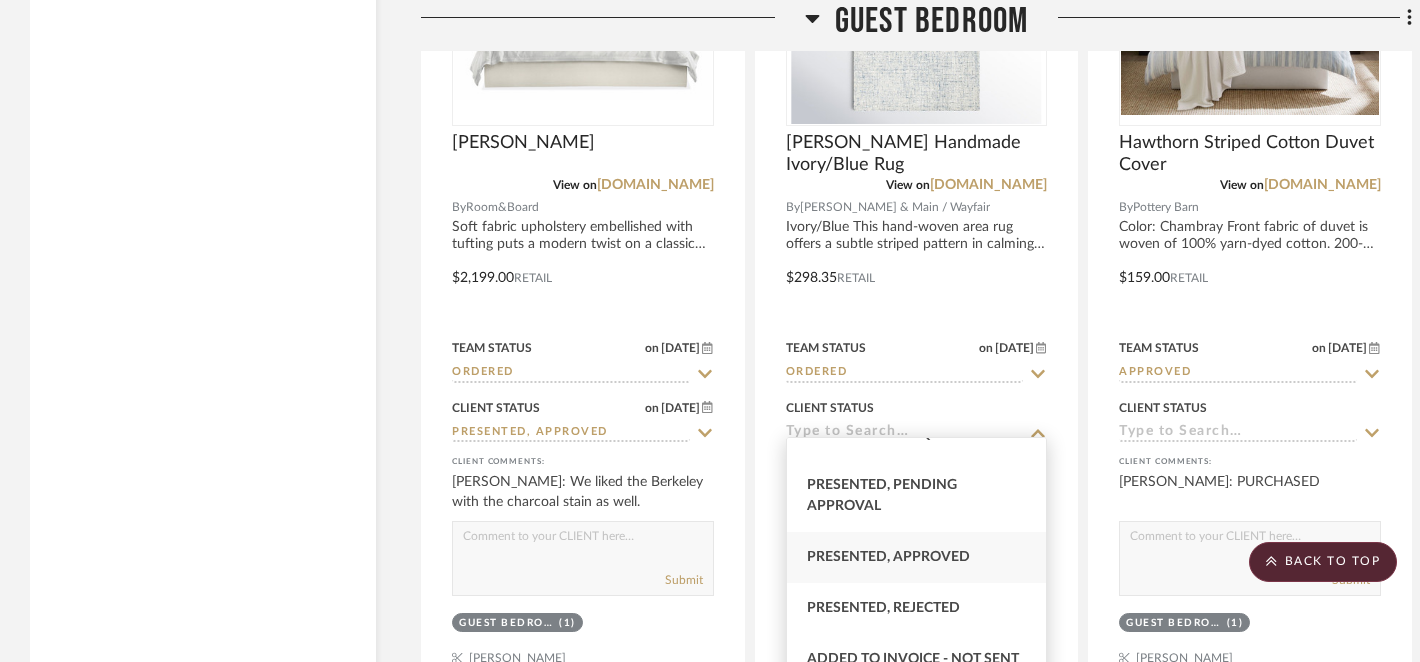 click on "Presented, Approved" at bounding box center [888, 557] 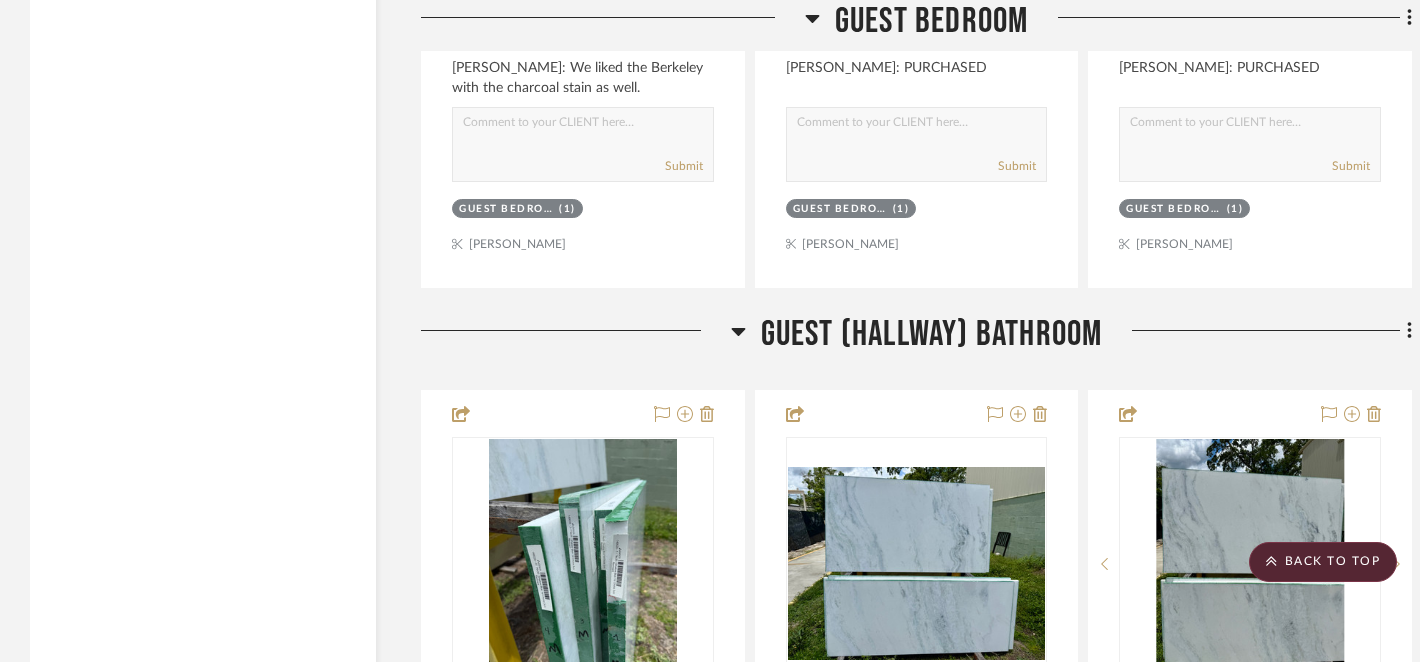 scroll, scrollTop: 13734, scrollLeft: 0, axis: vertical 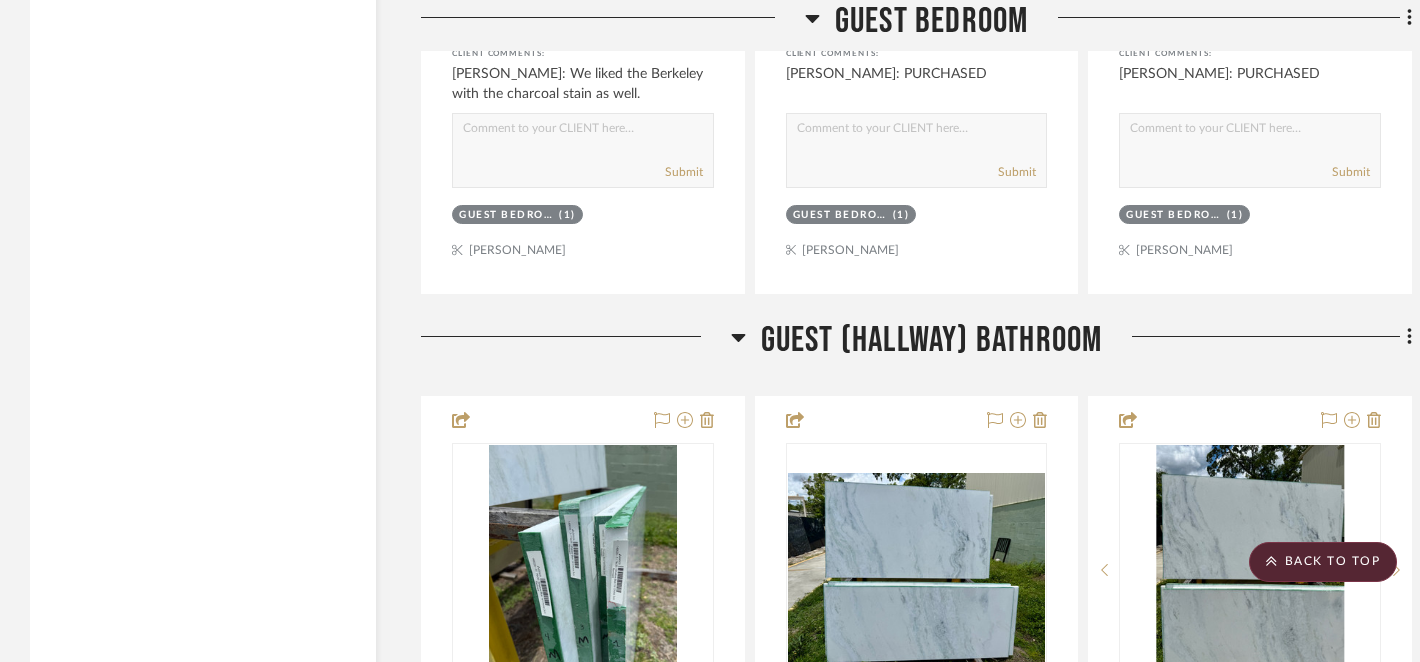 click 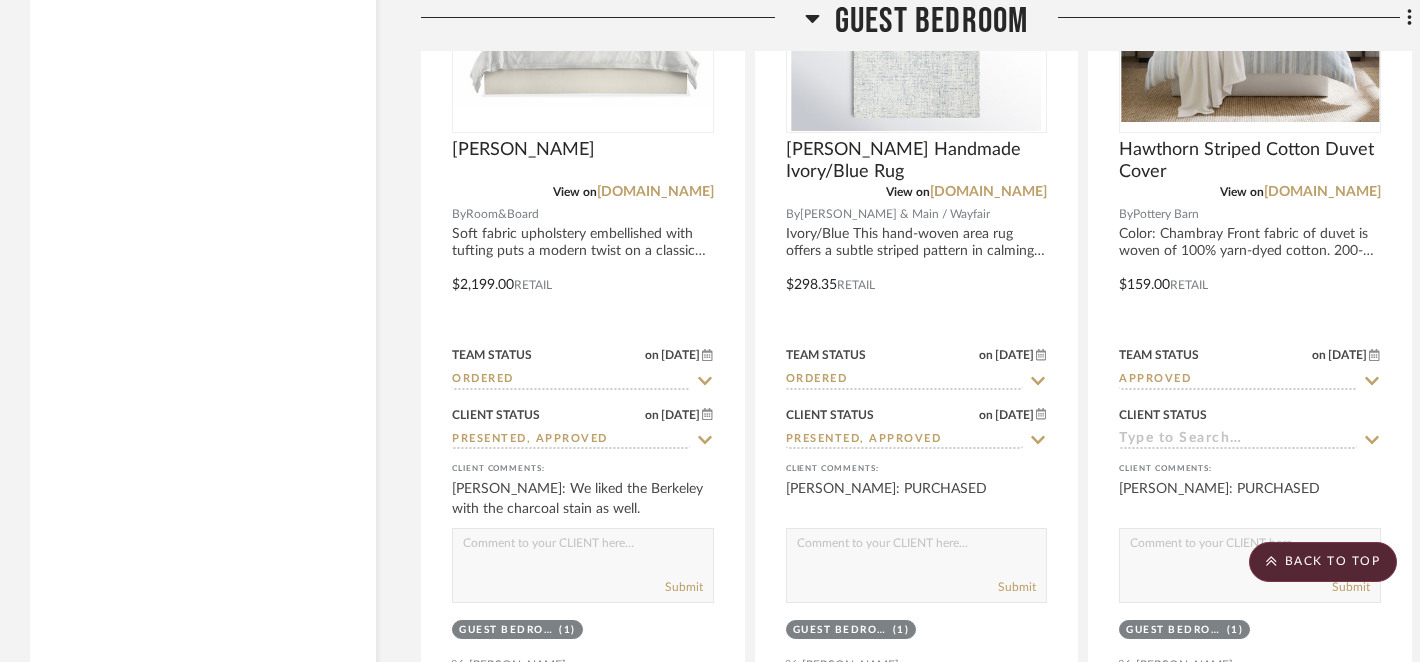 scroll, scrollTop: 13326, scrollLeft: 0, axis: vertical 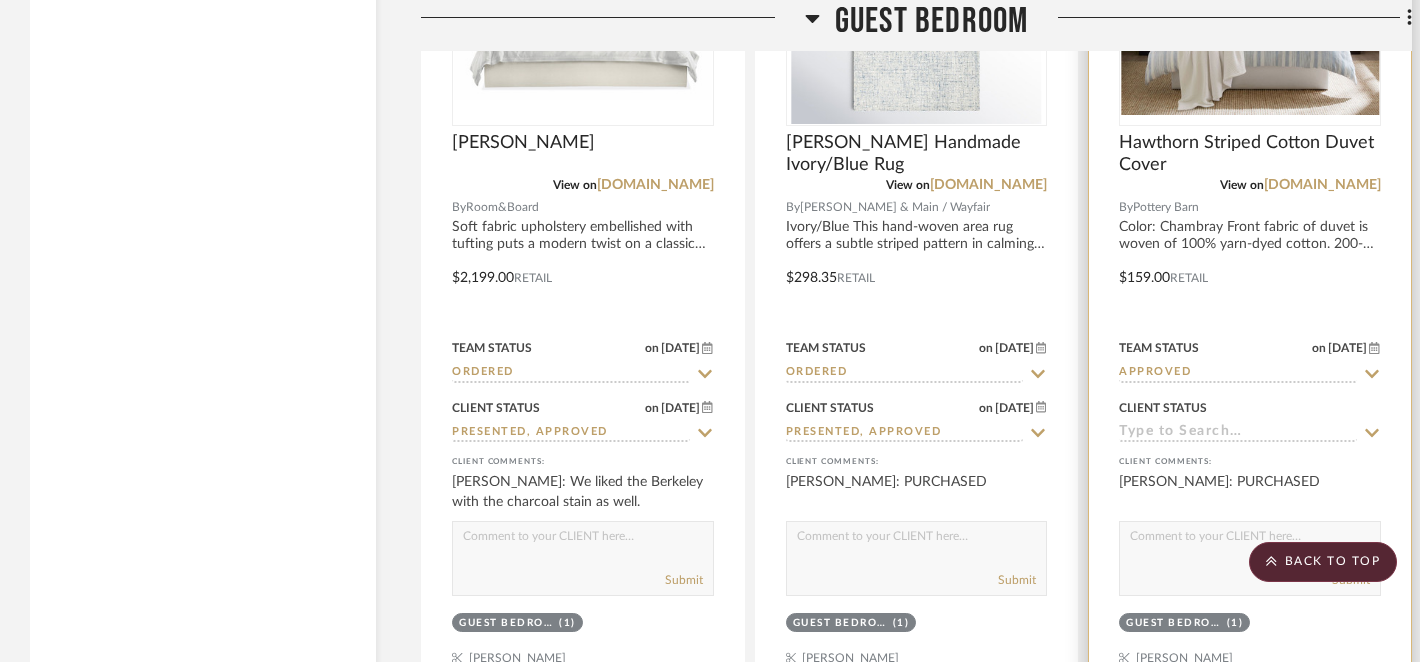 click 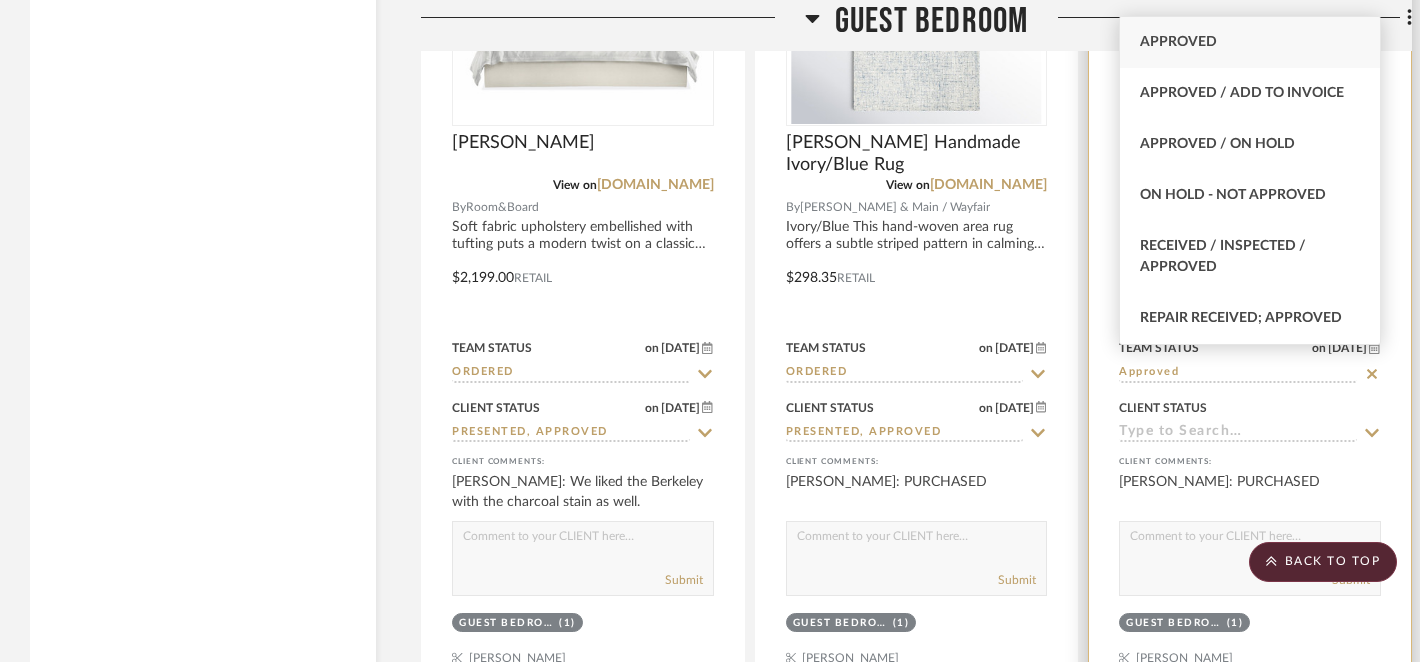 click 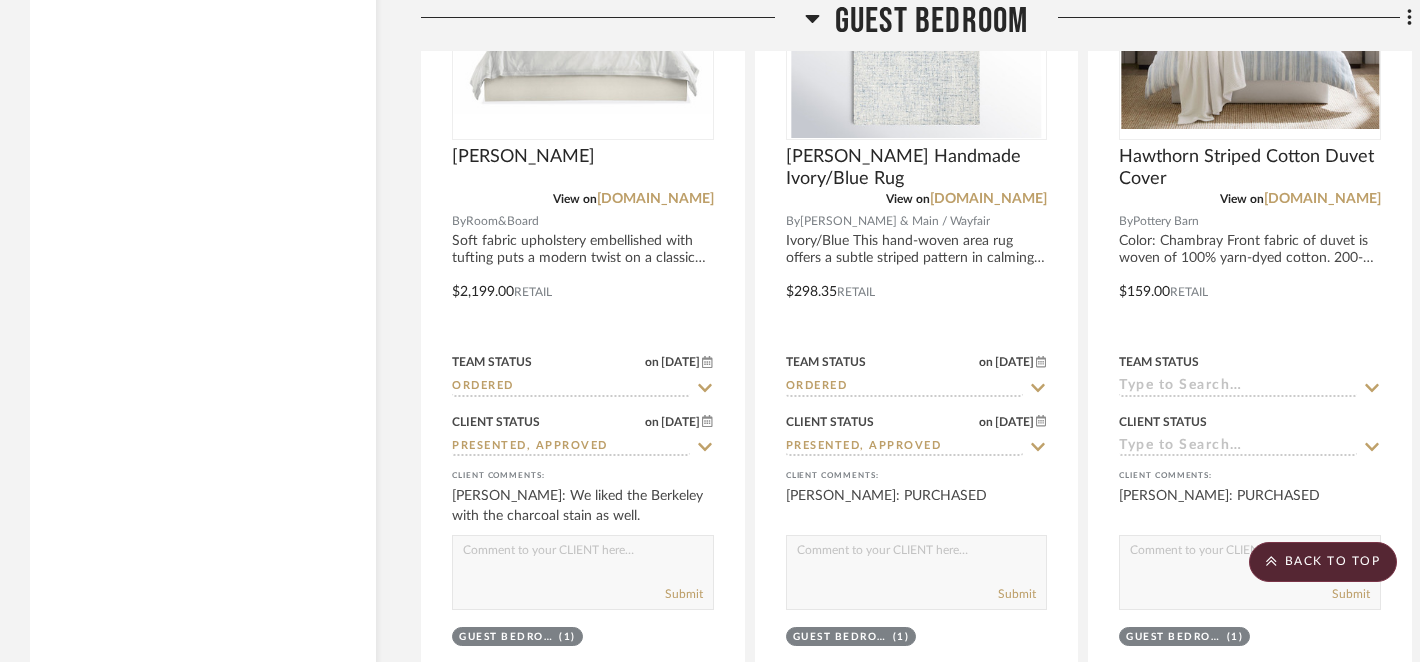 scroll, scrollTop: 13315, scrollLeft: 0, axis: vertical 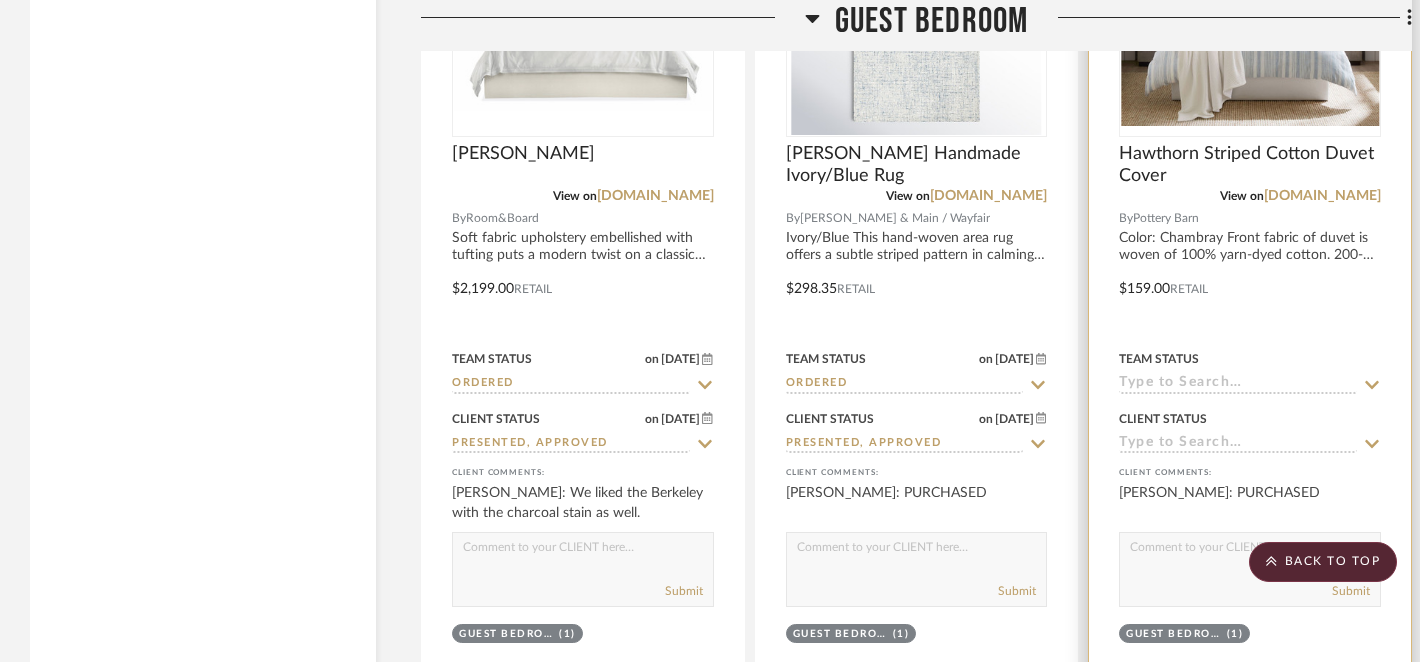 click 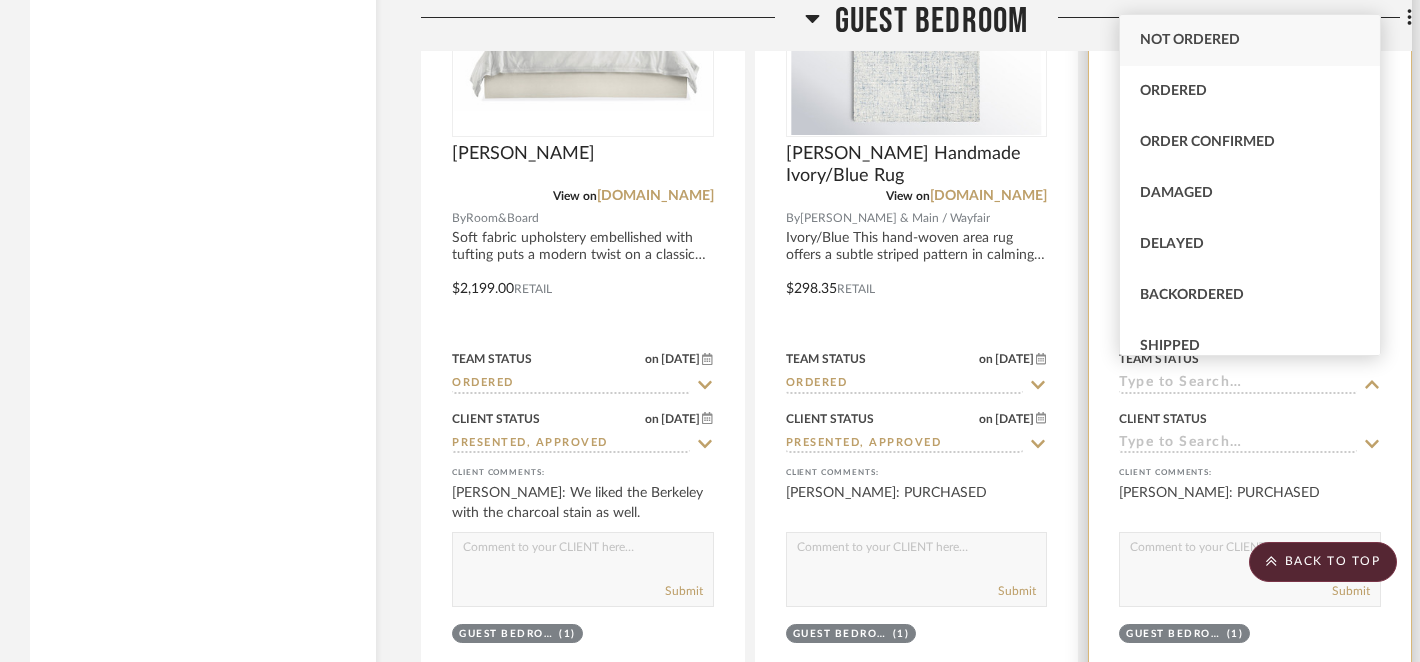 click 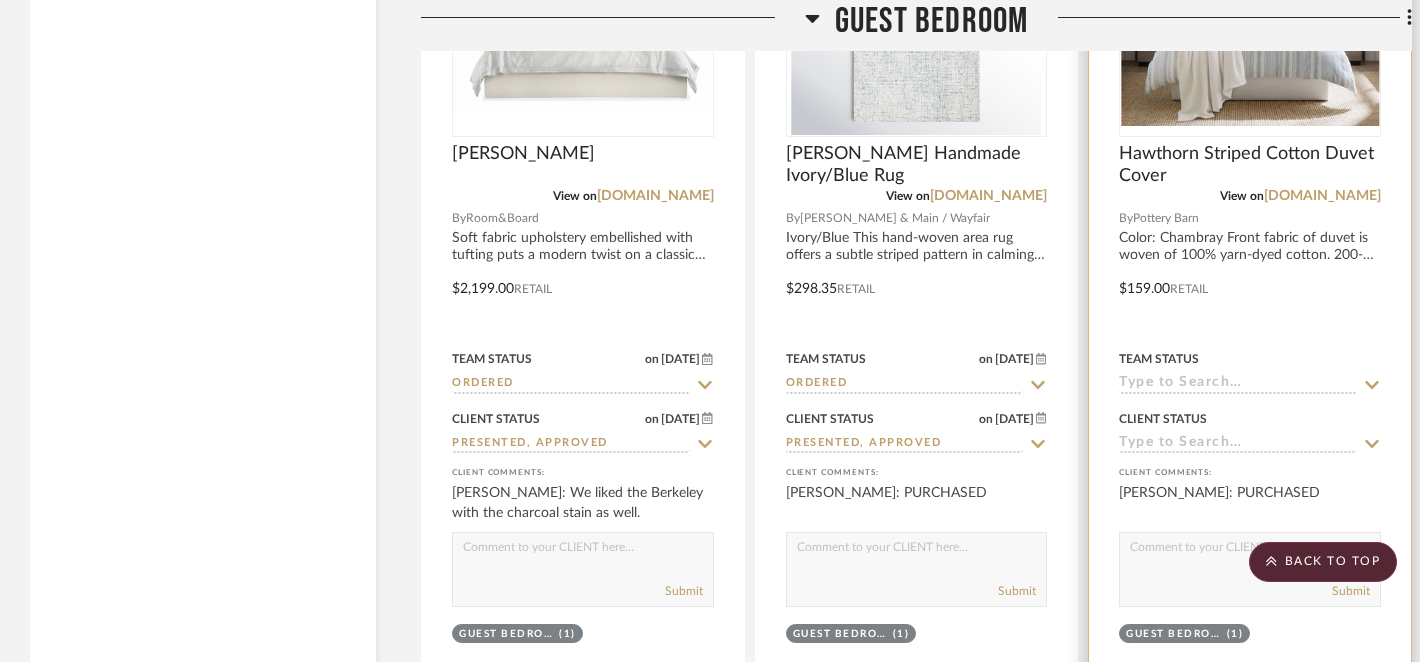 click 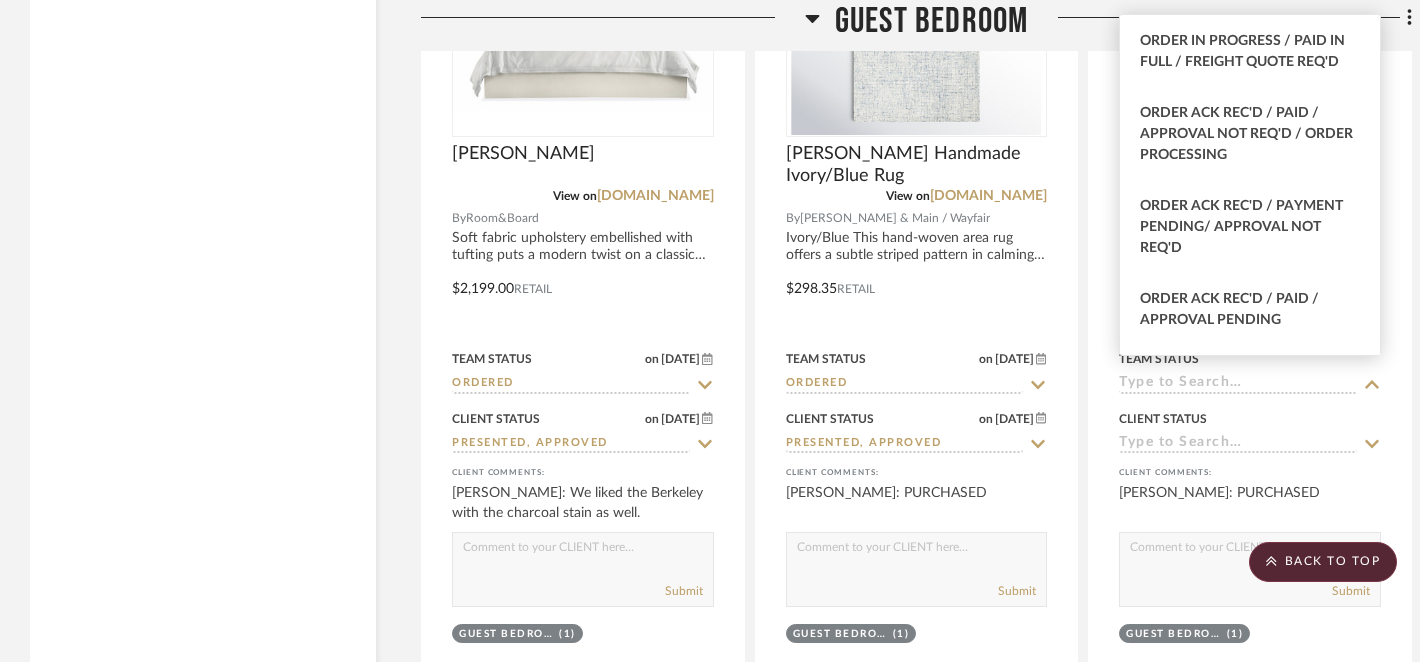 scroll, scrollTop: 2296, scrollLeft: 0, axis: vertical 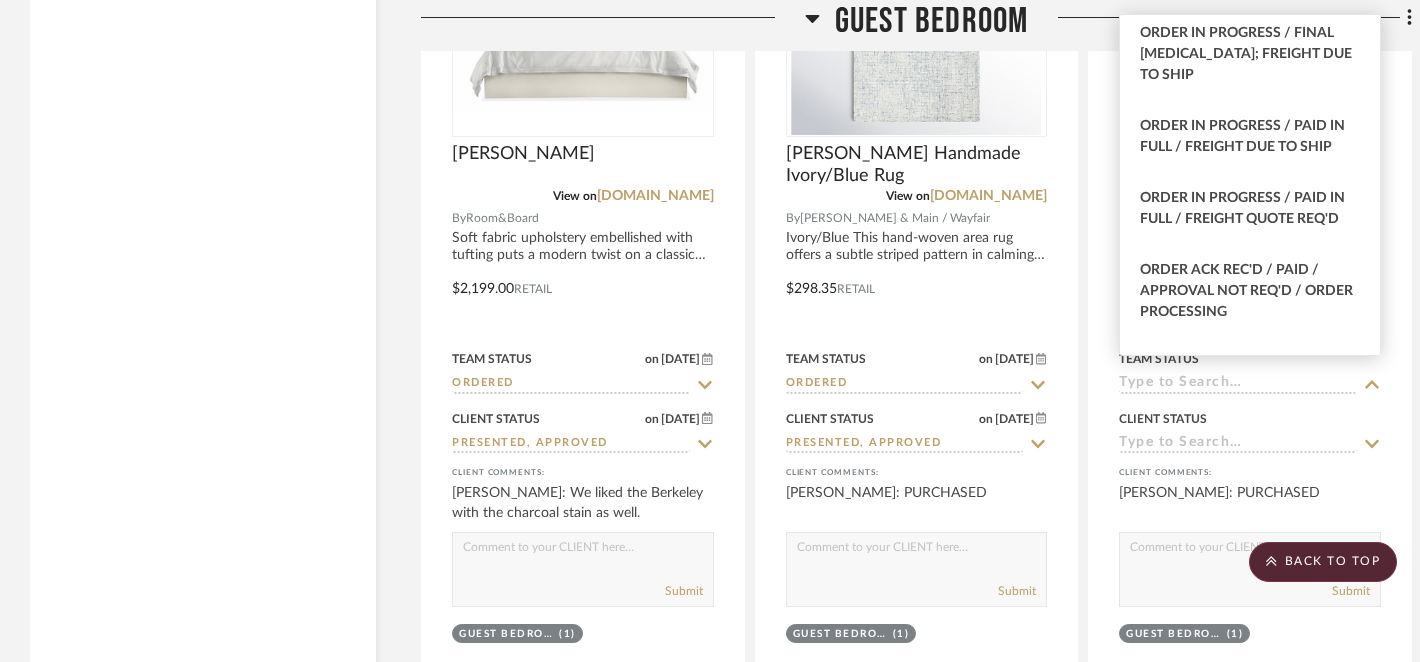 click on "Filter by keyword, category or name prior to exporting to Excel or Bulk Actions Team Comments All Team Comments Team Comments in last day Team Comments in last week Flagged Shared with Client Team Status Sourced  (32)  Ordered  (4)  Added to Presentation  (4)  Order in Progress / Deposit Paid / Balance due  (2)  Approved  (1)  See More + Client Status Presented, Approved  (22)  Client Input Required  (9)  Presented, Pending Approval  (9)  By Owner  (4)  By Contractor  (1)  See More + Client Feedback Liked  (3)  No Feedback  (46)  Client Comments All Client Comments Client Comments in last day Client Comments in last week Added To PO Category  Tables   (9)   Seating   (7)   Beds    (2)   Storage   (1)   Accessories    (8)   Rugs   (7)   Architectural Elements   (4)   Bath   (3)   Mirrors   (2)   Bedding   (1)   Uncategorized   (1)   Window Coverings   (1)  Brand Bernhardt / Luxe Decor  (3)  Bloomin' Blinds  (2)  Crate & Barrel  (3)  Crate and Barrel  (2)  easyplant  (1)  Hipiwe / Amazon  (1)  Homegoods RH" 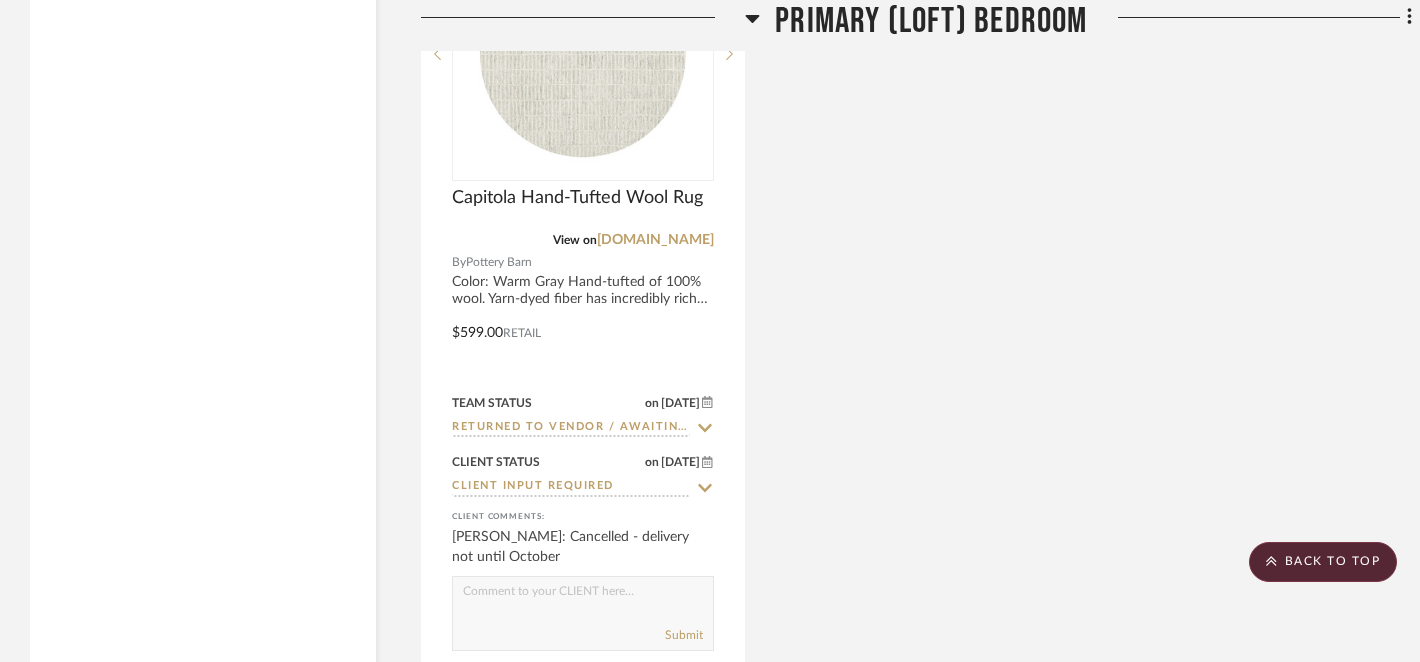 scroll, scrollTop: 10351, scrollLeft: 0, axis: vertical 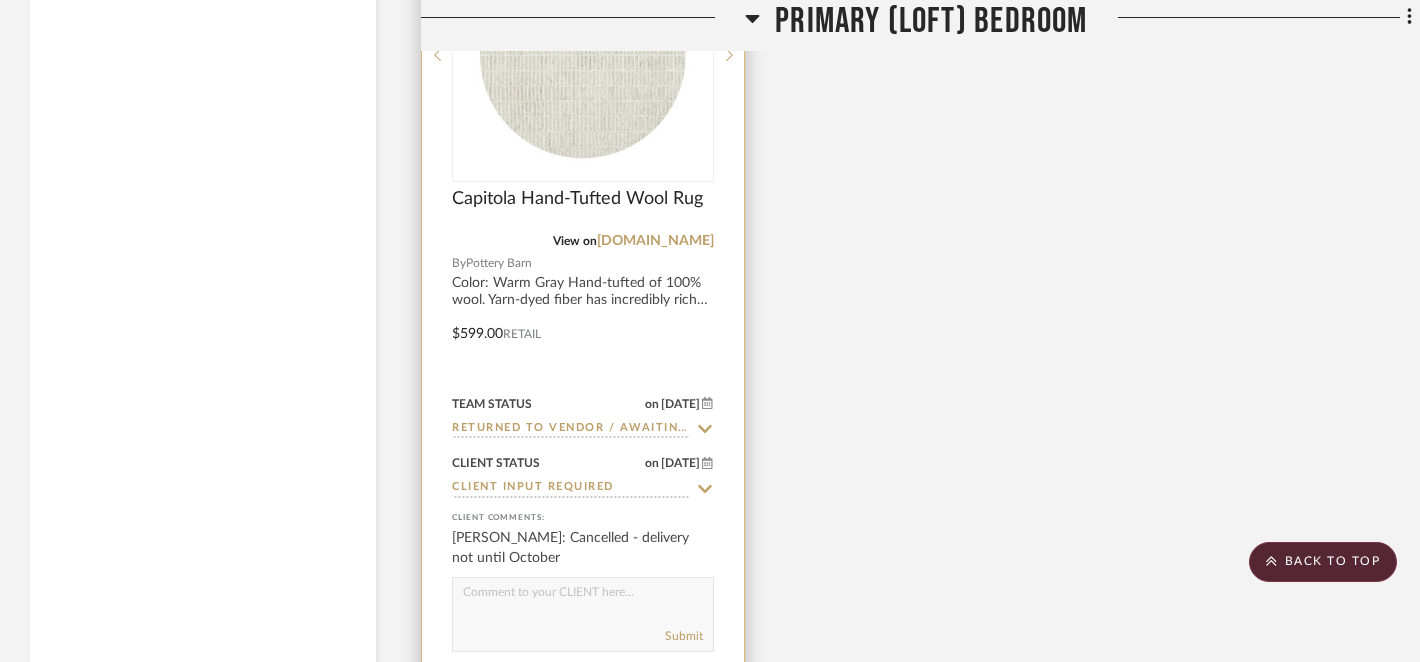 click 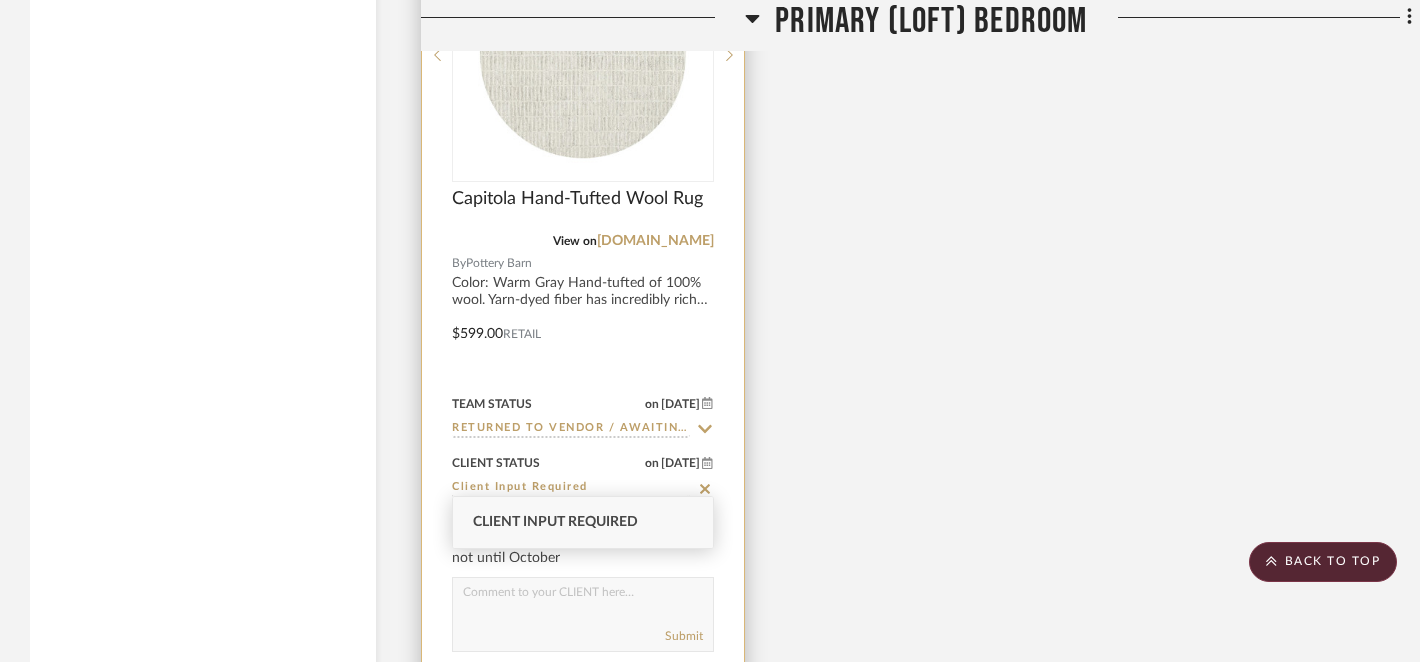 click 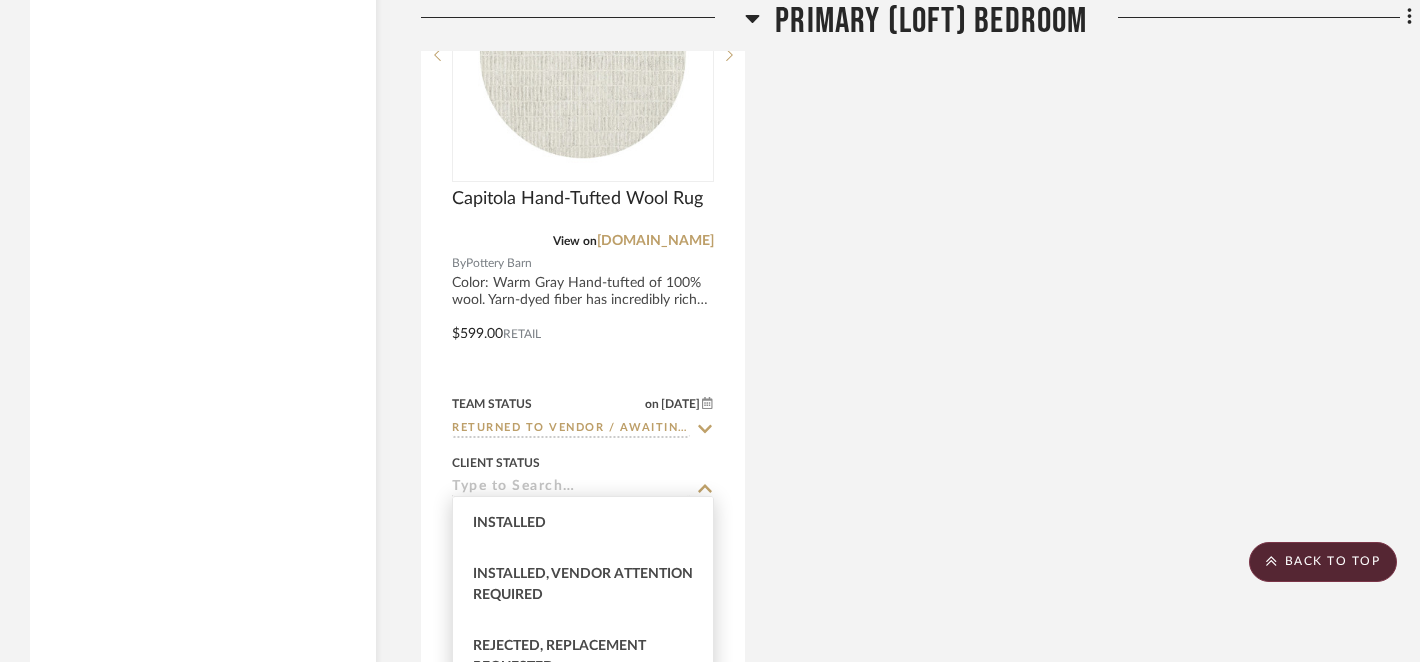 scroll, scrollTop: 674, scrollLeft: 0, axis: vertical 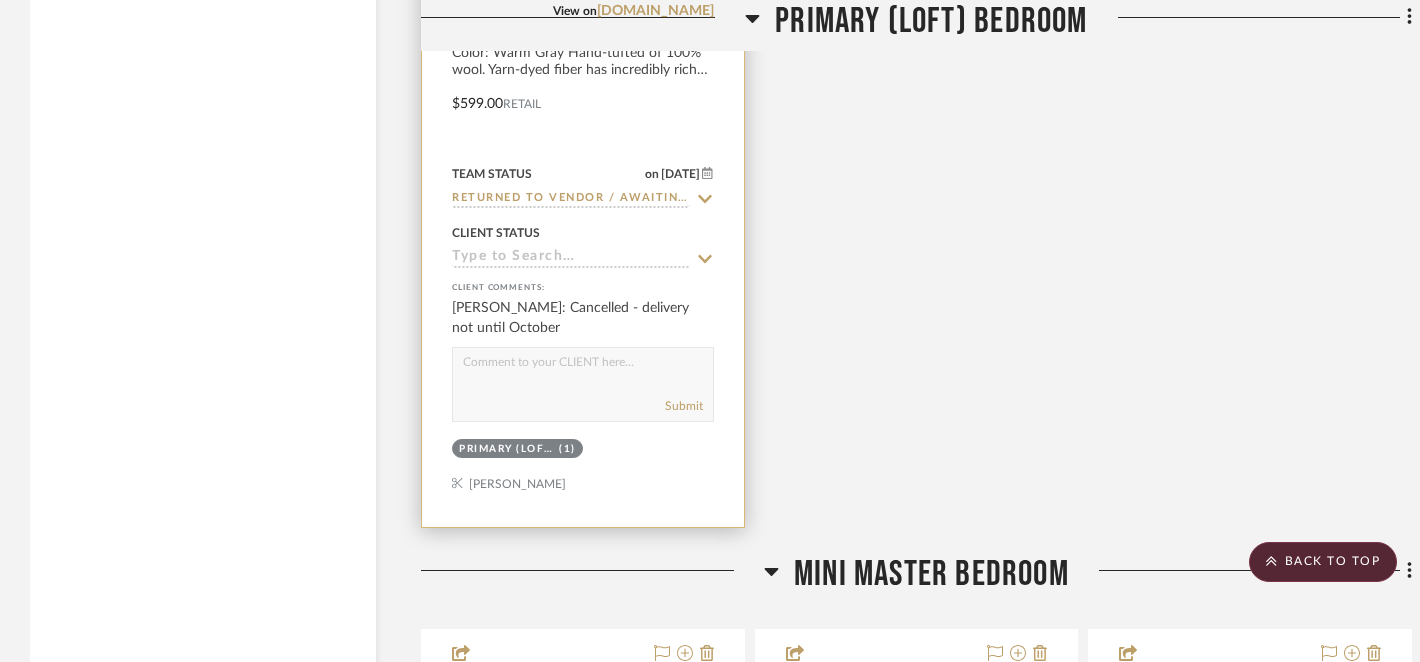 click 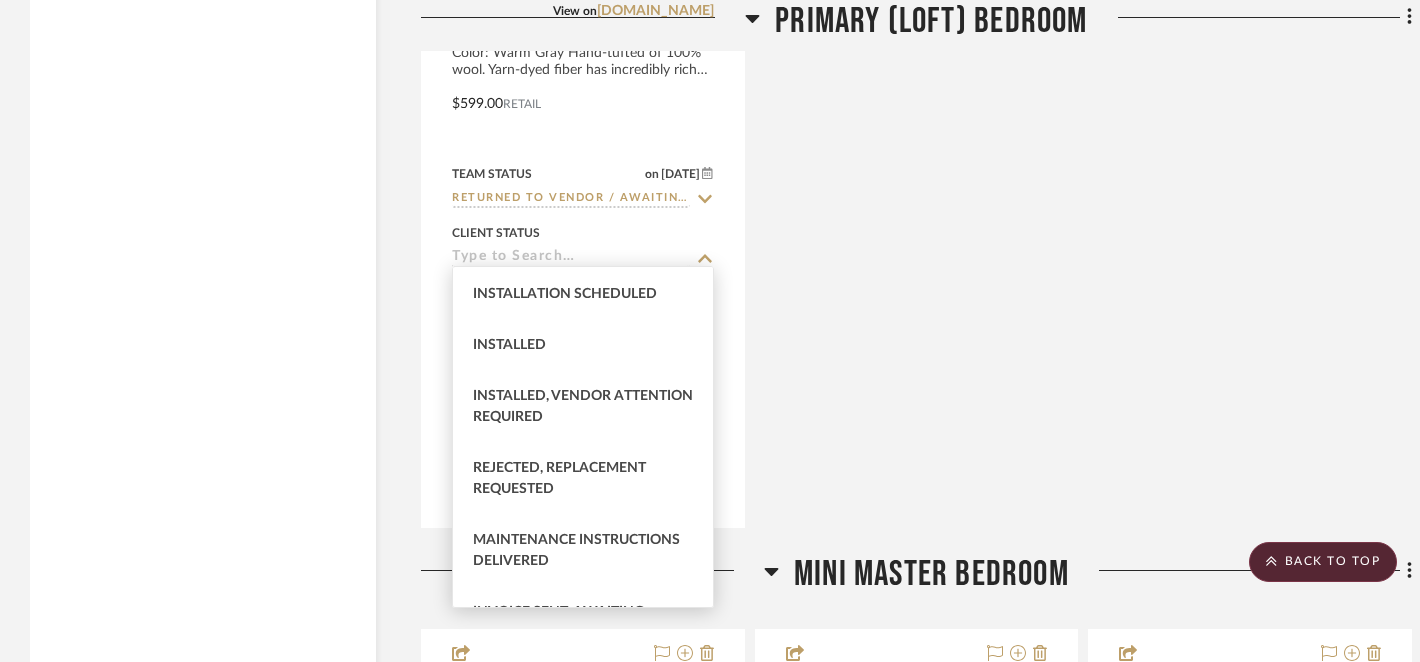 scroll, scrollTop: 674, scrollLeft: 0, axis: vertical 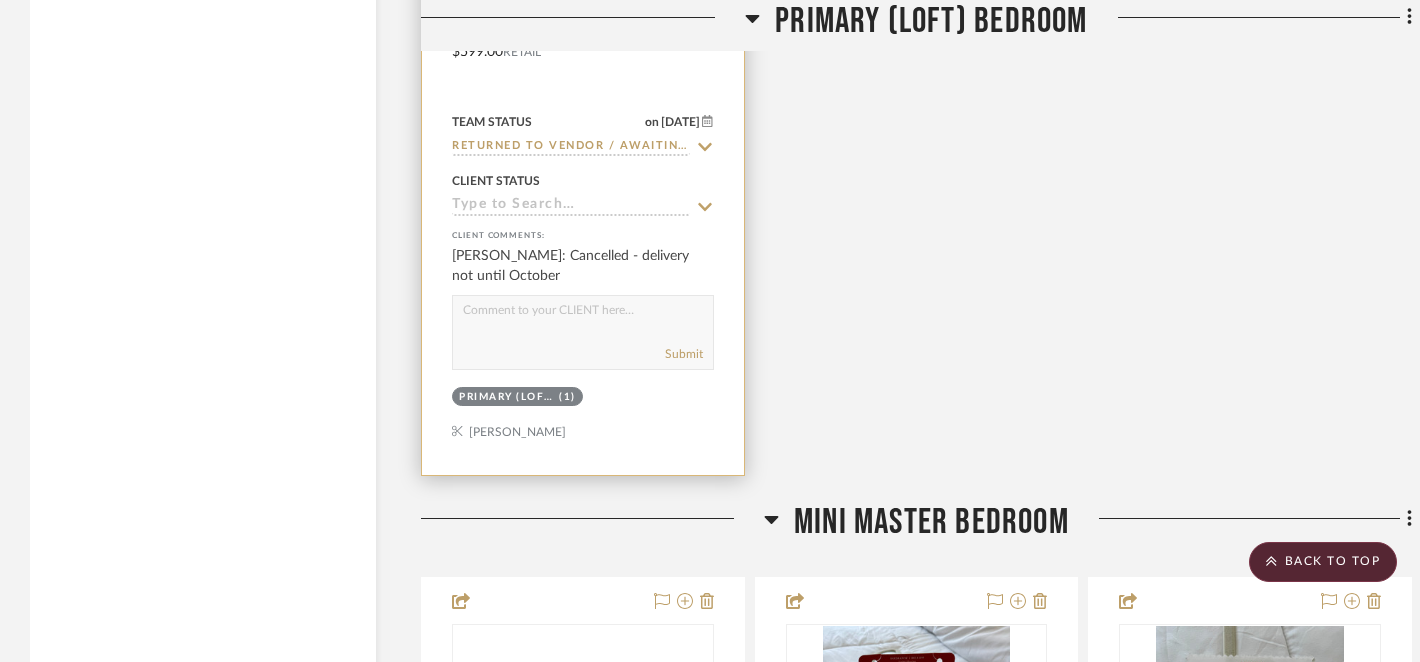 click 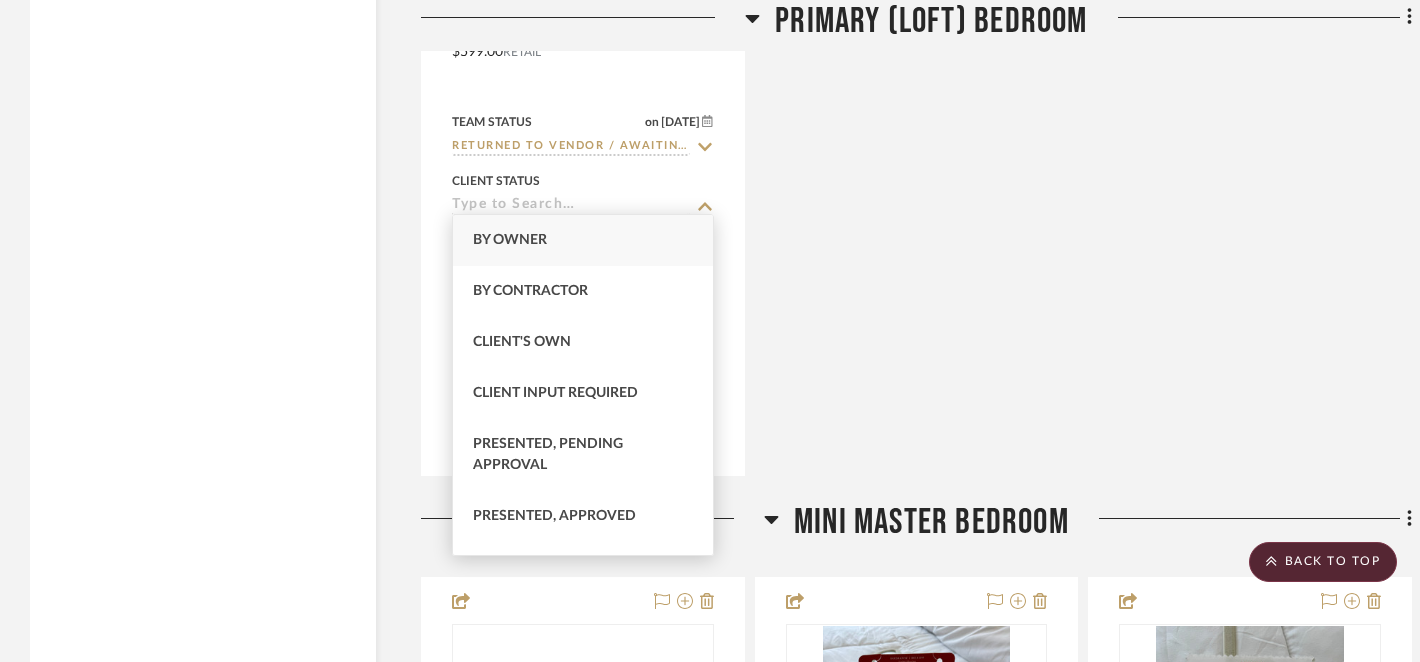 click on "Capitola Hand-Tufted Wool Rug  View on  potterybarn.com  By  Pottery Barn  Color: Warm Gray
Hand-tufted of 100% wool.
Yarn-dyed fiber has incredibly rich color that holds its vibrancy over time.
Mineral Blue contains Parchment, Mineral Blue and Steel Blue.
Warm Gray contains Parchment, Flagstone Gray and Warm Gray.
Indigo contains Midnight Blue, Ivory and Chambray Blue.
Oatmeal contains Ivory, Parchment, Dark Flax and Bronze.
Rosewood contains Ivory, Parchment and Adobe.
Ivory contains Parchment.
A mixture of cut and looped pile adds texture and dimension.
Self binding results in a rug that resists curling and maintains its quality over time.
Synthetic Latex cotton backing: The synthetic latex provides a more durable and flexible backing that reduces odor and extends the rug’s life; it does not present a risk to those with latex allergies, nor does it dry out or break down over time.
$599.00  Retail  Team Status on 6/18/2025 6/18/2025 Returned to Vendor / Awaiting Replacement Client Status 7/19/2025" 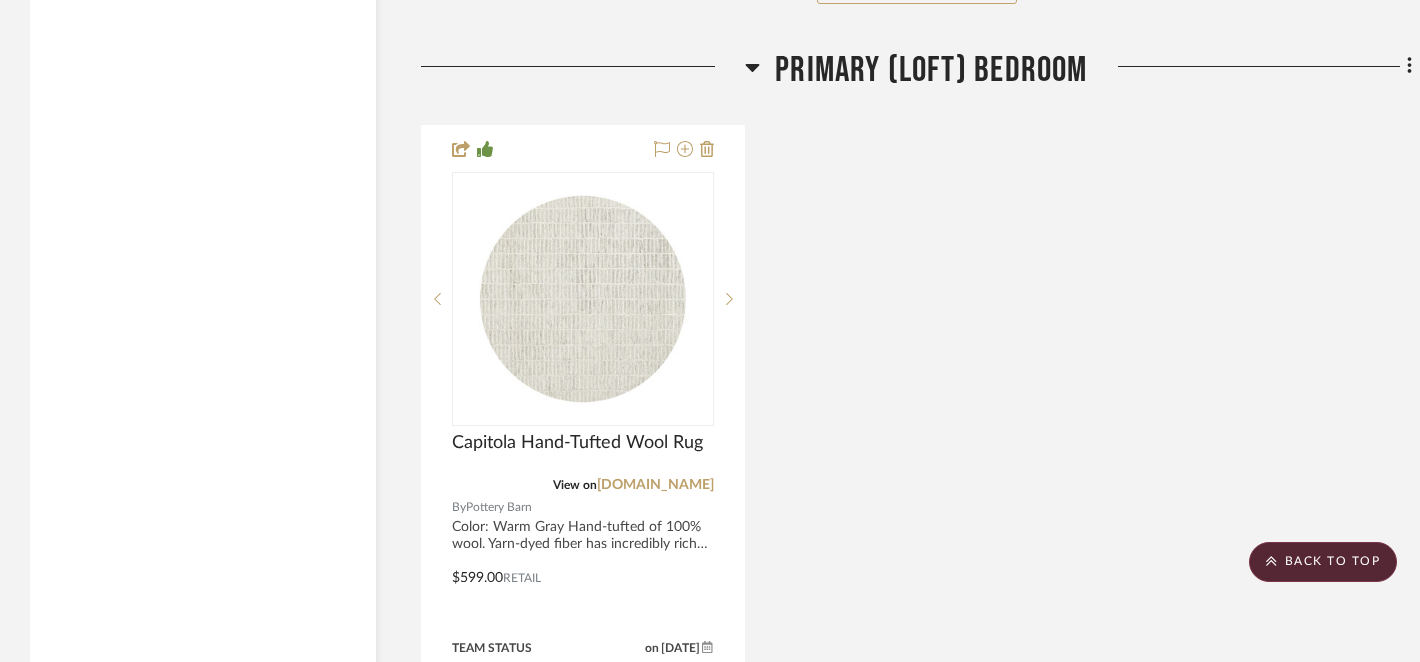 scroll, scrollTop: 10071, scrollLeft: 0, axis: vertical 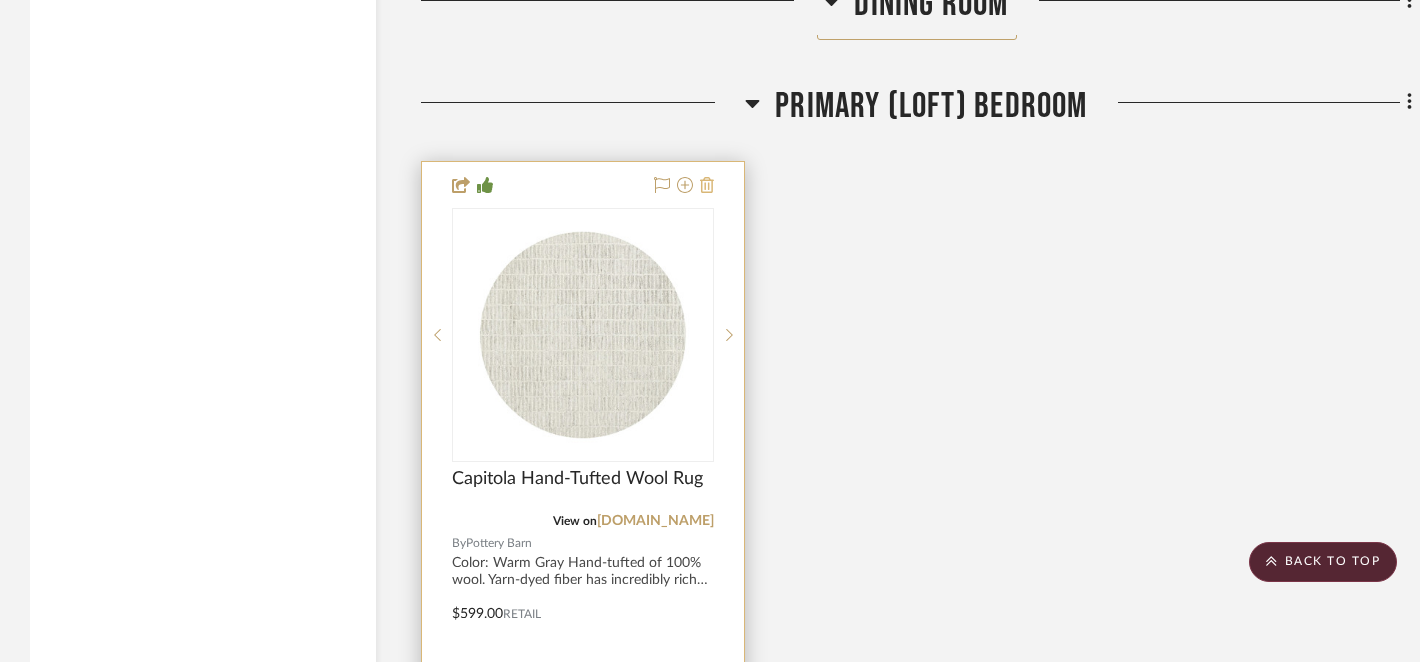 click 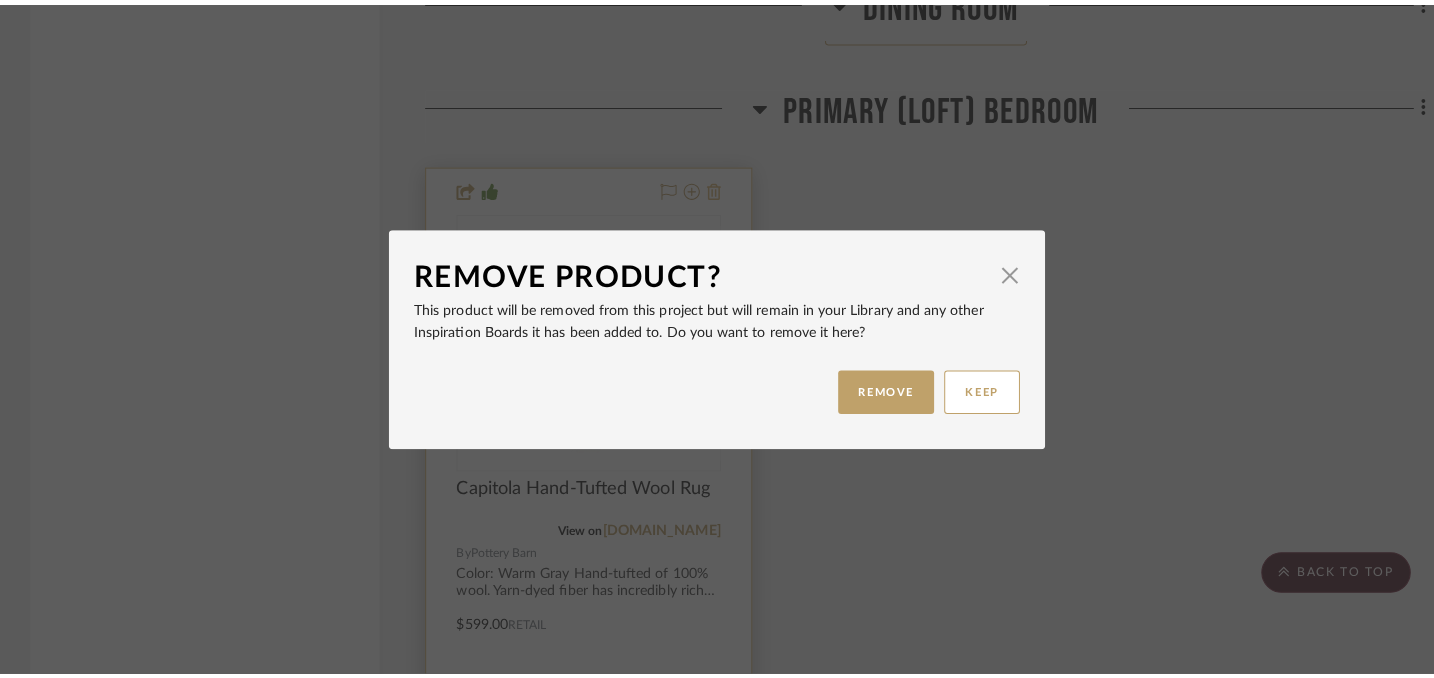 scroll, scrollTop: 0, scrollLeft: 0, axis: both 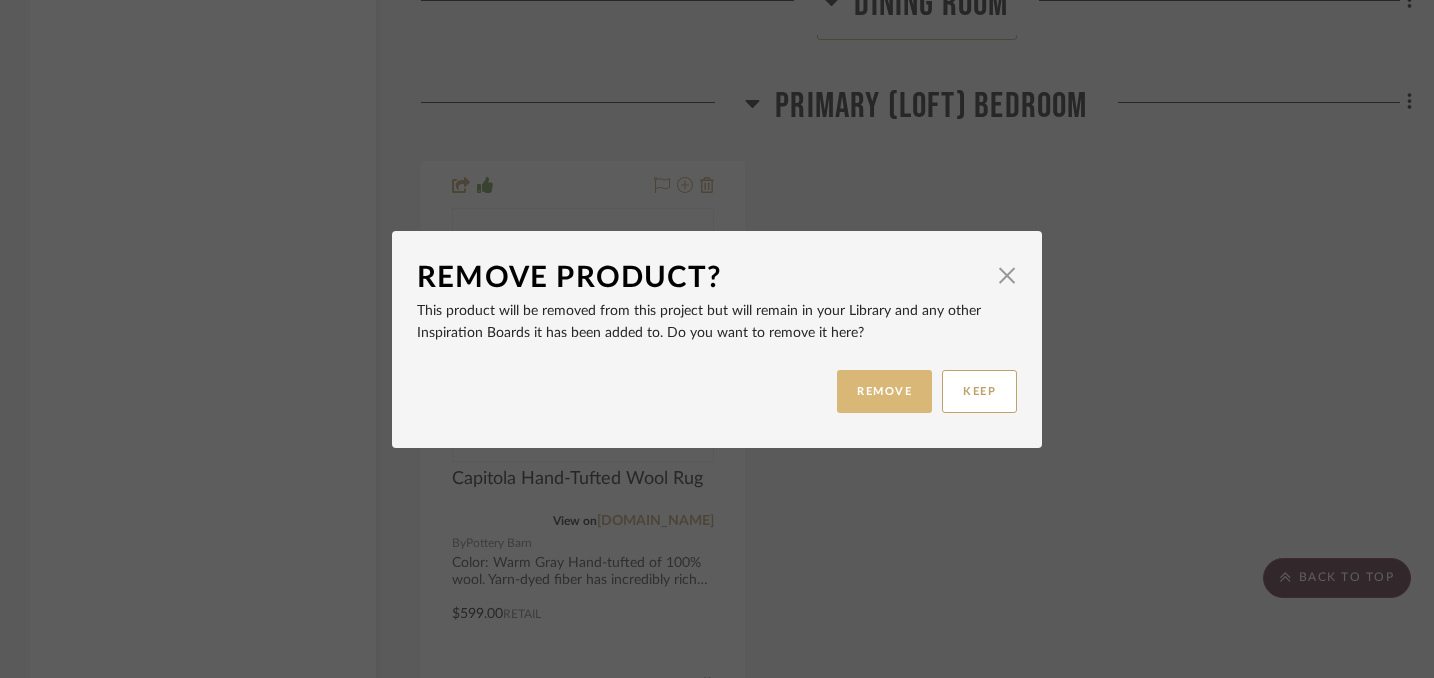 click on "REMOVE" at bounding box center [884, 391] 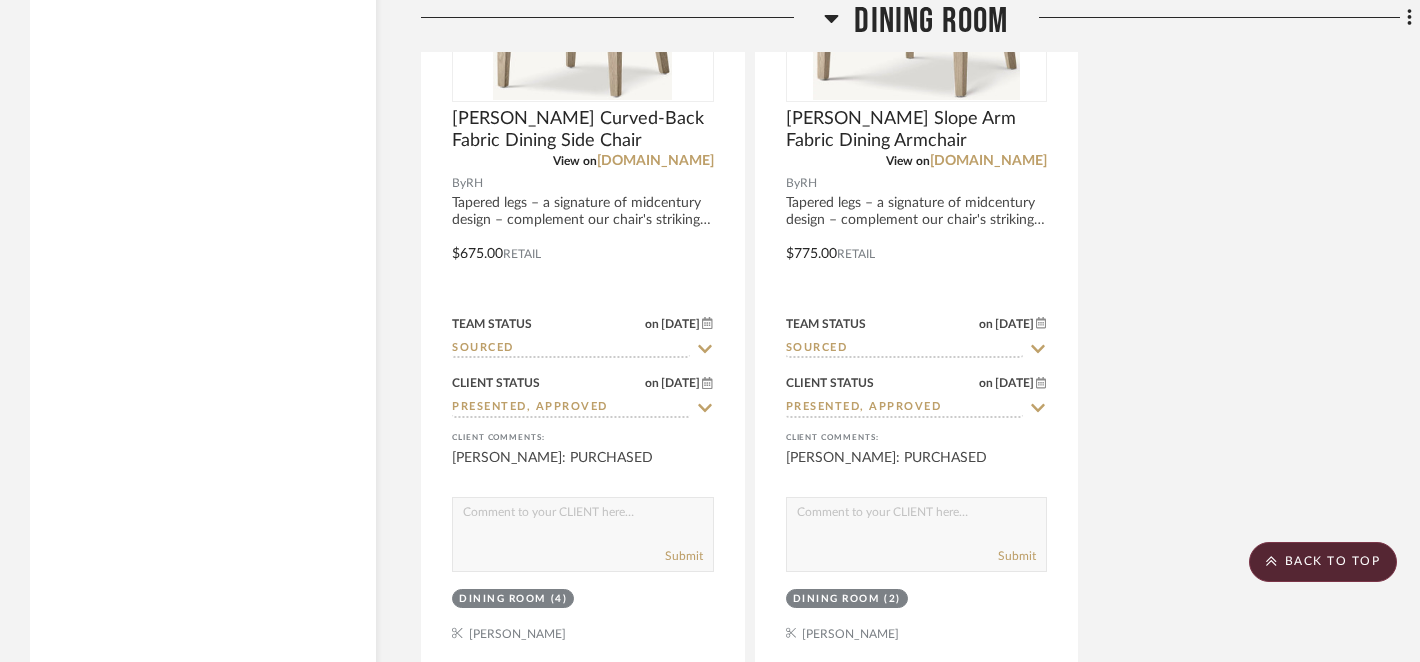 scroll, scrollTop: 9411, scrollLeft: 0, axis: vertical 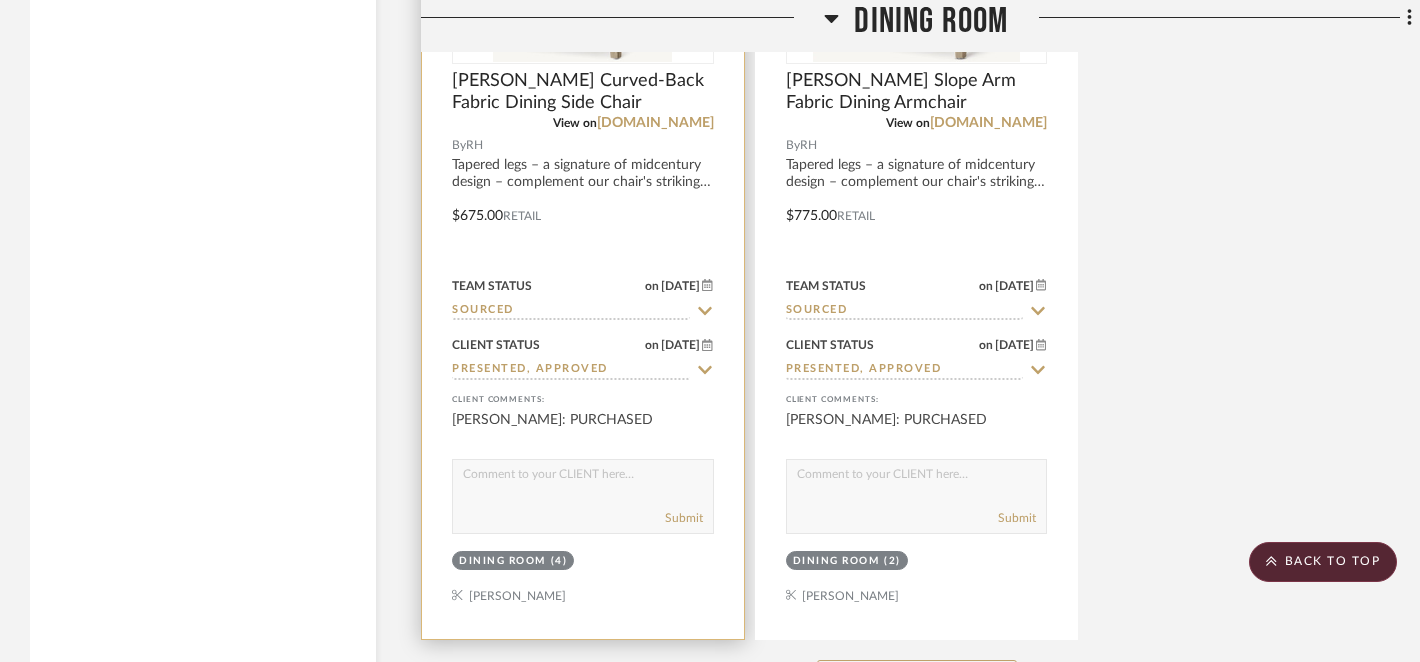click 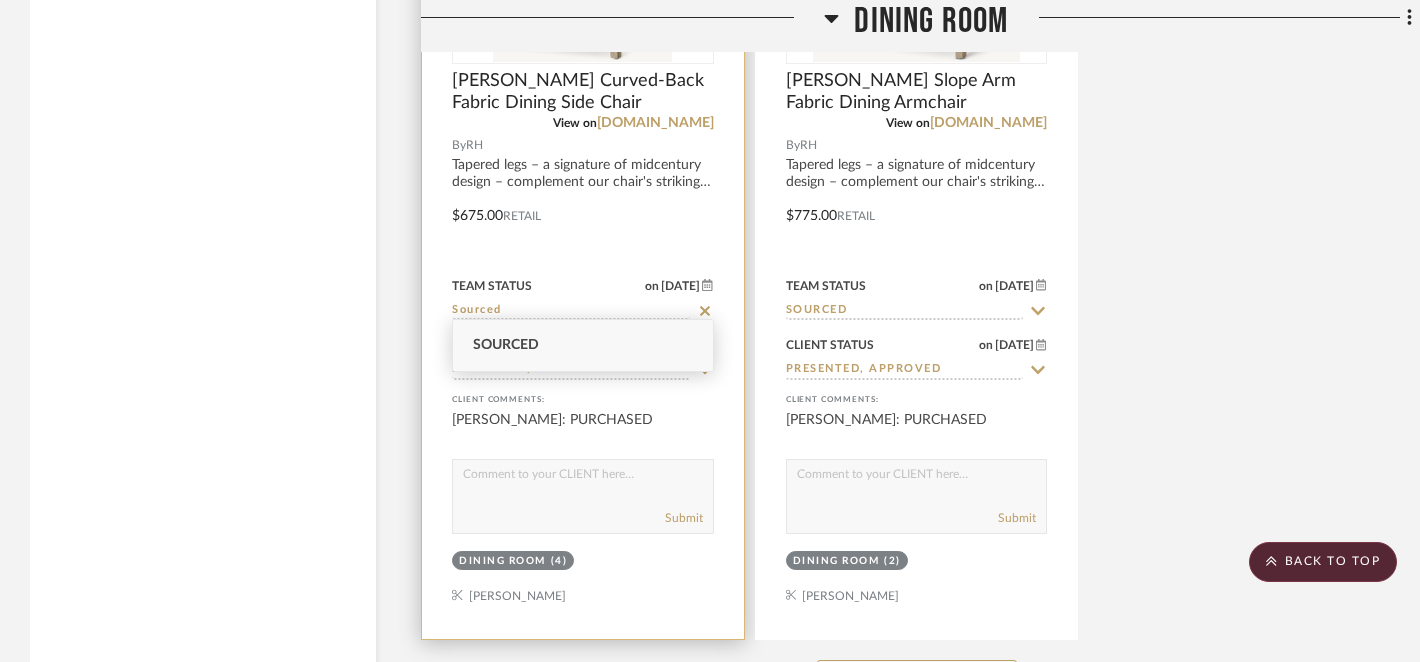 click 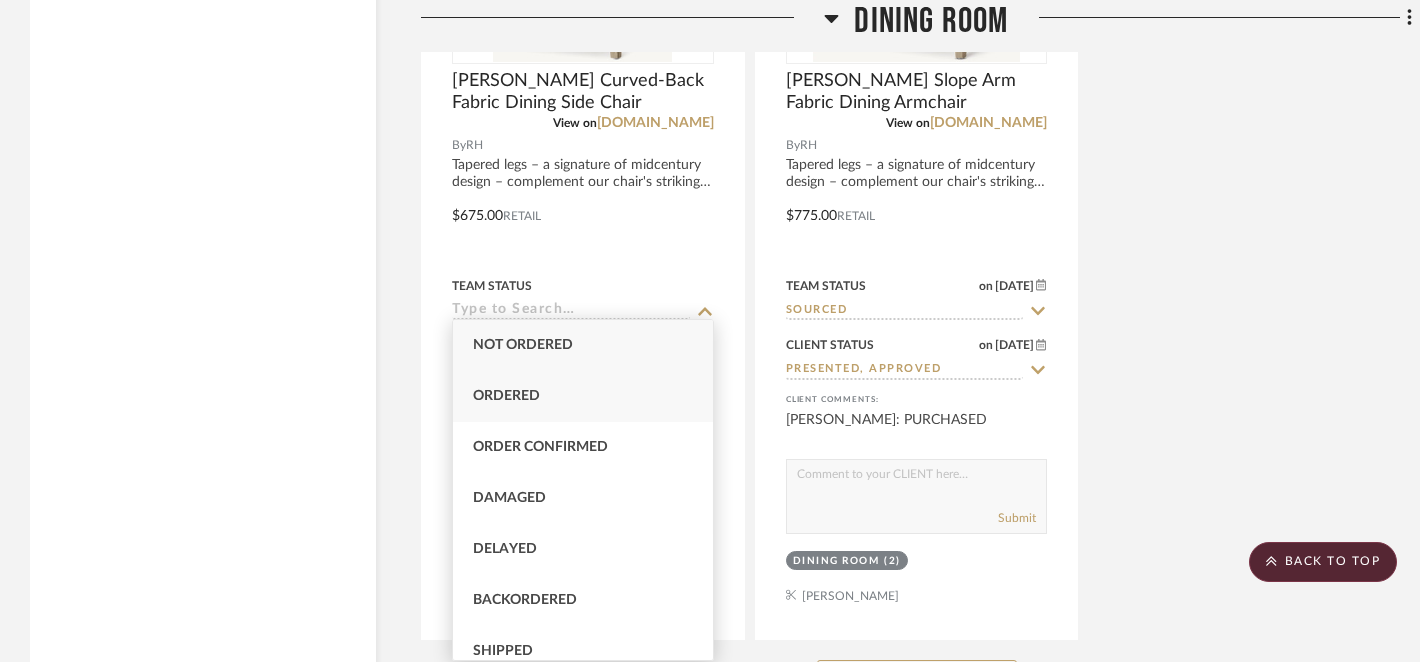 click on "Ordered" at bounding box center [583, 396] 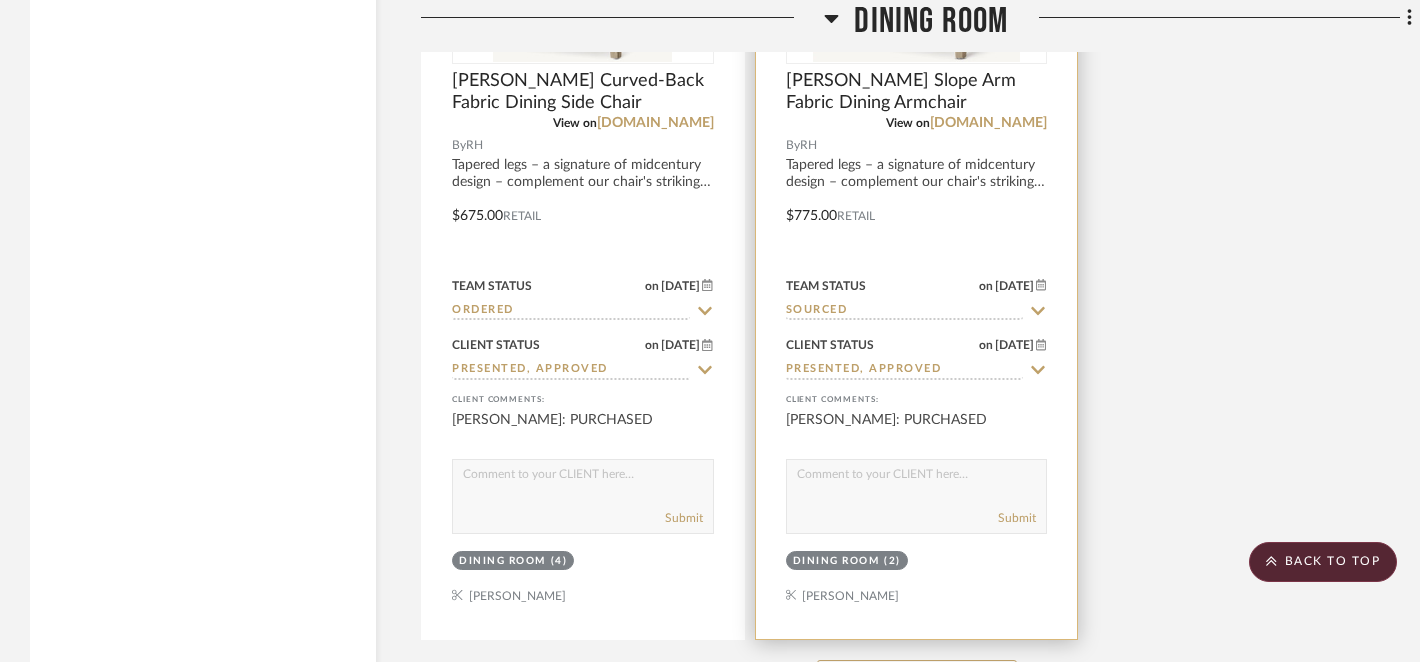 click 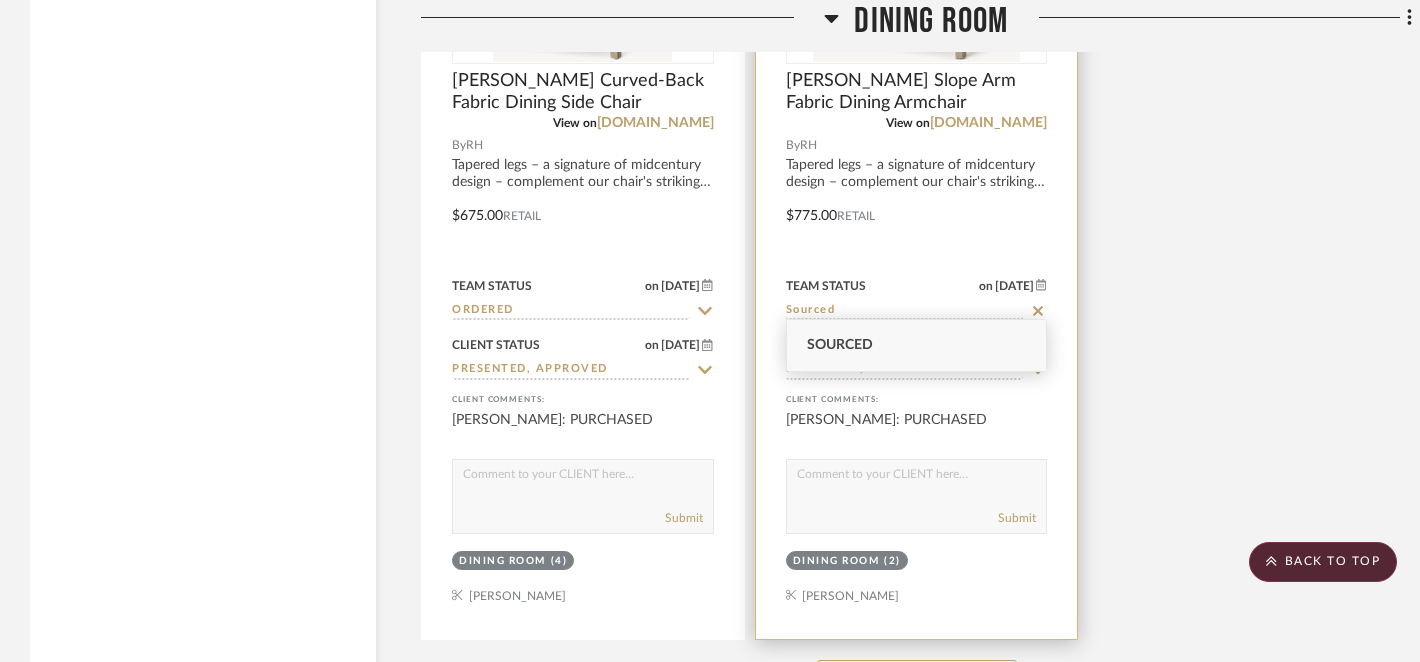 click 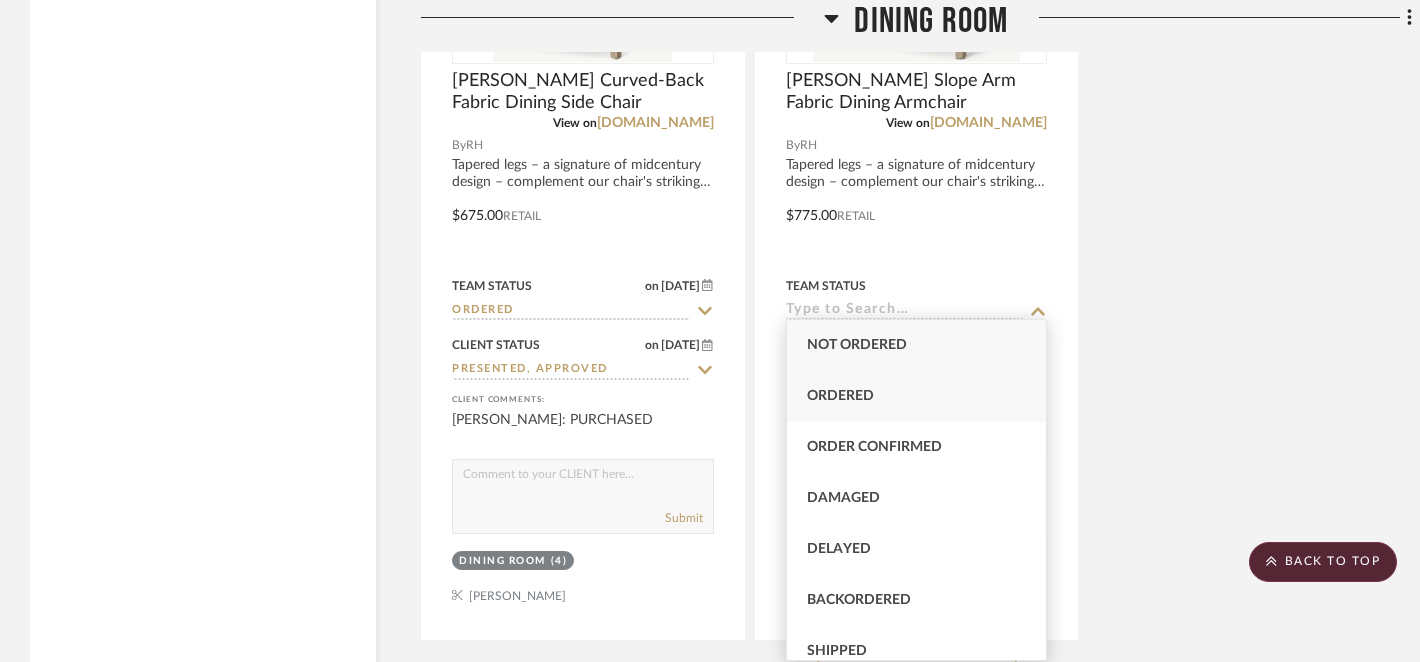 click on "Ordered" at bounding box center (917, 396) 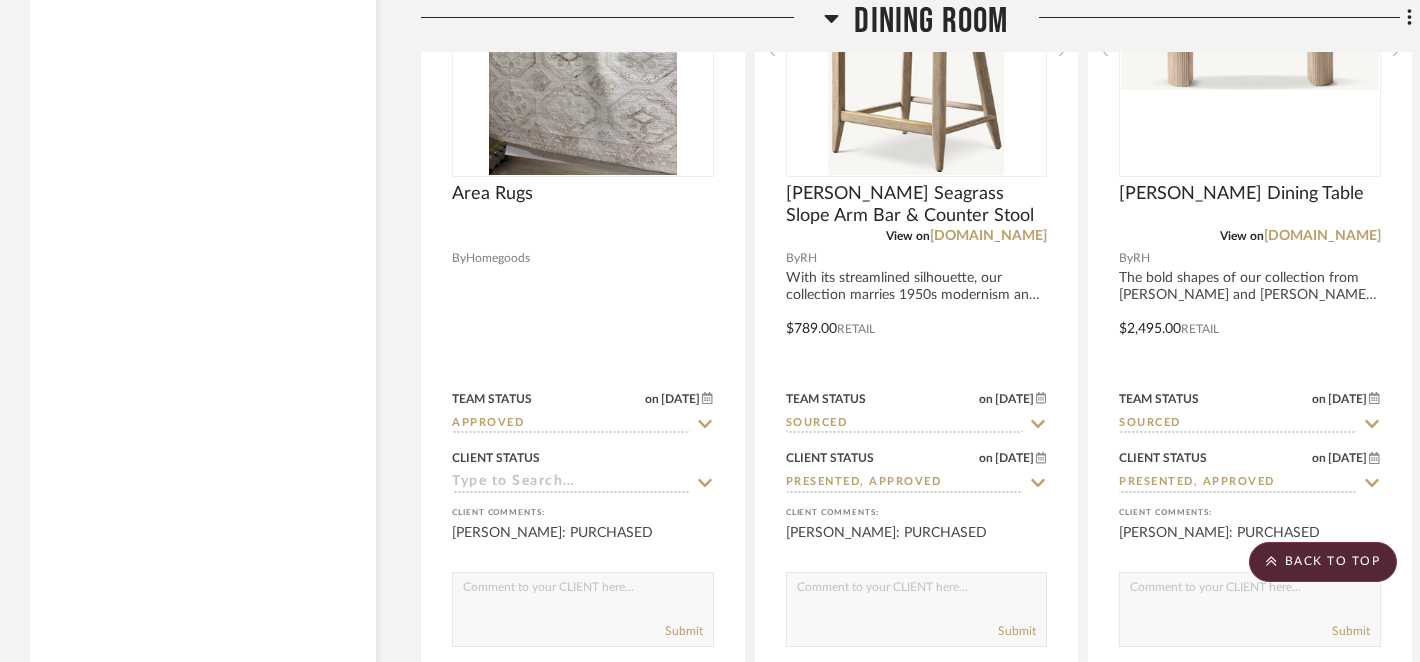 scroll, scrollTop: 8421, scrollLeft: 0, axis: vertical 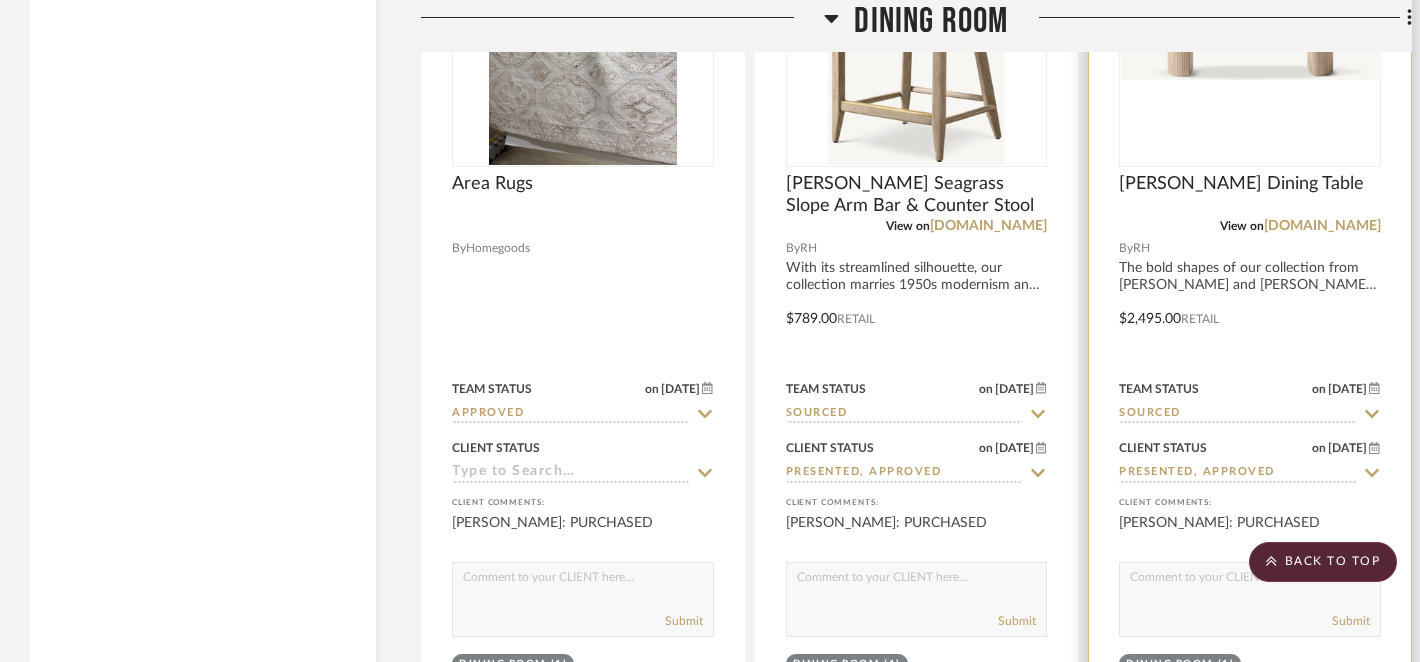 click 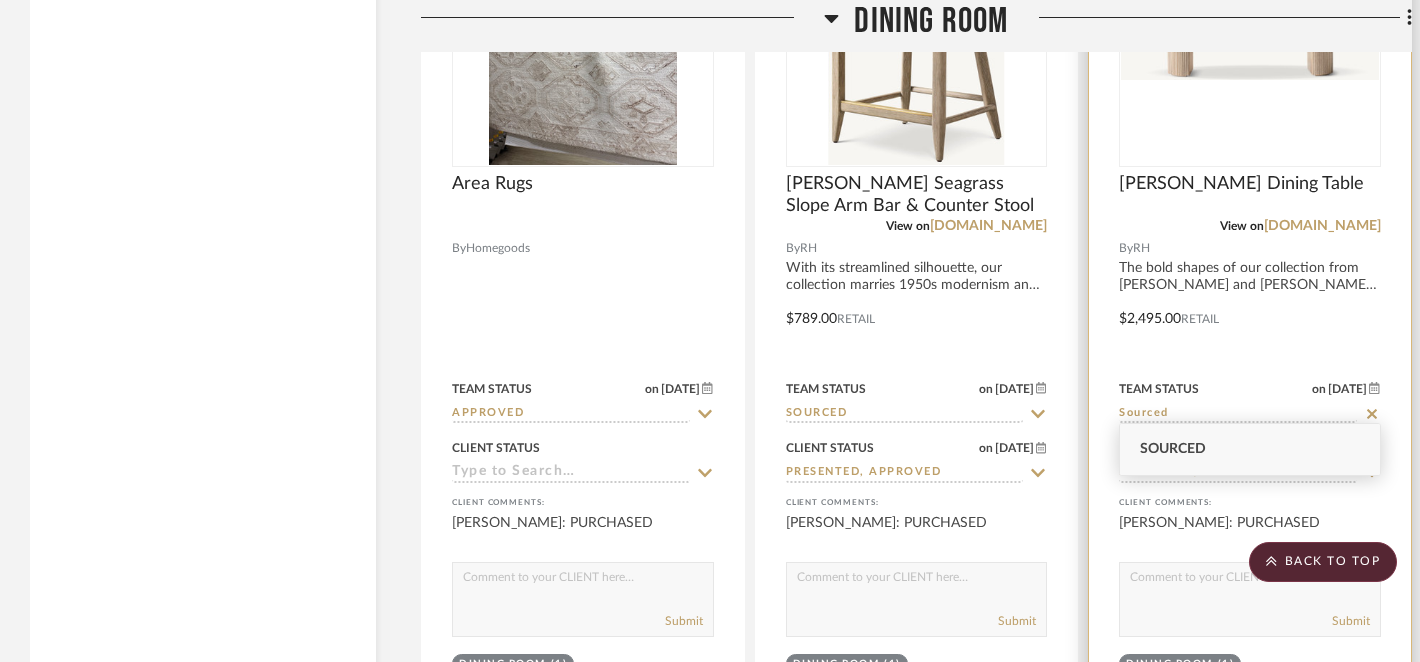click 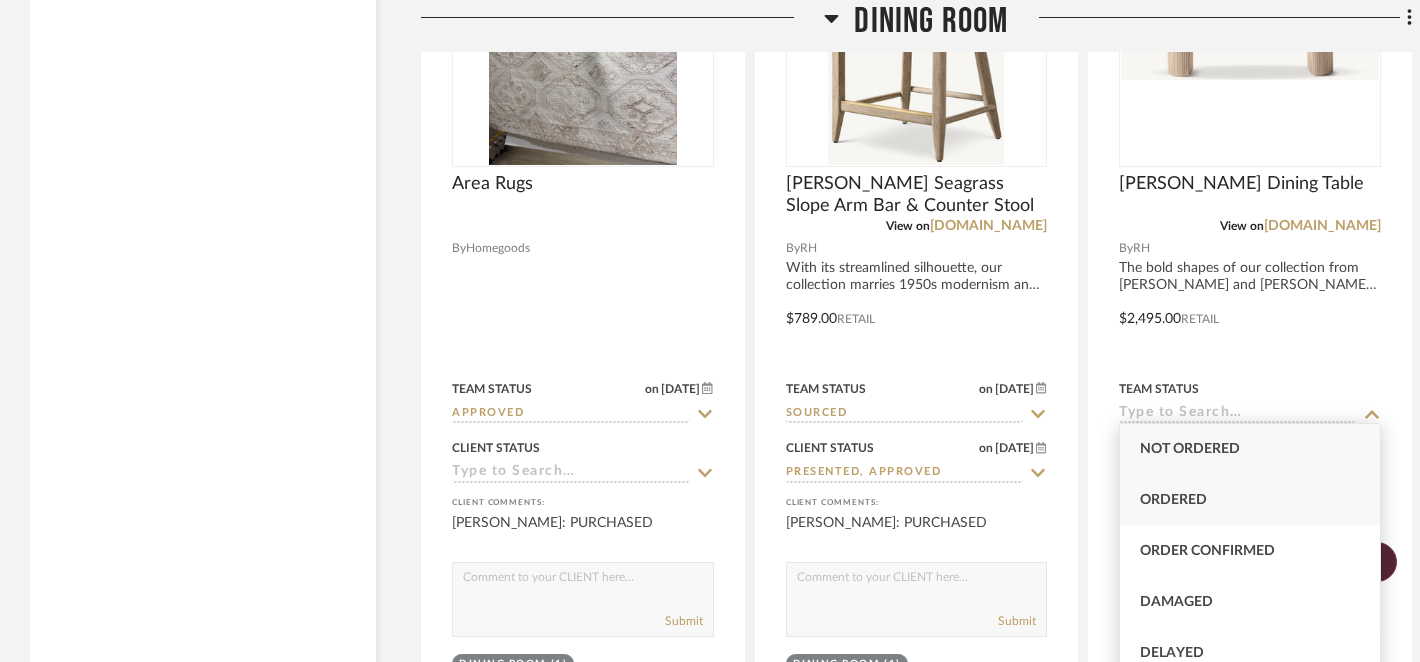 click on "Ordered" at bounding box center [1250, 500] 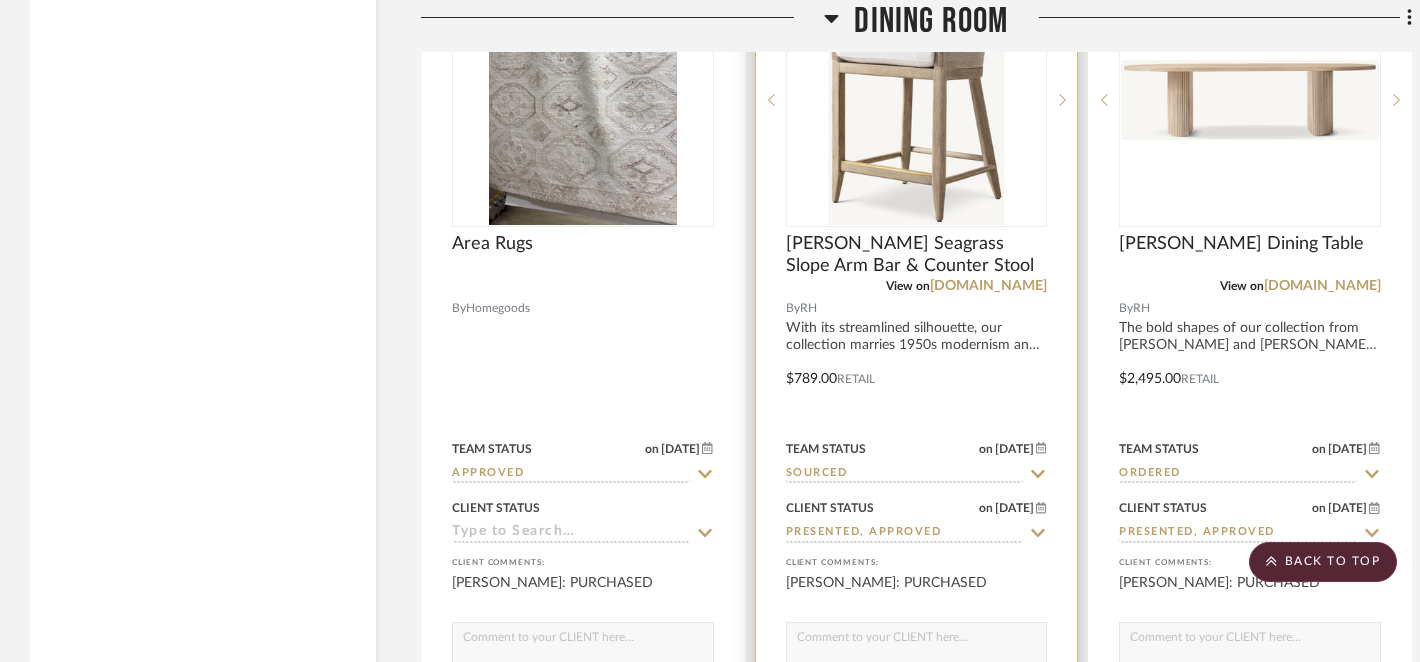 scroll, scrollTop: 8360, scrollLeft: 0, axis: vertical 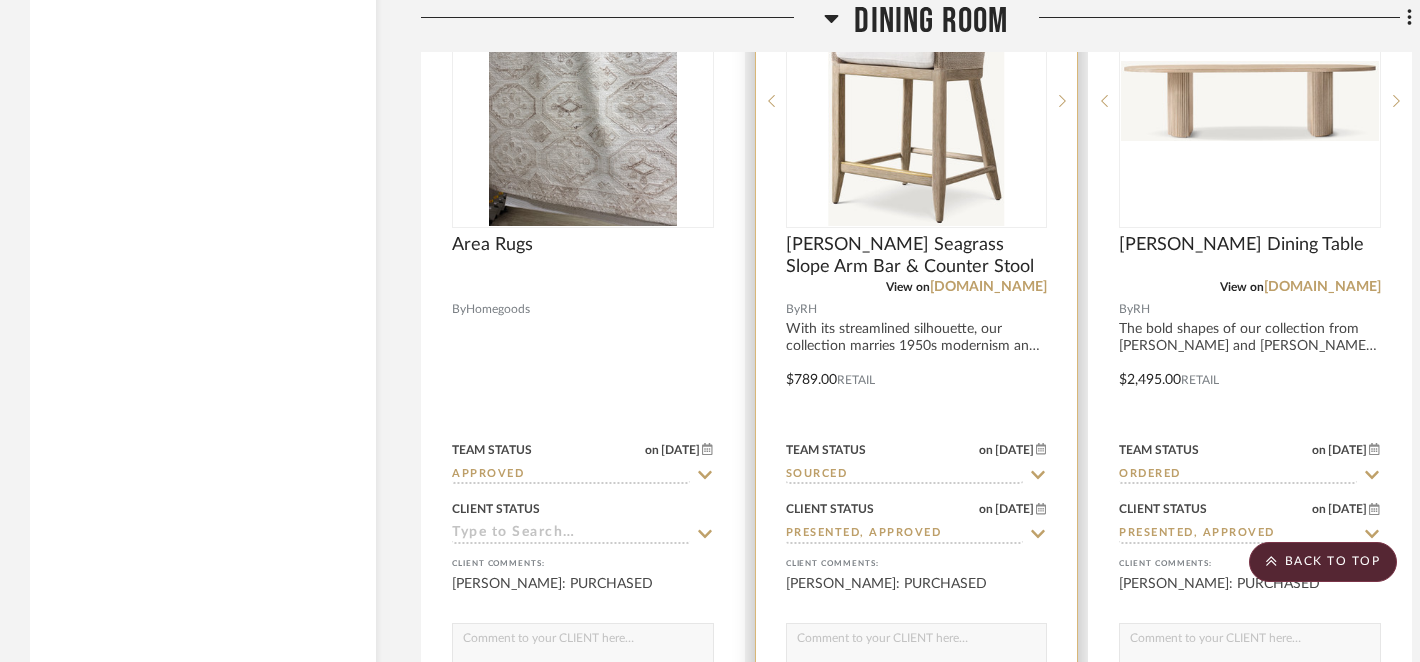 click 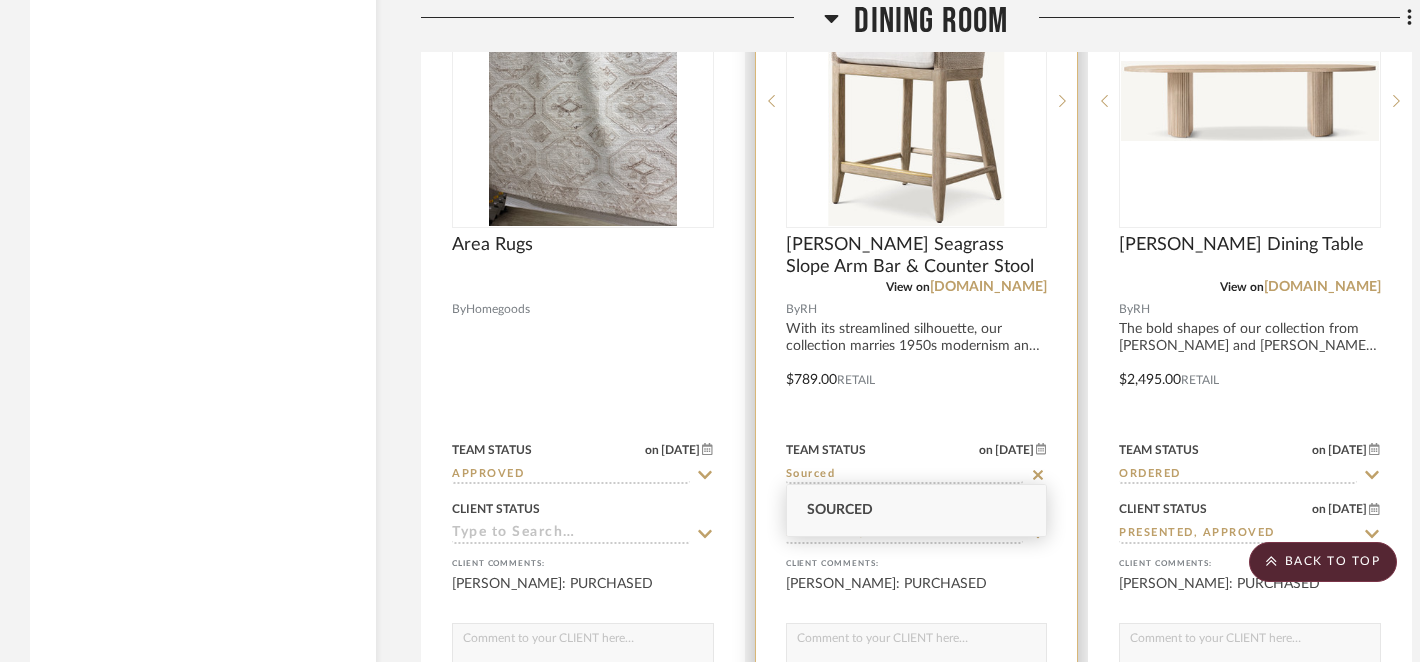 click 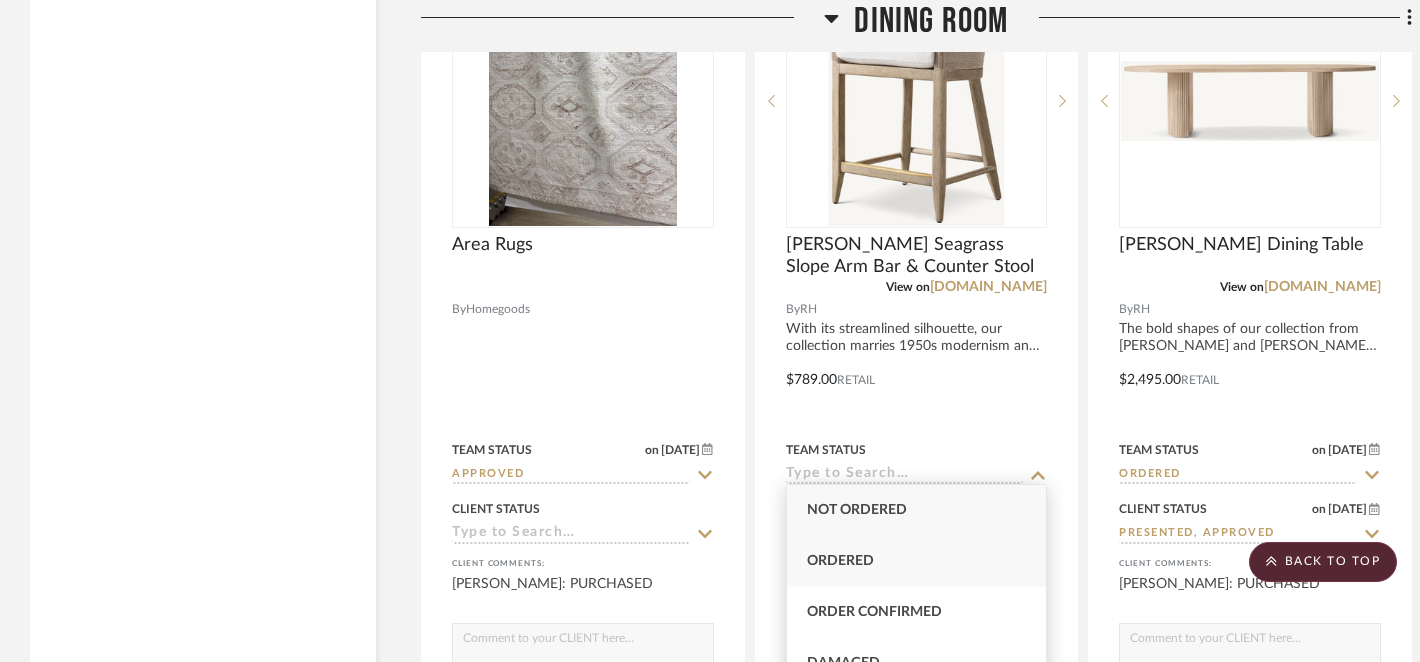 click on "Ordered" at bounding box center [917, 561] 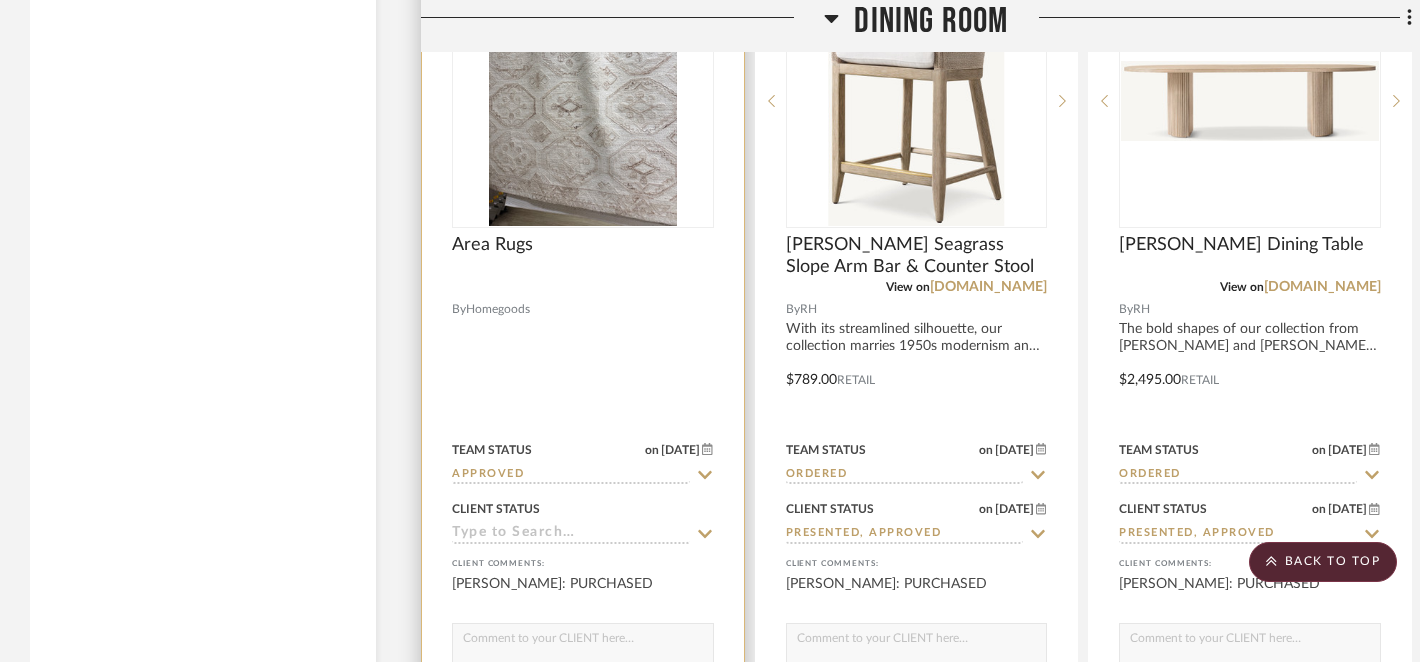click 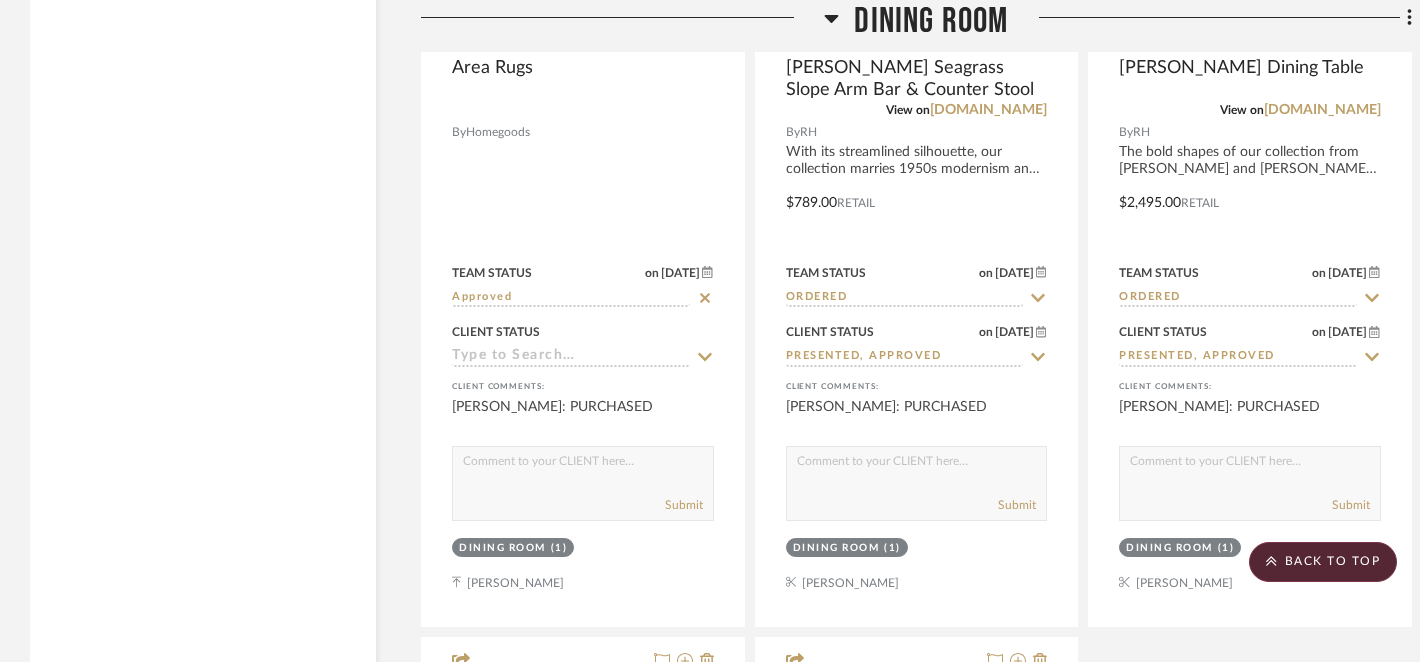 scroll, scrollTop: 8548, scrollLeft: 0, axis: vertical 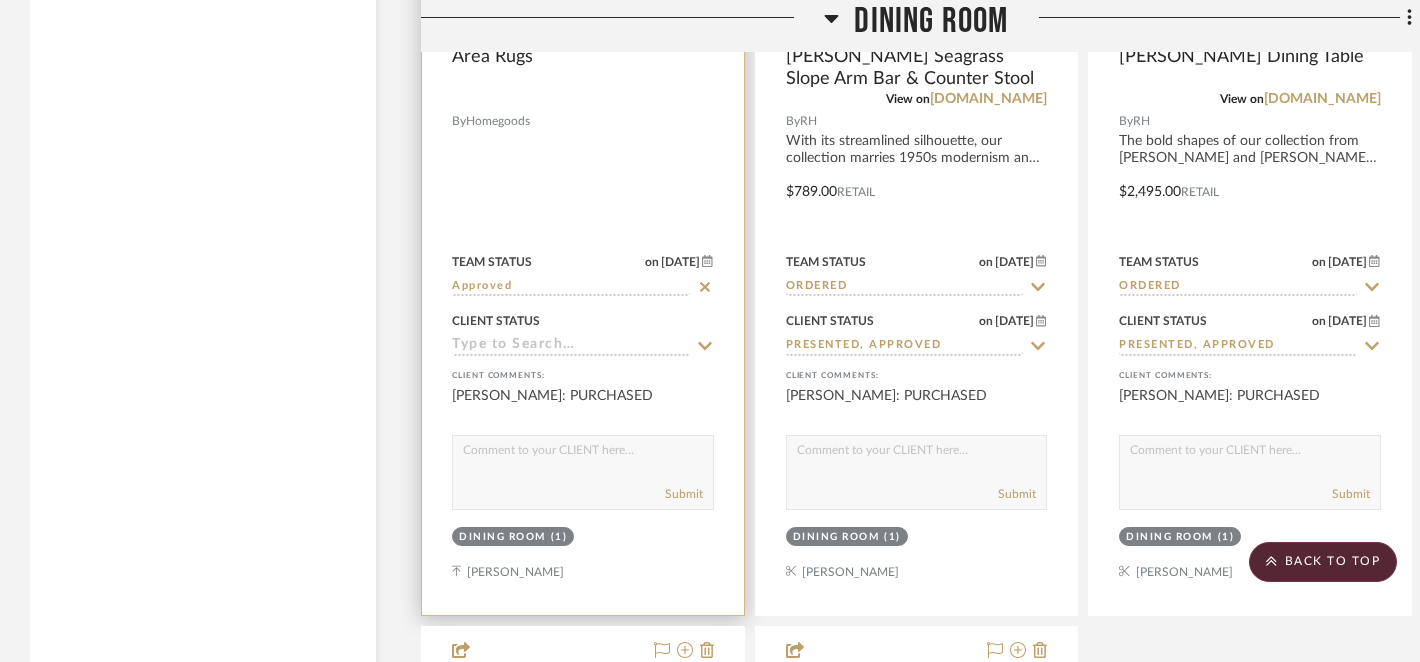 click 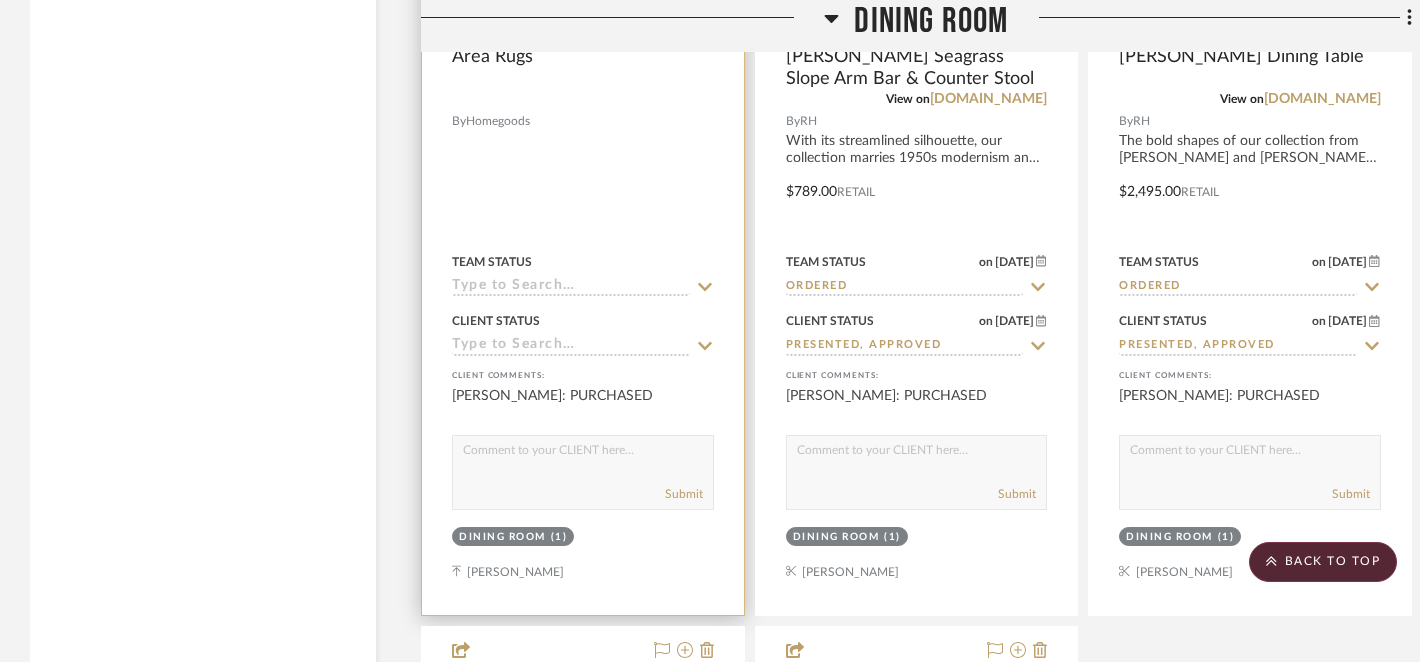 click 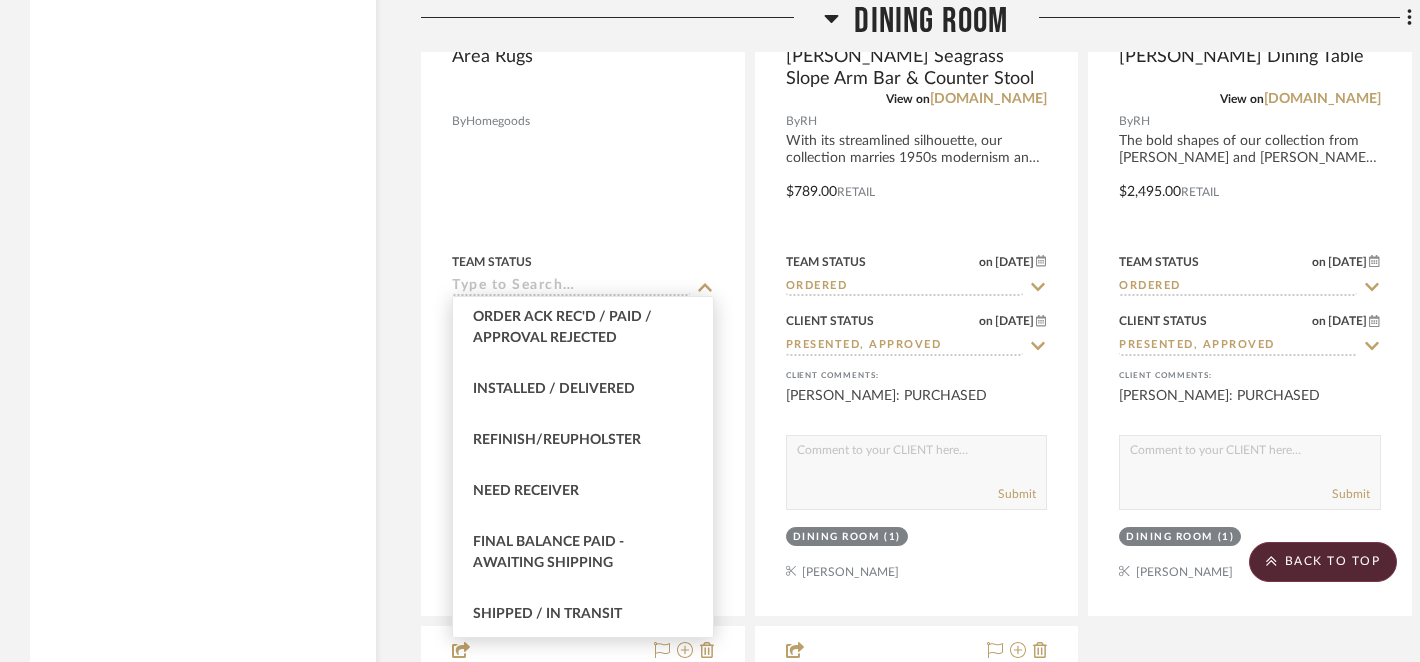 scroll, scrollTop: 3041, scrollLeft: 0, axis: vertical 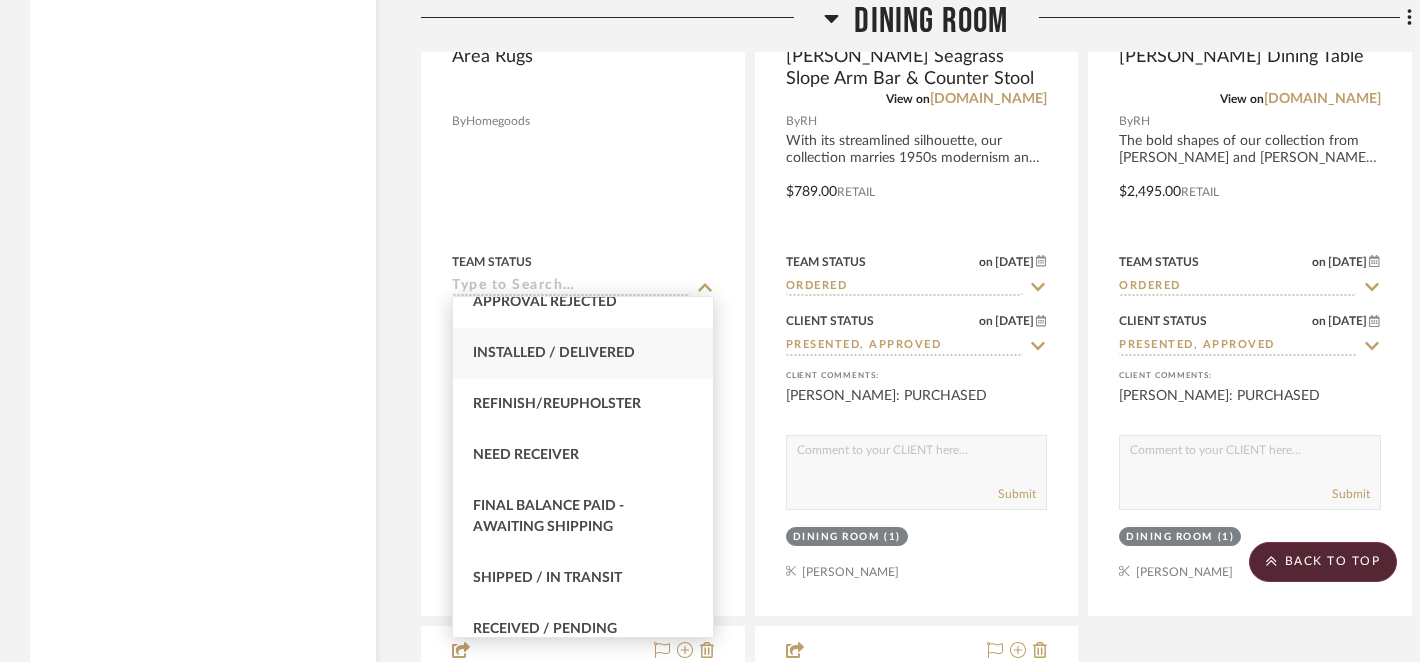 click on "Installed / Delivered" at bounding box center (554, 353) 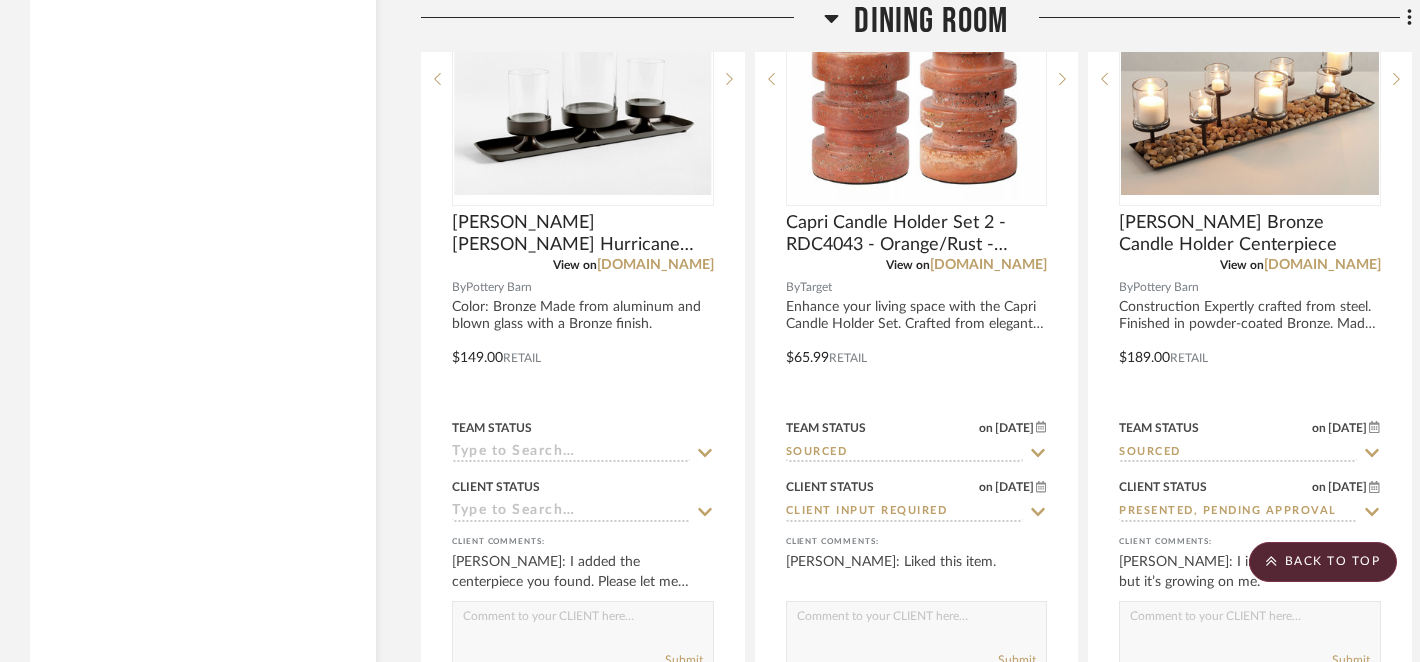 scroll, scrollTop: 7497, scrollLeft: 0, axis: vertical 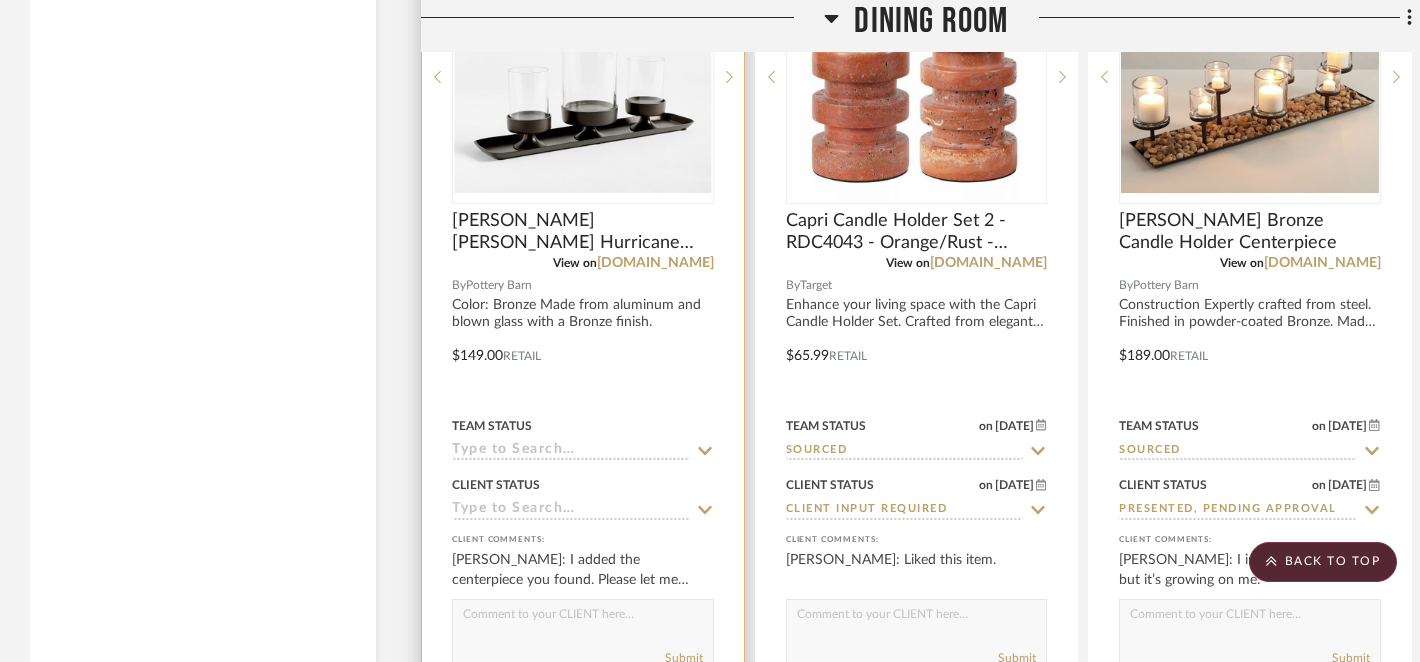 click 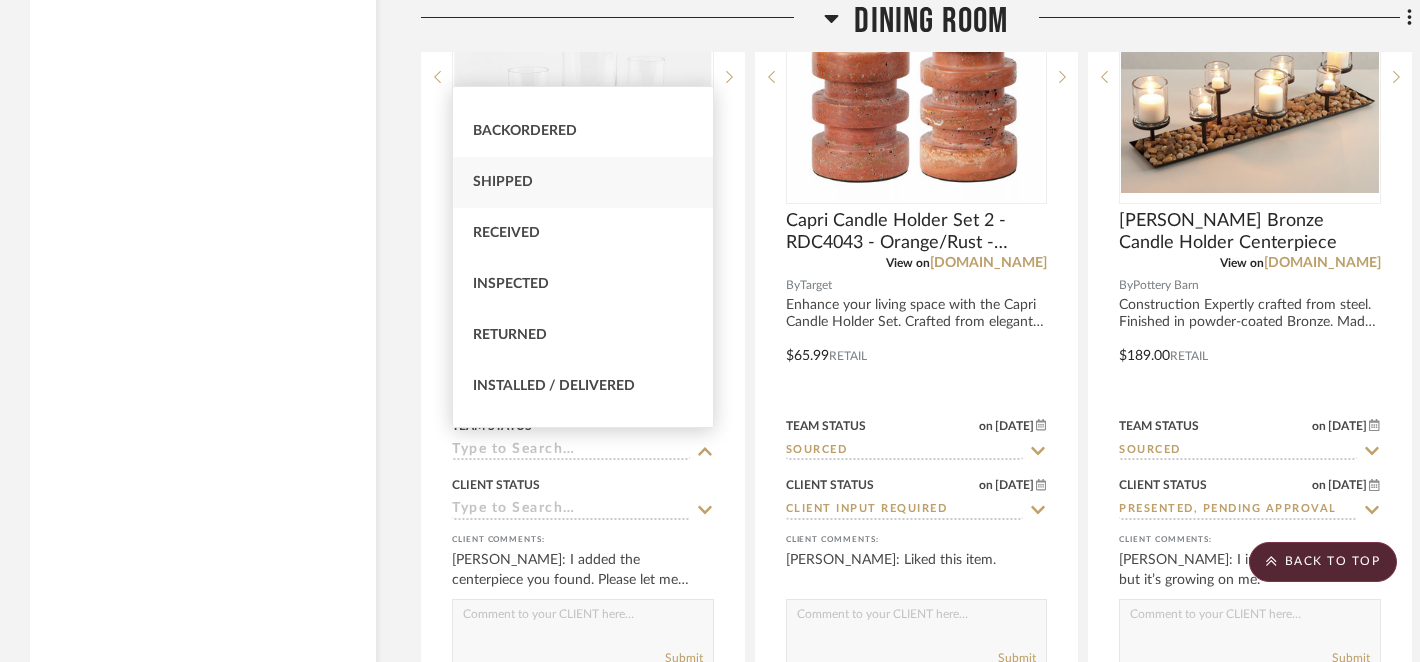 scroll, scrollTop: 241, scrollLeft: 0, axis: vertical 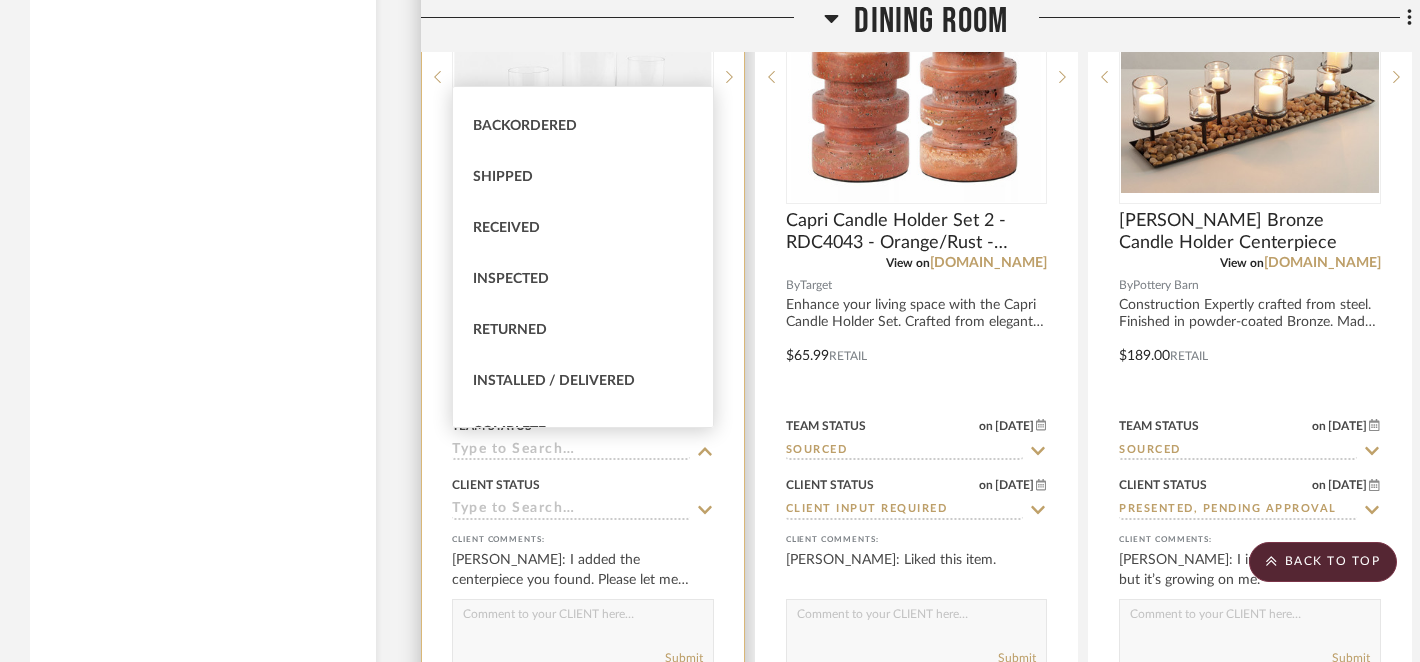 click 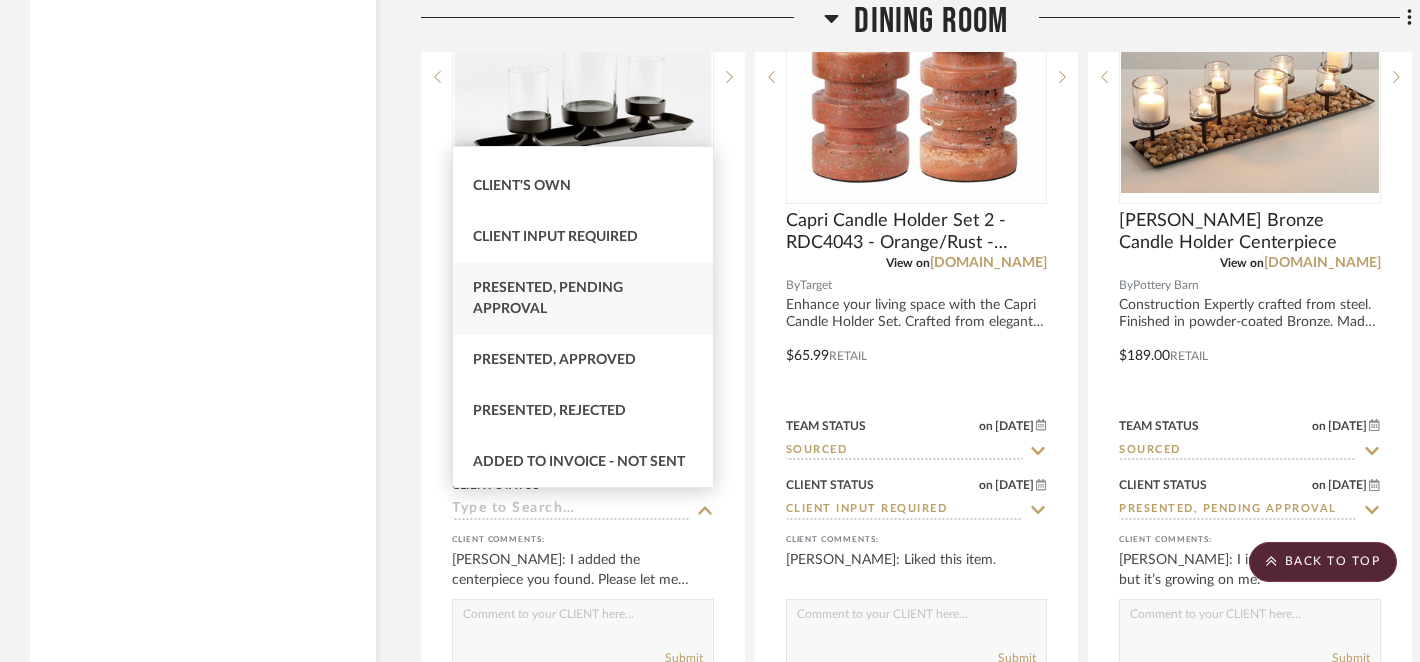 scroll, scrollTop: 0, scrollLeft: 0, axis: both 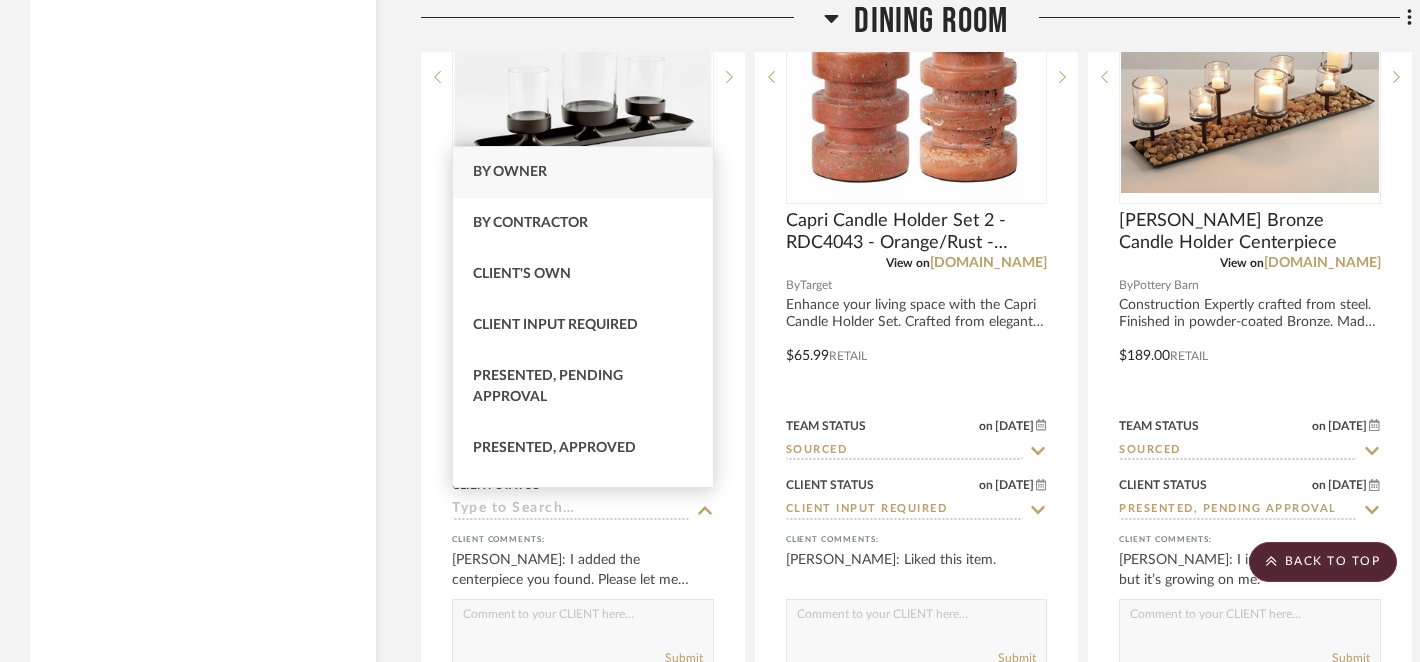 click on "By Owner" at bounding box center (510, 172) 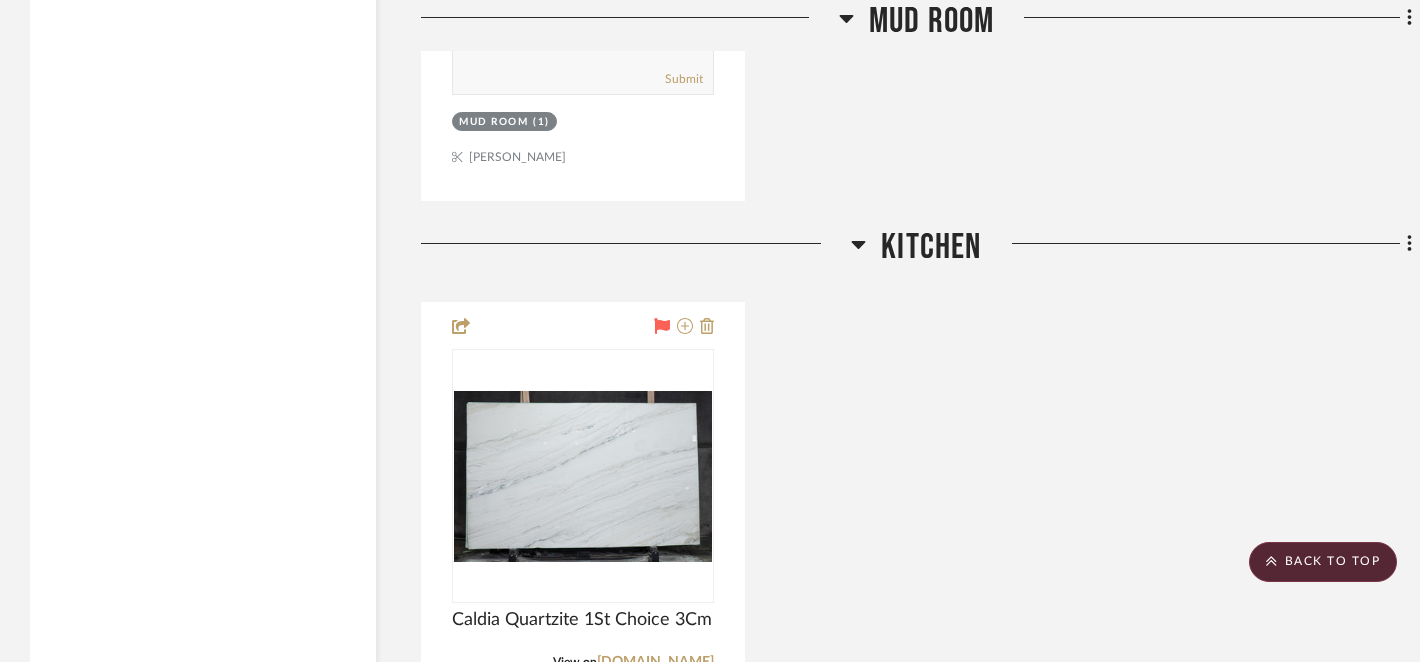 scroll, scrollTop: 6117, scrollLeft: 0, axis: vertical 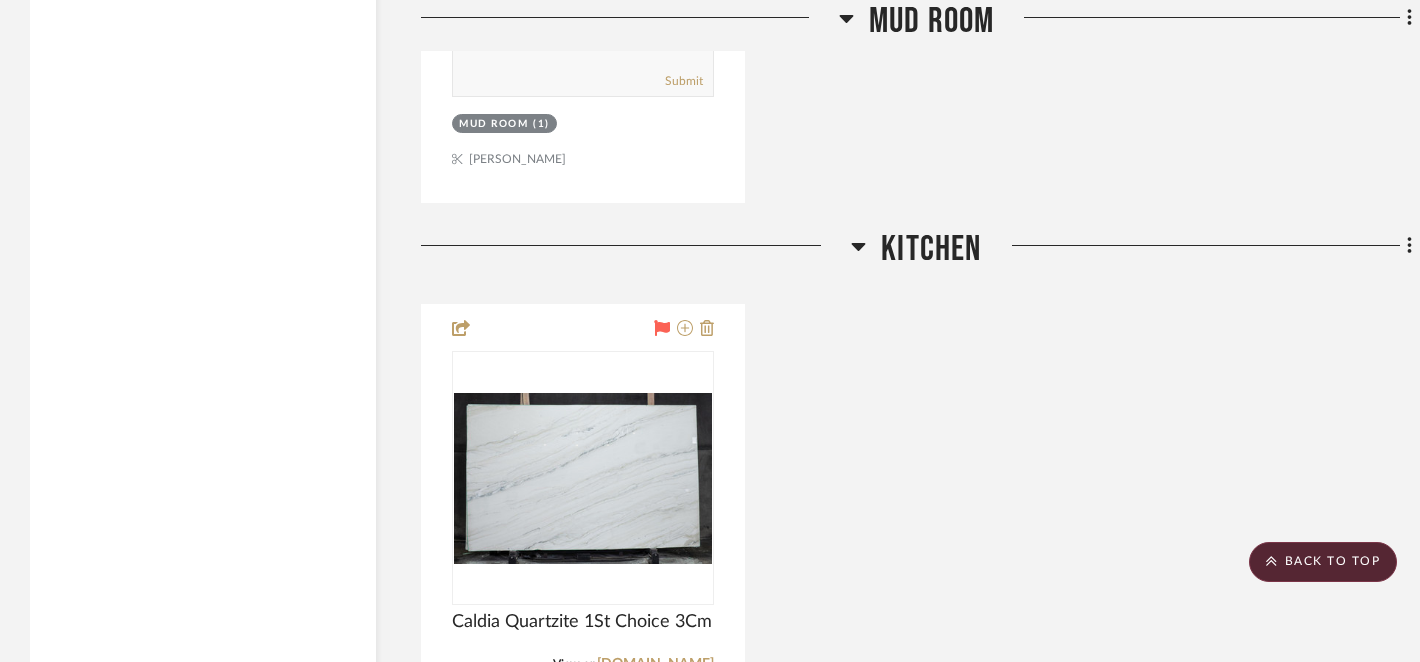 click 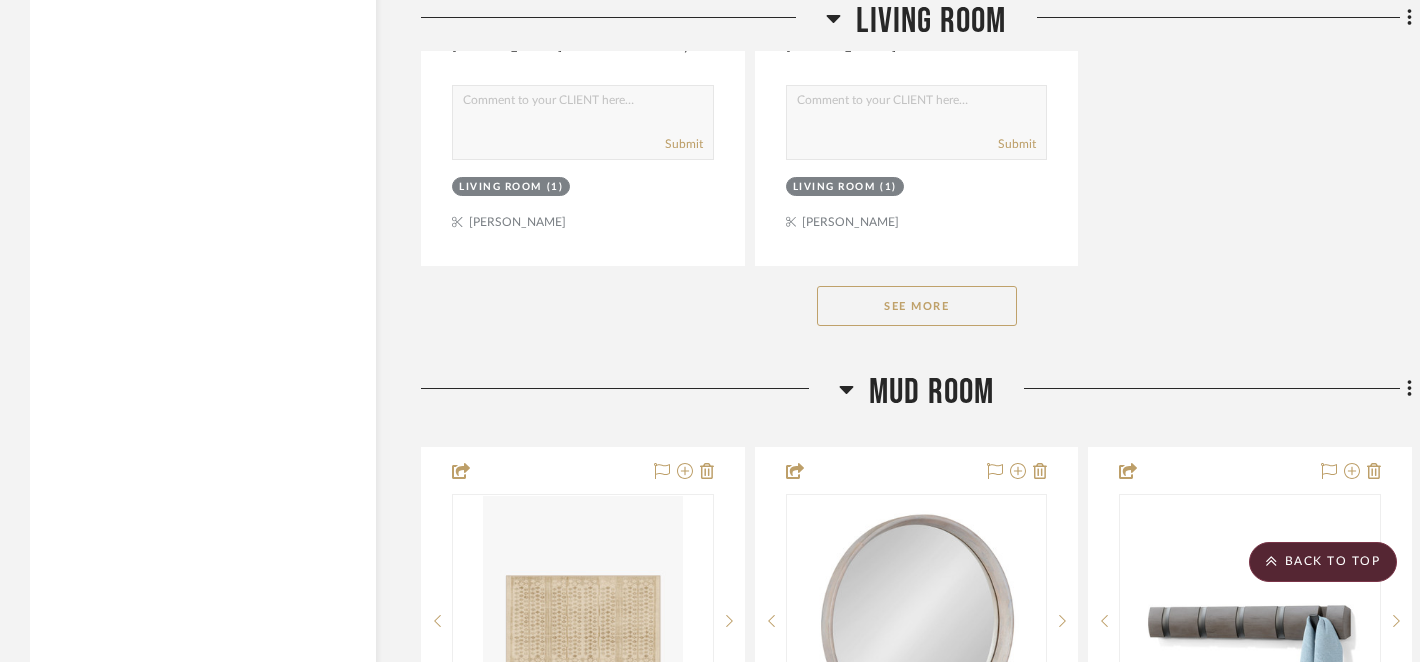 scroll, scrollTop: 4107, scrollLeft: 0, axis: vertical 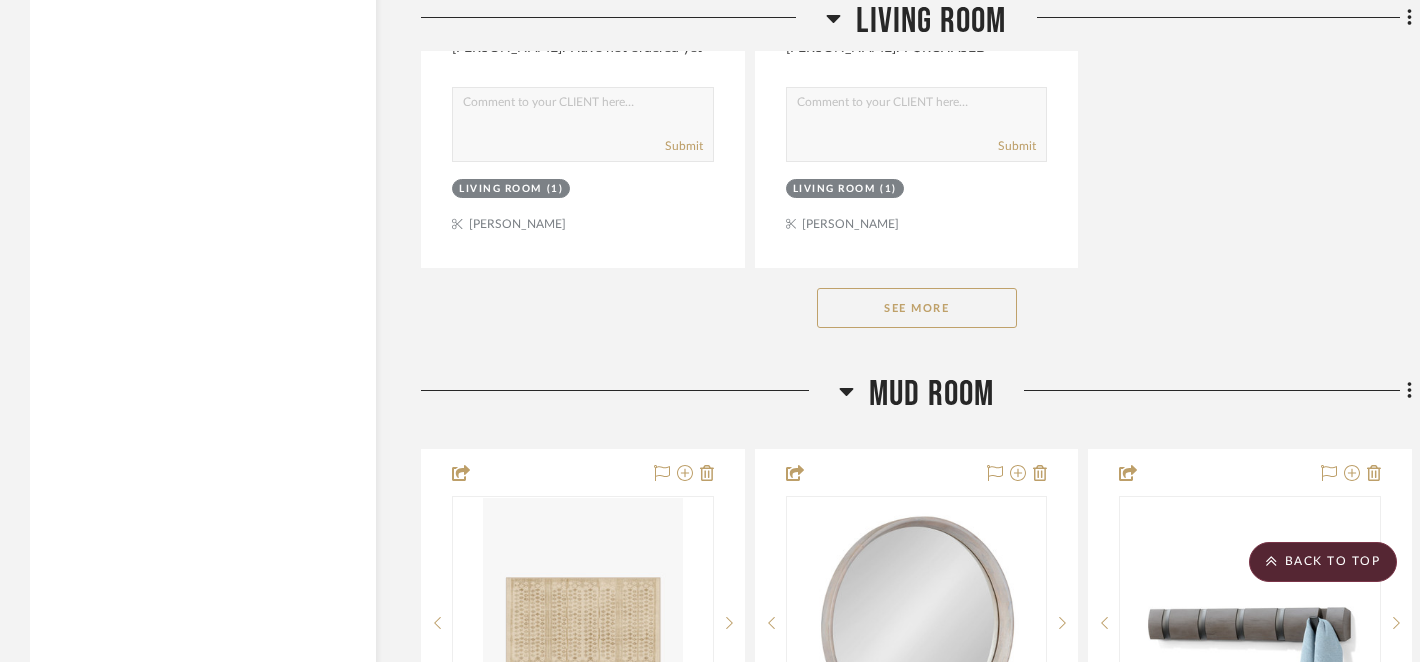 click 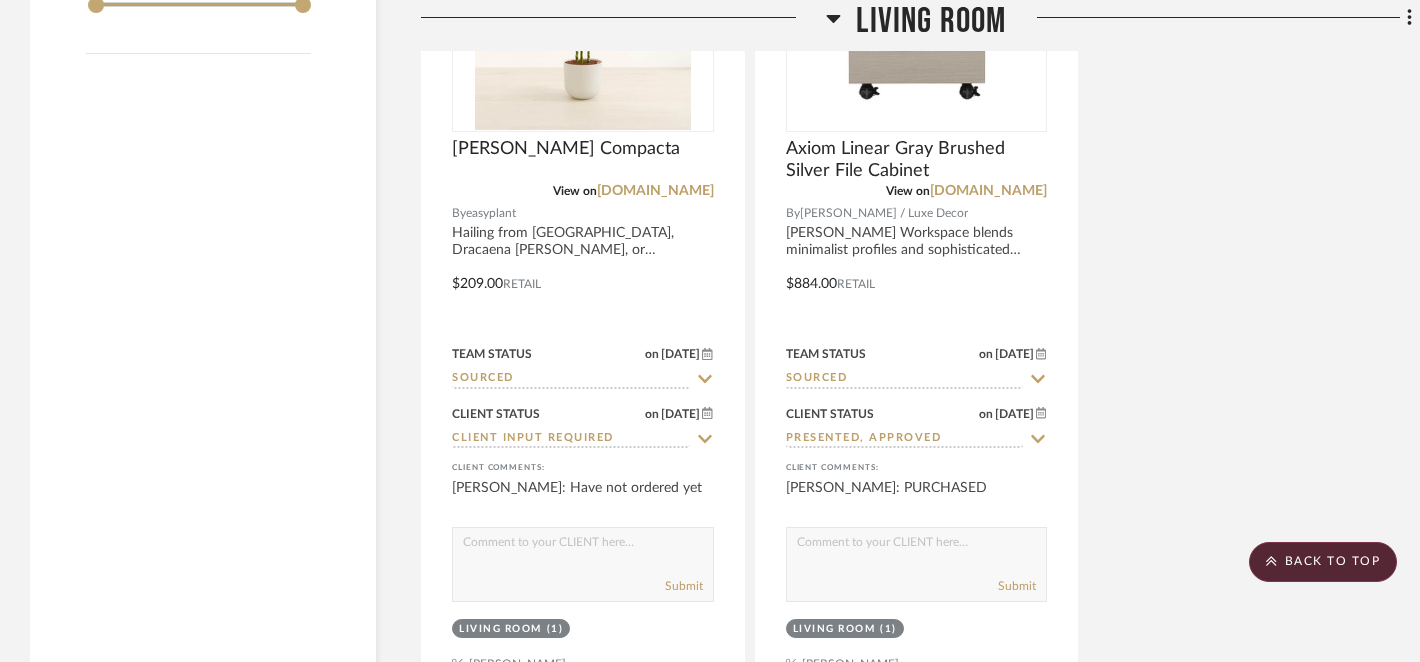 scroll, scrollTop: 3611, scrollLeft: 0, axis: vertical 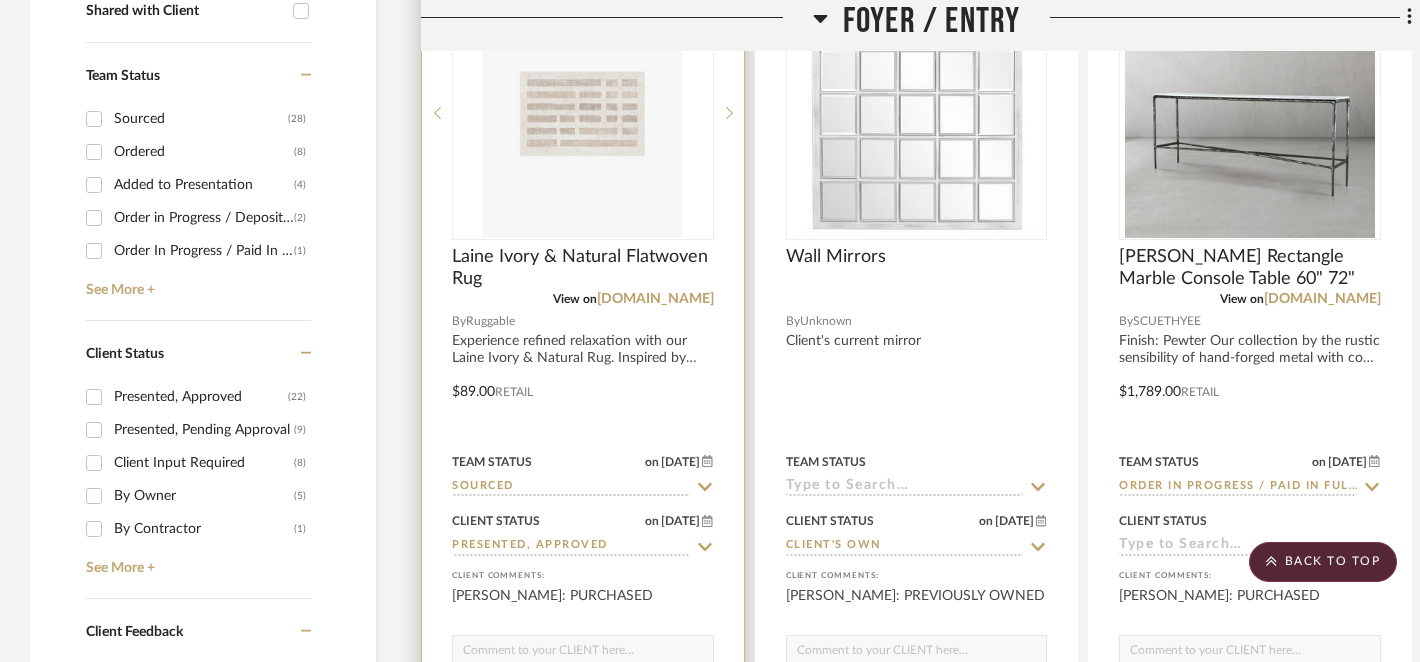 click 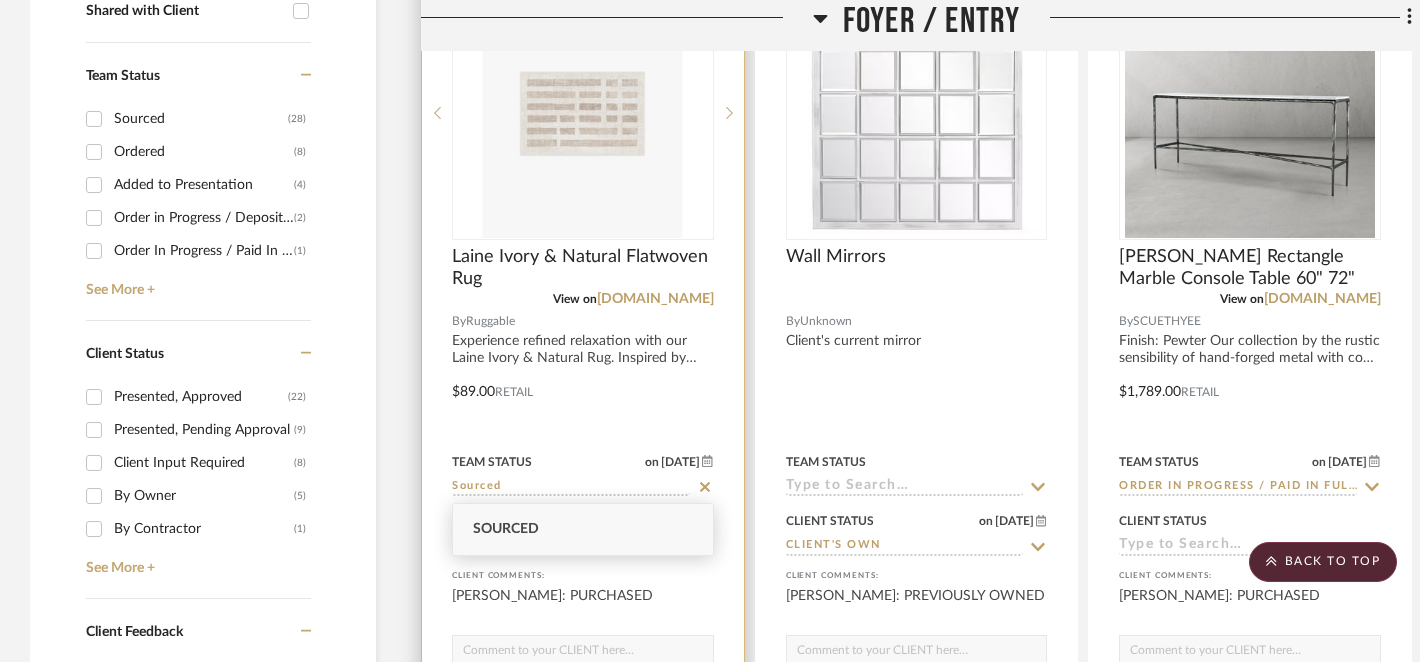 click 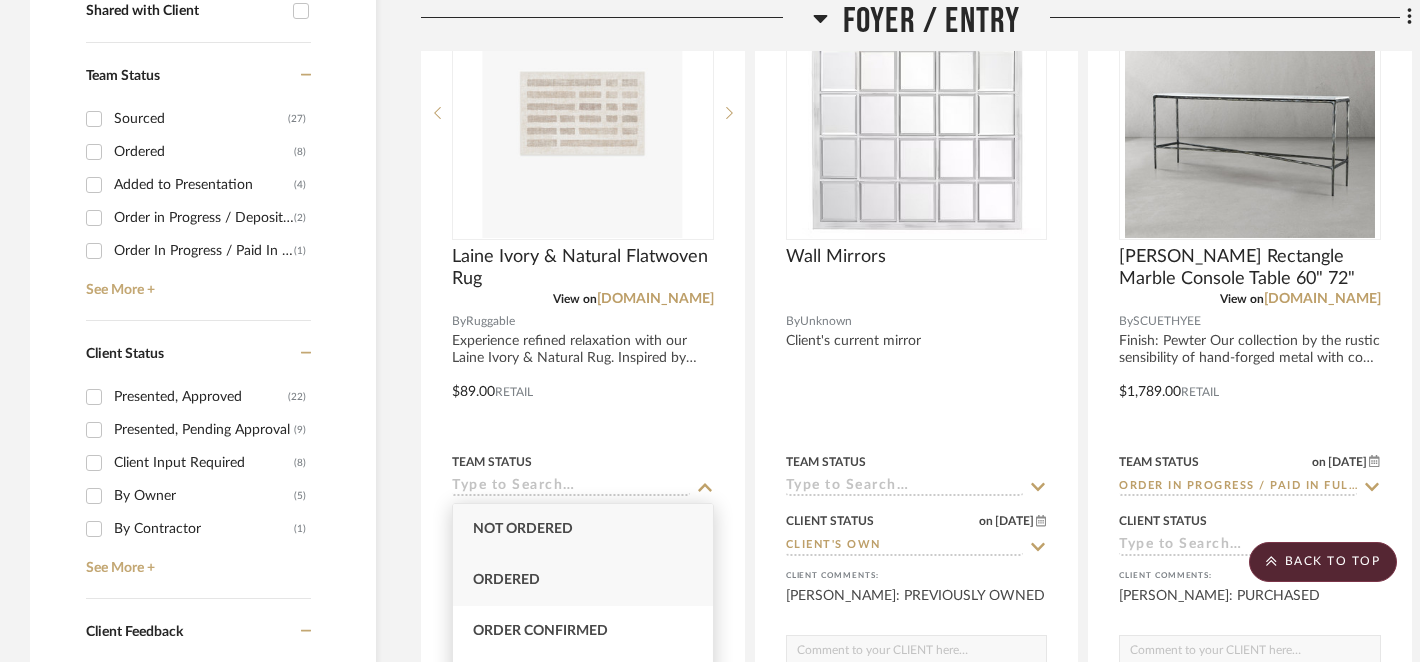 click on "Ordered" at bounding box center [583, 580] 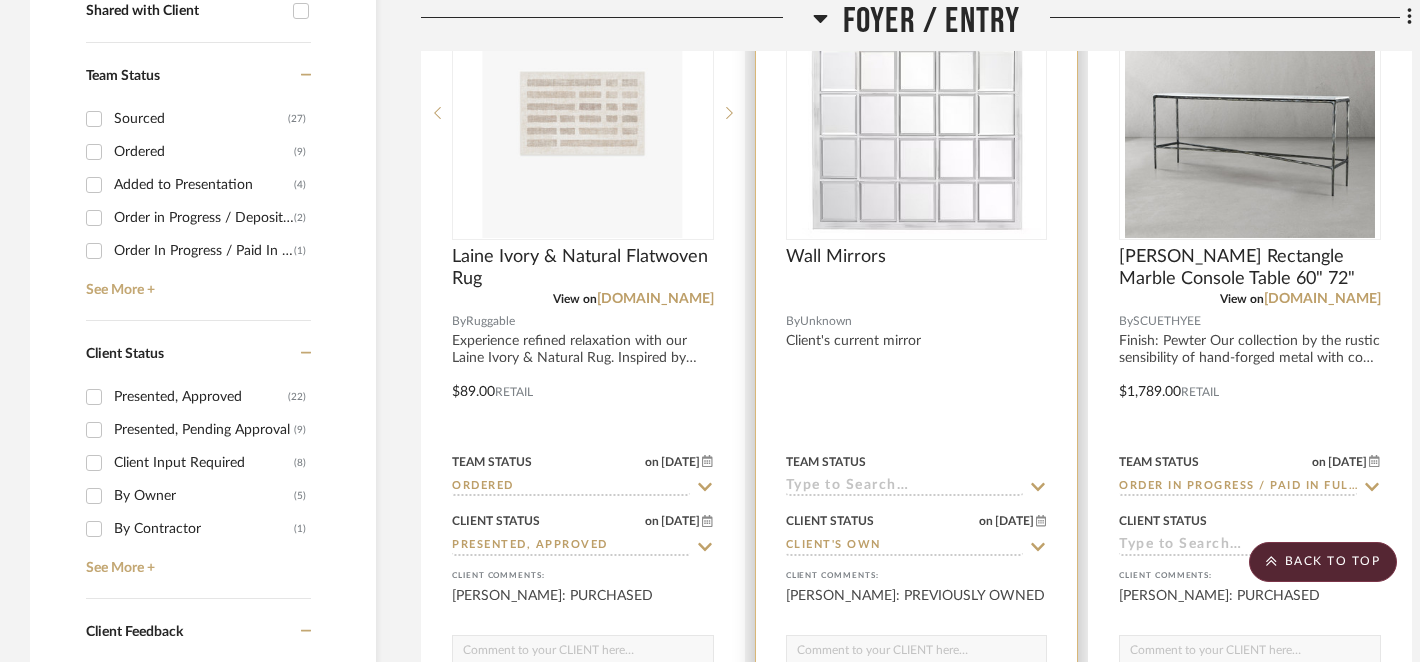 click 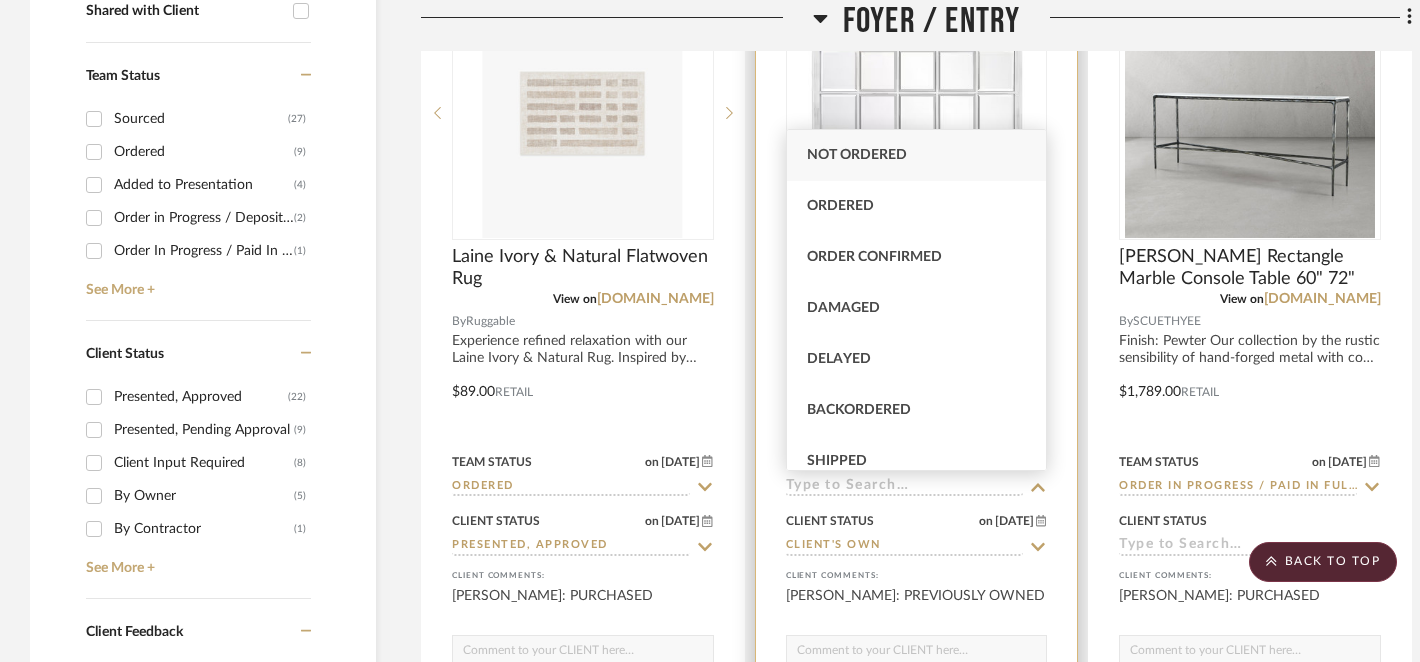 click 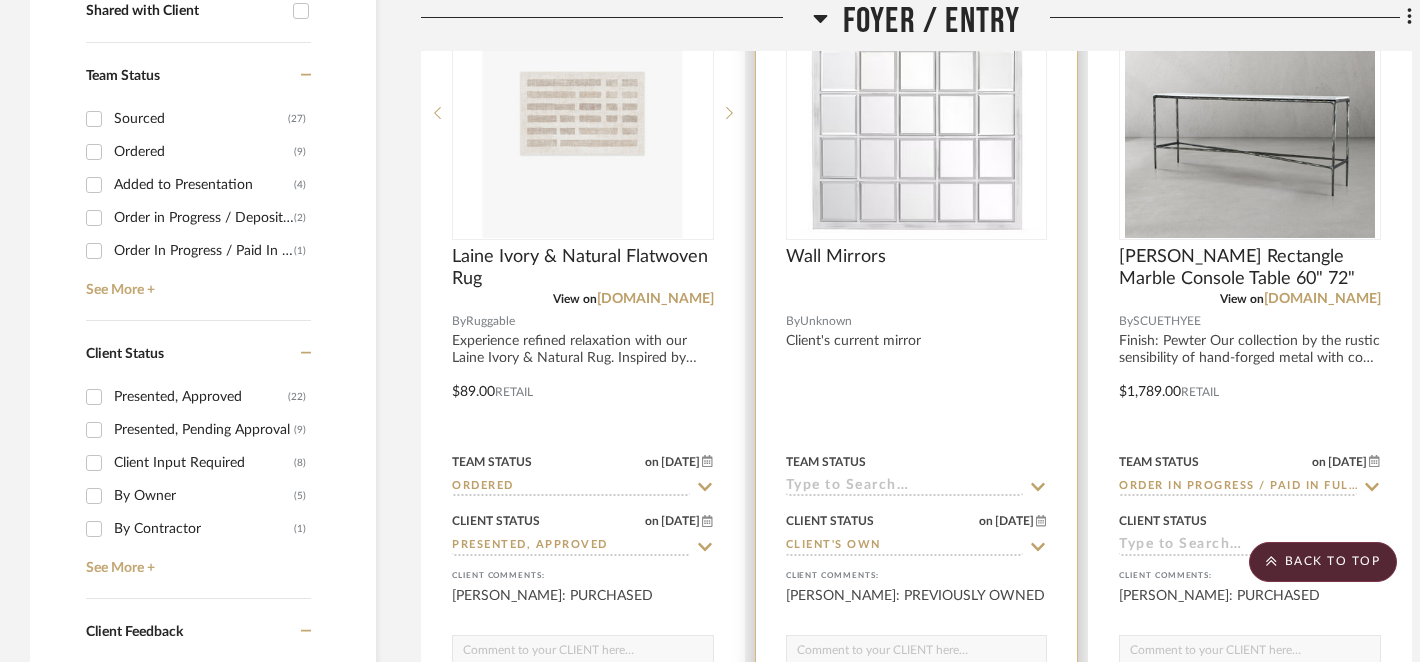 click 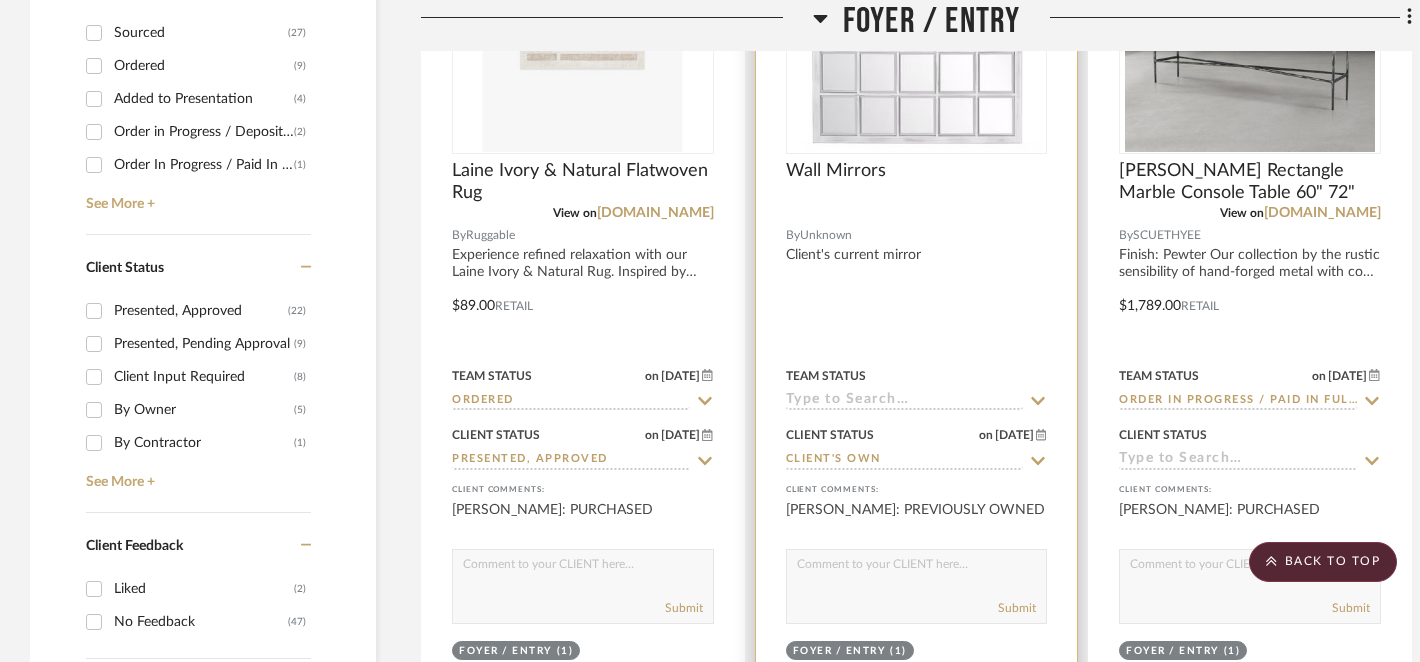 scroll, scrollTop: 896, scrollLeft: 0, axis: vertical 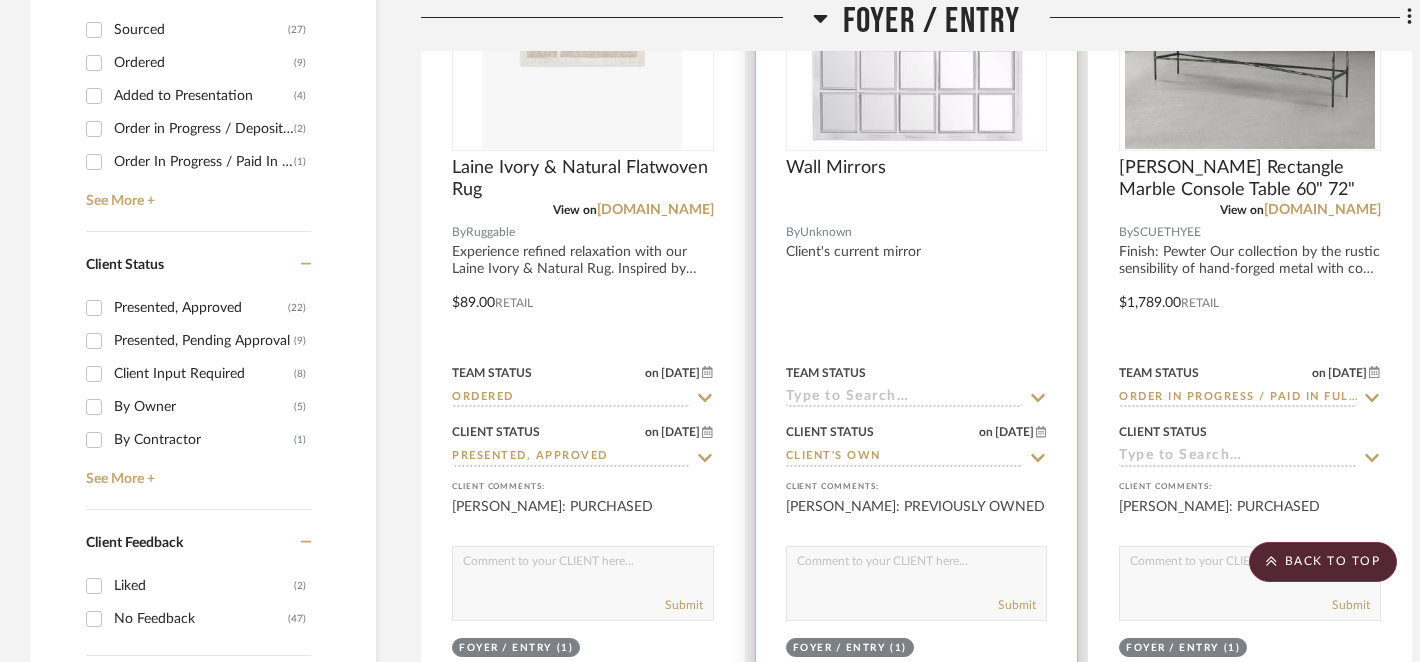 click 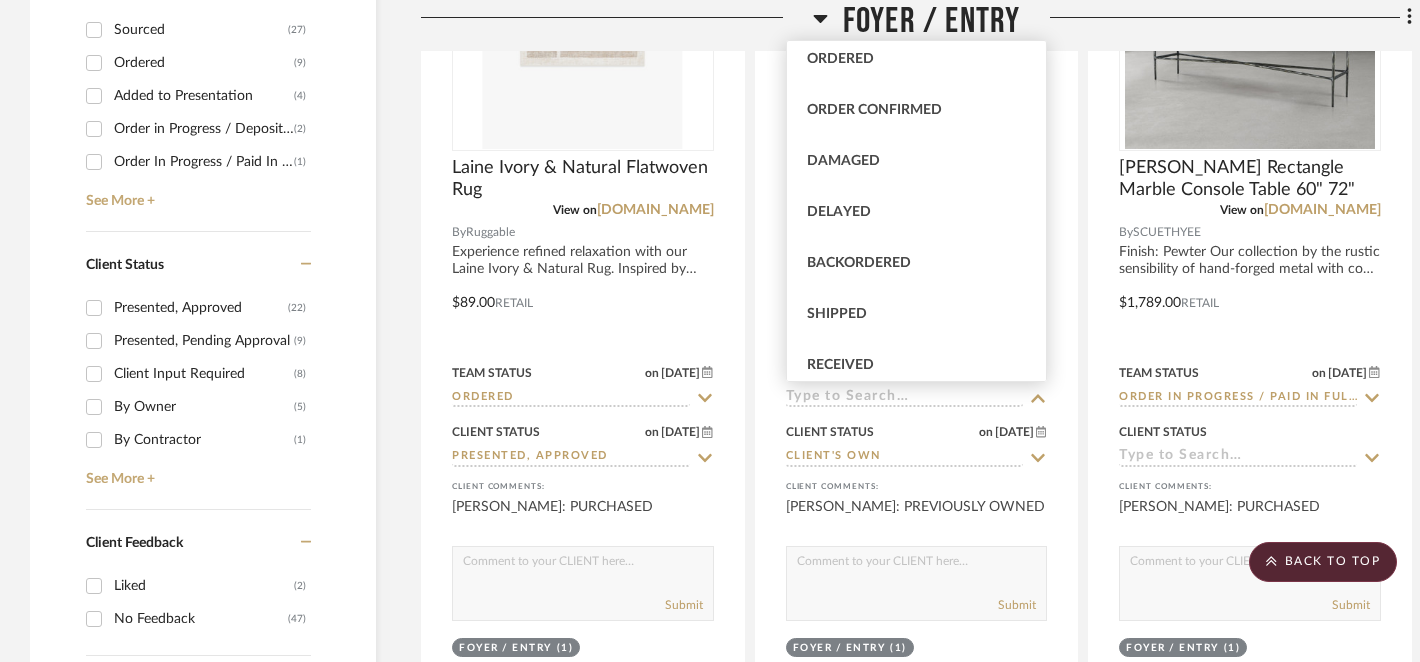 scroll, scrollTop: 0, scrollLeft: 0, axis: both 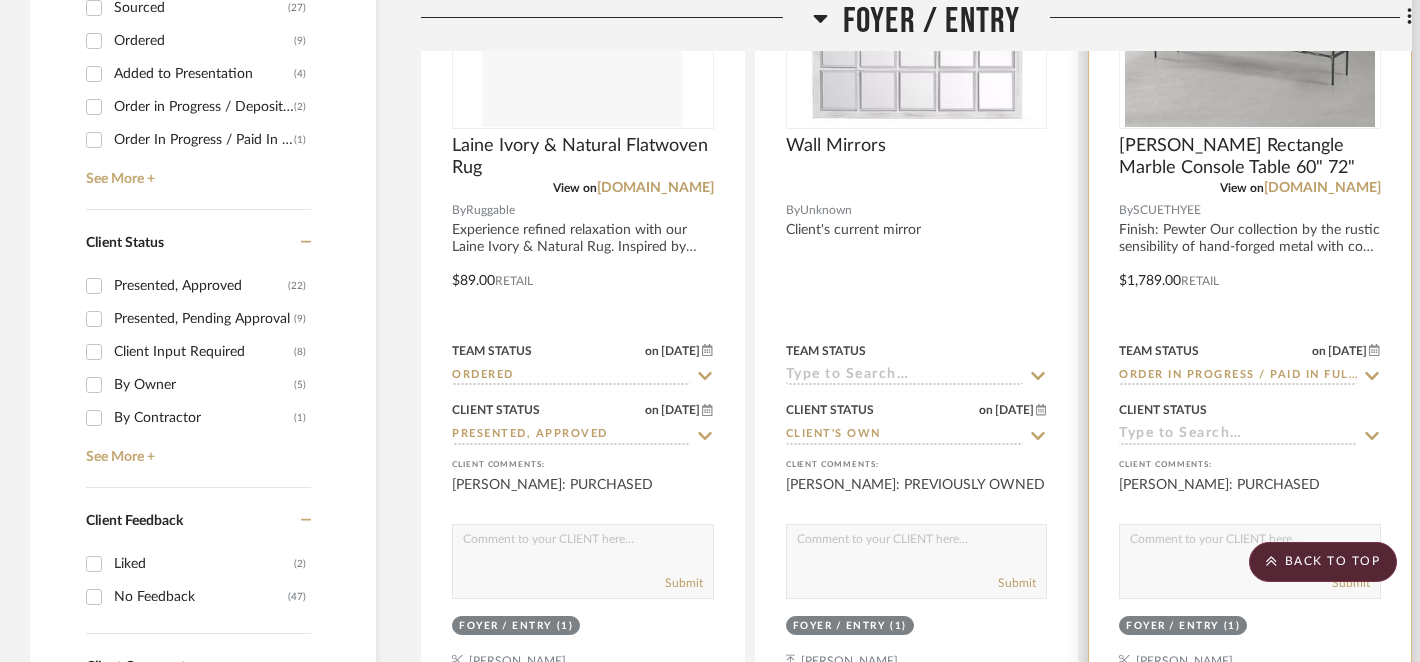 click 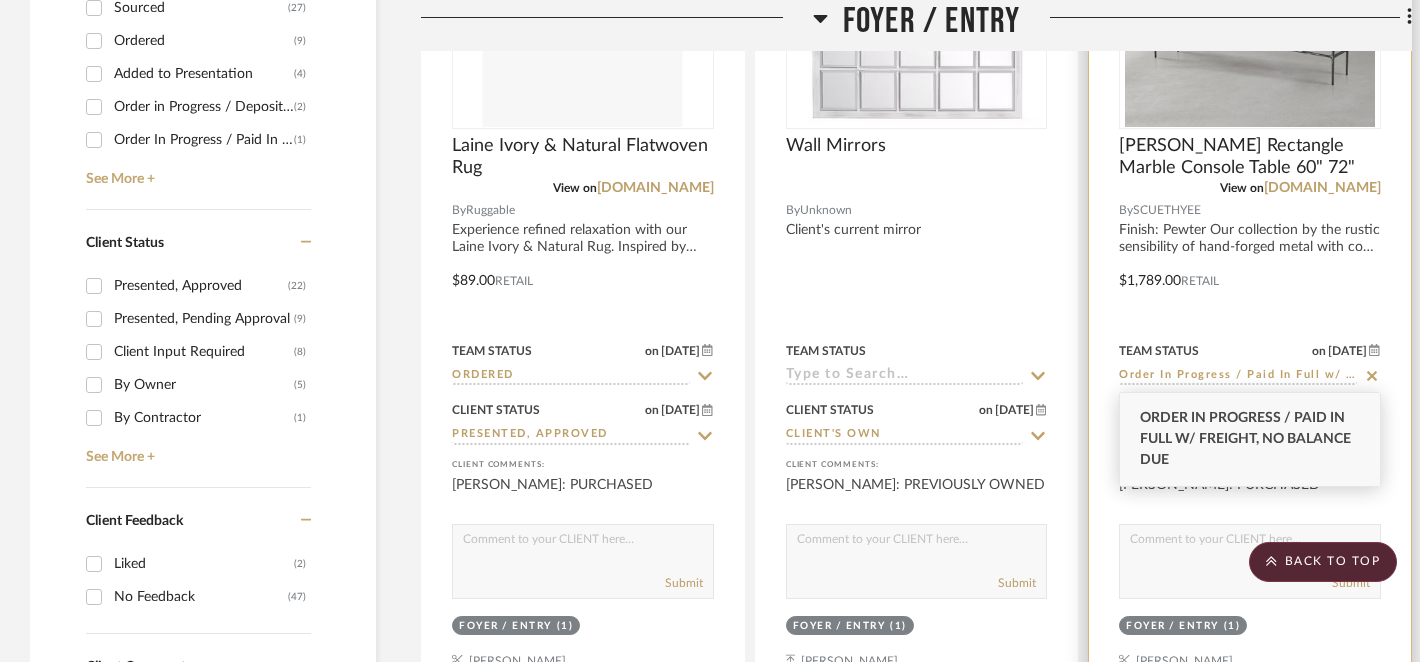 click 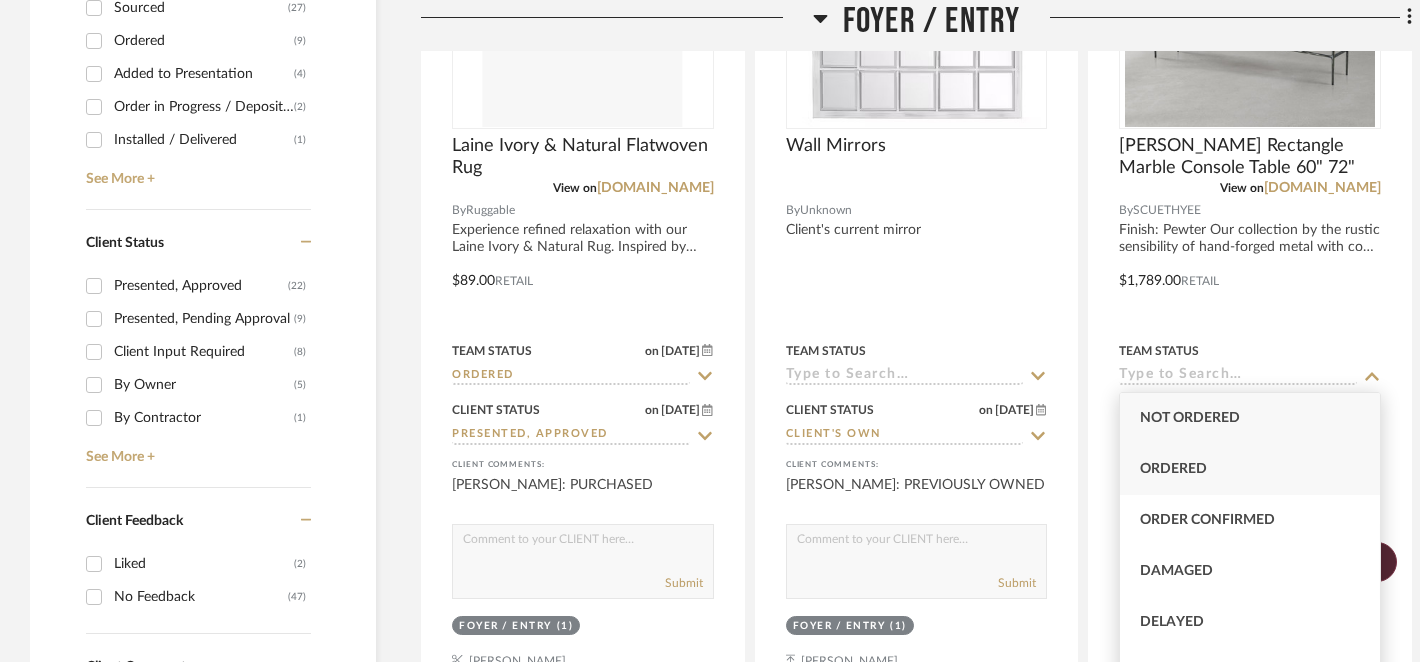click on "Ordered" at bounding box center (1250, 469) 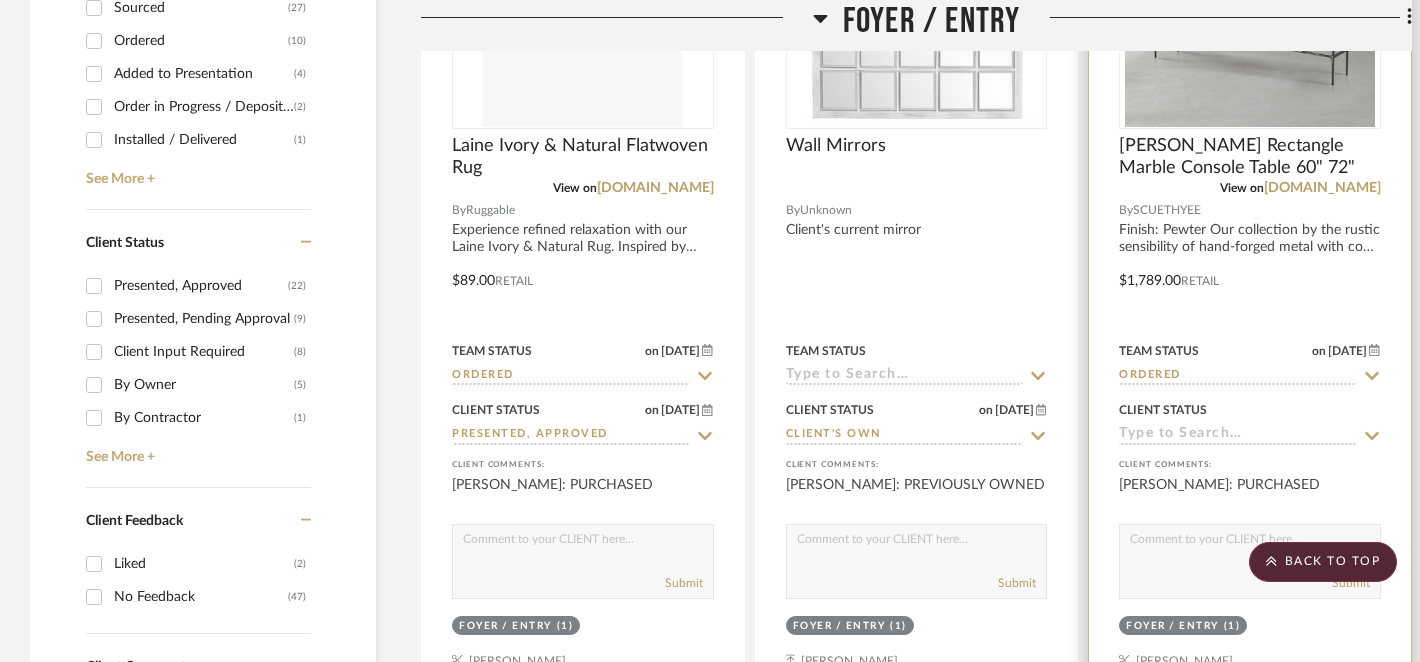 click 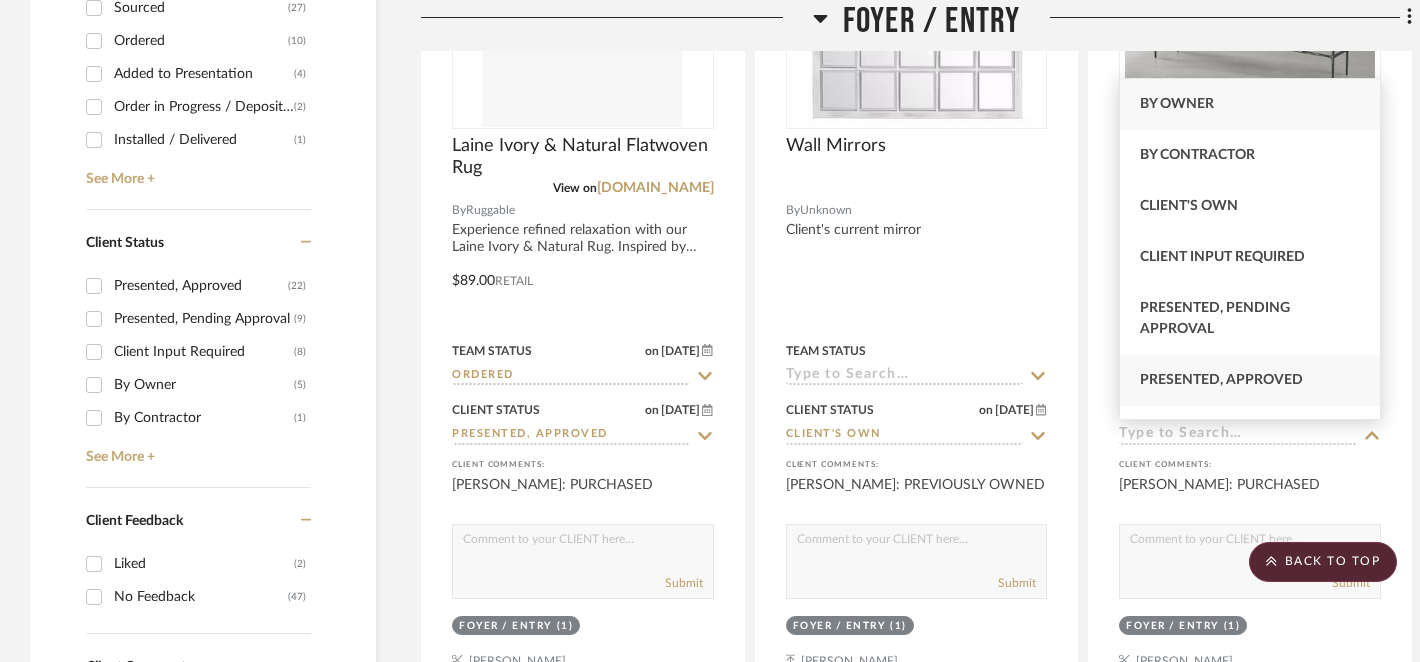 click on "Presented, Approved" at bounding box center (1221, 380) 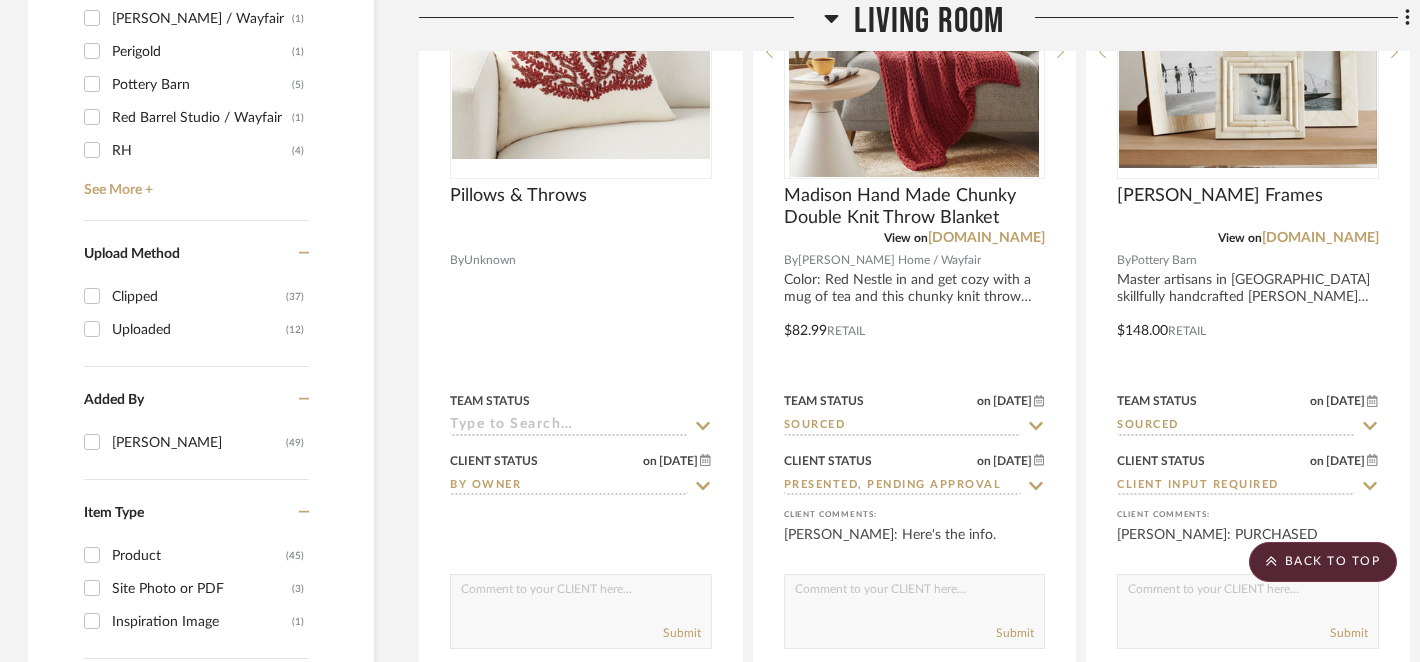 scroll, scrollTop: 2739, scrollLeft: 2, axis: both 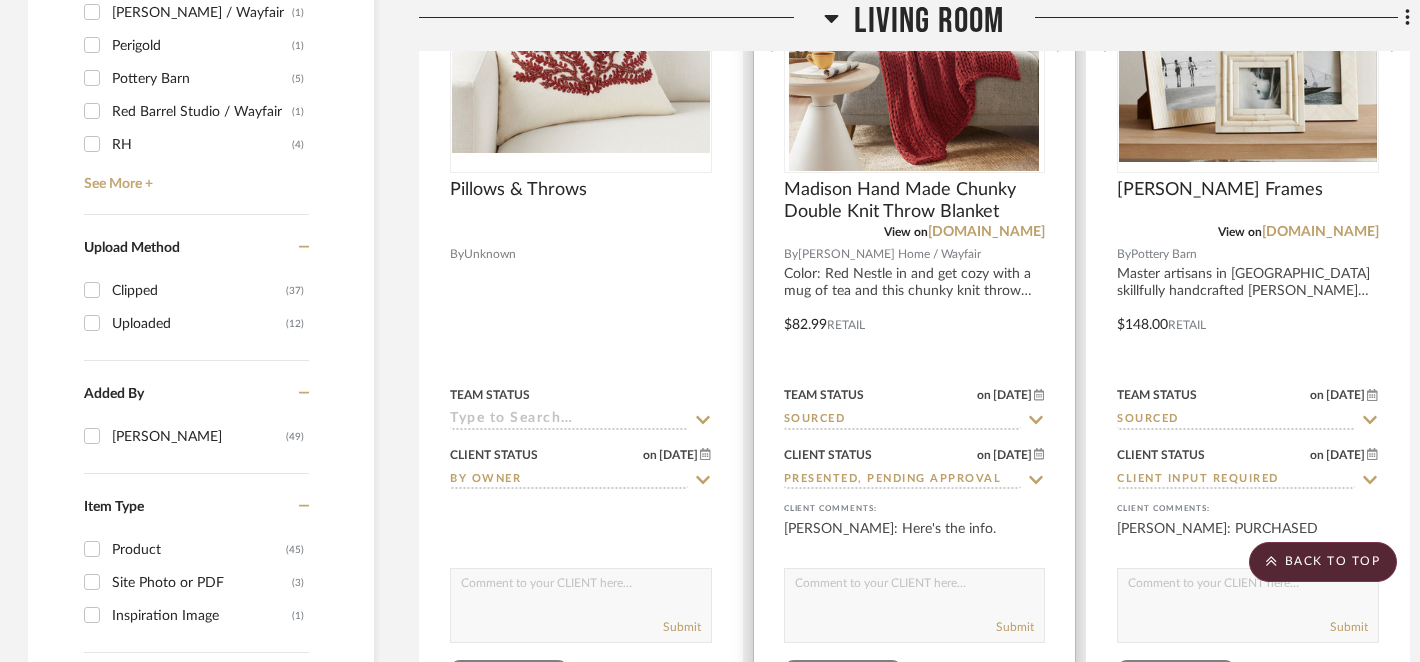 click 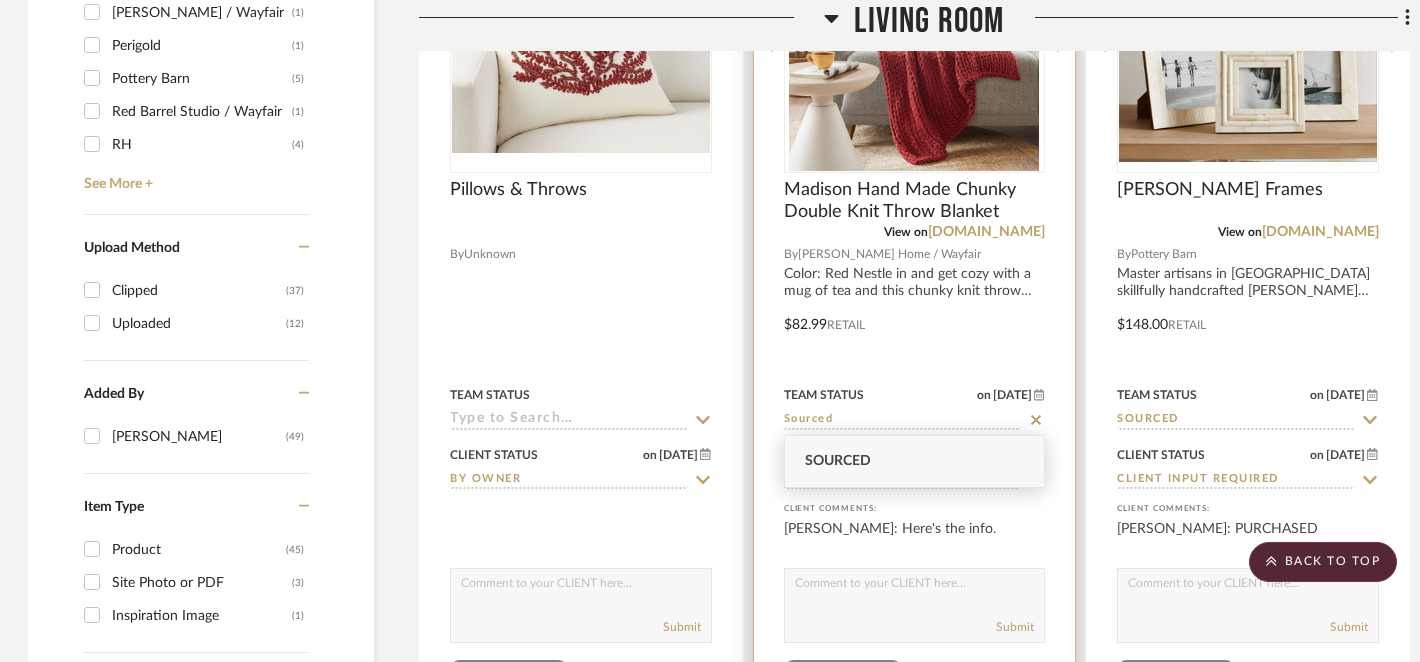click 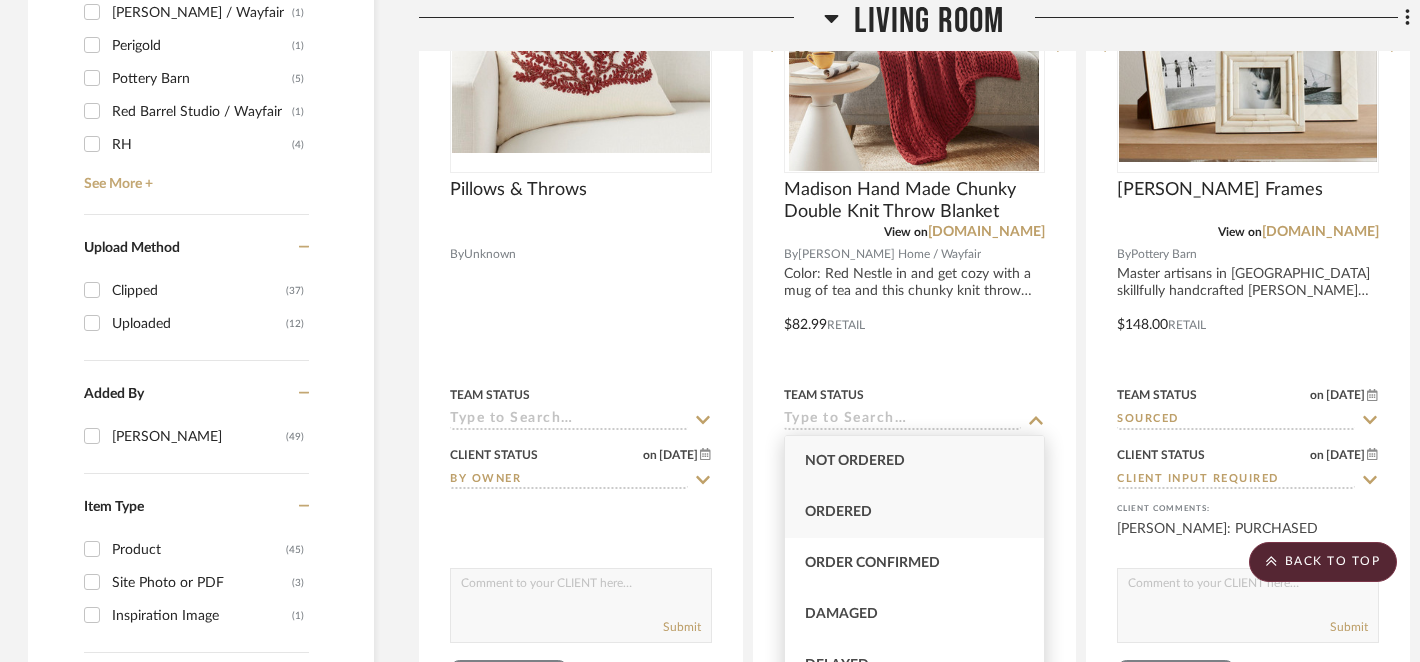 click on "Ordered" at bounding box center [915, 512] 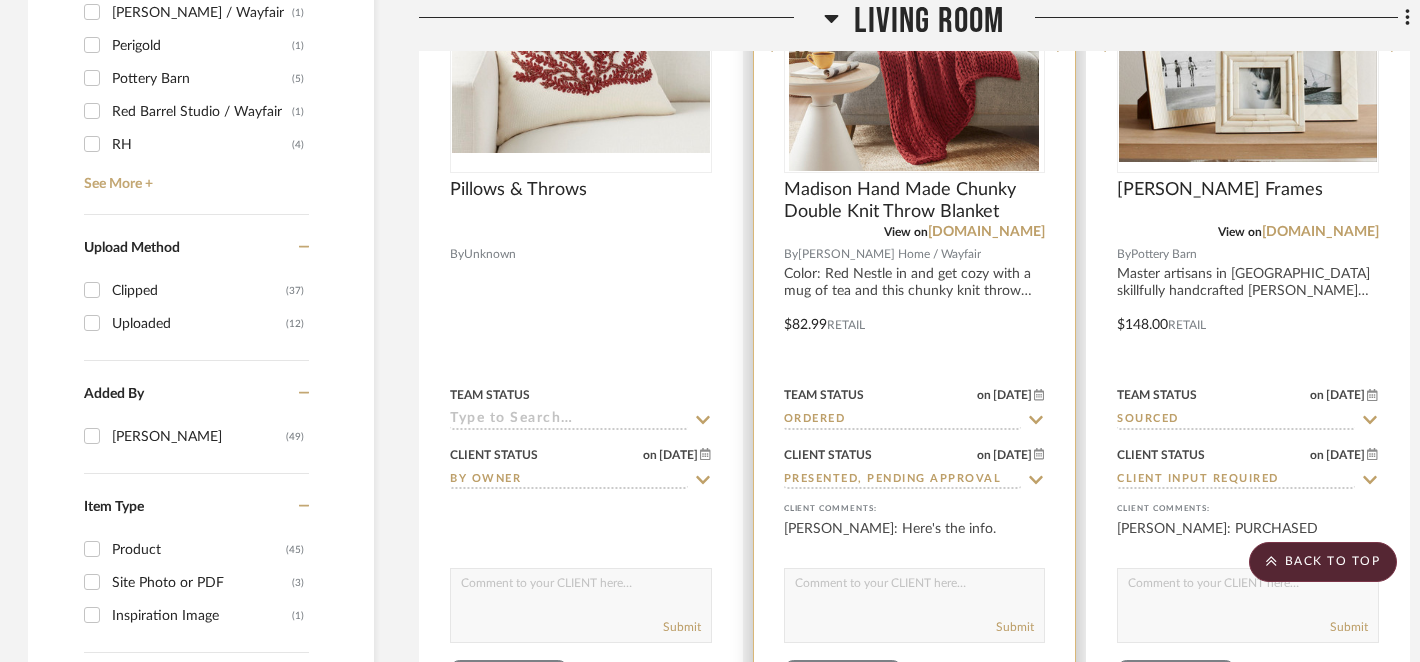 click 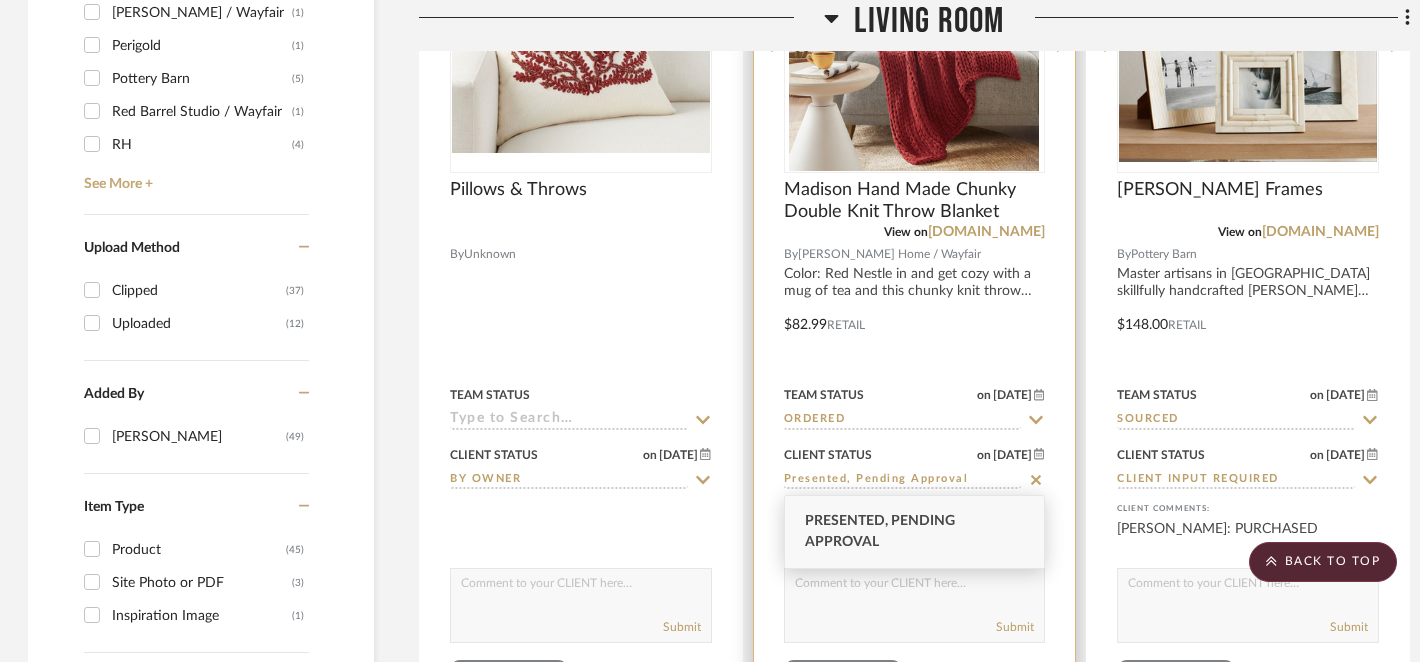 click 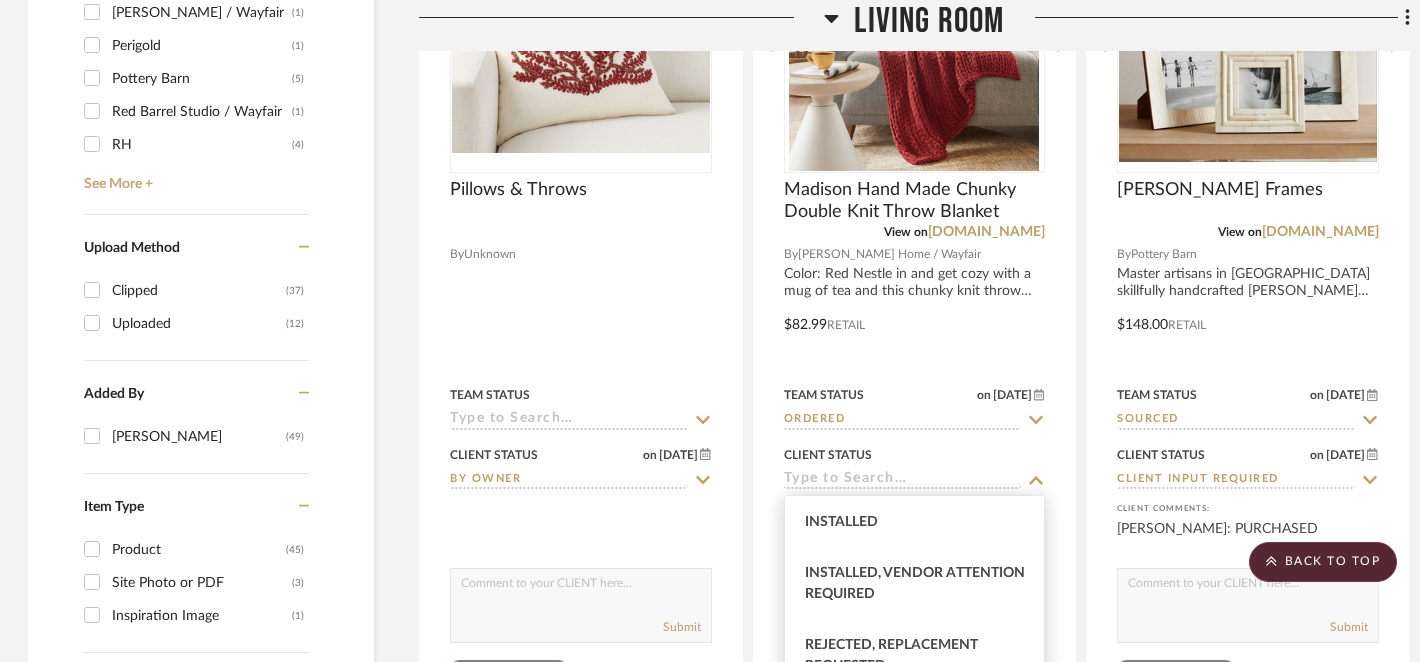 scroll, scrollTop: 674, scrollLeft: 0, axis: vertical 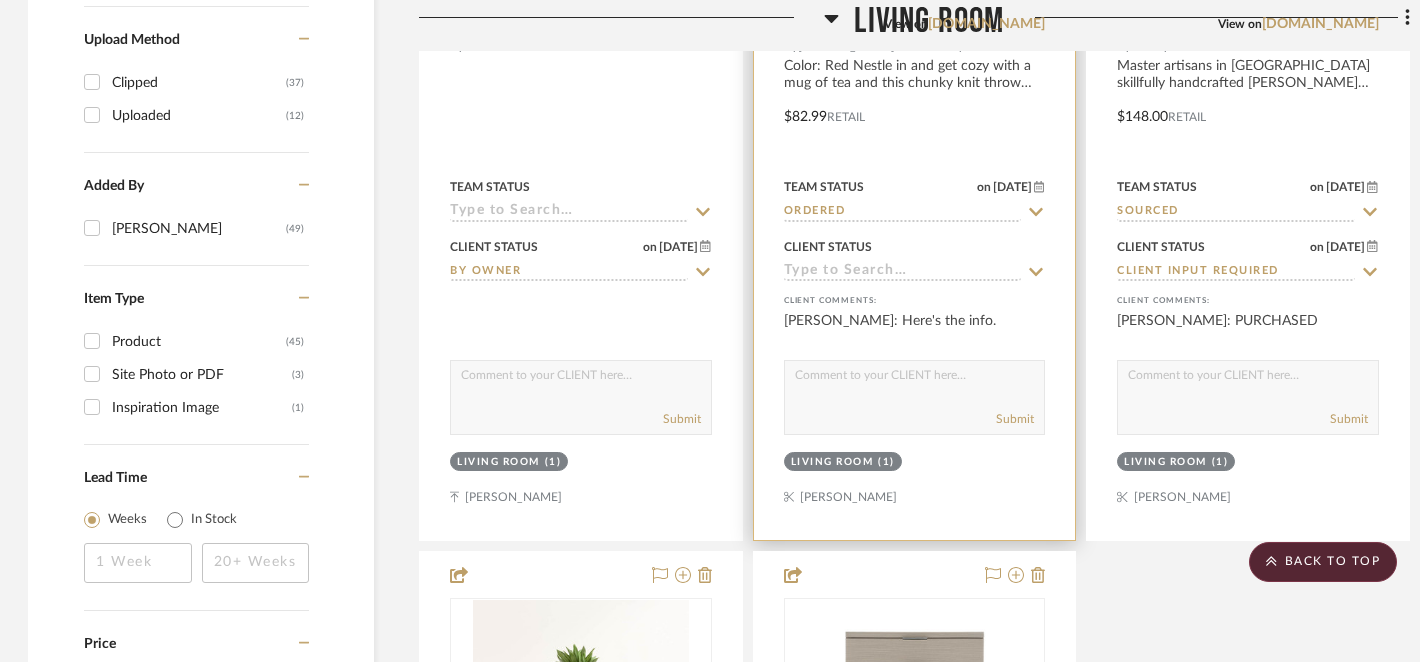 click 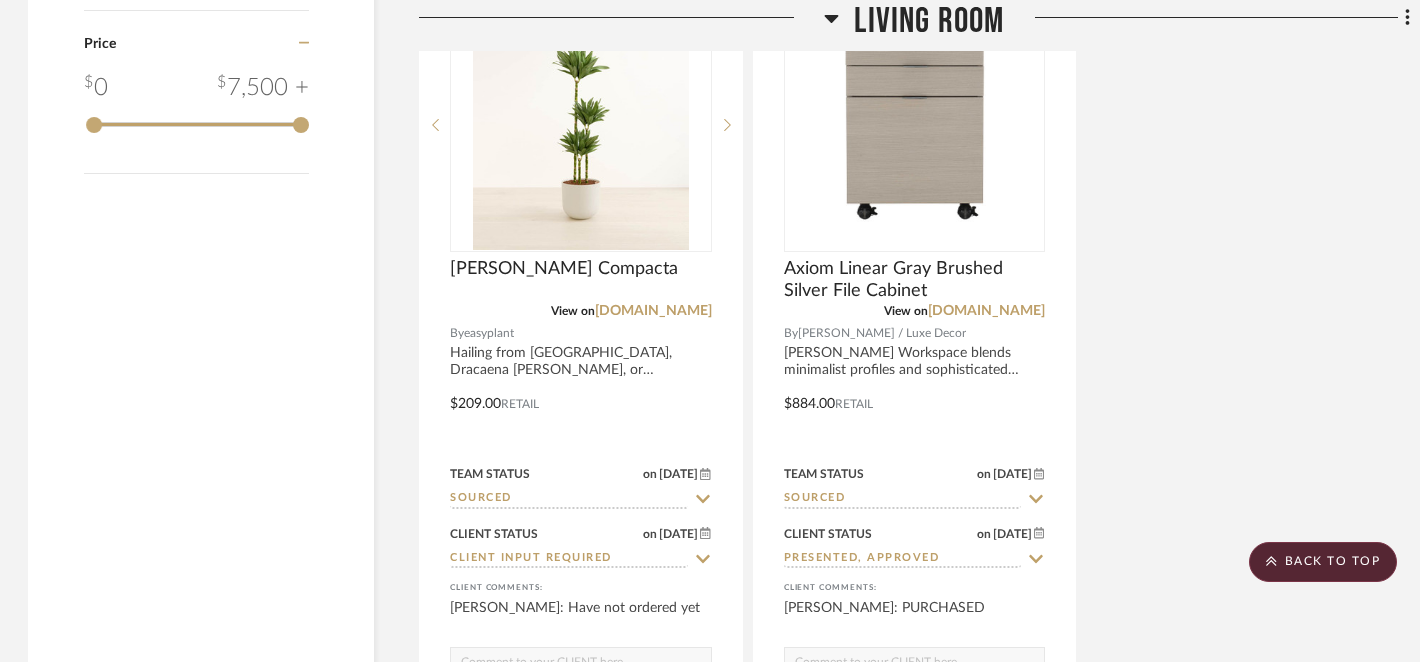 scroll, scrollTop: 3556, scrollLeft: 2, axis: both 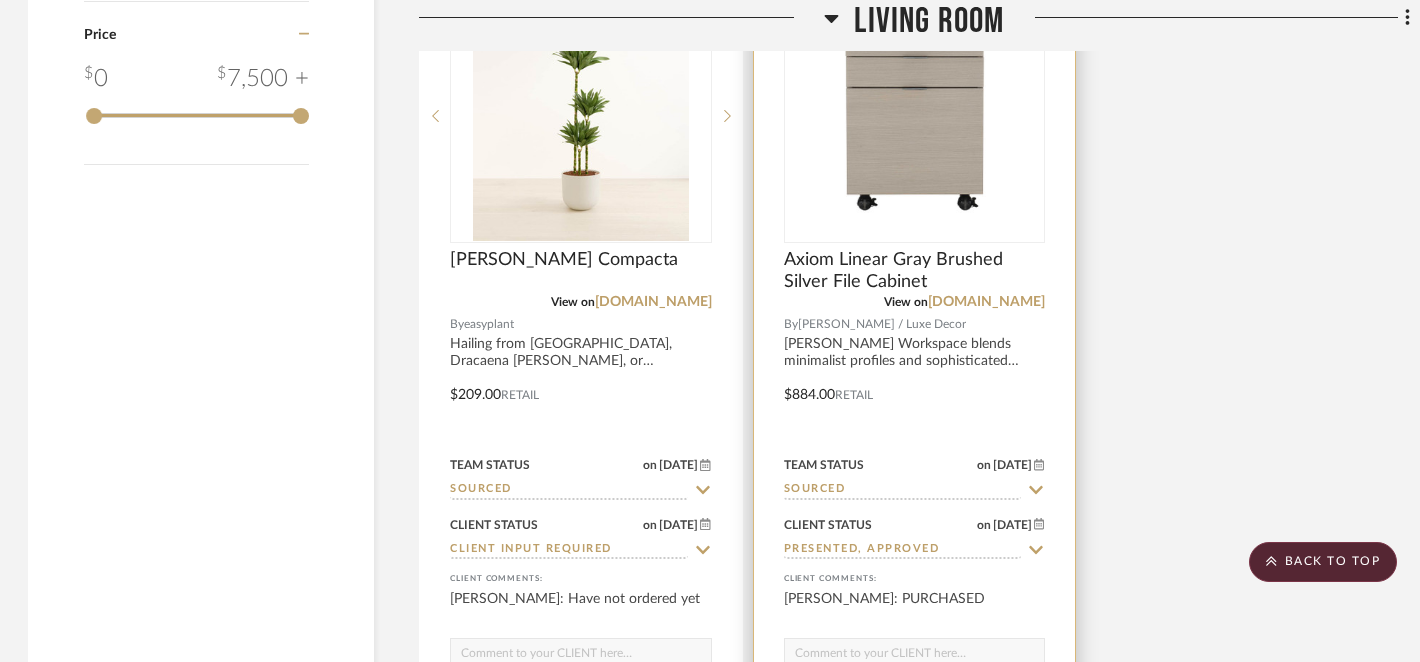 click 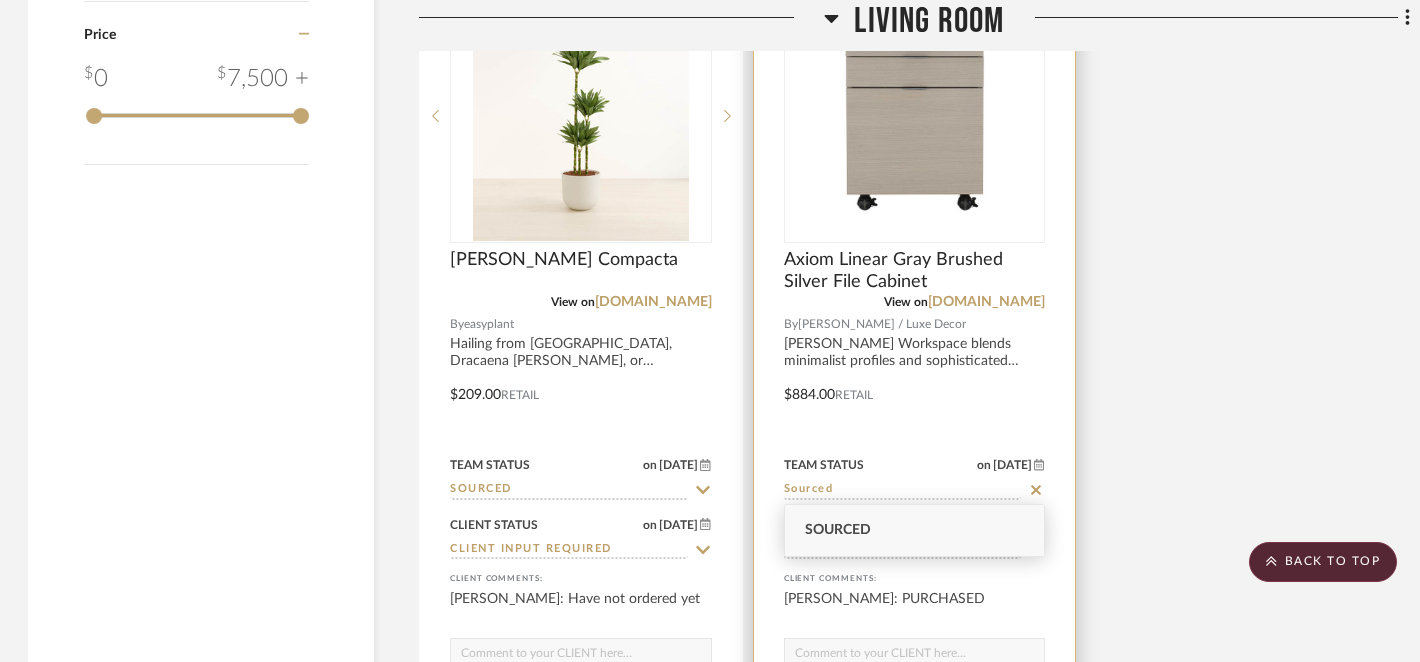 click 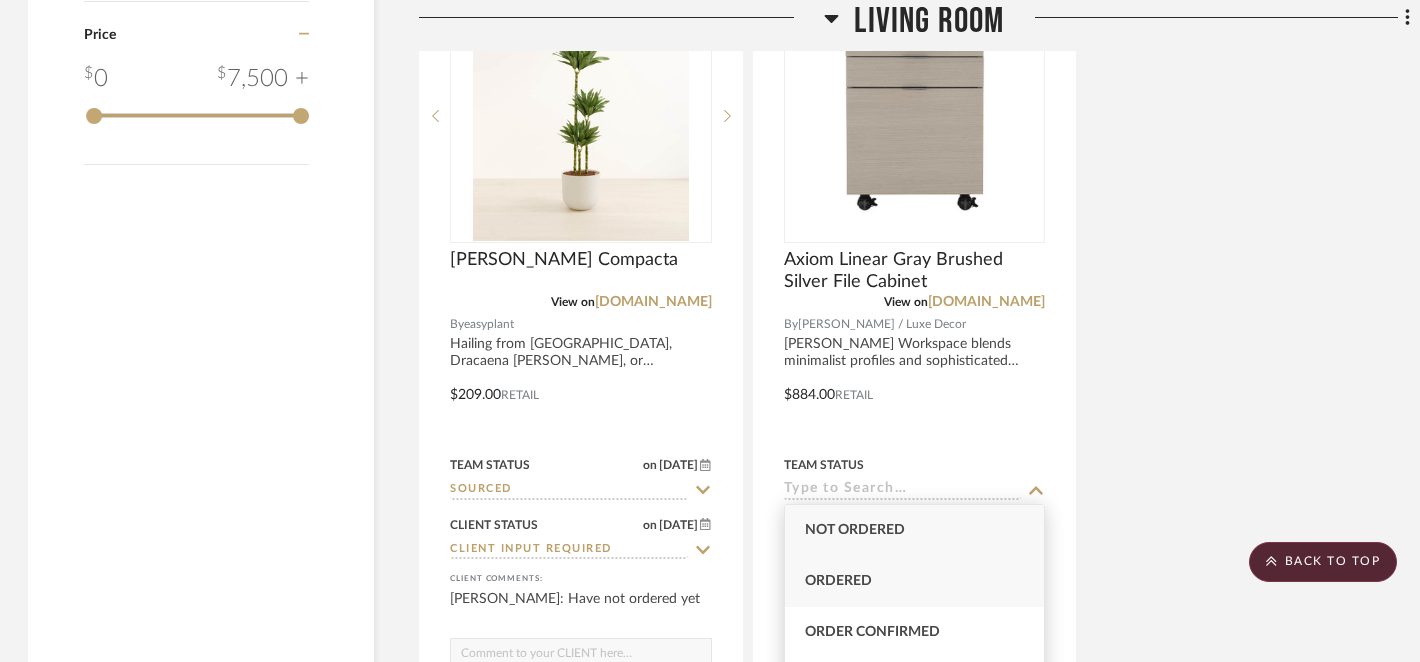 click on "Ordered" at bounding box center (915, 581) 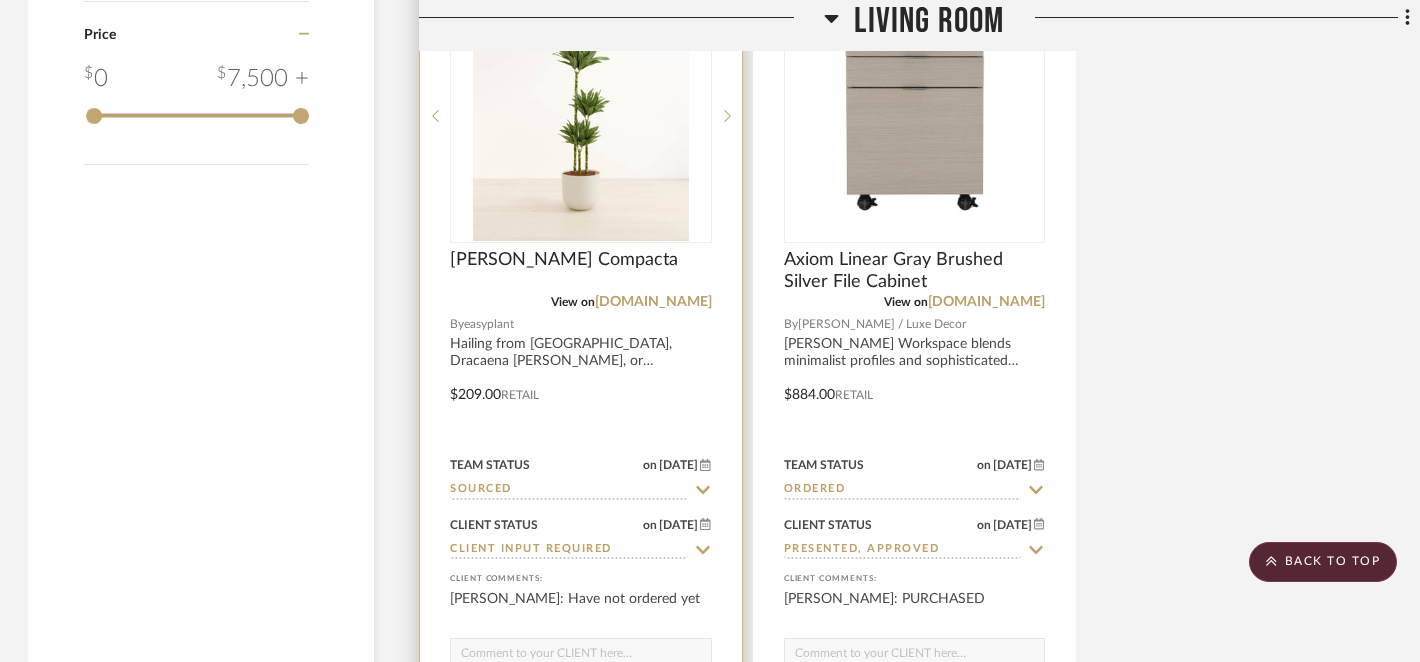 click 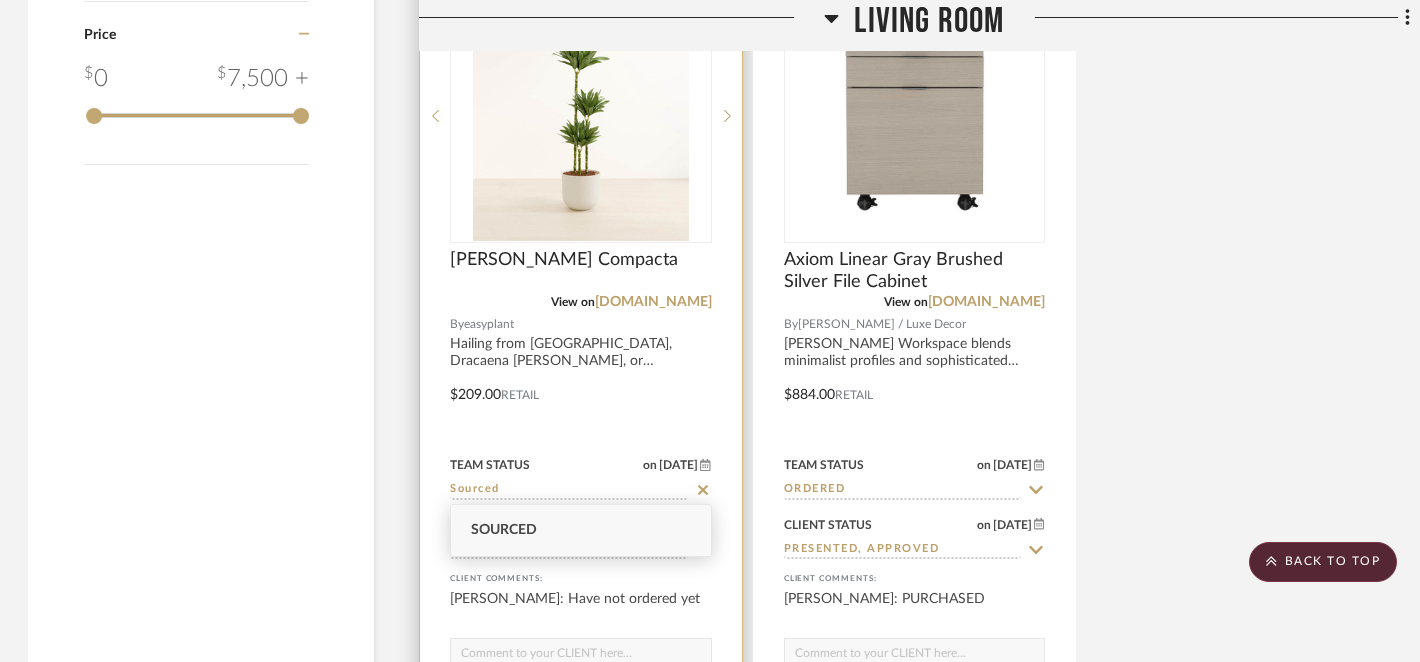 click 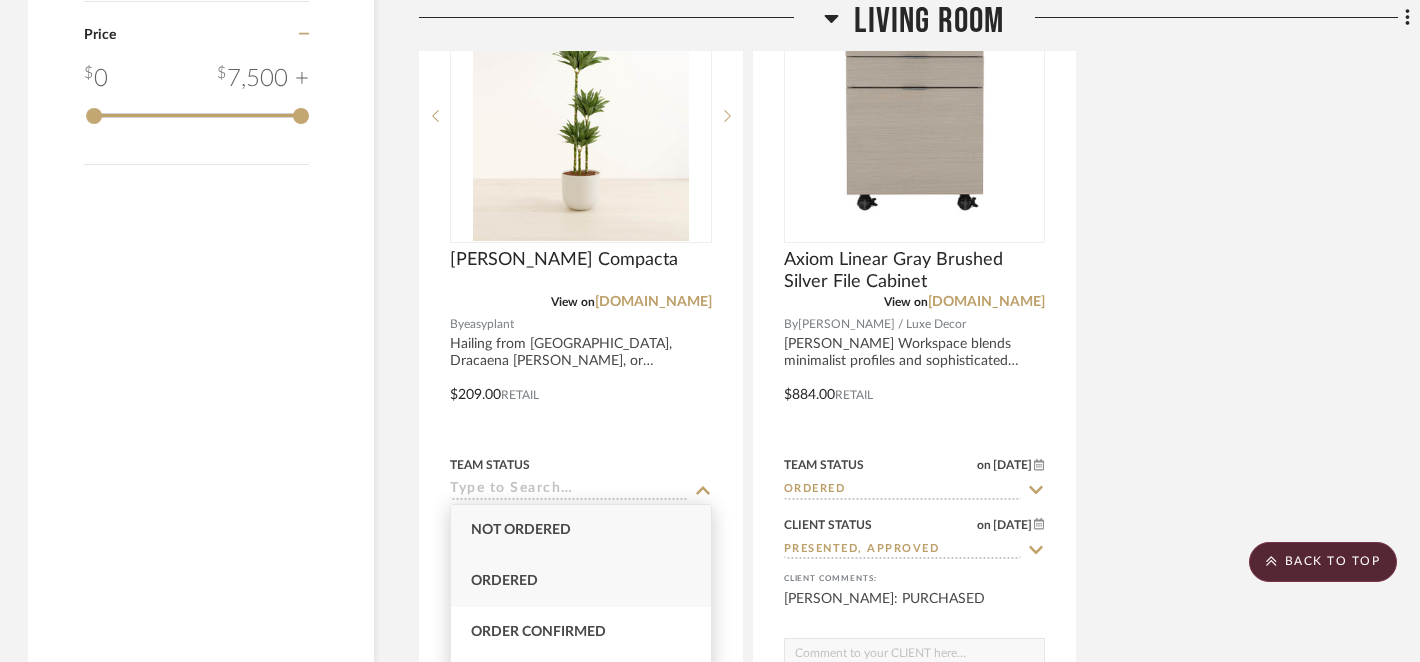 click on "Ordered" at bounding box center (581, 581) 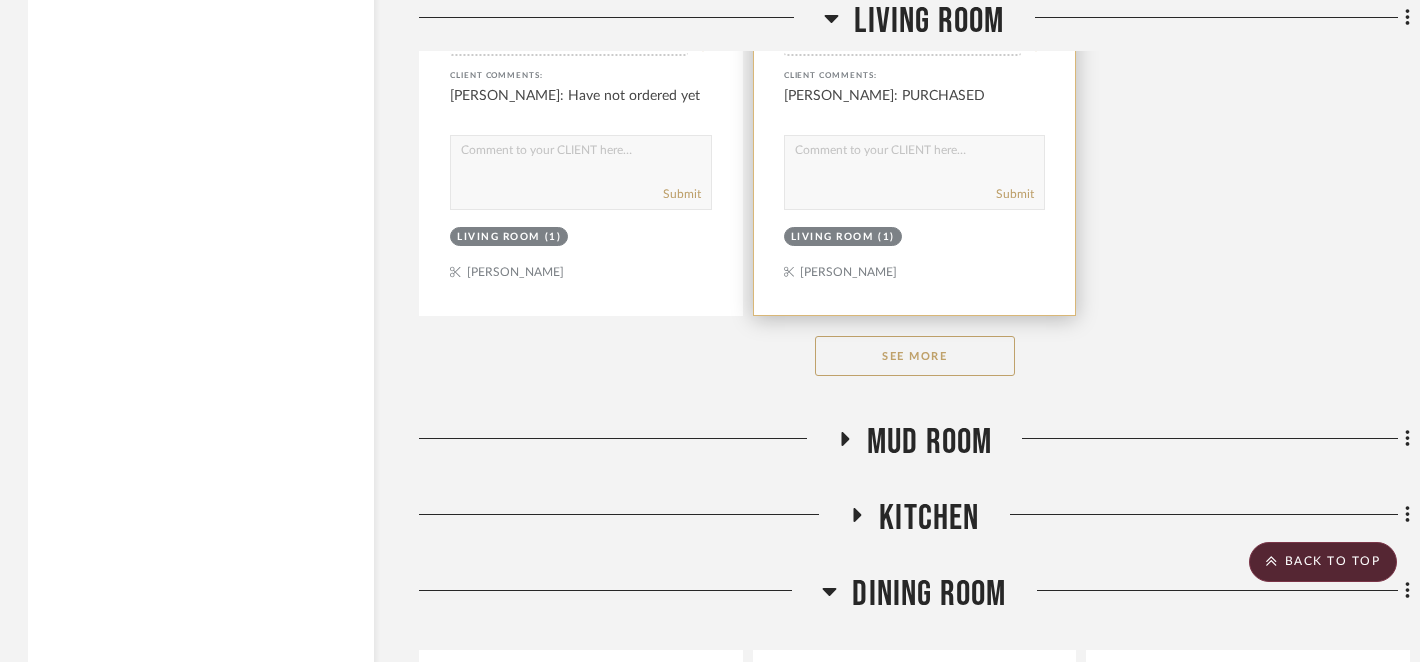 scroll, scrollTop: 4054, scrollLeft: 2, axis: both 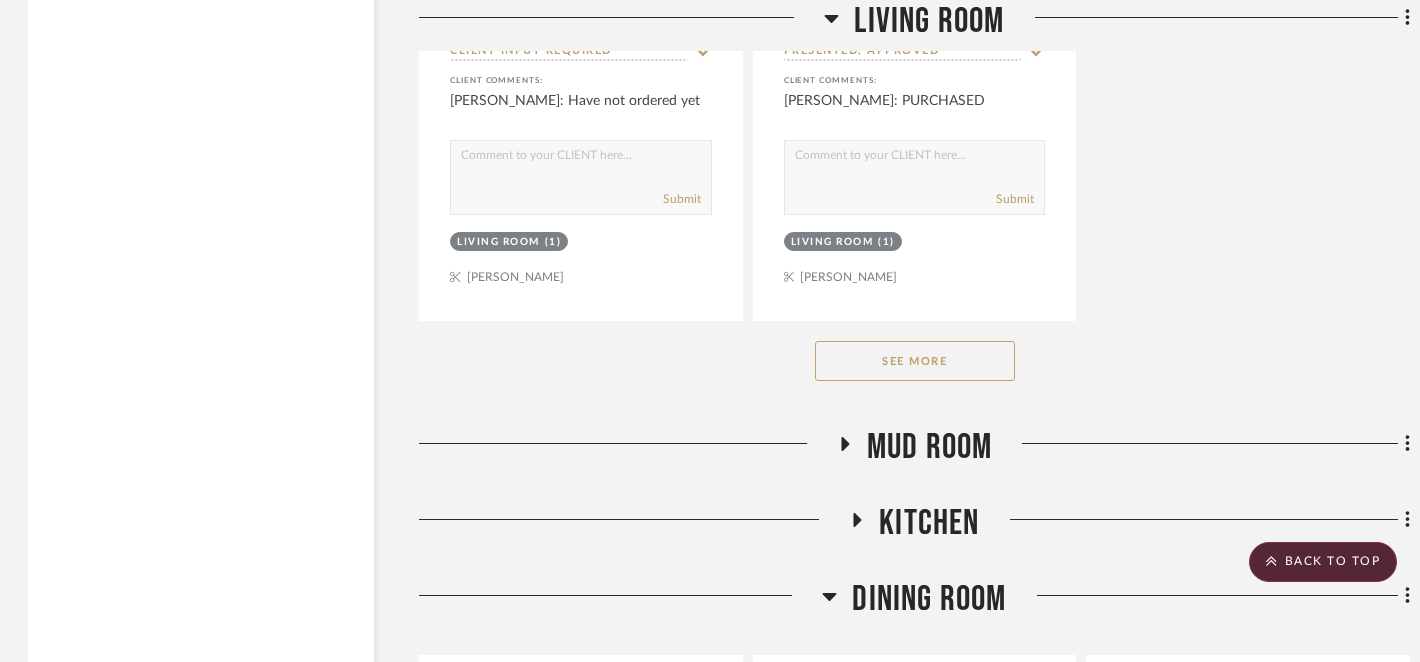click on "See More" 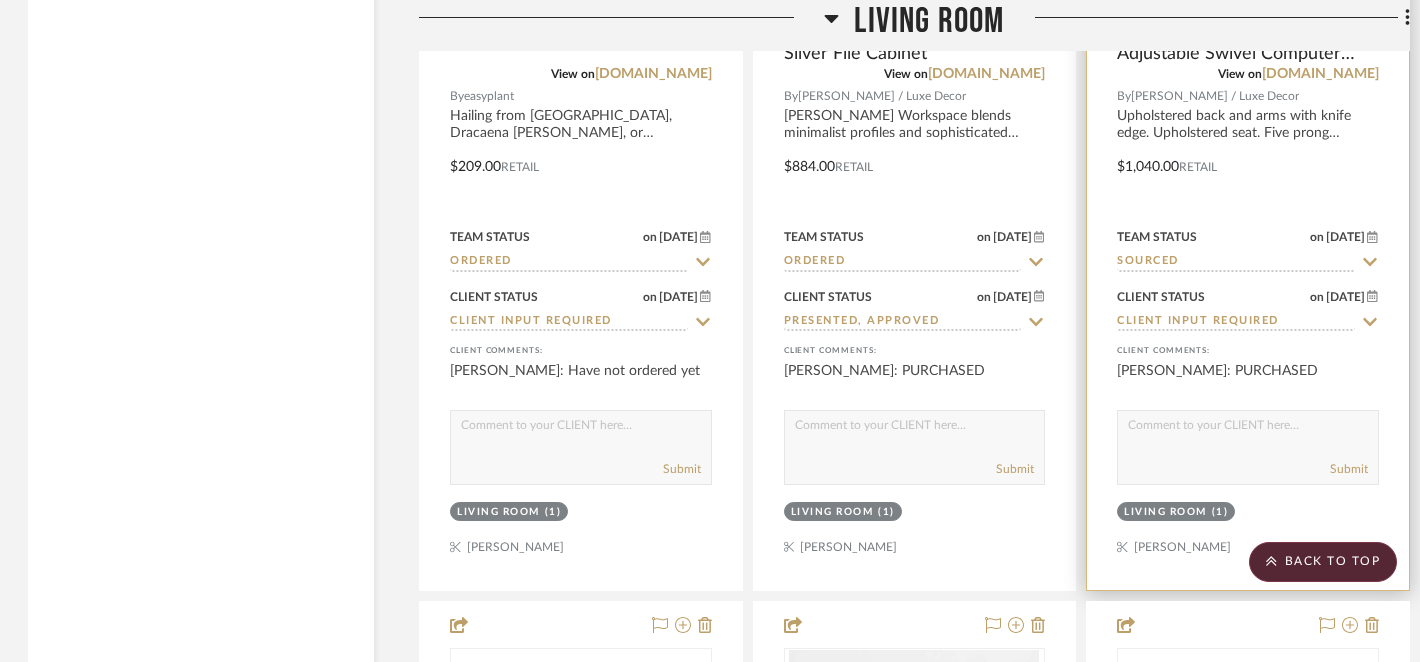 scroll, scrollTop: 3805, scrollLeft: 2, axis: both 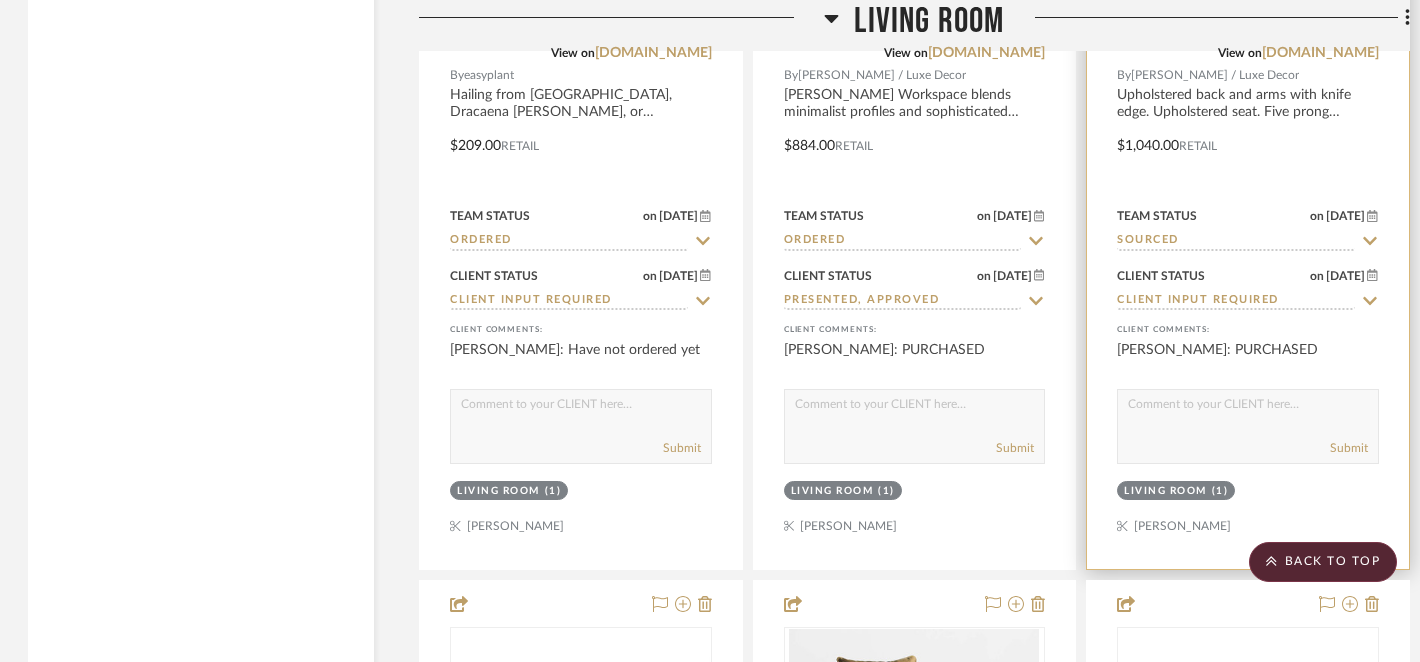 click 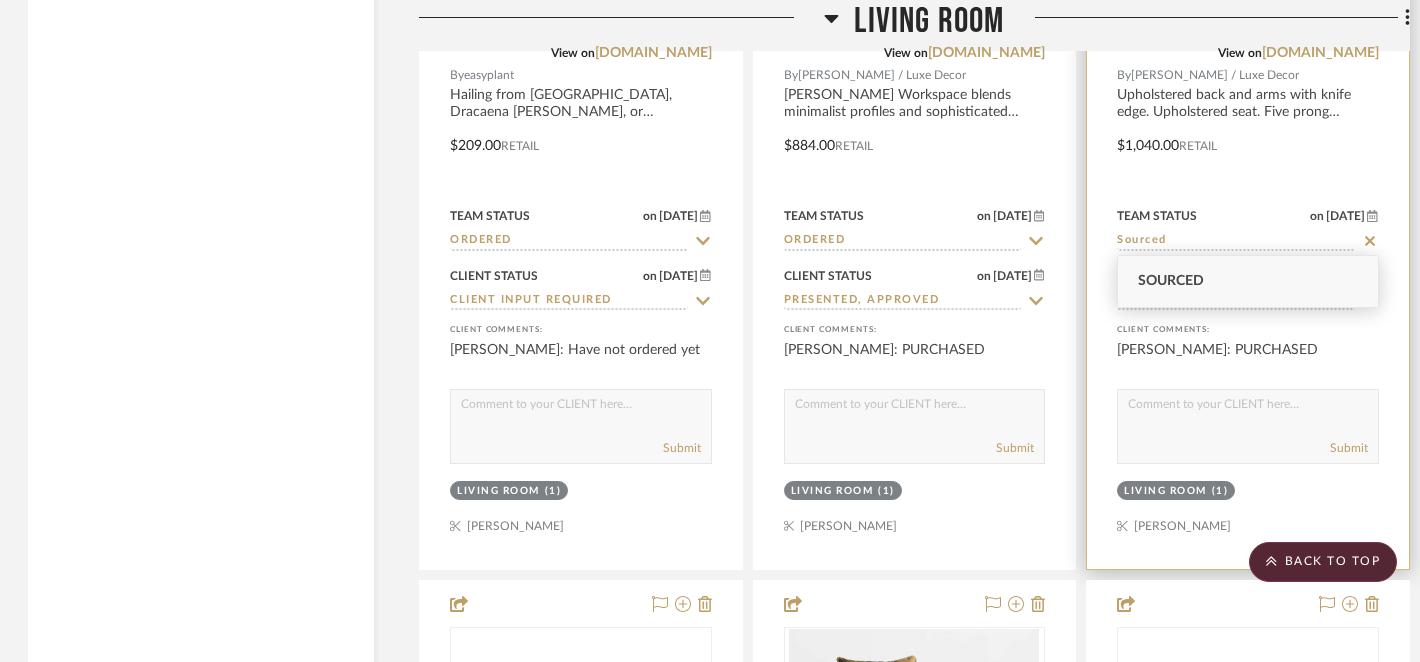 click 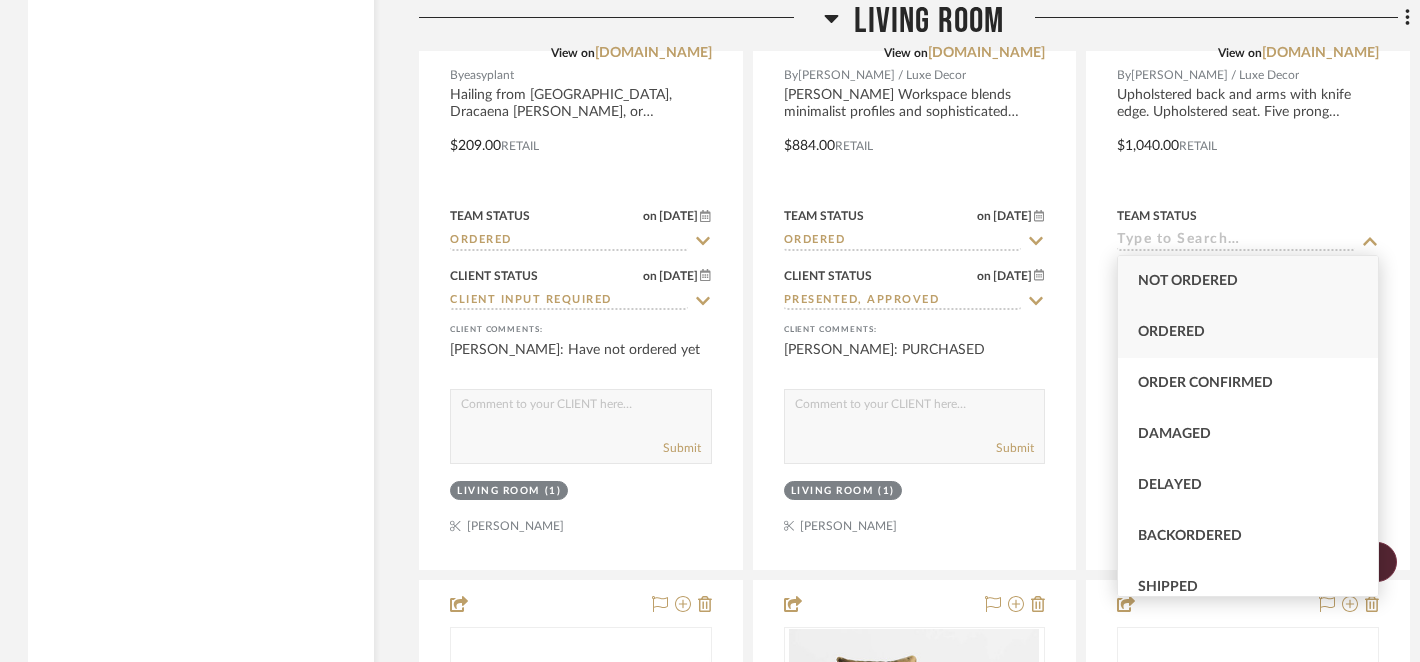 click on "Ordered" at bounding box center [1248, 332] 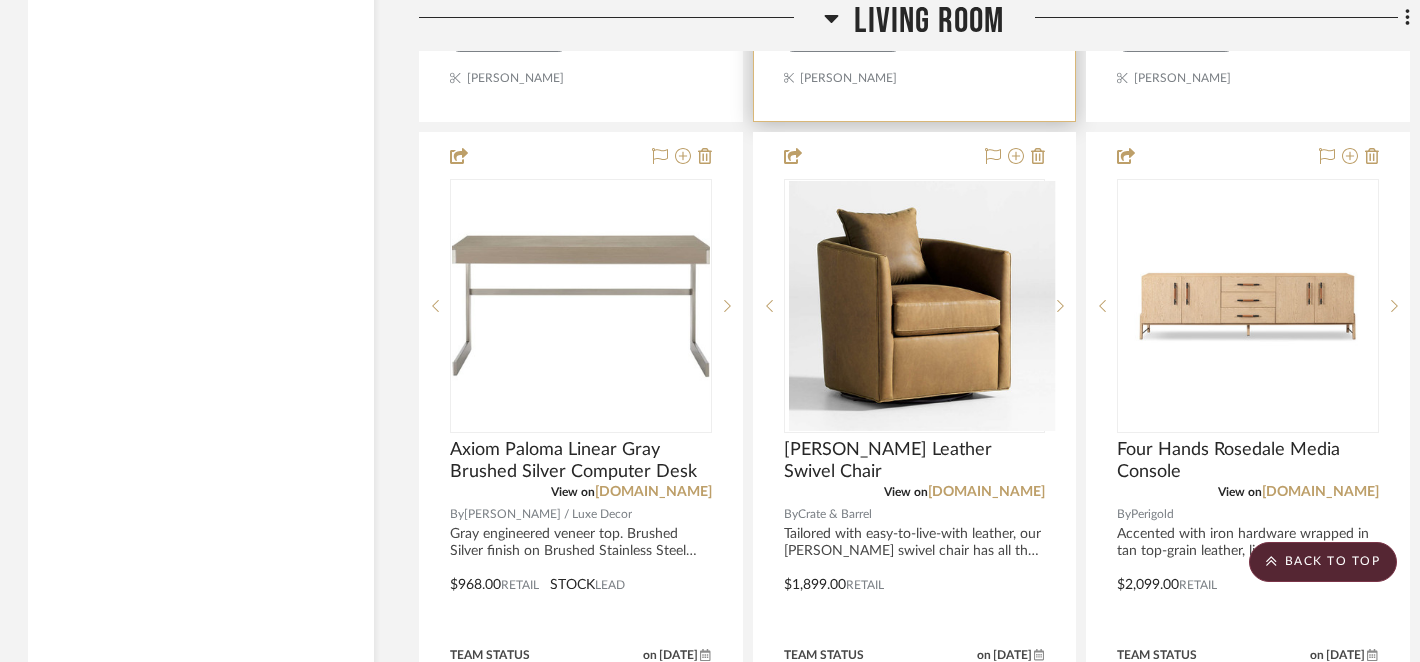 scroll, scrollTop: 4328, scrollLeft: 2, axis: both 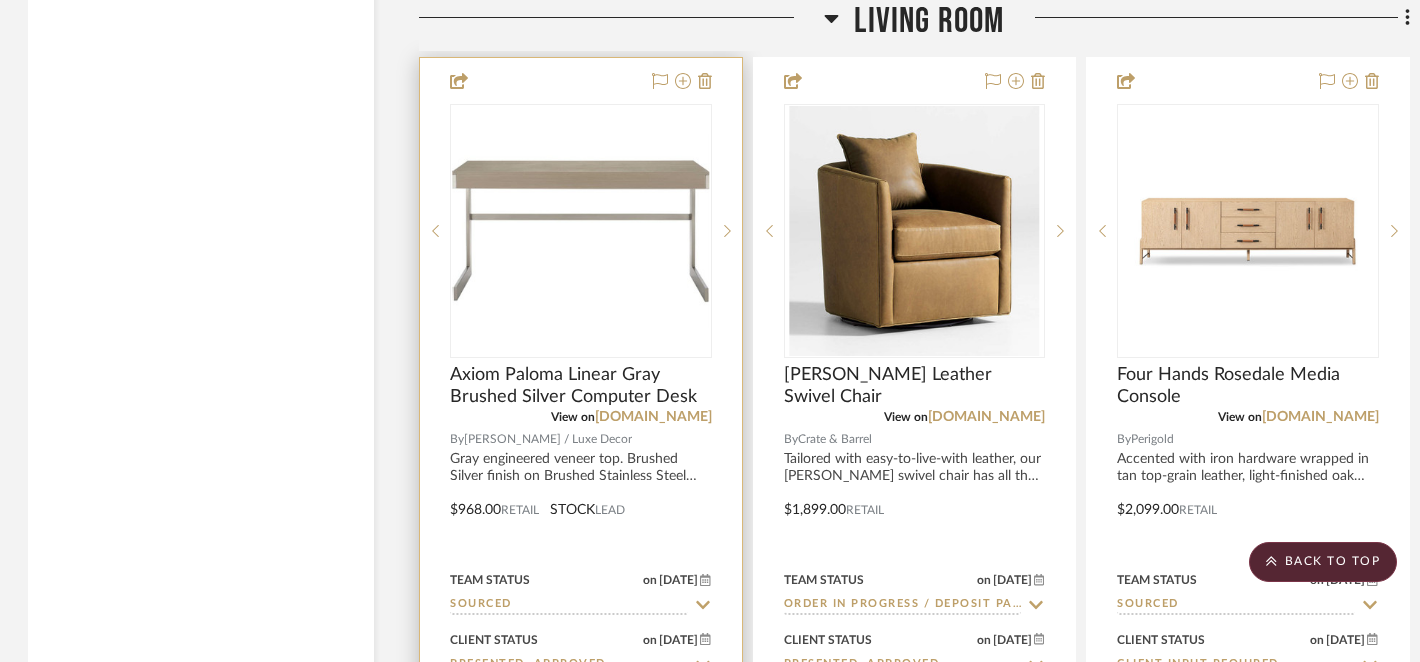 click 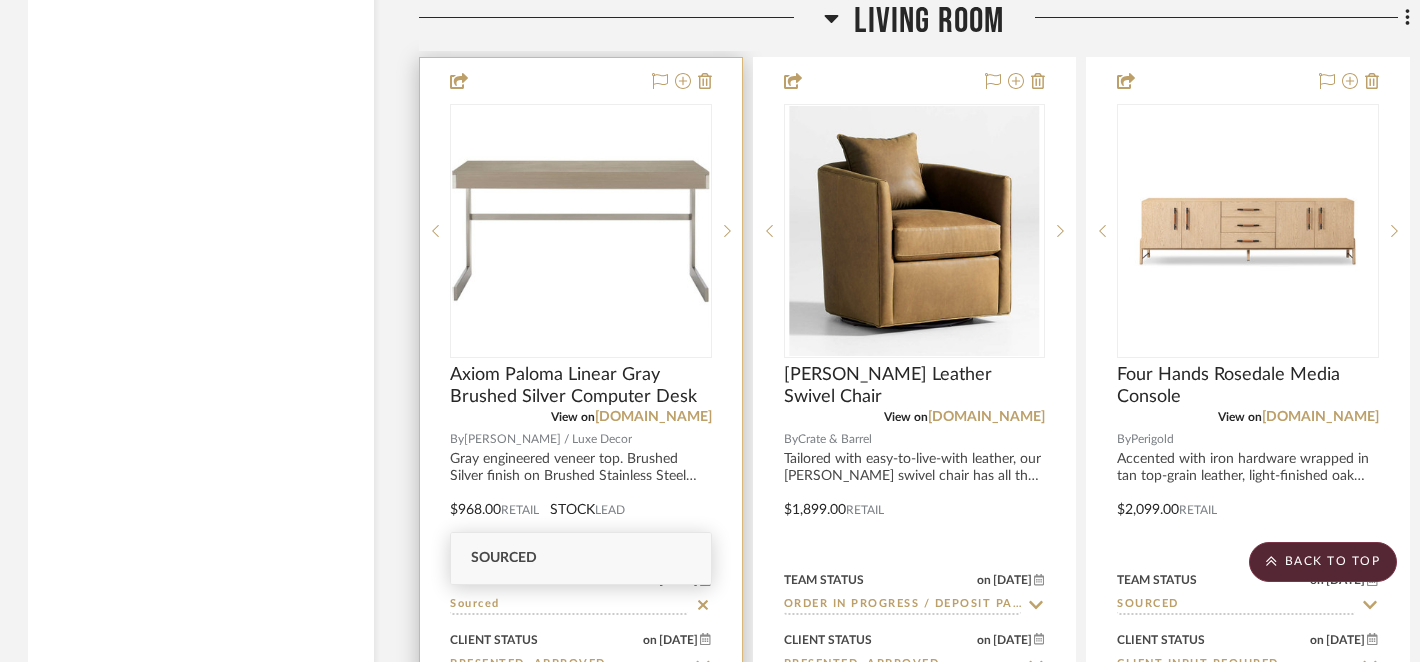 click 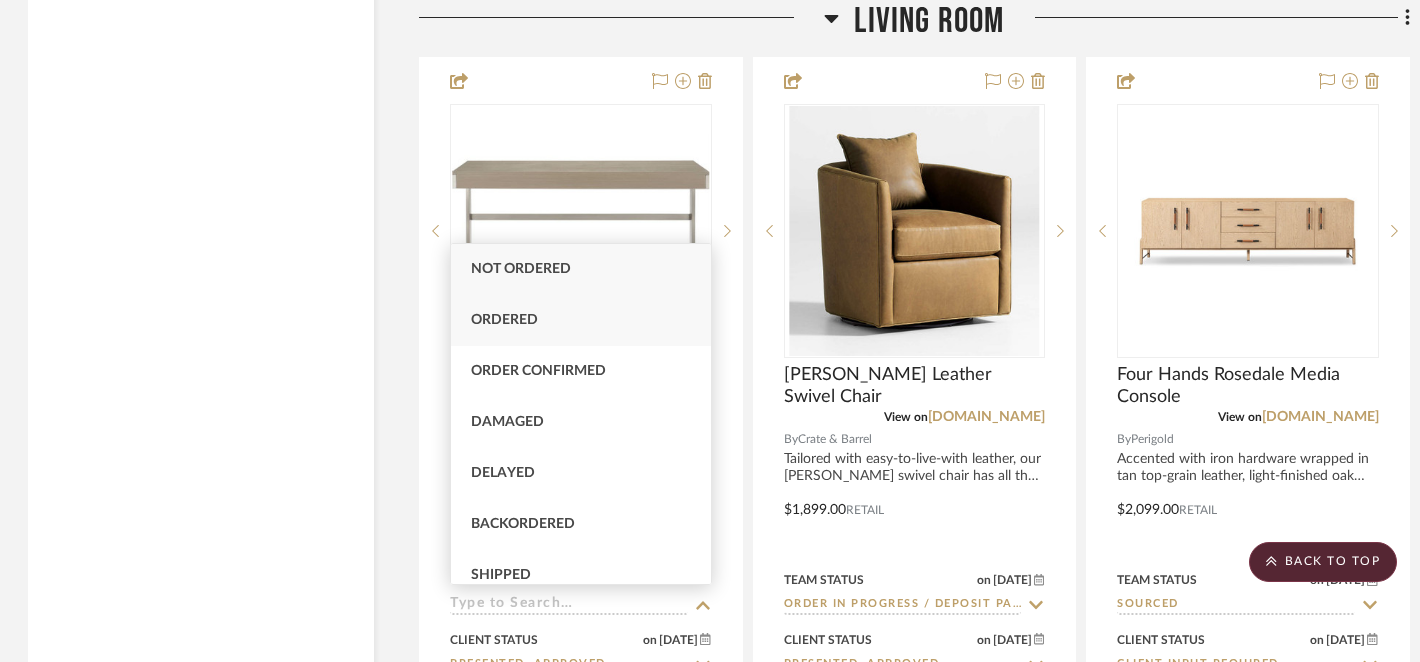 click on "Ordered" at bounding box center [581, 320] 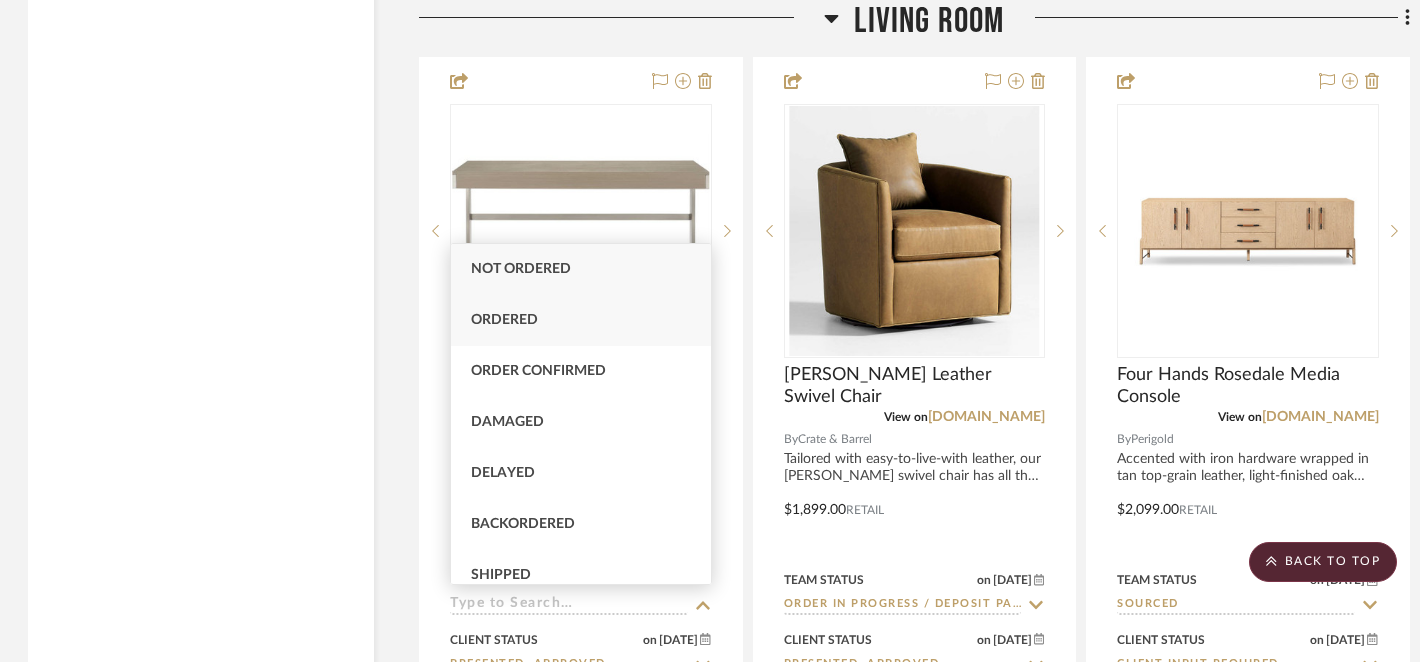 type on "Ordered" 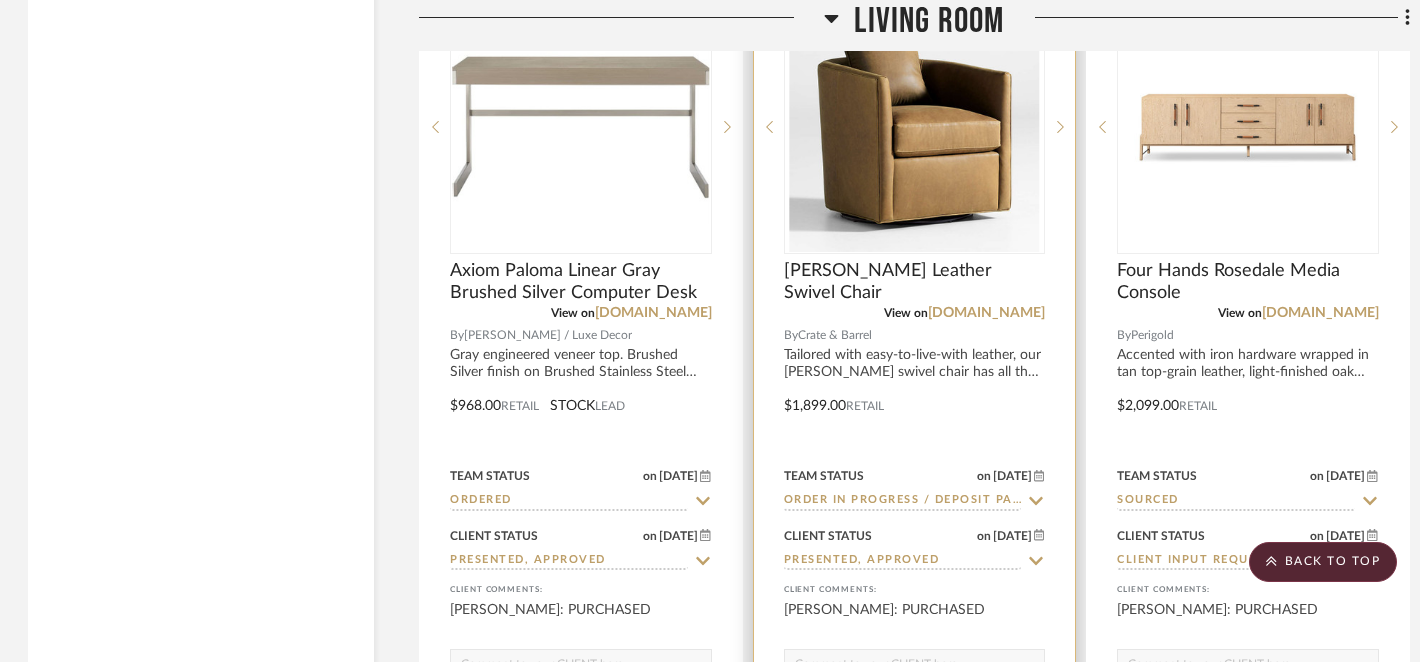 scroll, scrollTop: 4439, scrollLeft: 2, axis: both 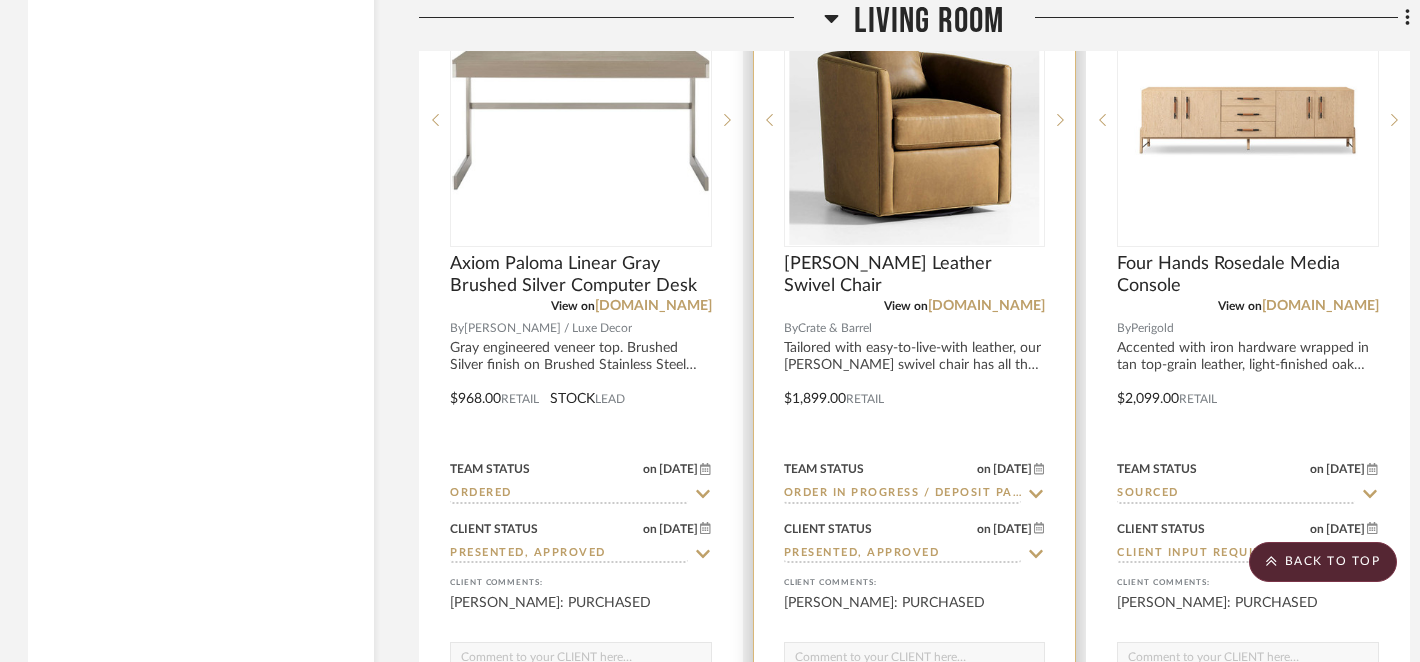 click 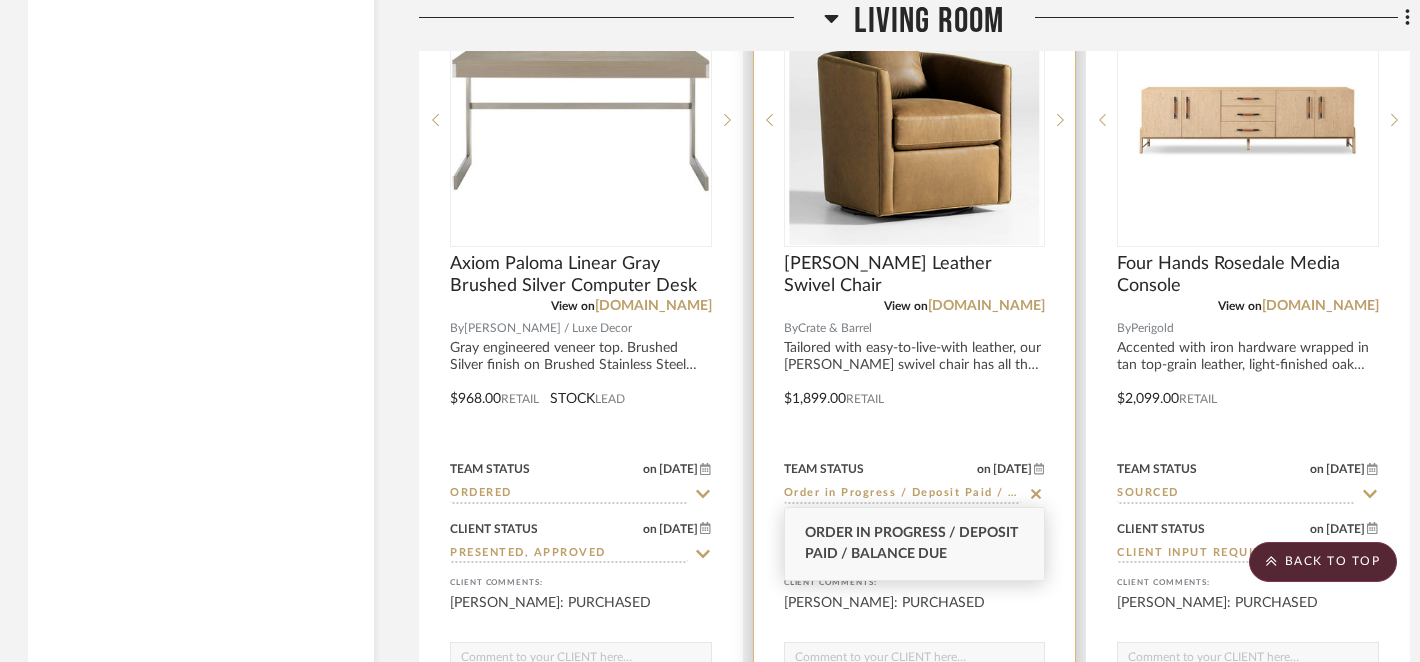 click 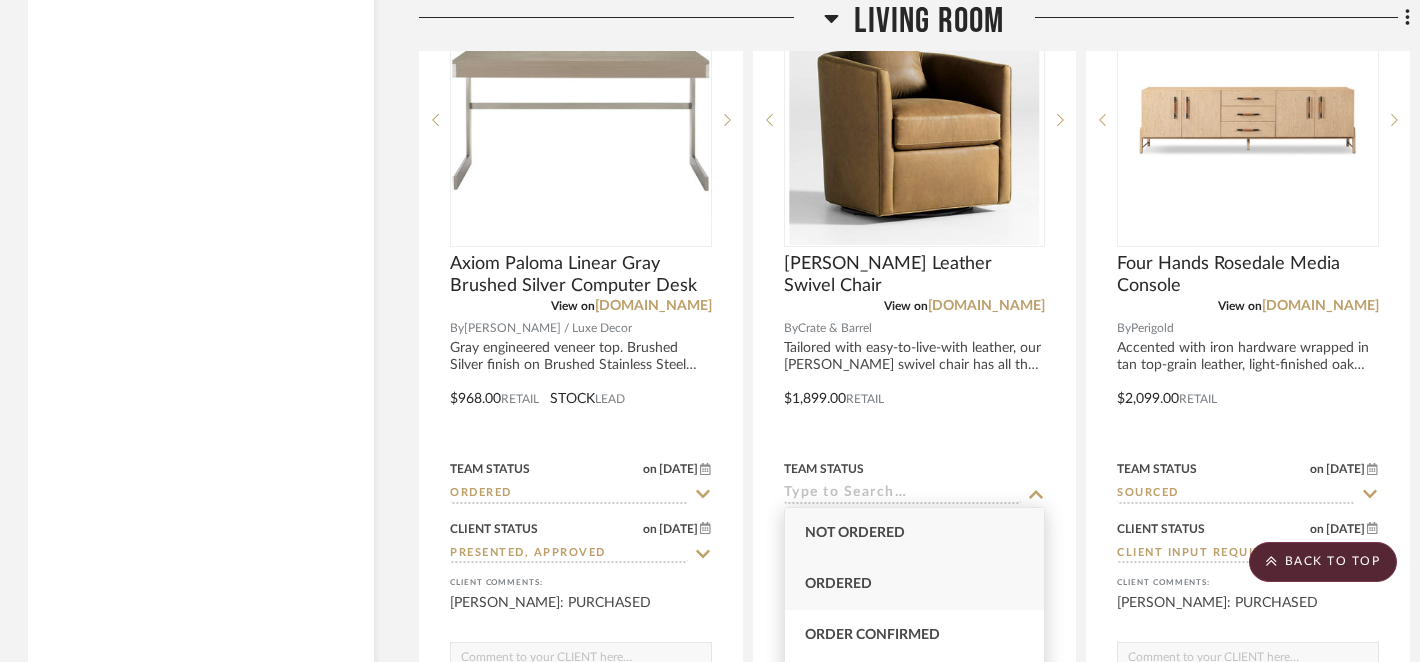 click on "Ordered" at bounding box center (915, 584) 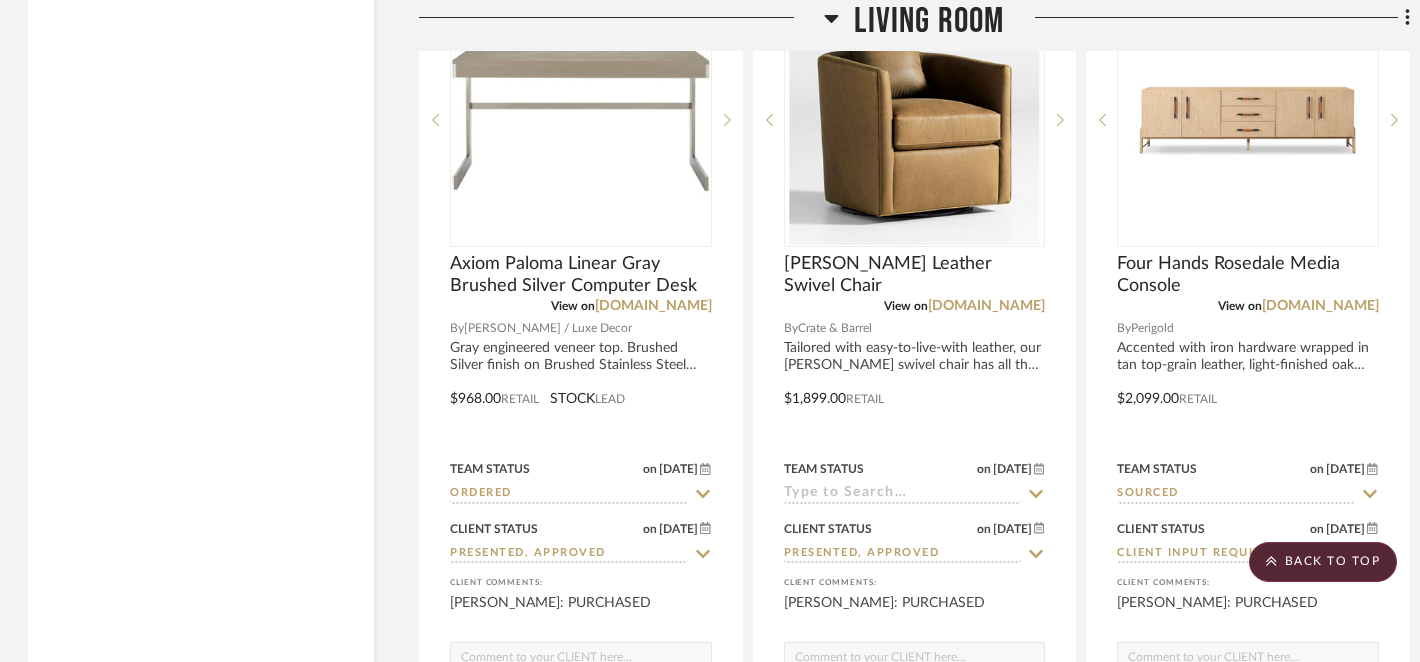 type on "Ordered" 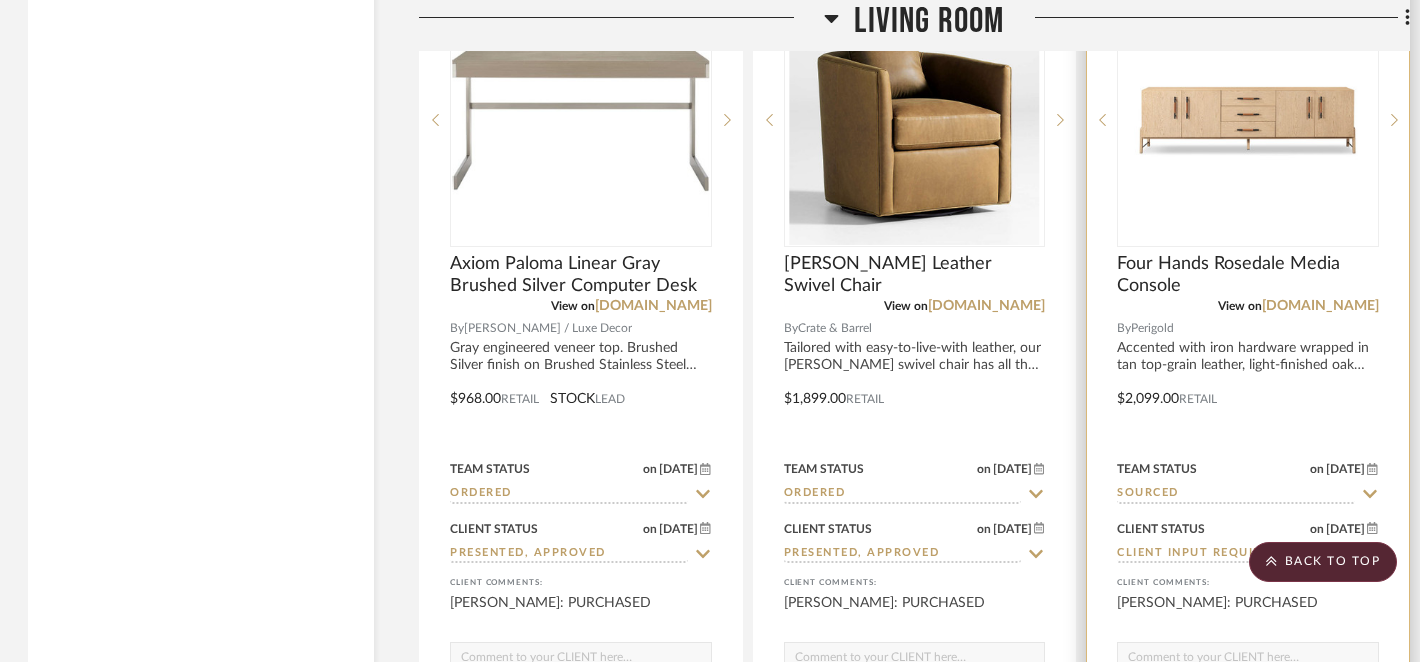 click 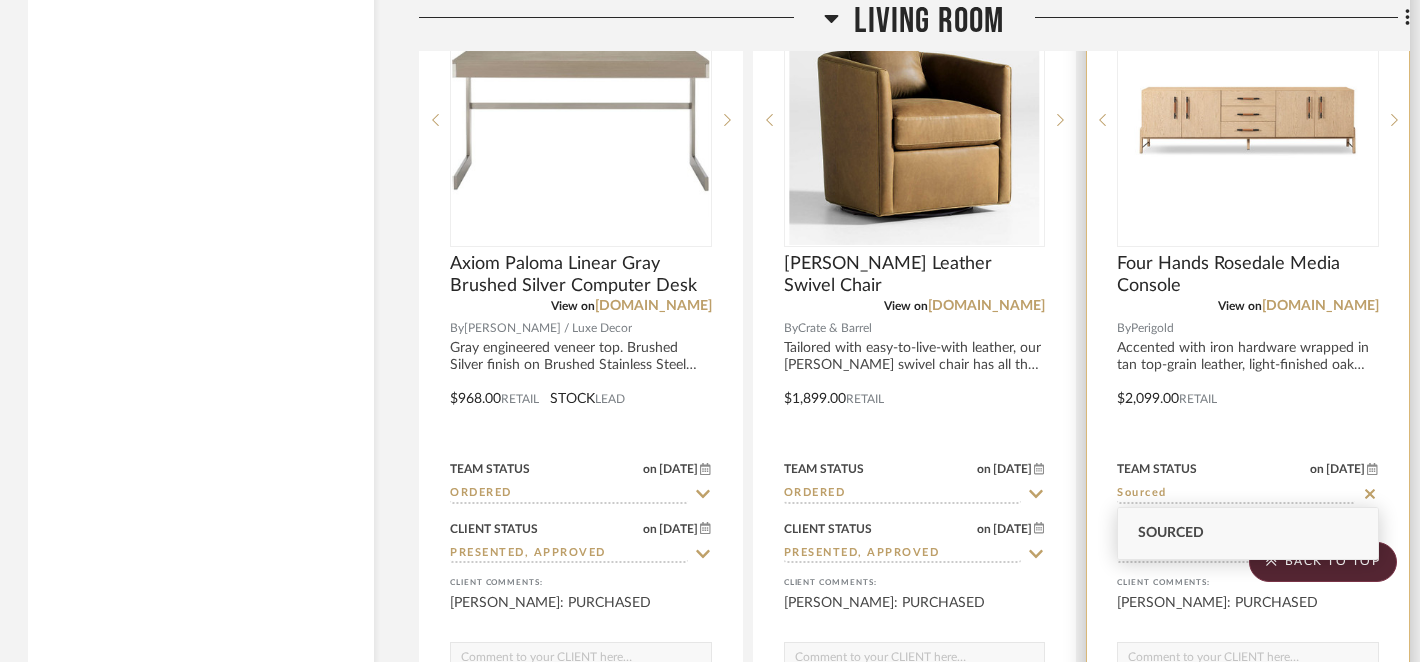 click 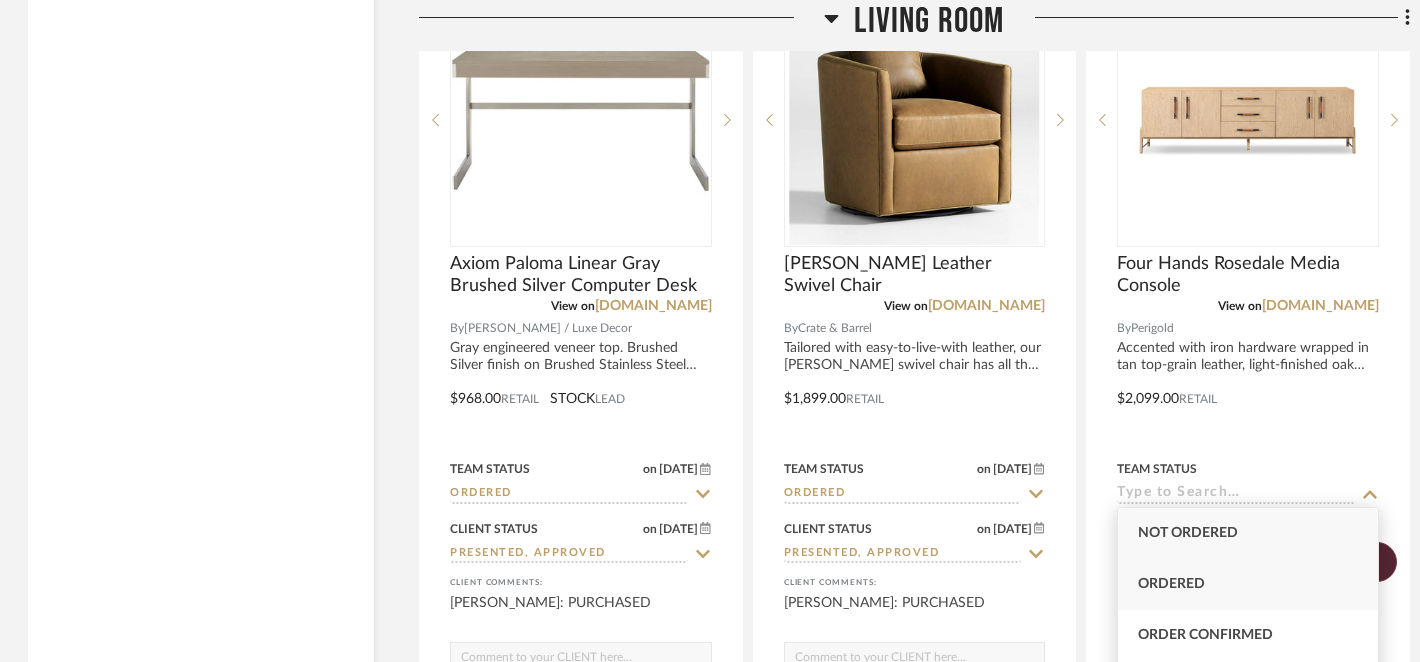 click on "Ordered" at bounding box center (1248, 584) 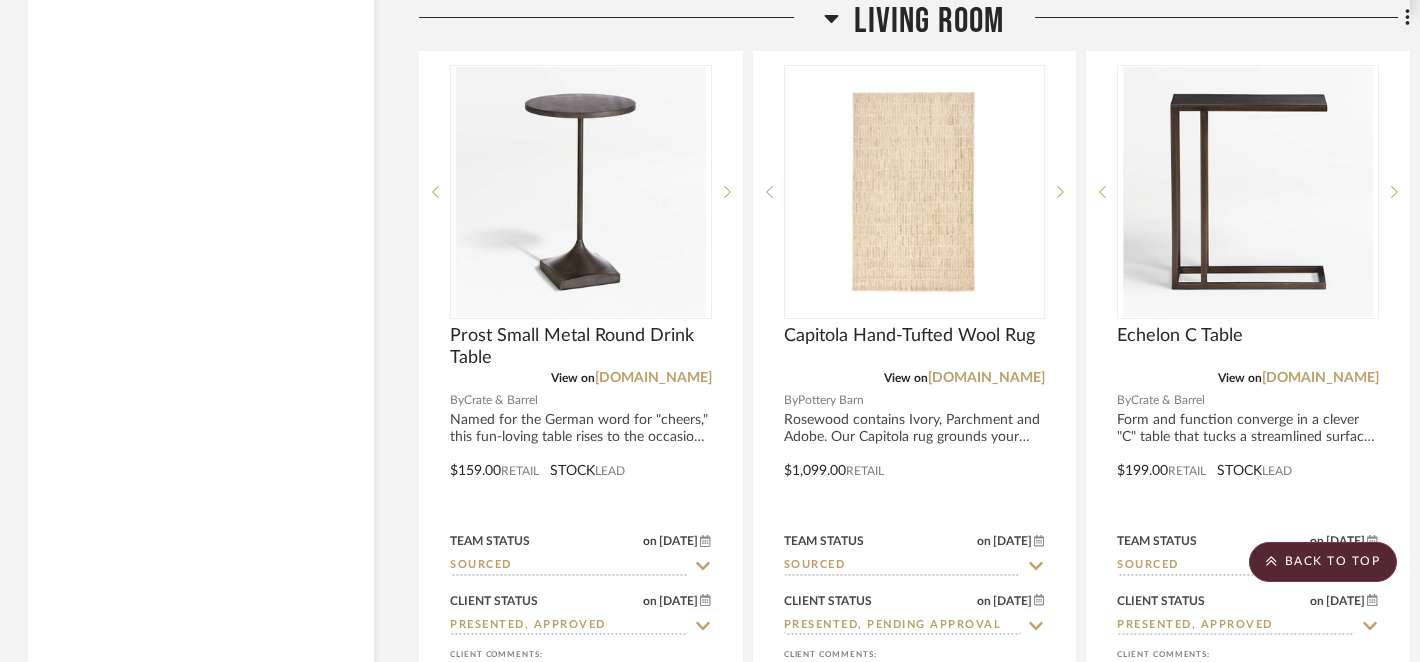 scroll, scrollTop: 5261, scrollLeft: 2, axis: both 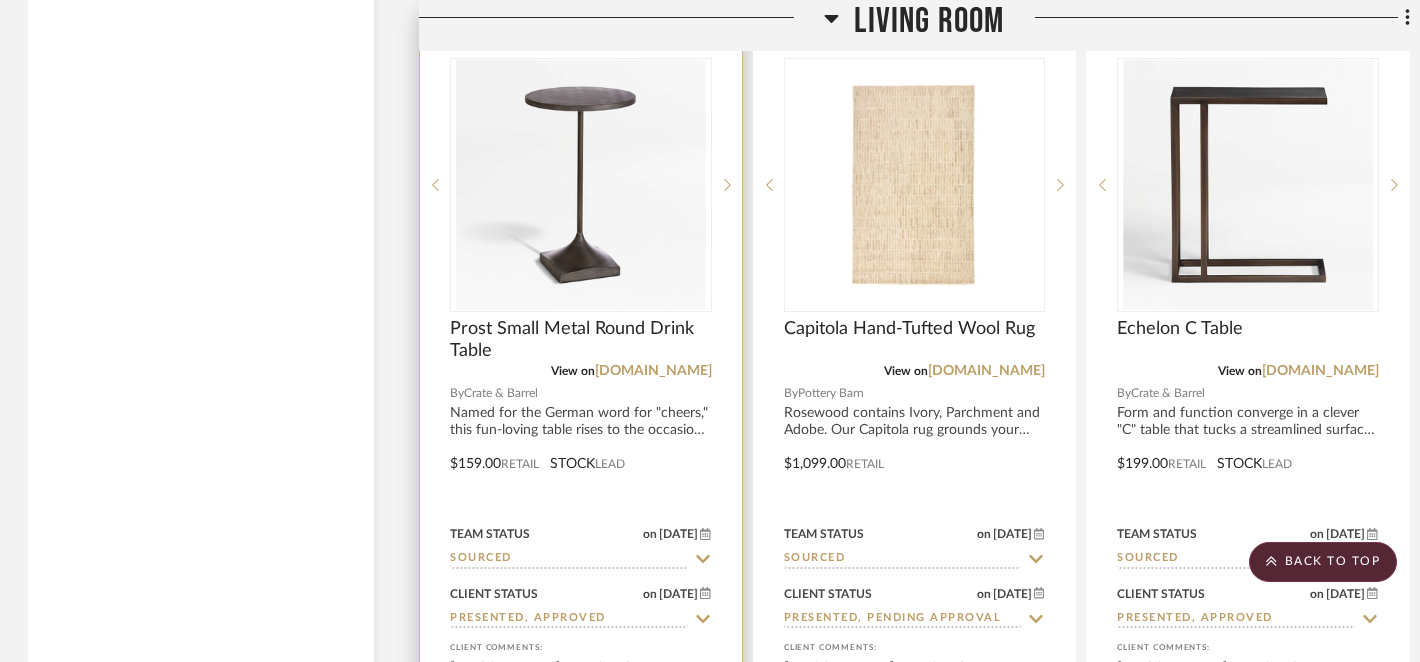 click 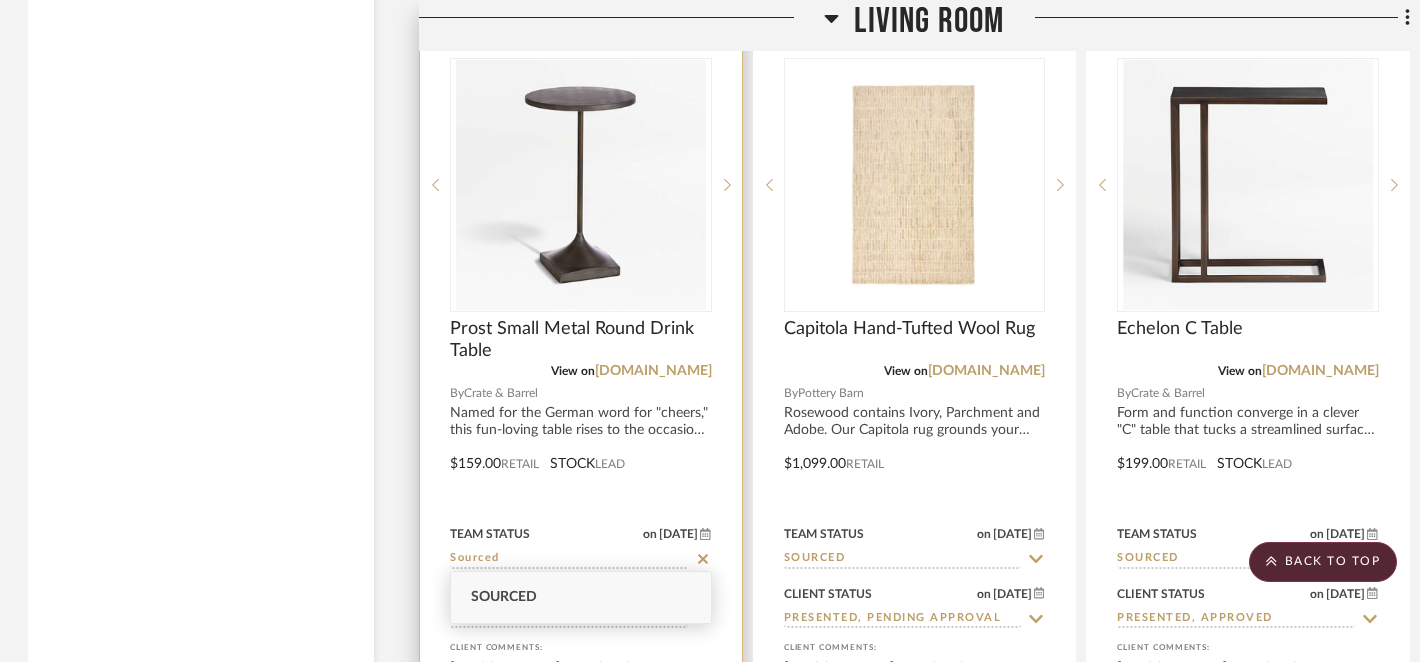 click 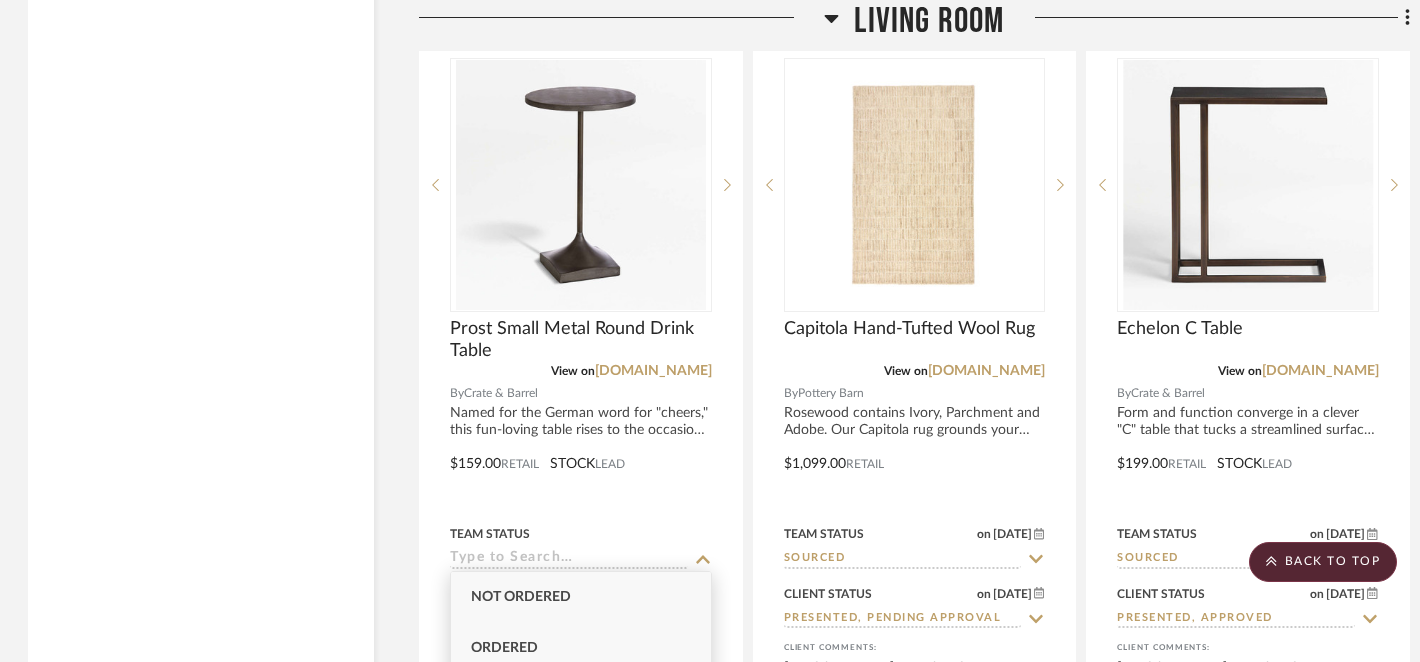 click on "Ordered" at bounding box center [581, 648] 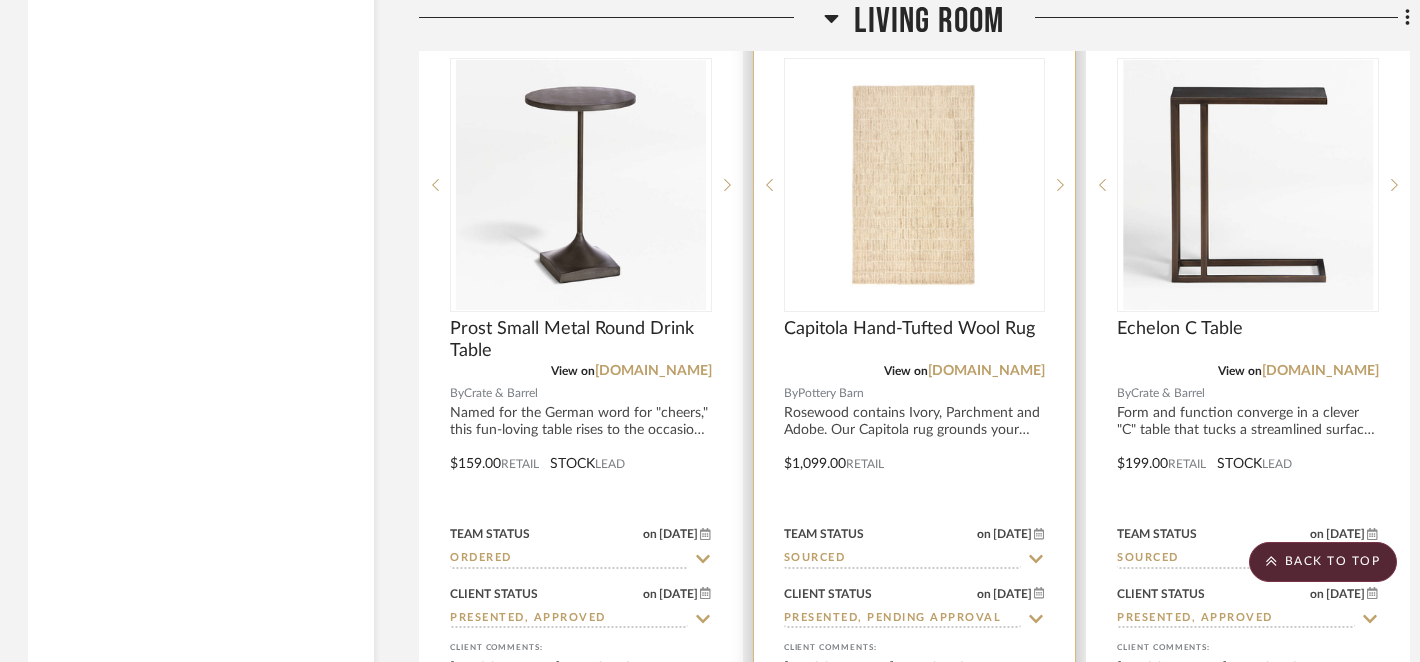 click 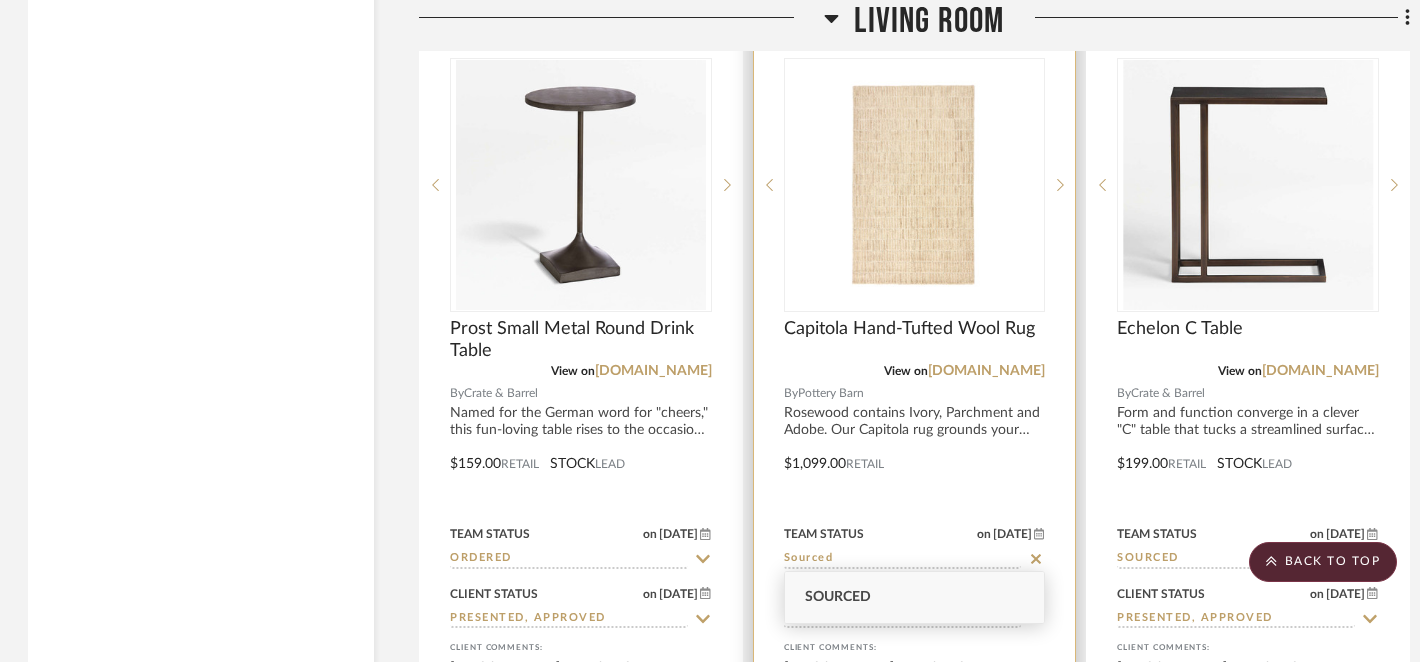 click 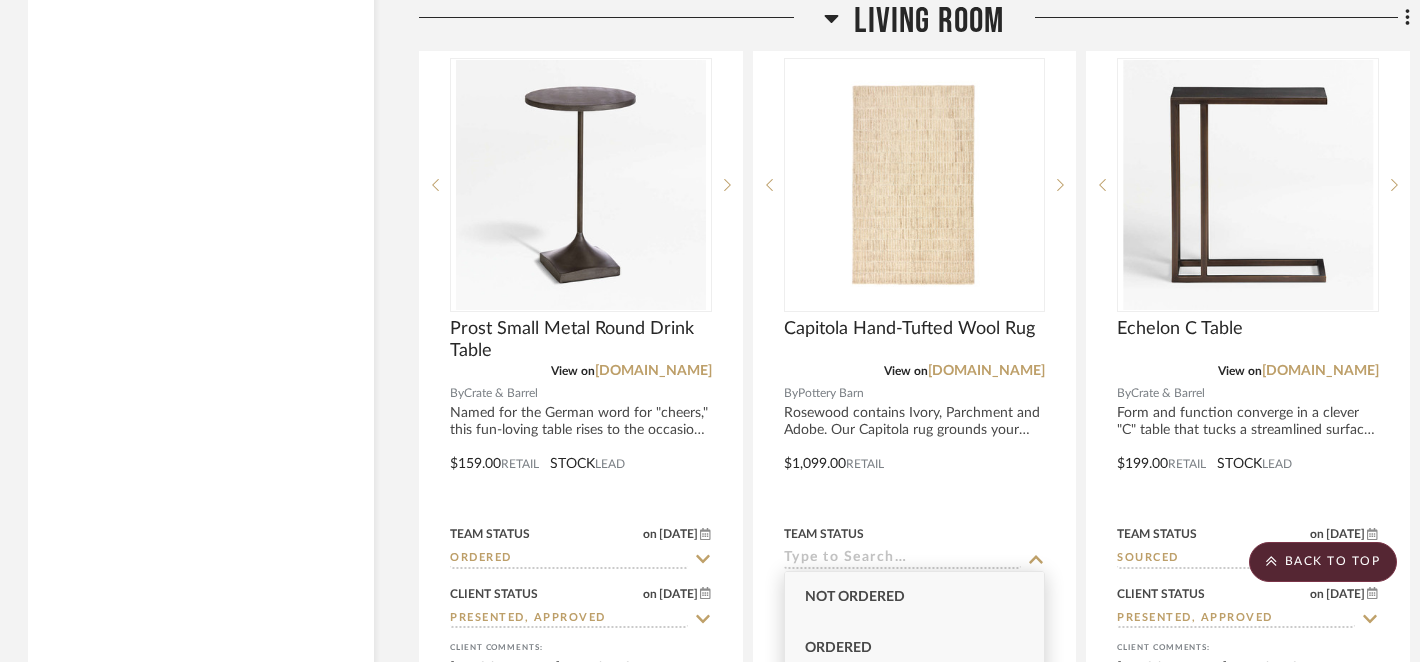 click on "Ordered" at bounding box center (915, 648) 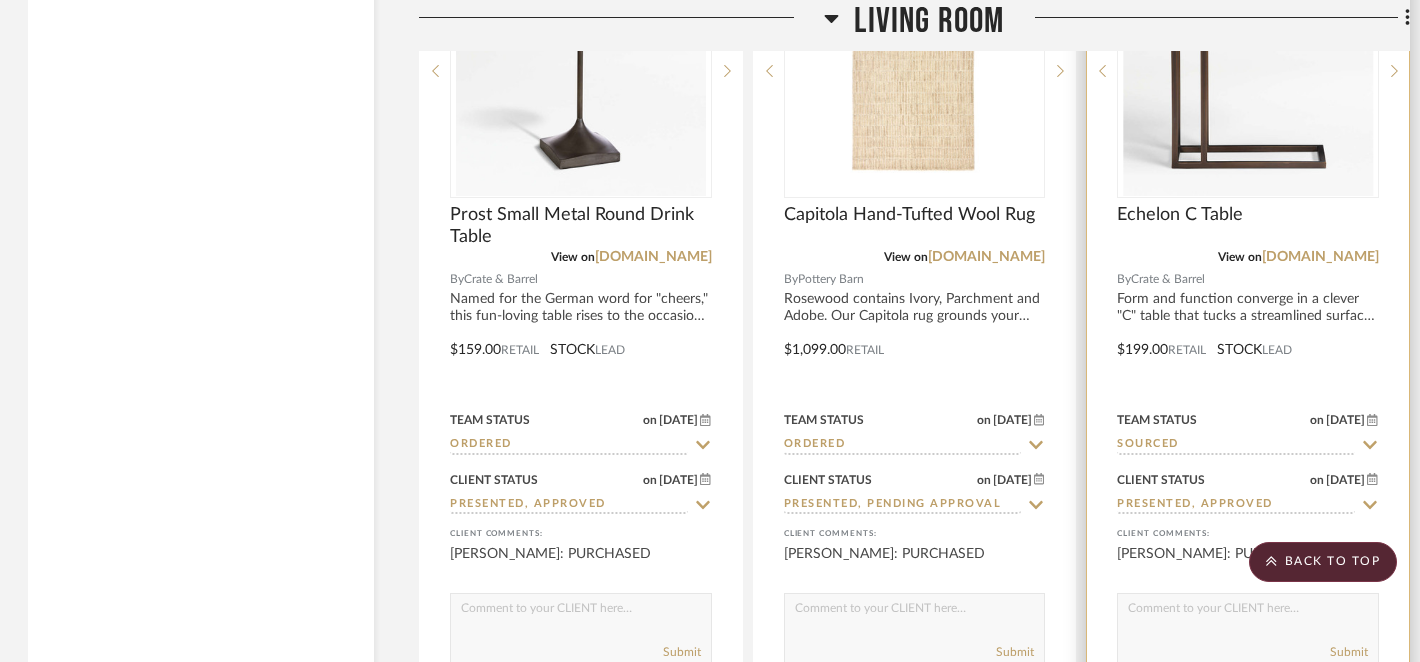 scroll, scrollTop: 5376, scrollLeft: 2, axis: both 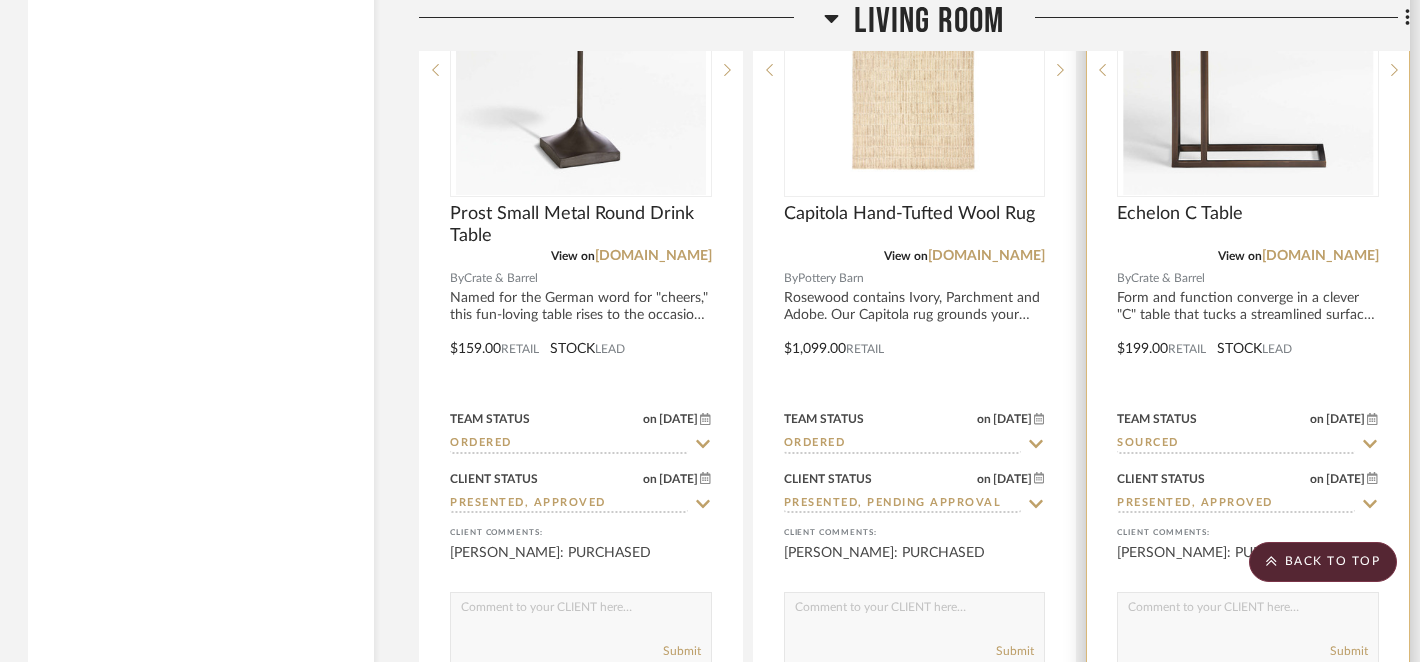 click 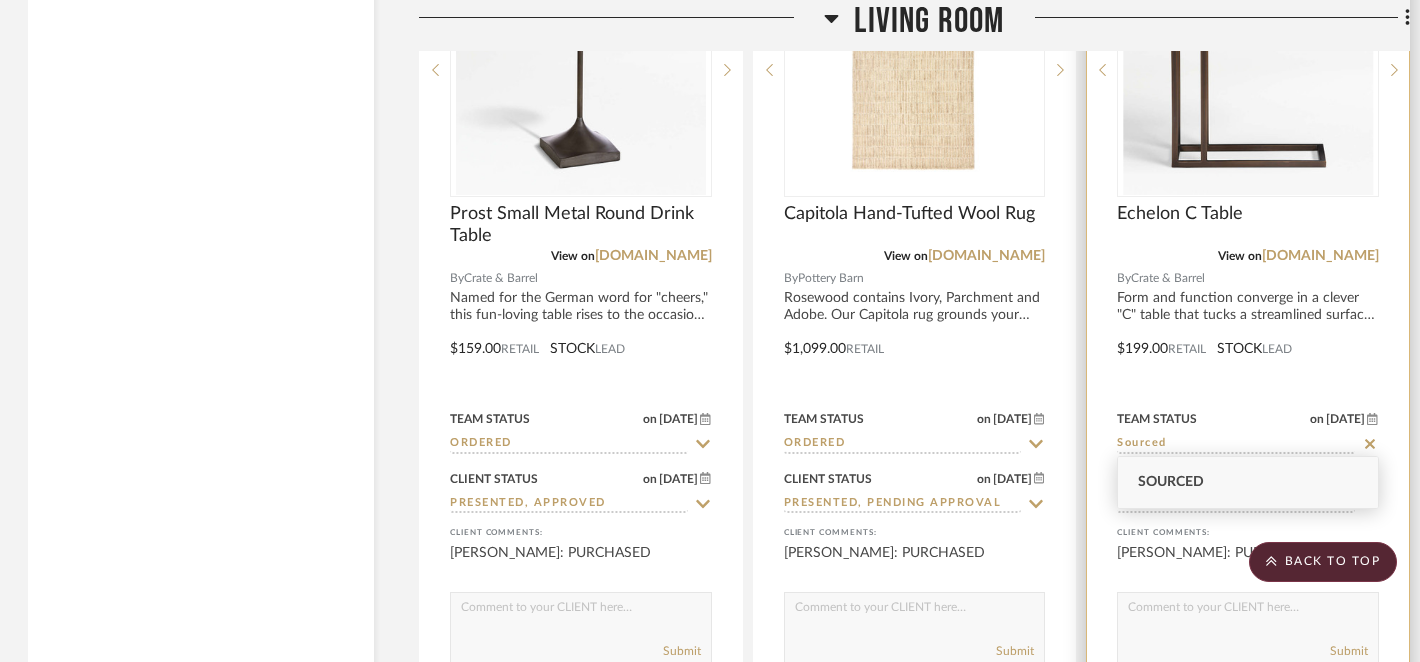 click 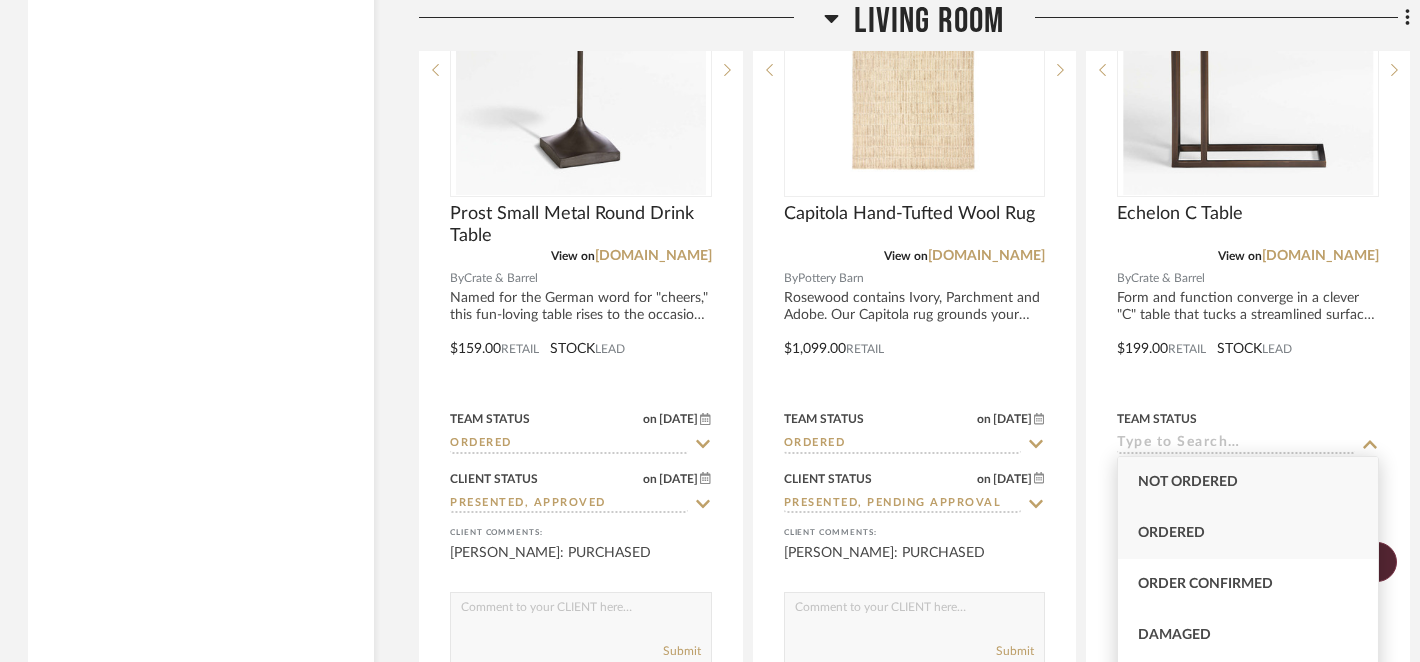 click on "Ordered" at bounding box center (1248, 533) 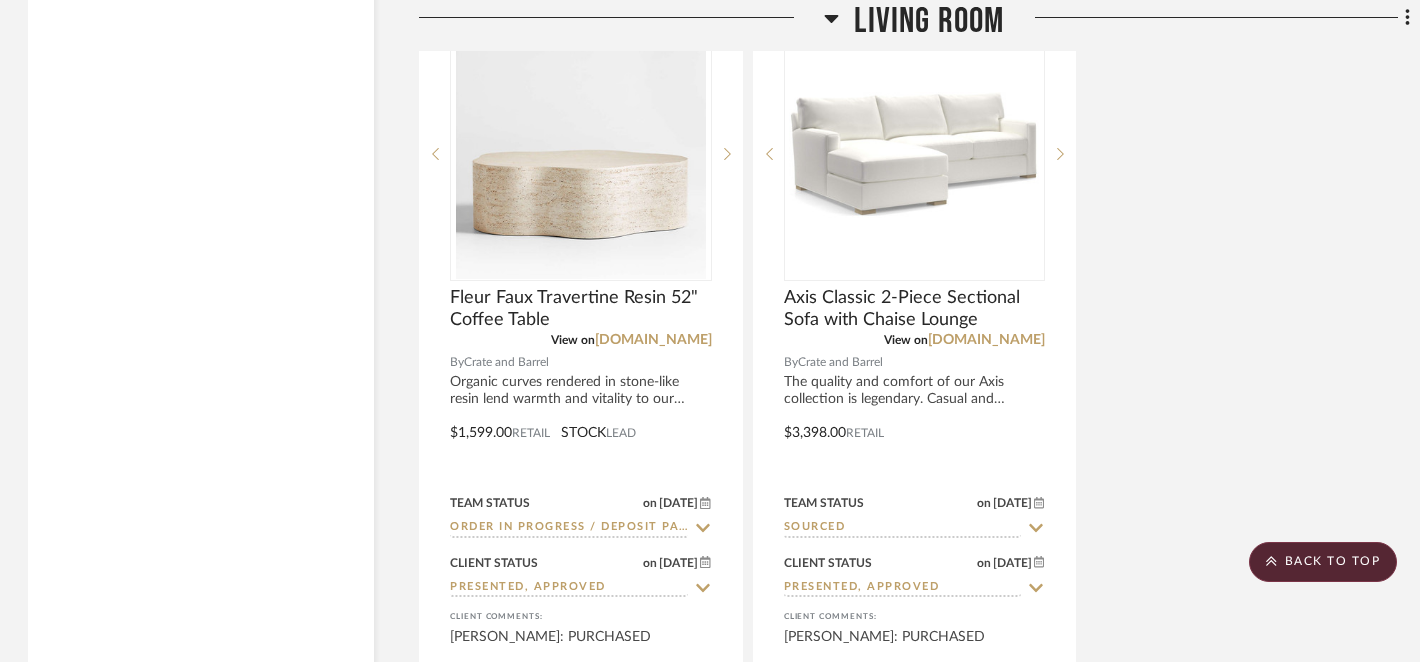 scroll, scrollTop: 6211, scrollLeft: 2, axis: both 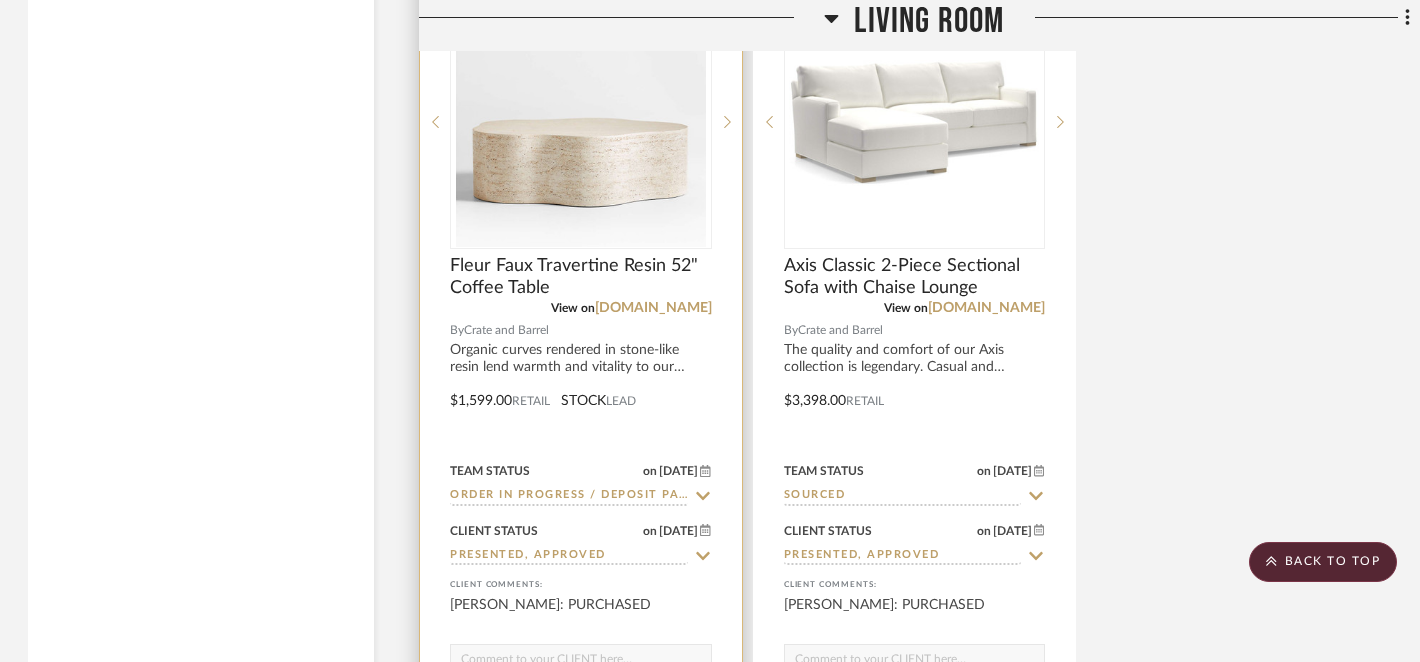 click 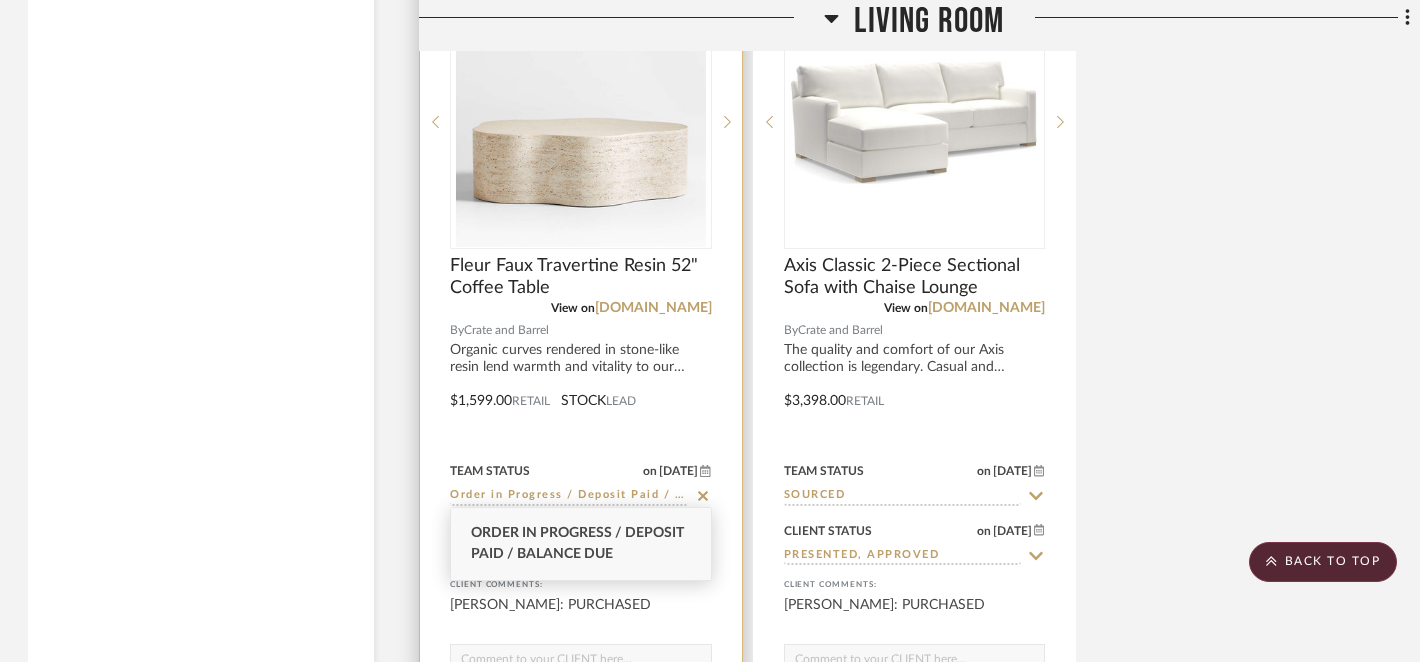 click 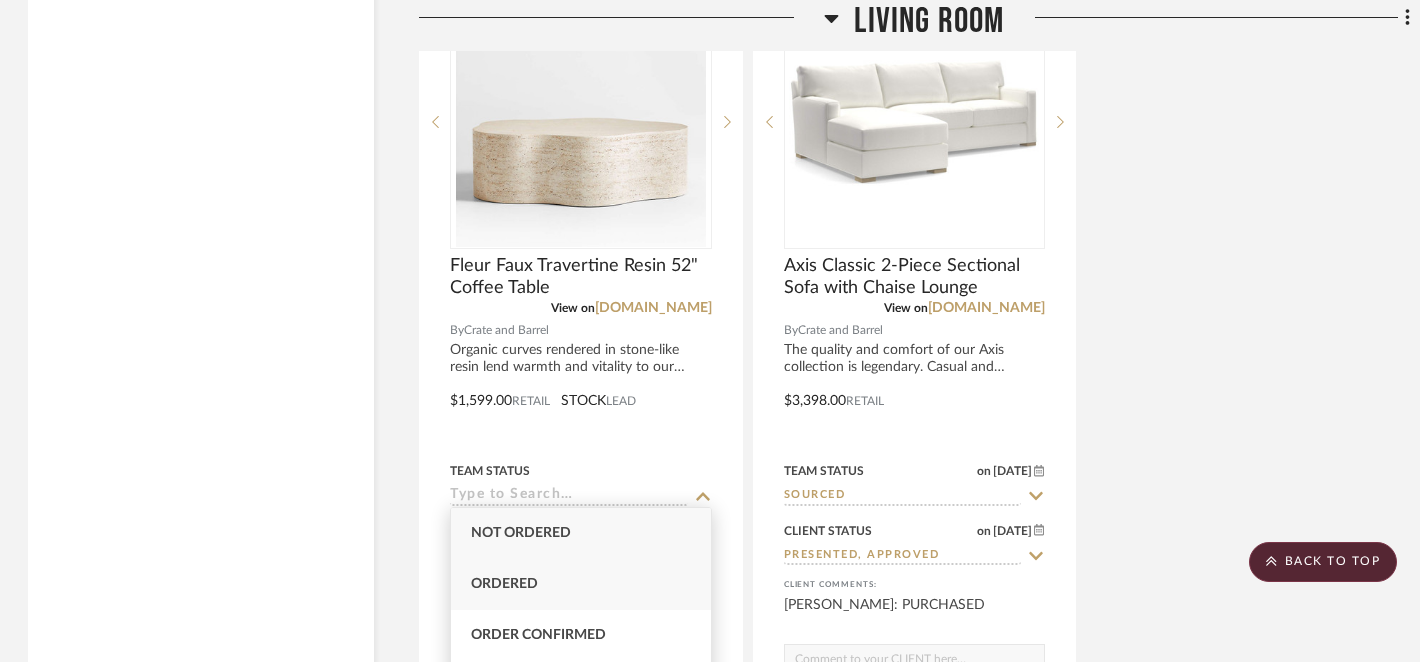 click on "Ordered" at bounding box center [581, 584] 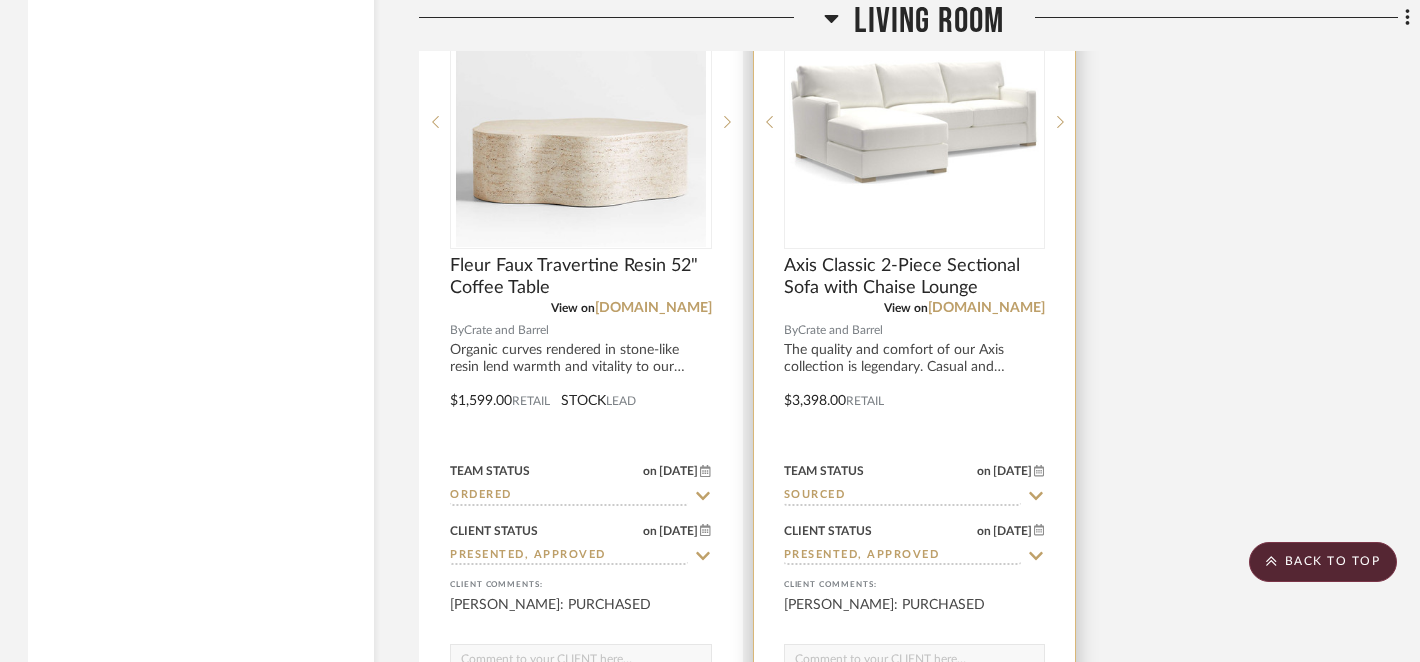 click 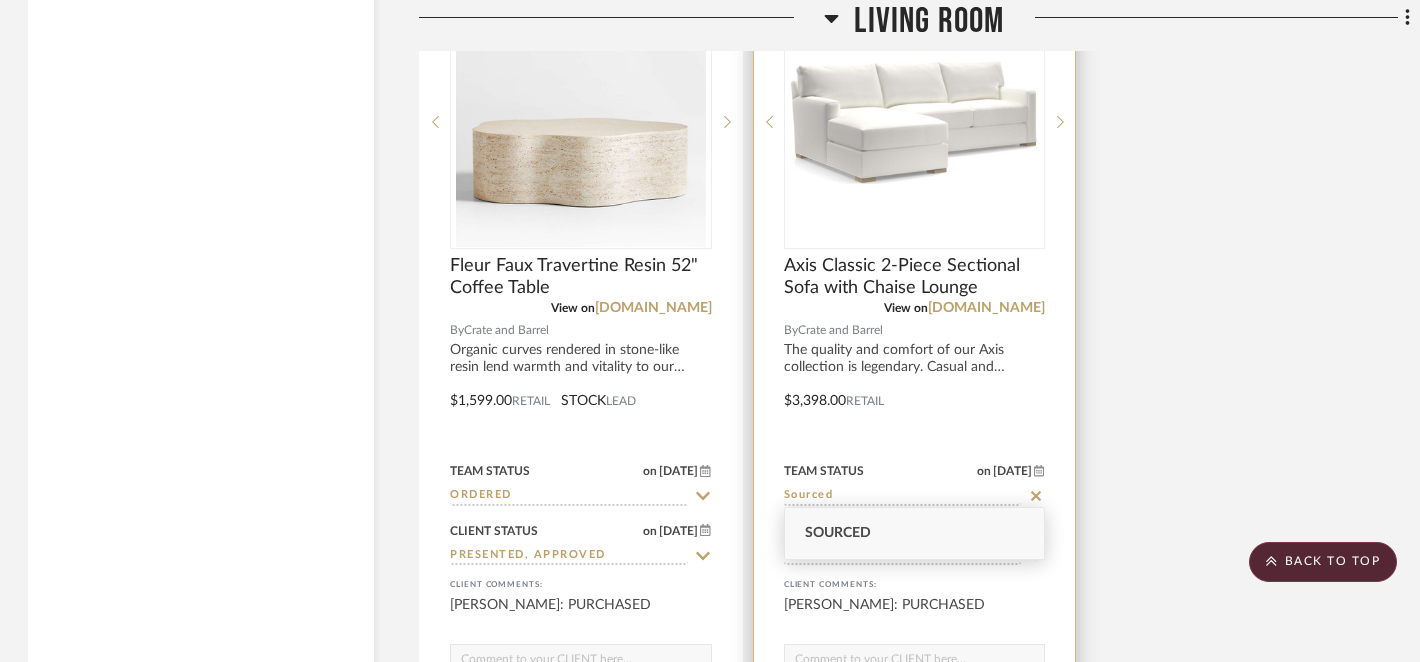 click 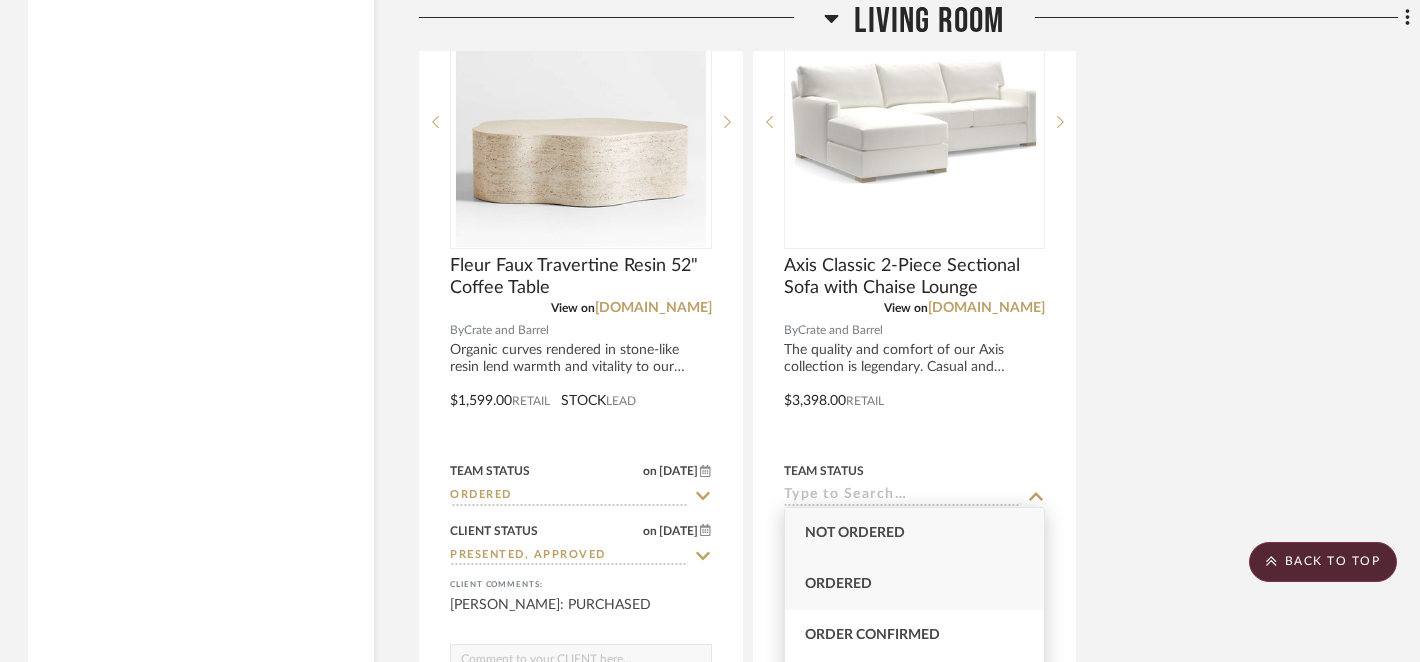 click on "Ordered" at bounding box center (915, 584) 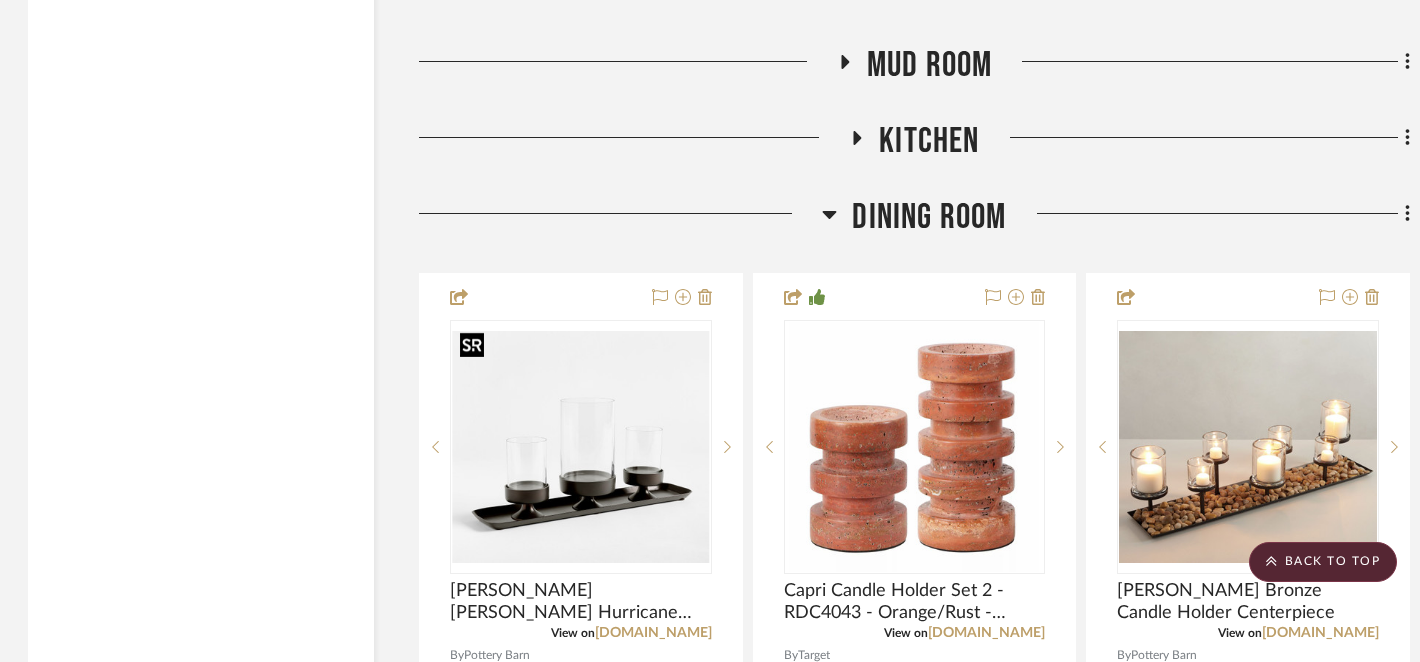 scroll, scrollTop: 7108, scrollLeft: 2, axis: both 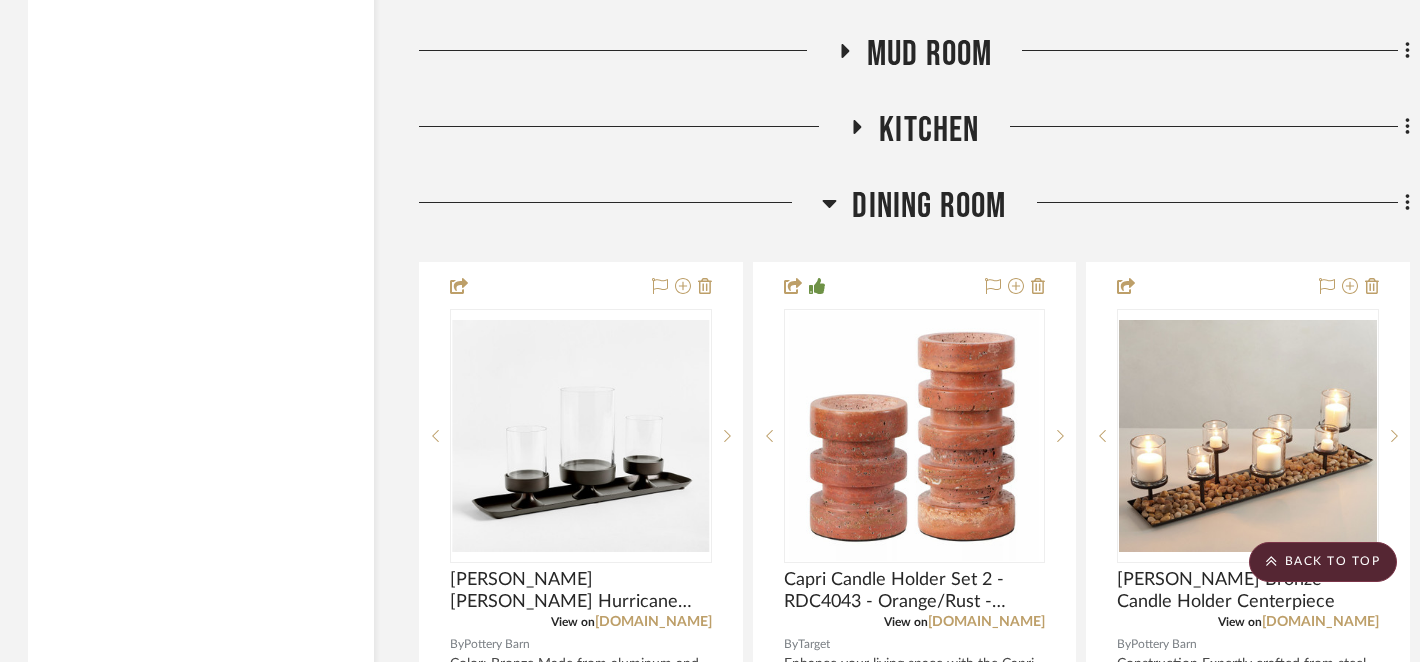 click 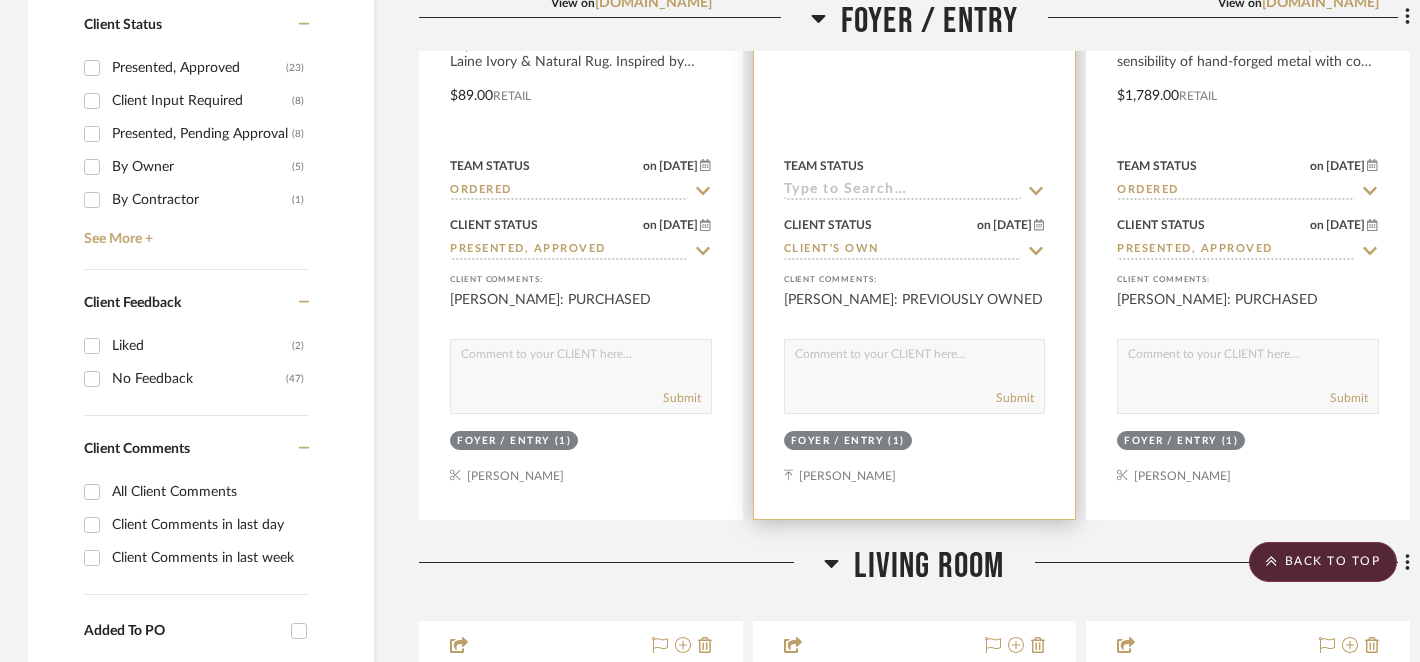 scroll, scrollTop: 1099, scrollLeft: 2, axis: both 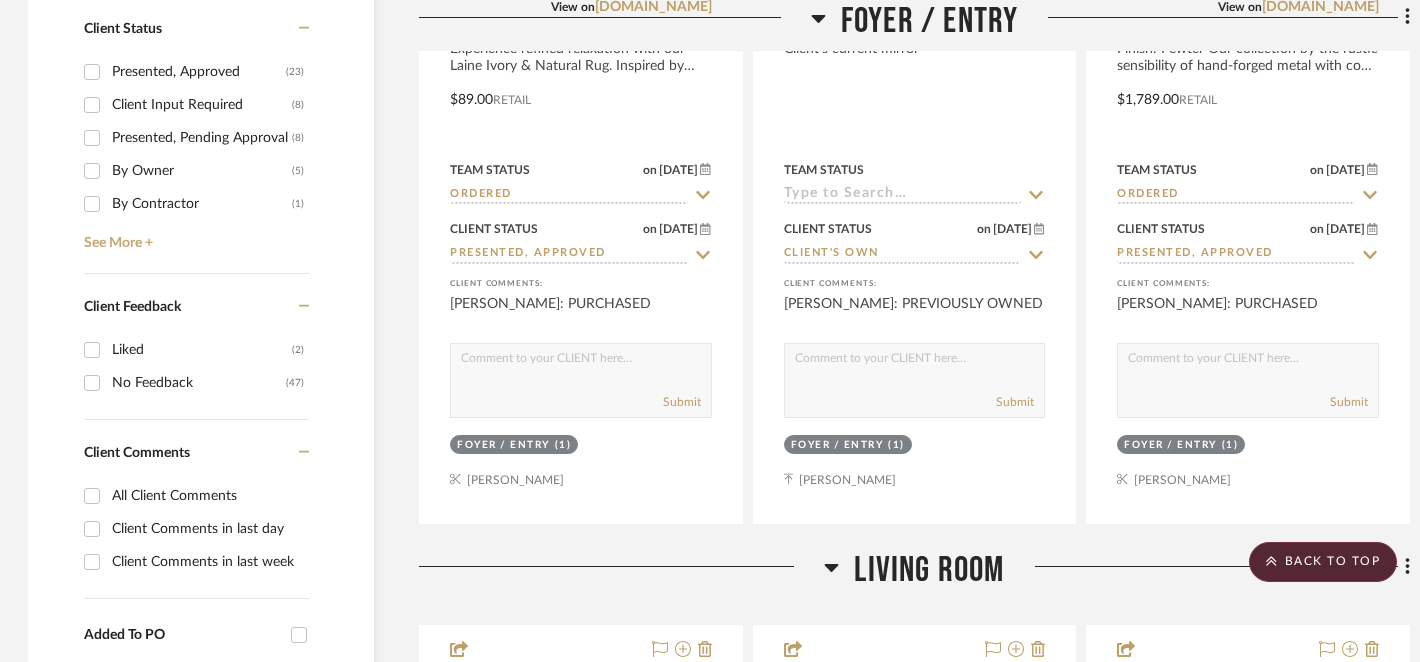 click 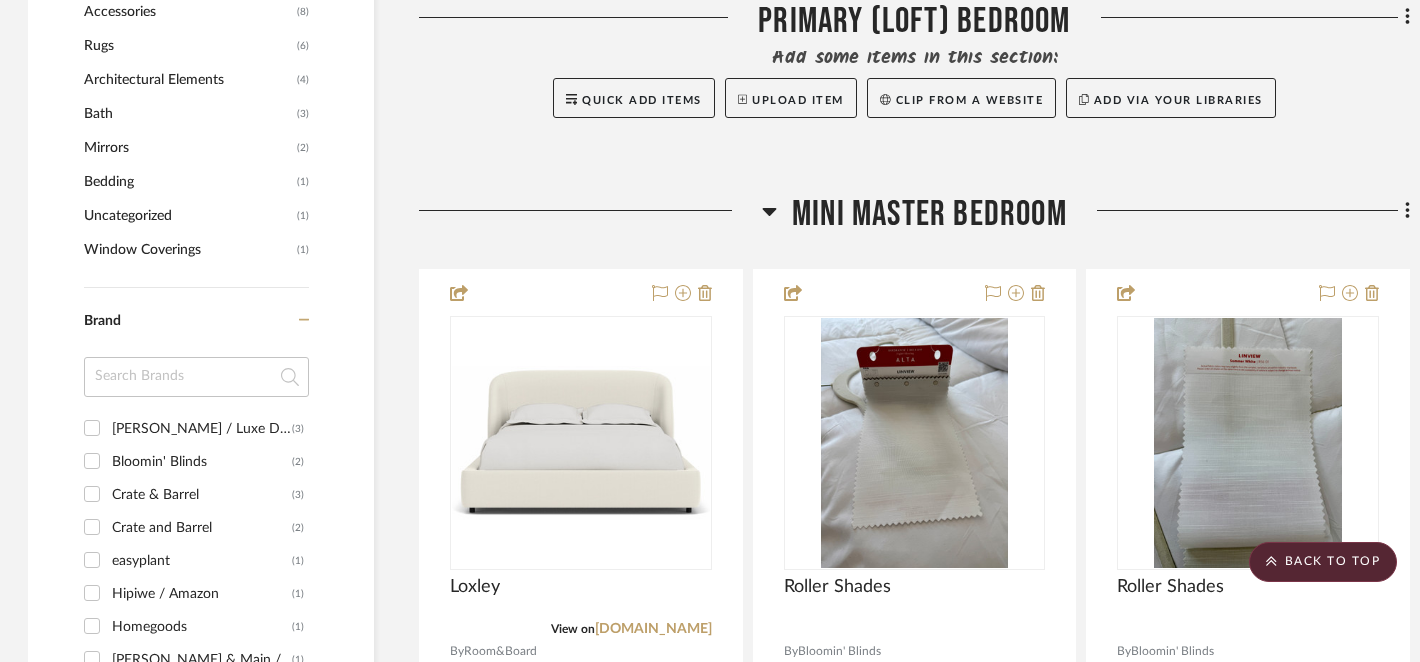 scroll, scrollTop: 1961, scrollLeft: 2, axis: both 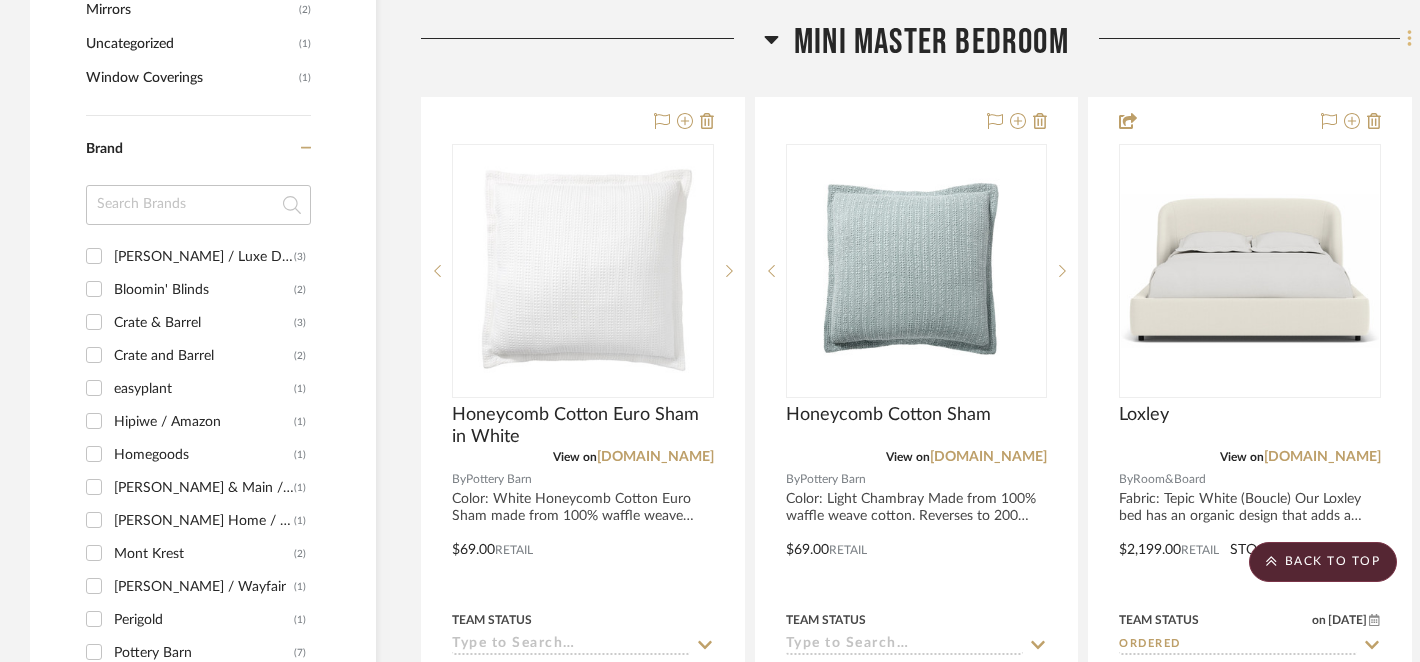 click 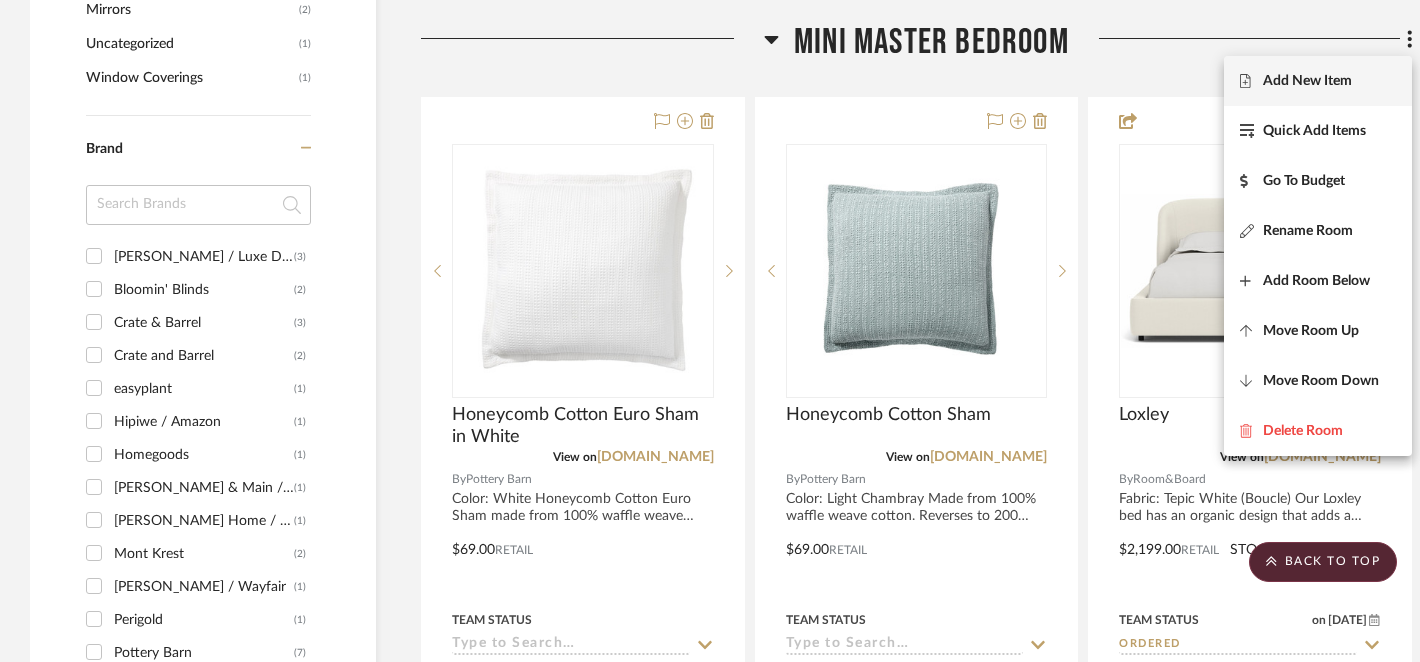 click on "Add New Item" at bounding box center [1307, 80] 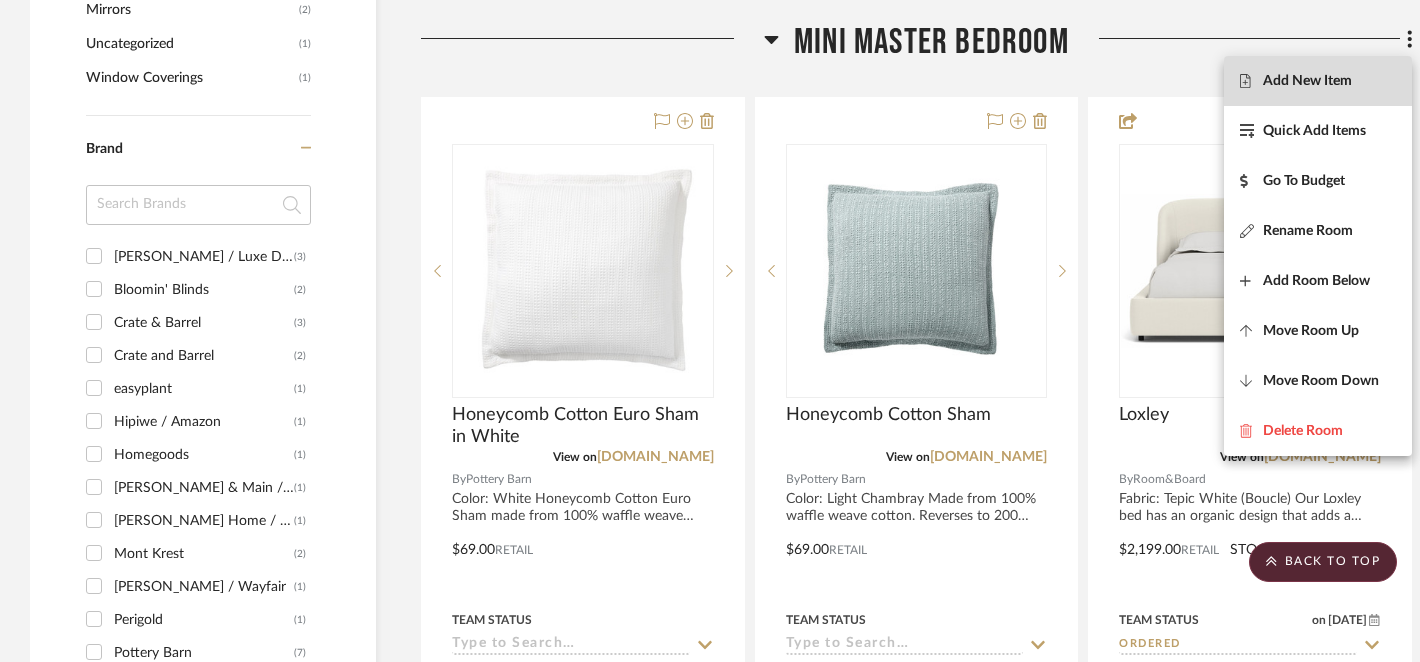 scroll, scrollTop: 0, scrollLeft: 0, axis: both 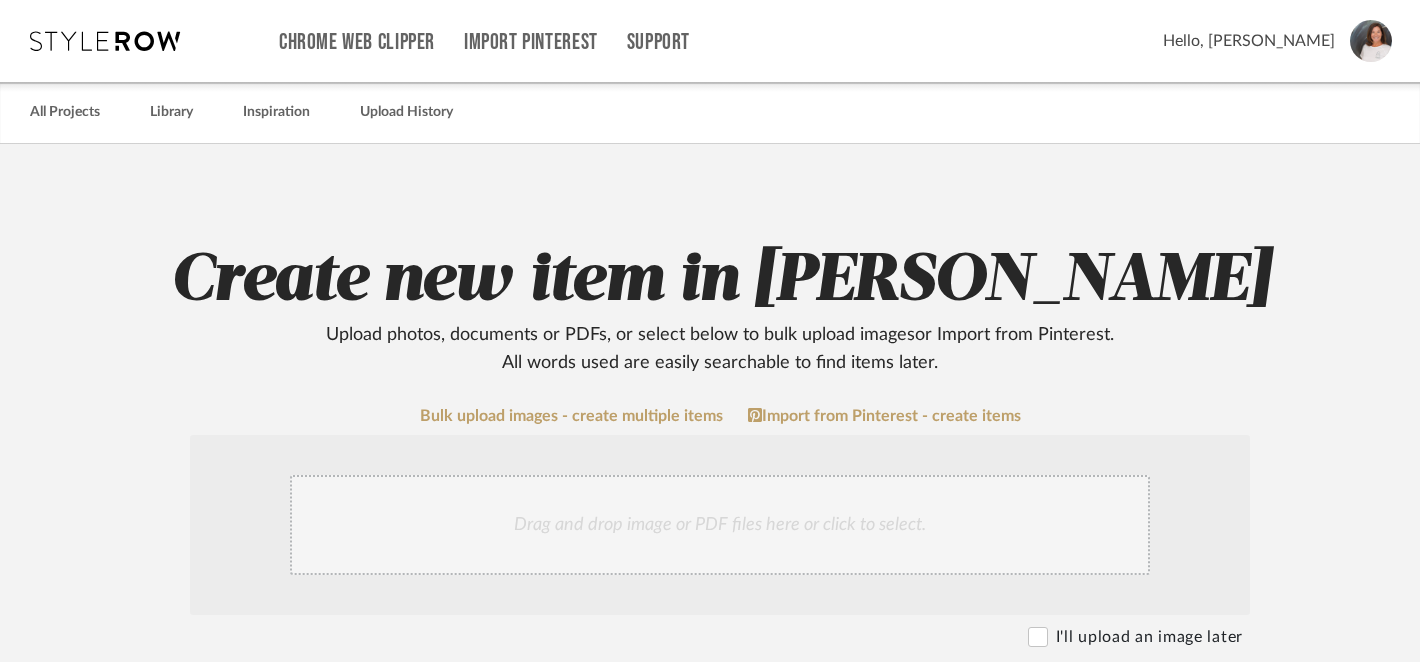click on "Drag and drop image or PDF files here or click to select." 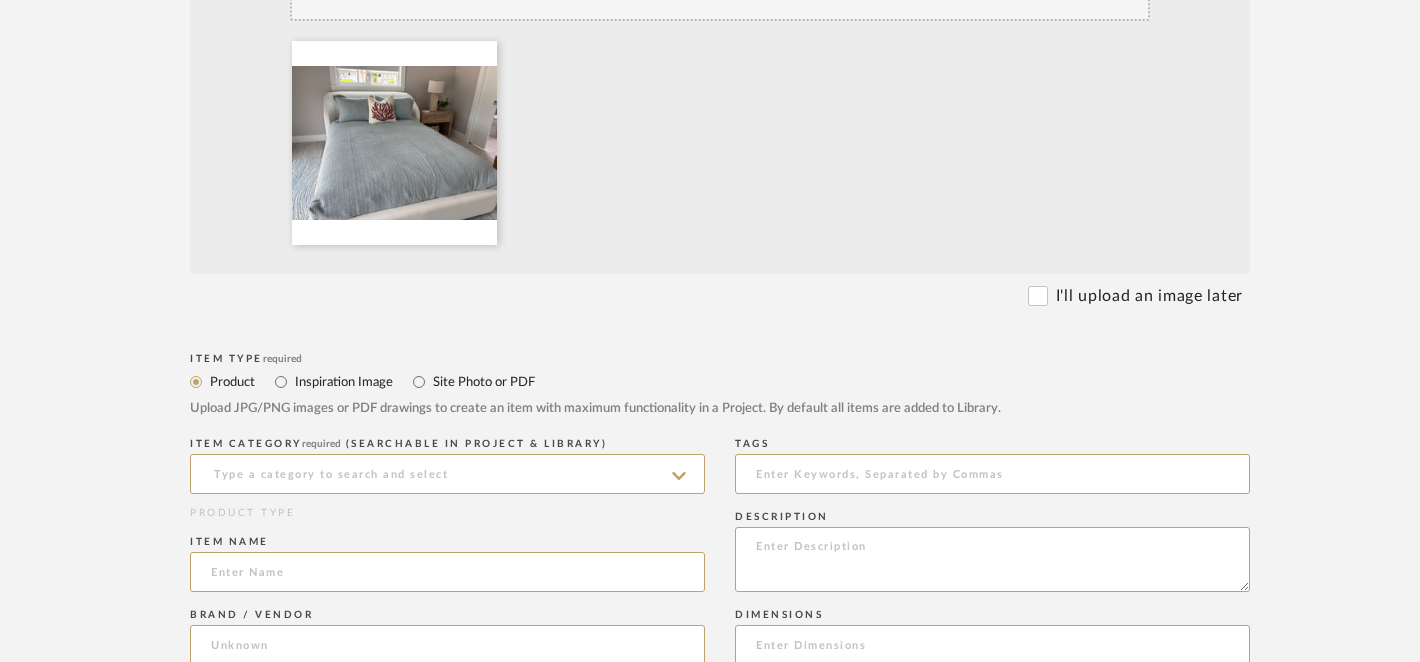 scroll, scrollTop: 533, scrollLeft: 0, axis: vertical 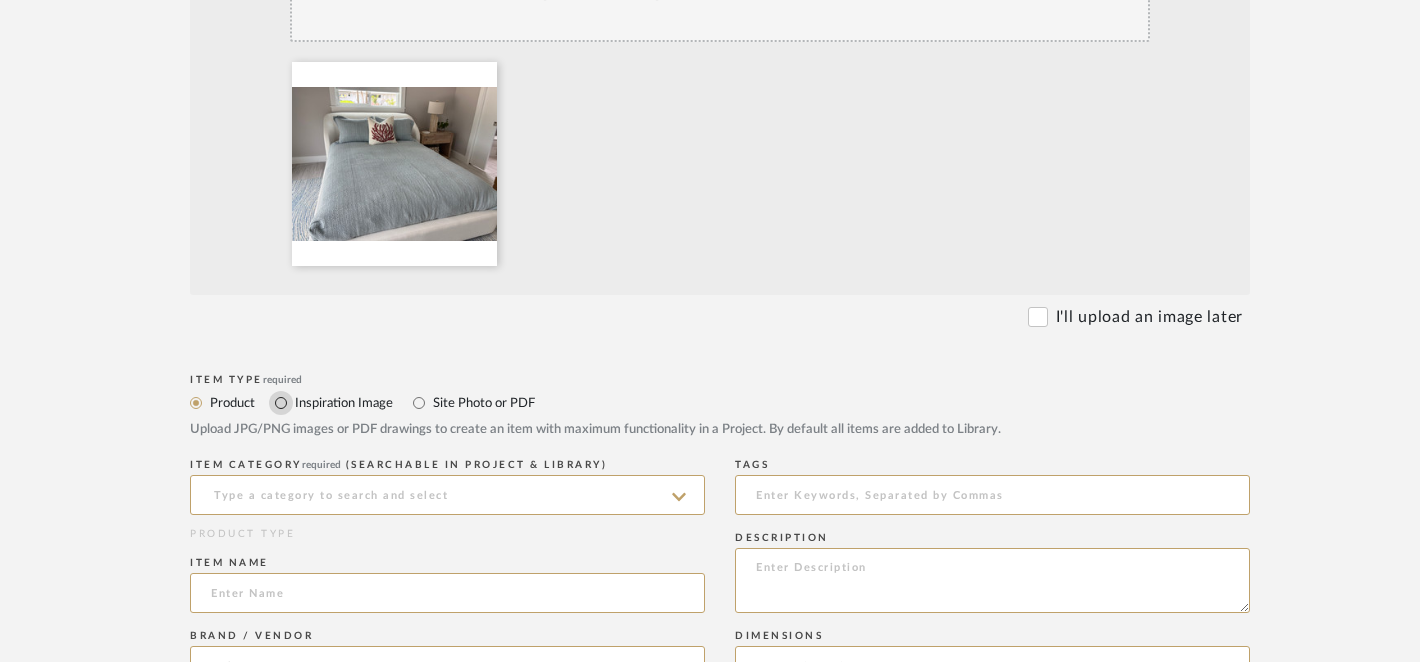 click on "Inspiration Image" at bounding box center [281, 403] 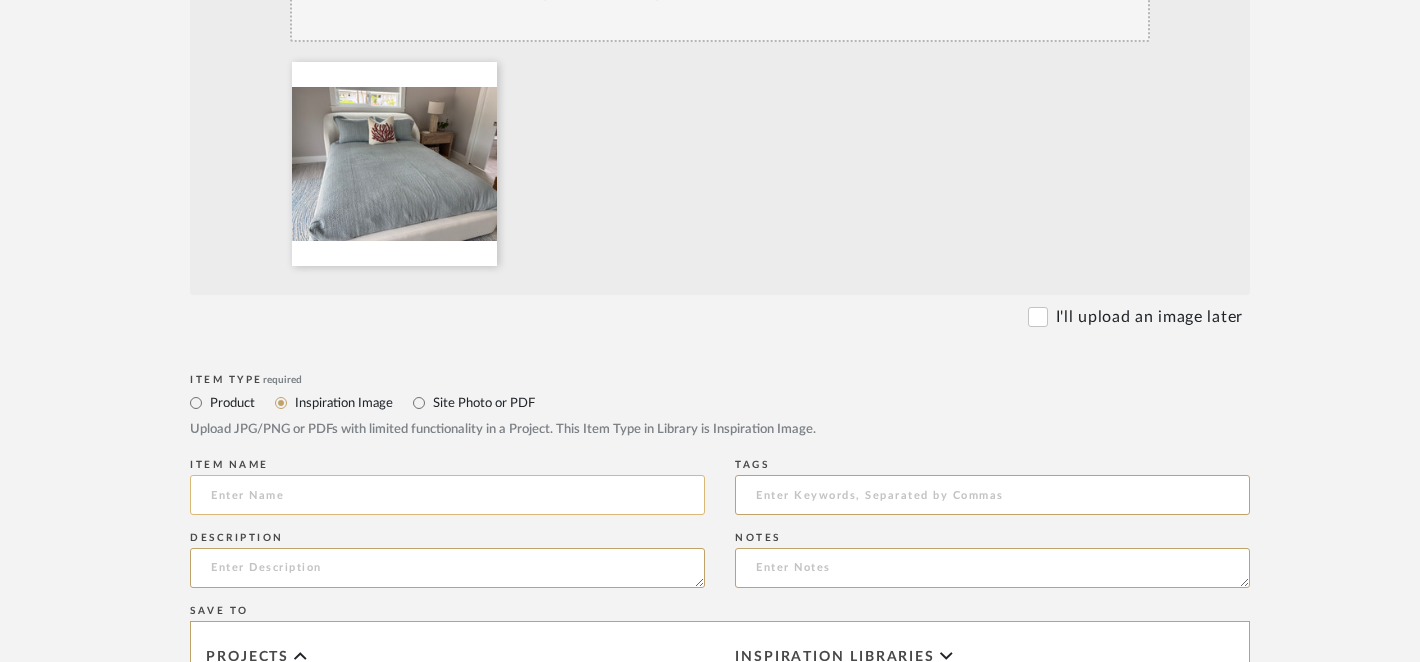 click 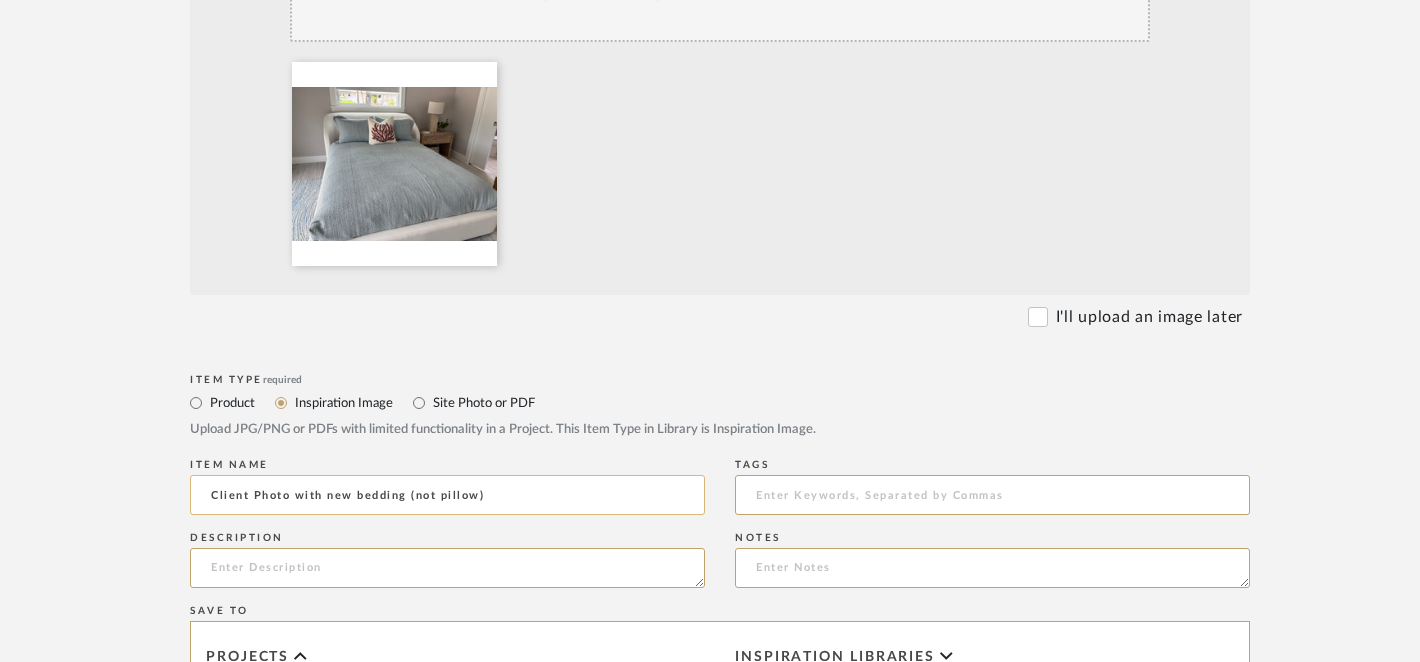 click on "Client Photo with new bedding (not pillow)" 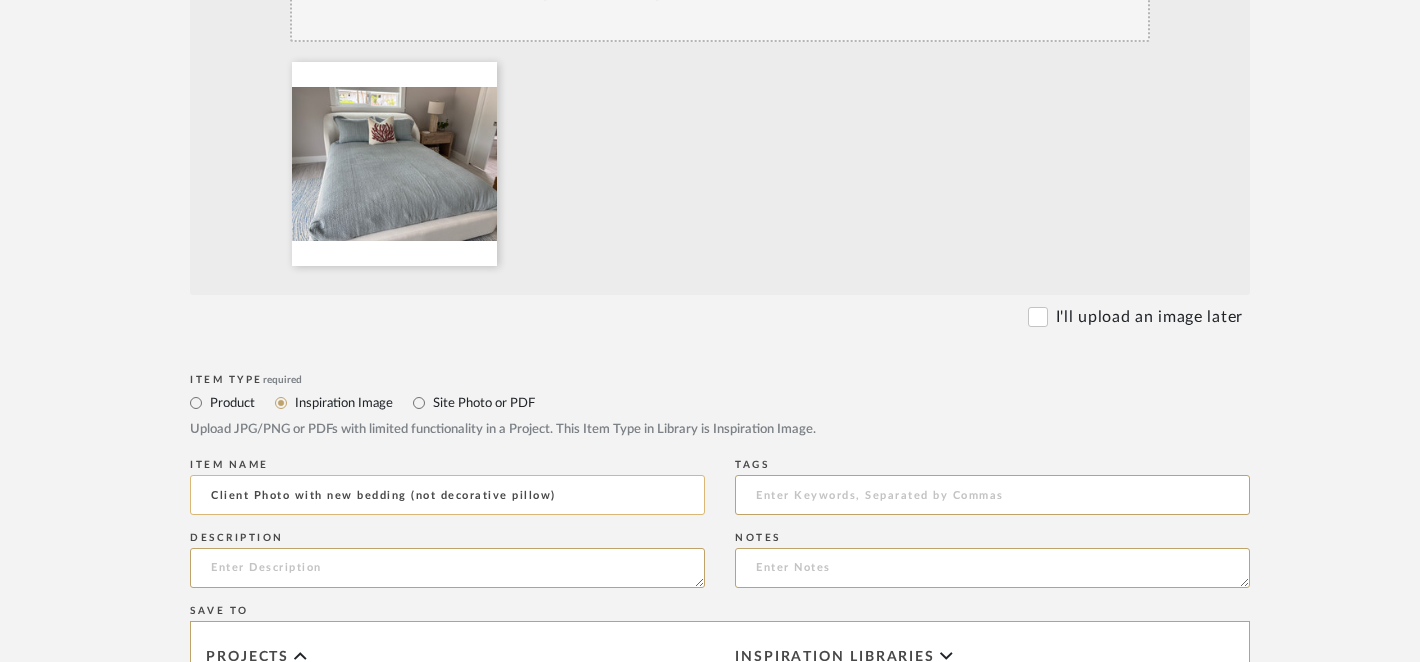 click on "Client Photo with new bedding (not decorative pillow)" 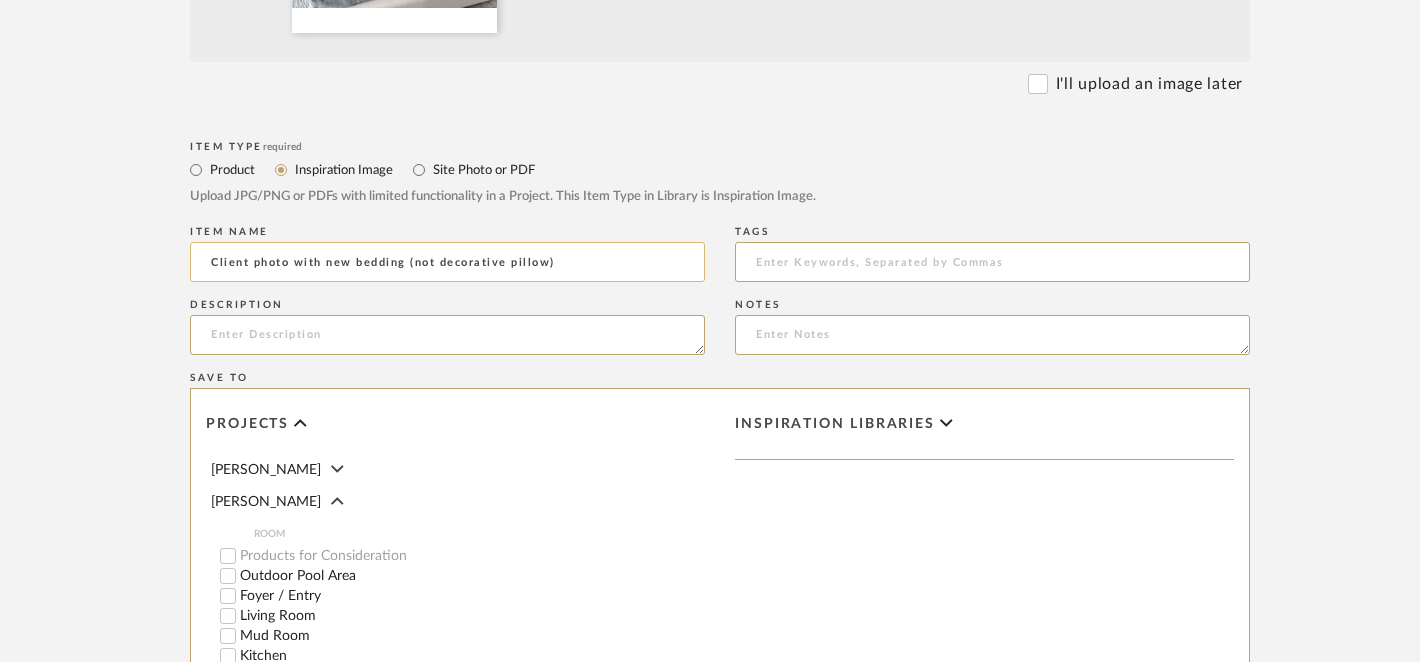 scroll, scrollTop: 771, scrollLeft: 0, axis: vertical 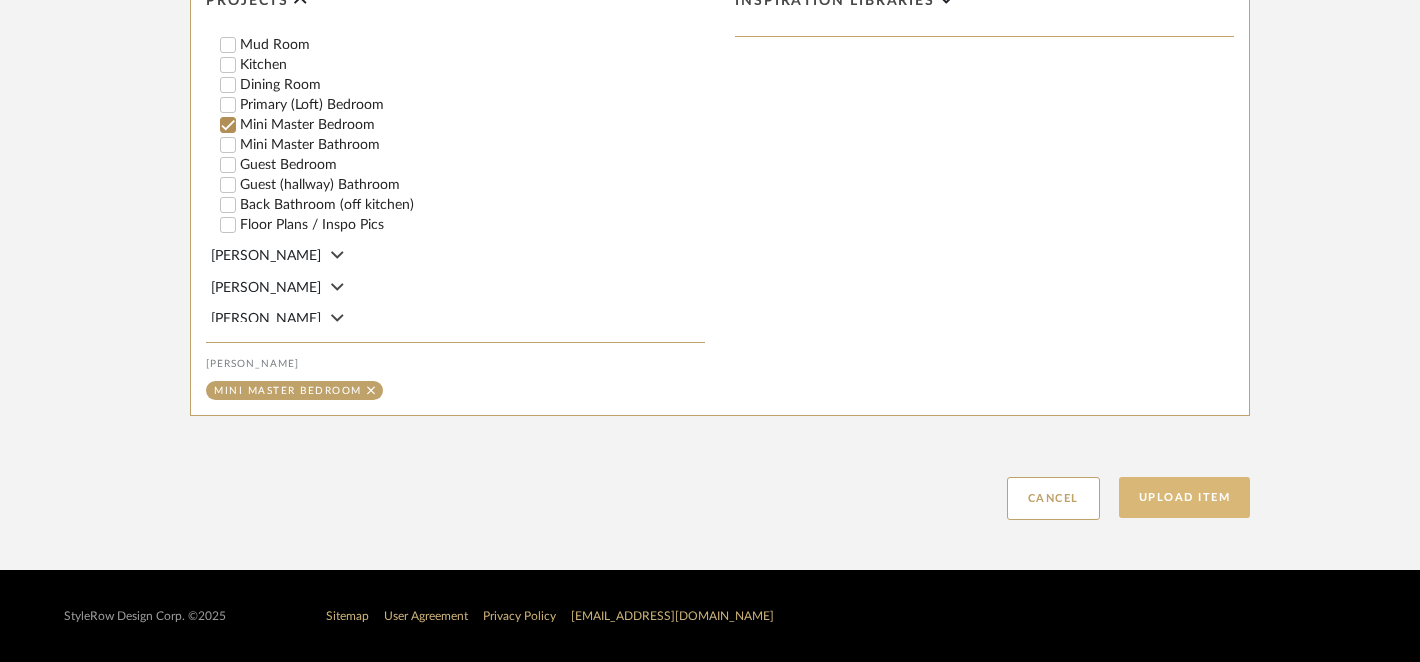 type on "Client photo with new bedding (not decorative pillow)" 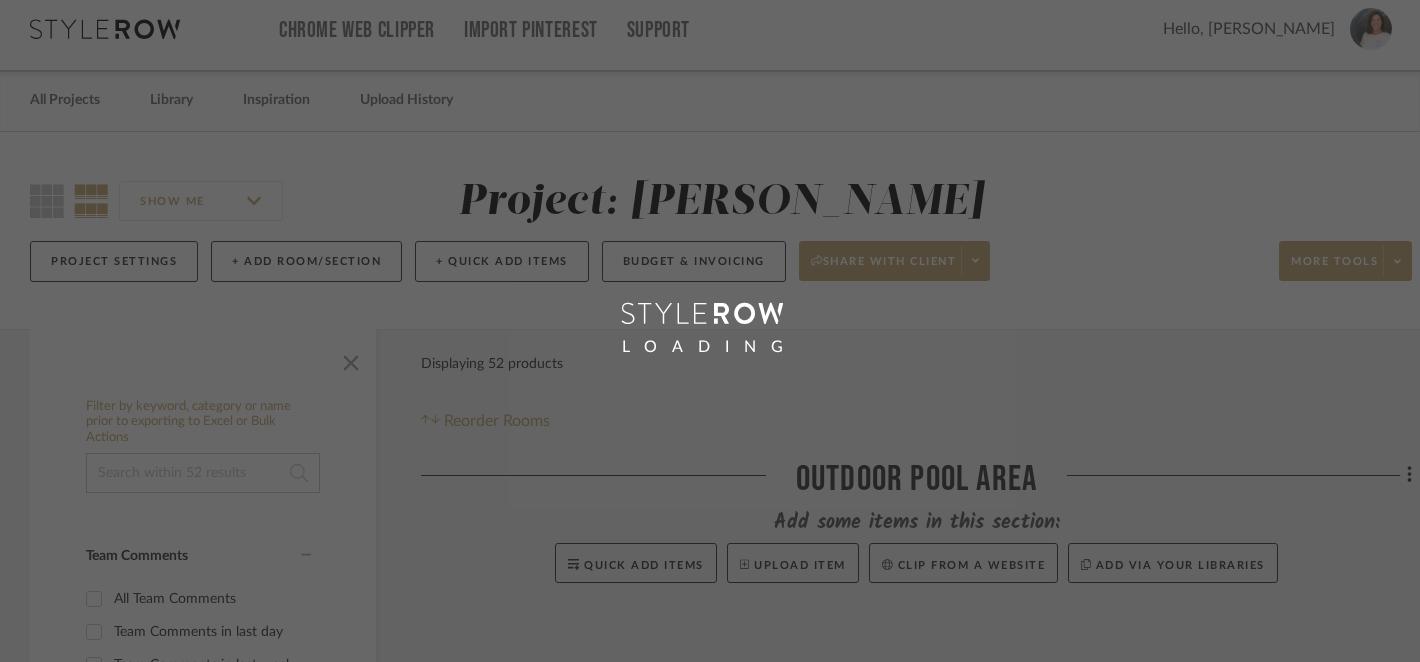 scroll, scrollTop: 0, scrollLeft: 0, axis: both 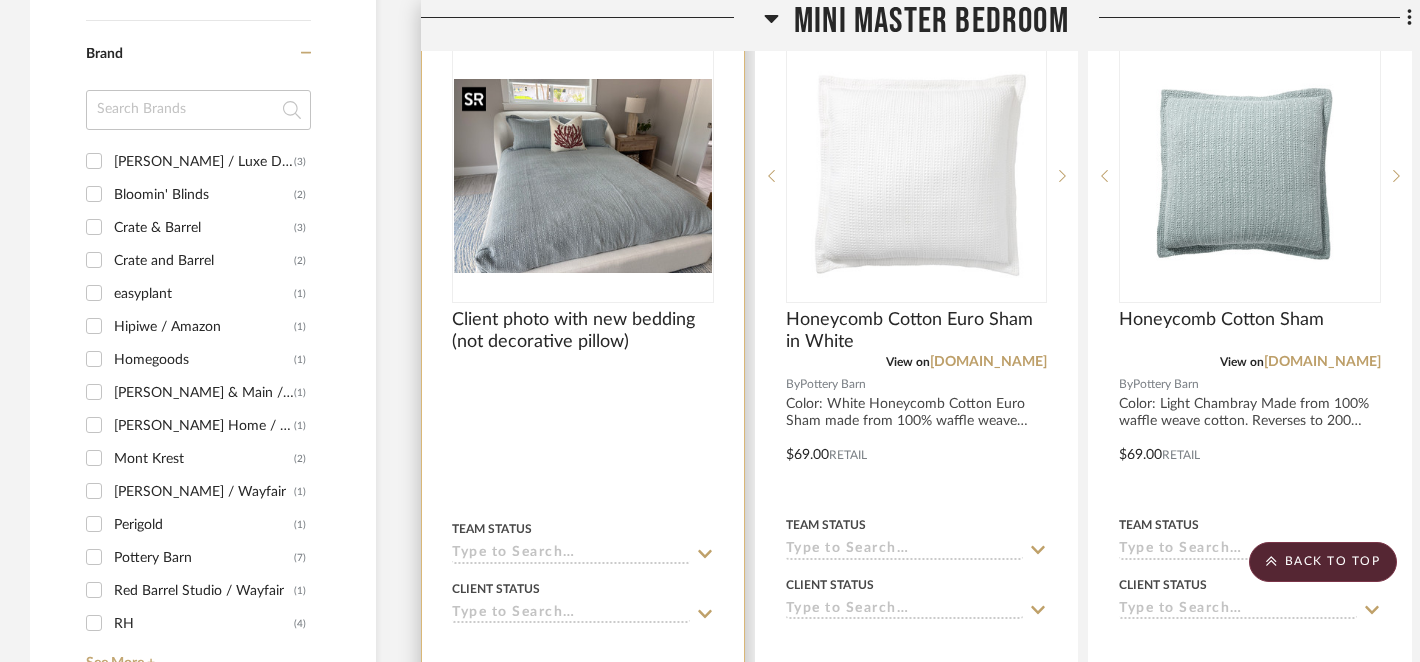 click at bounding box center [583, 176] 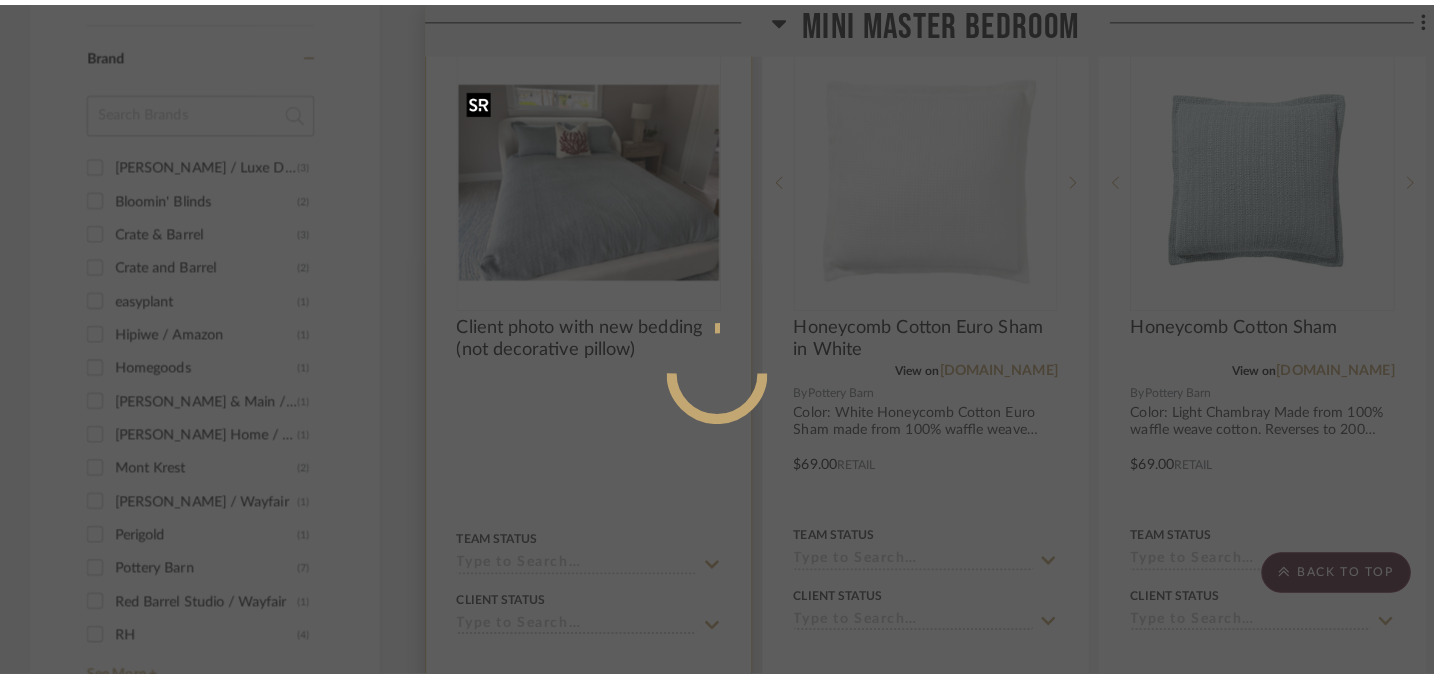 scroll, scrollTop: 0, scrollLeft: 0, axis: both 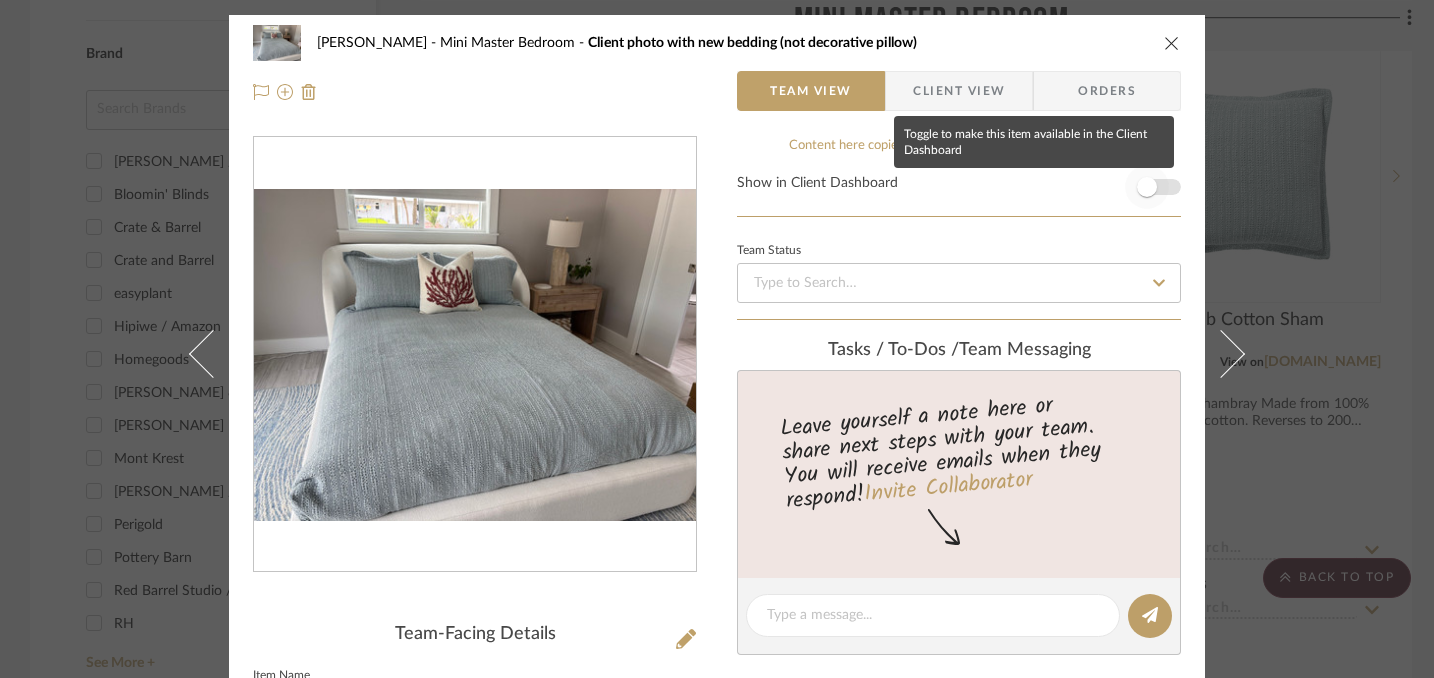 click at bounding box center (1147, 187) 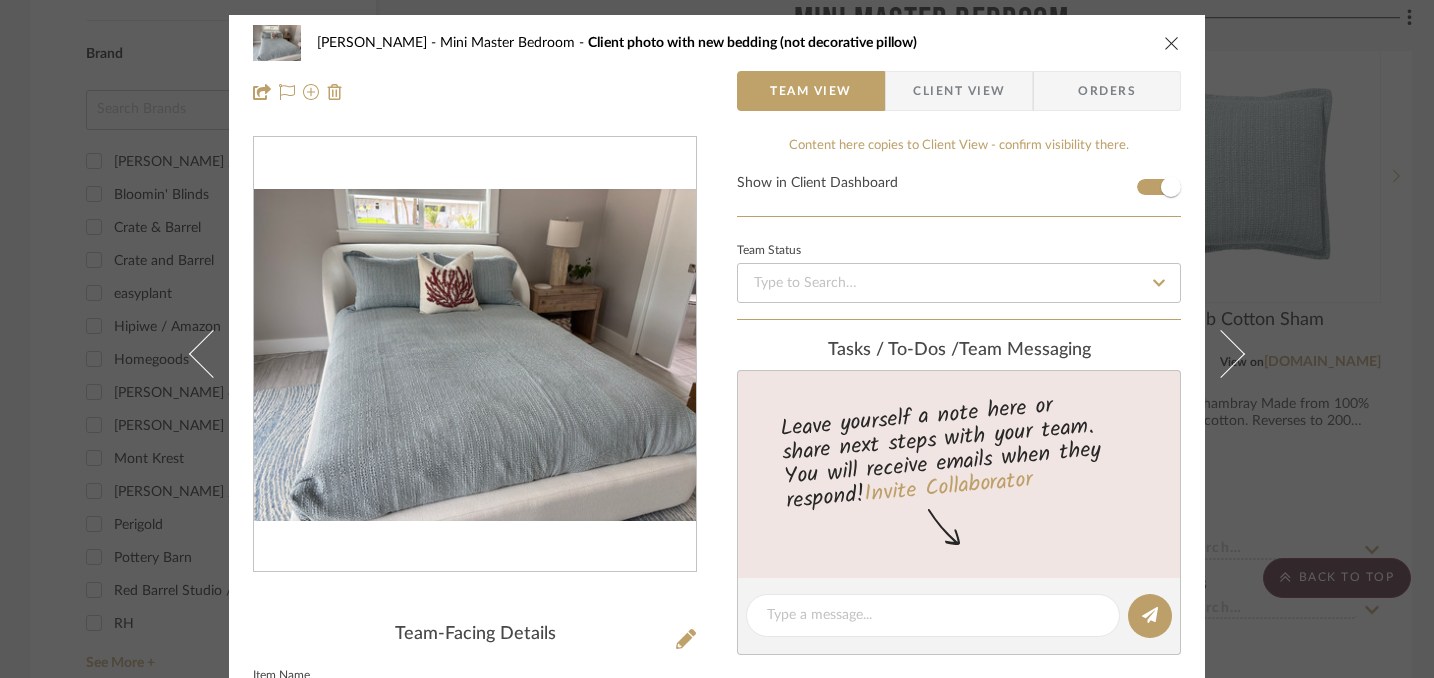 type 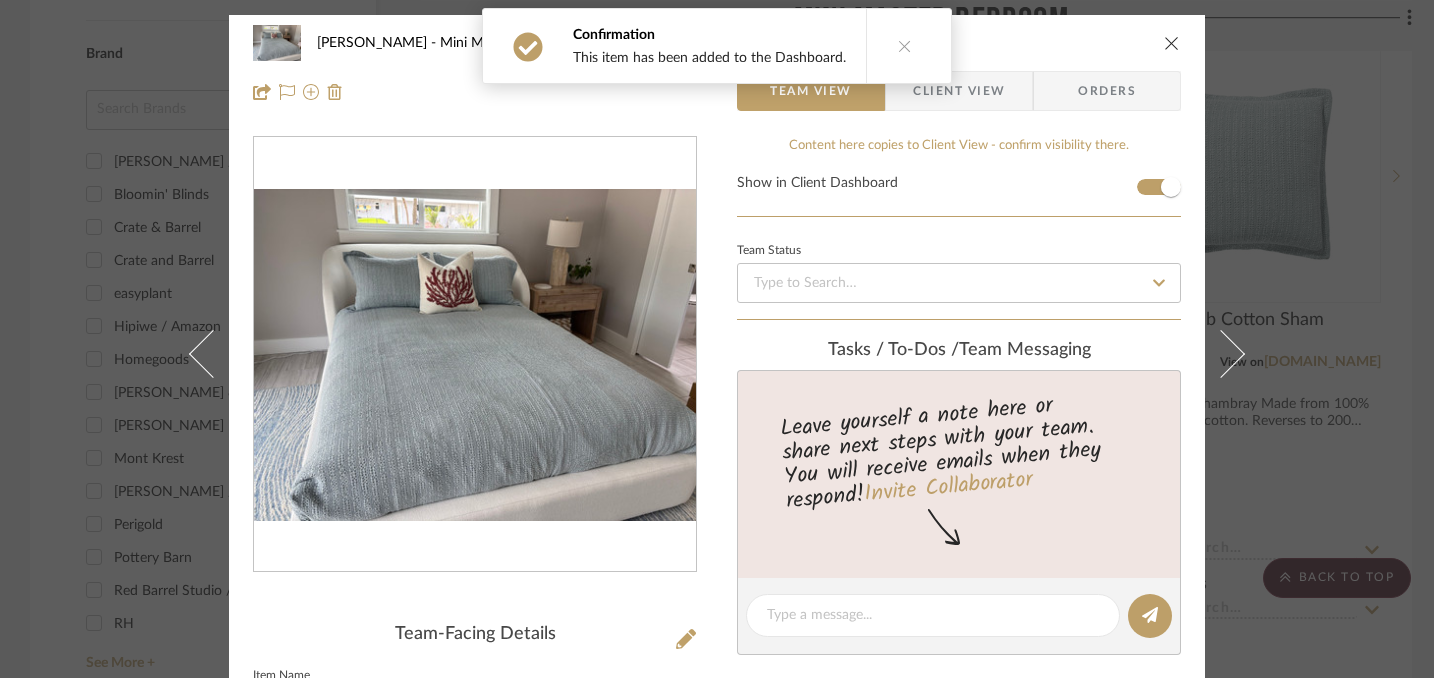click on "Kristin Kane Mini Master Bedroom Client photo with new bedding (not decorative pillow) Team View Client View Orders" at bounding box center [717, 67] 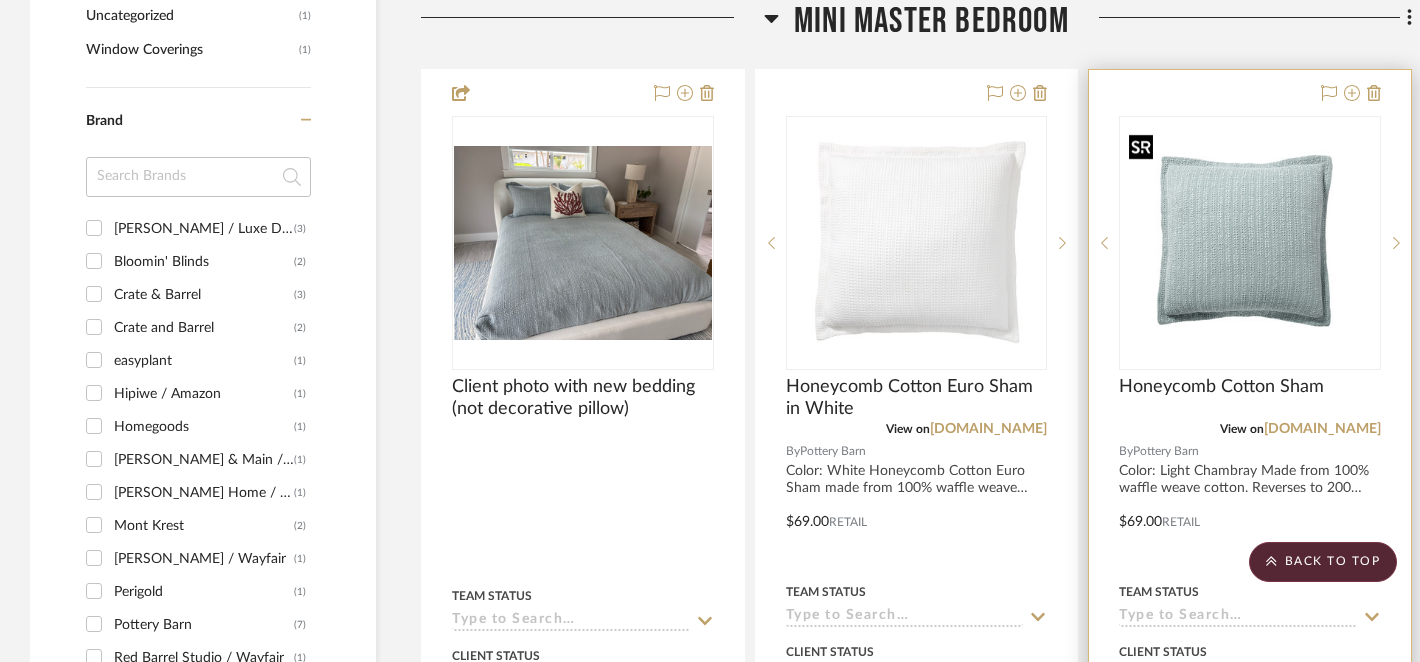 scroll, scrollTop: 2157, scrollLeft: 0, axis: vertical 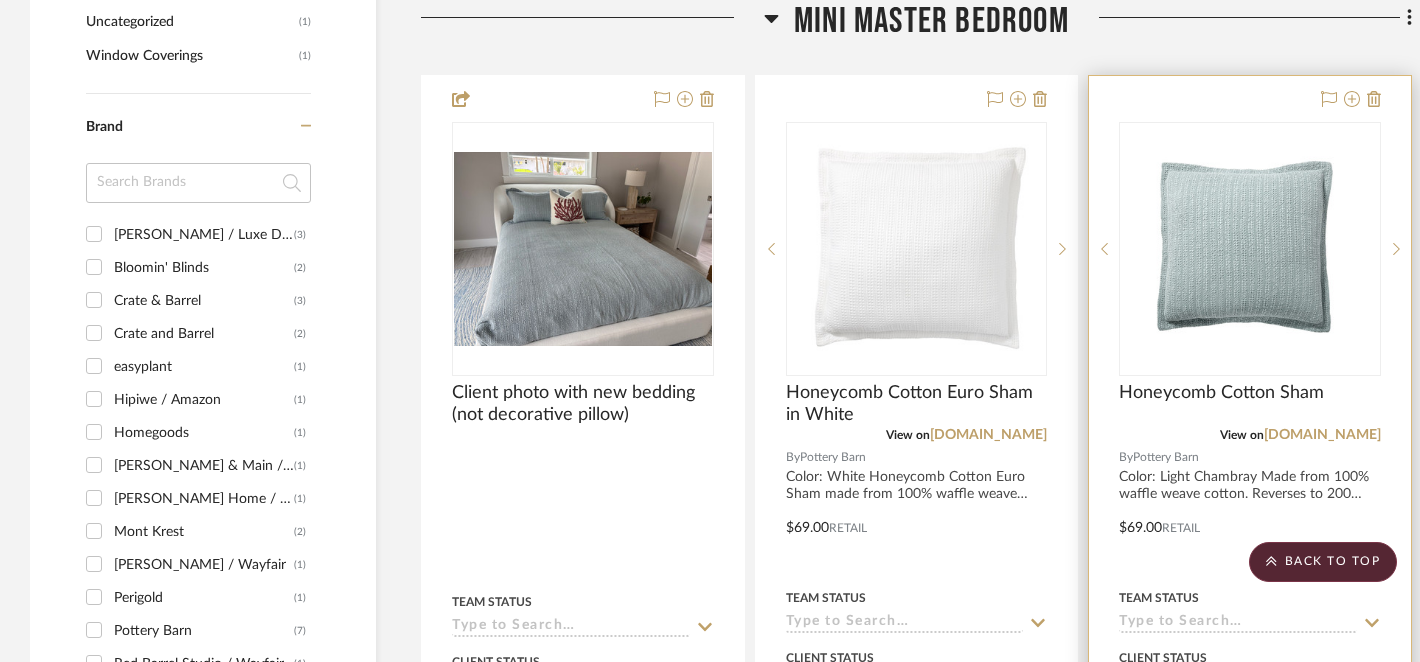 type 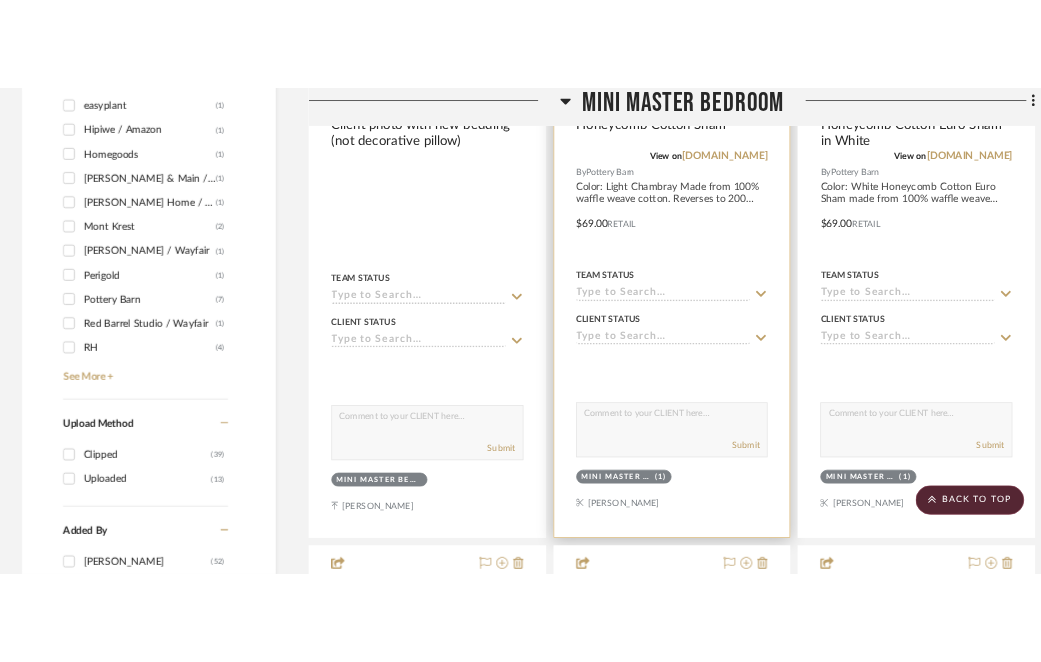 scroll, scrollTop: 2501, scrollLeft: 0, axis: vertical 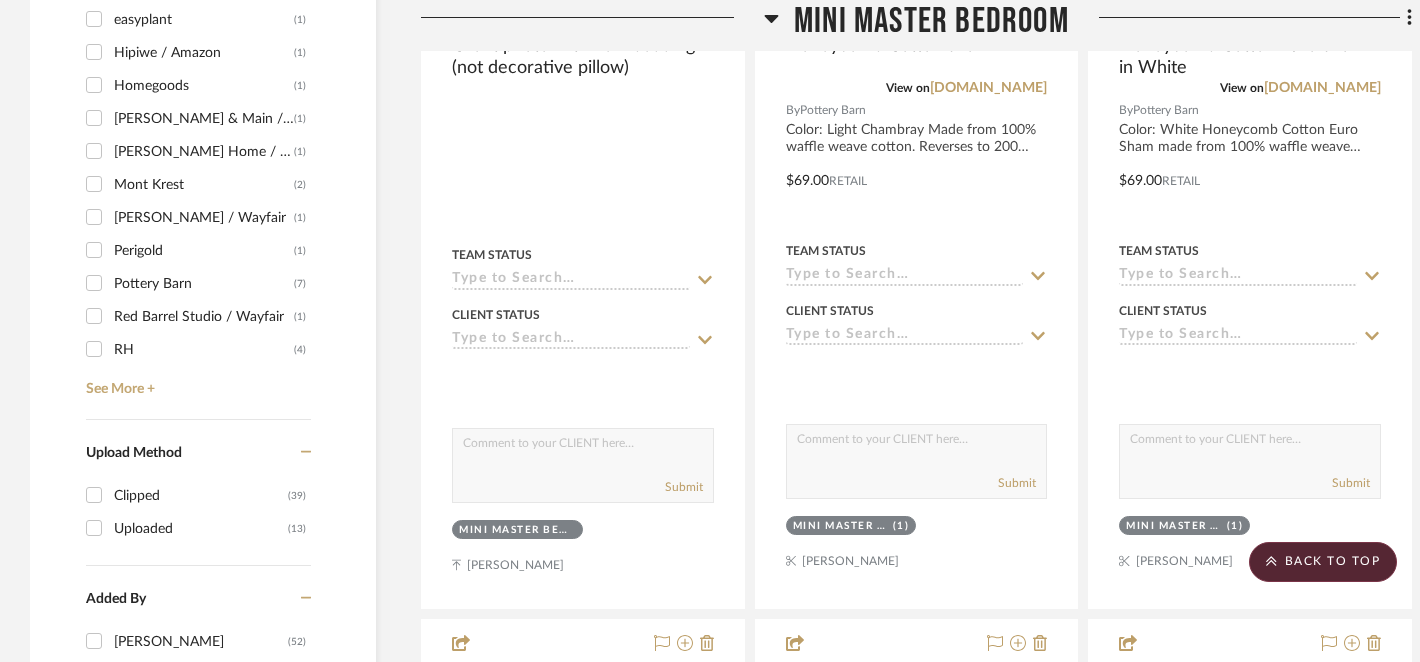 drag, startPoint x: 1252, startPoint y: 95, endPoint x: 1012, endPoint y: 2, distance: 257.38882 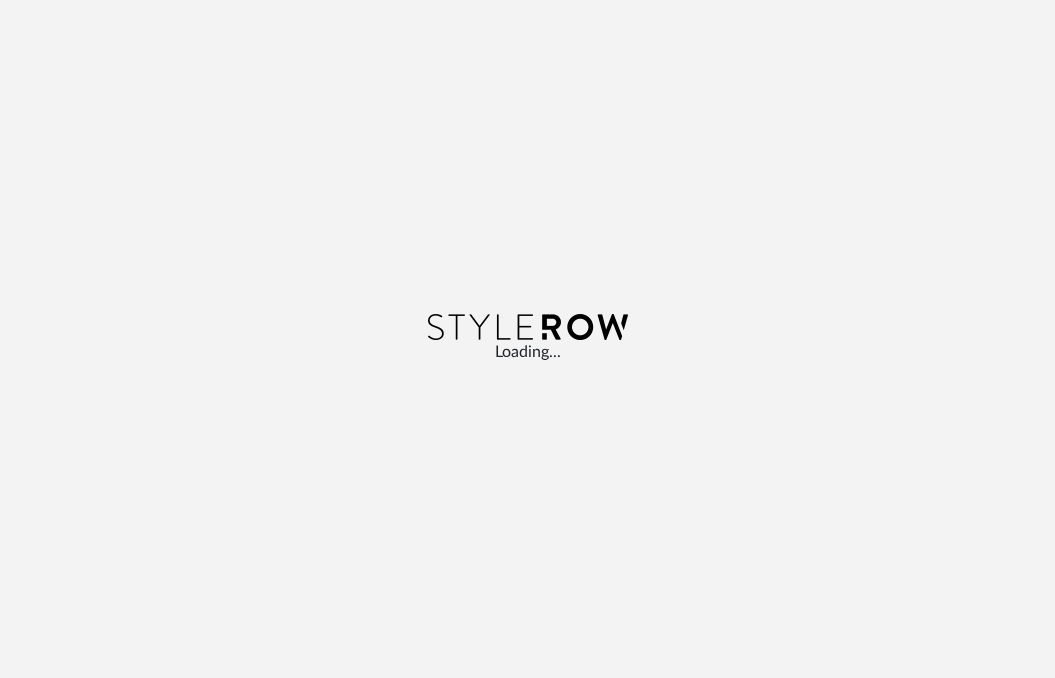 scroll, scrollTop: 0, scrollLeft: 0, axis: both 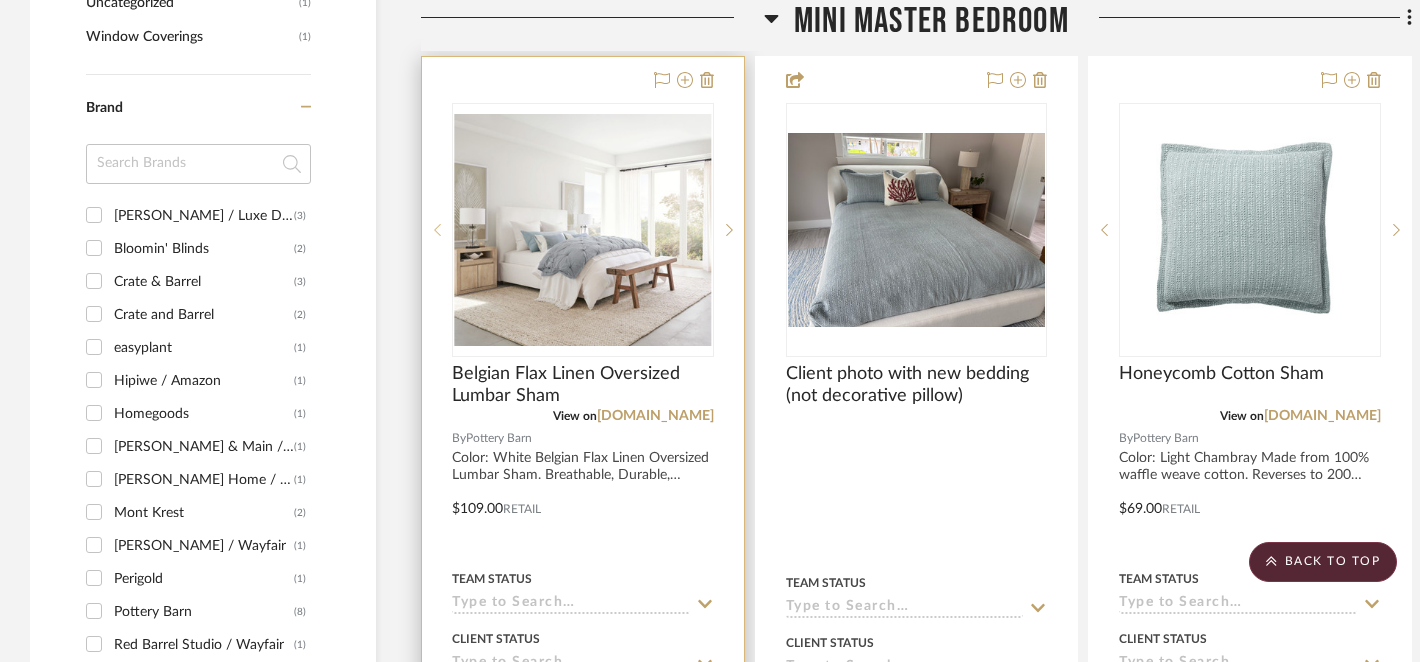 click at bounding box center [437, 230] 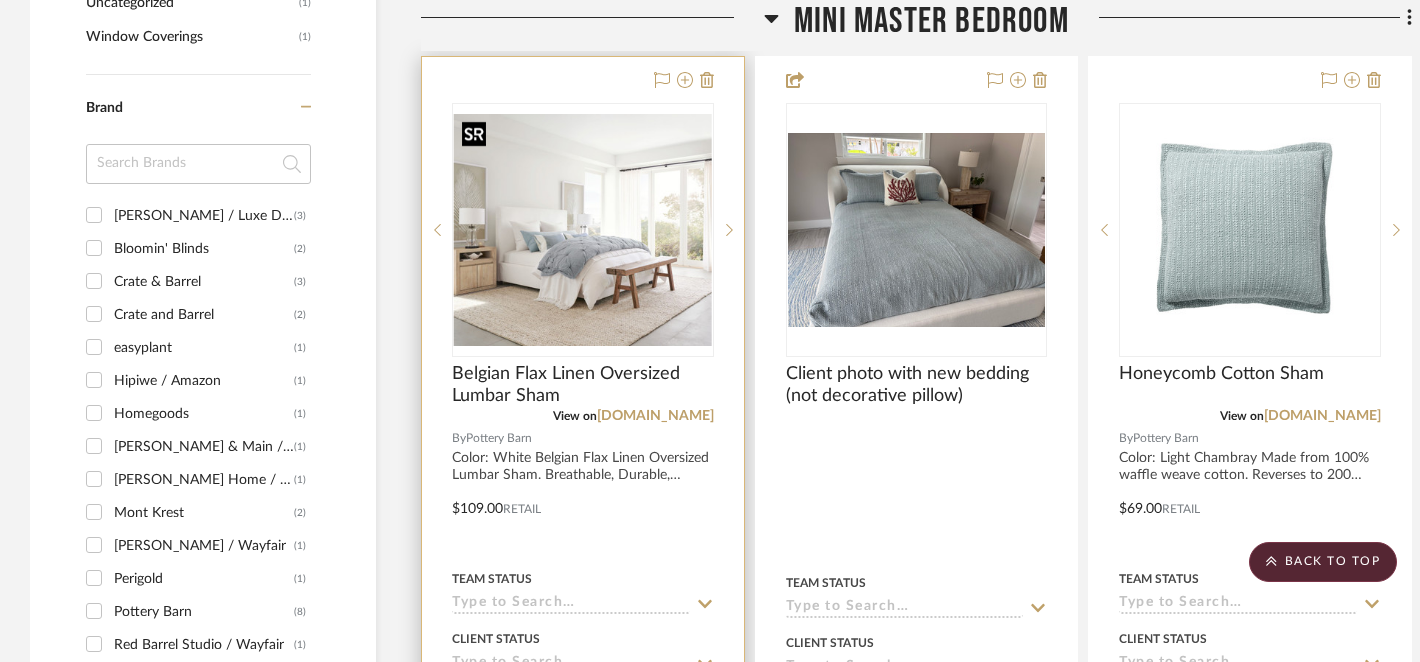 click at bounding box center (583, 230) 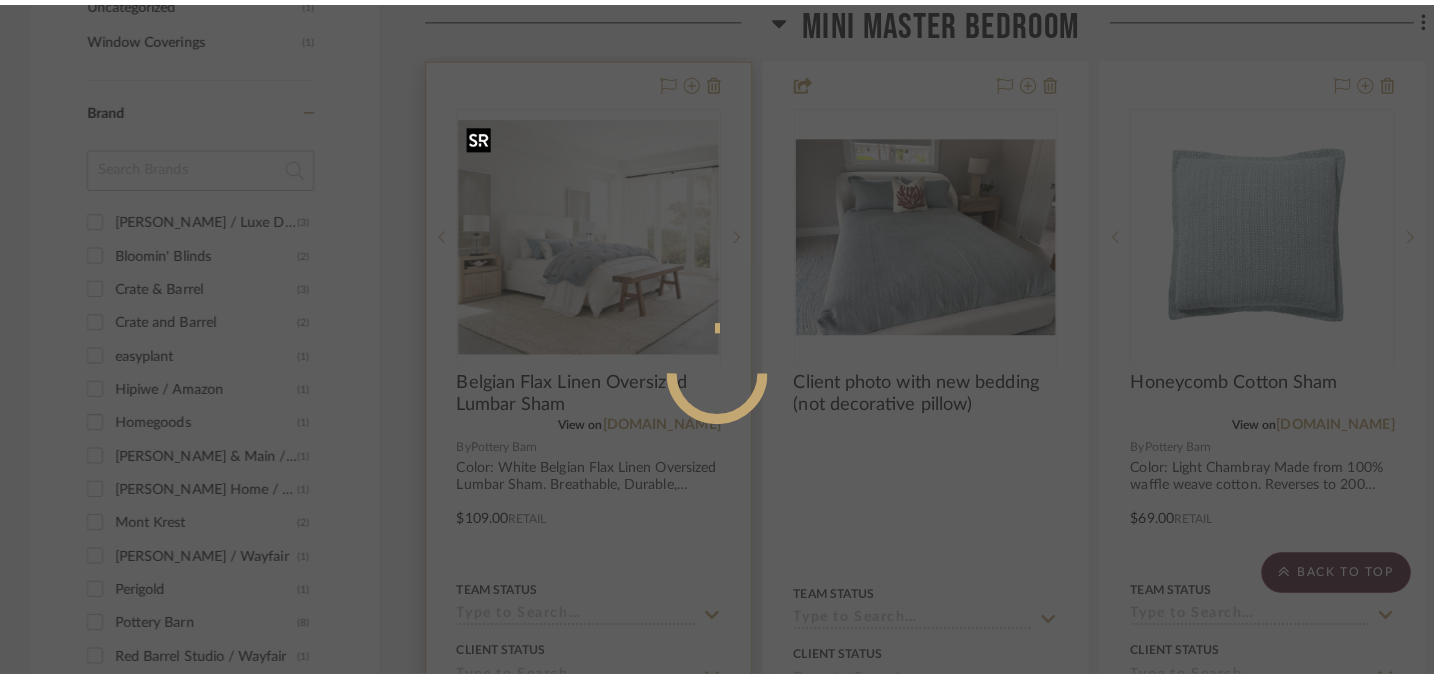 scroll, scrollTop: 0, scrollLeft: 0, axis: both 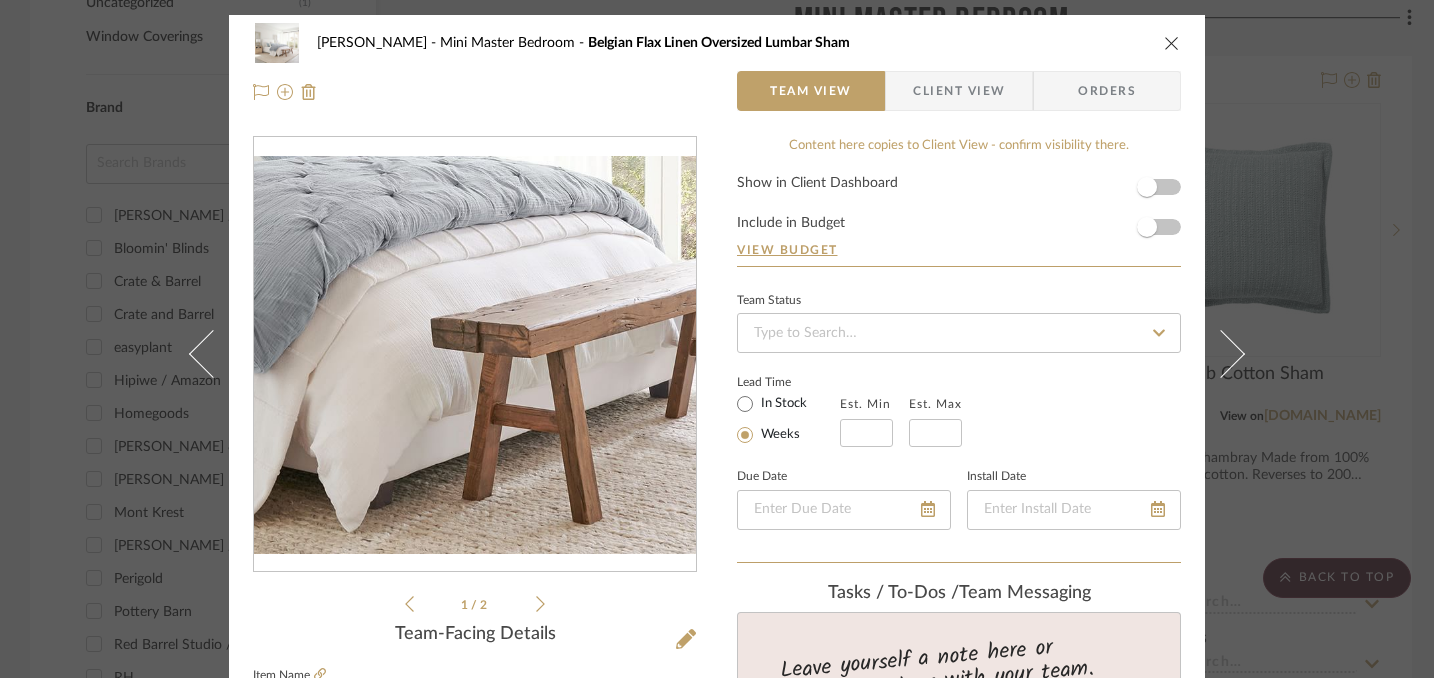 click at bounding box center [475, 355] 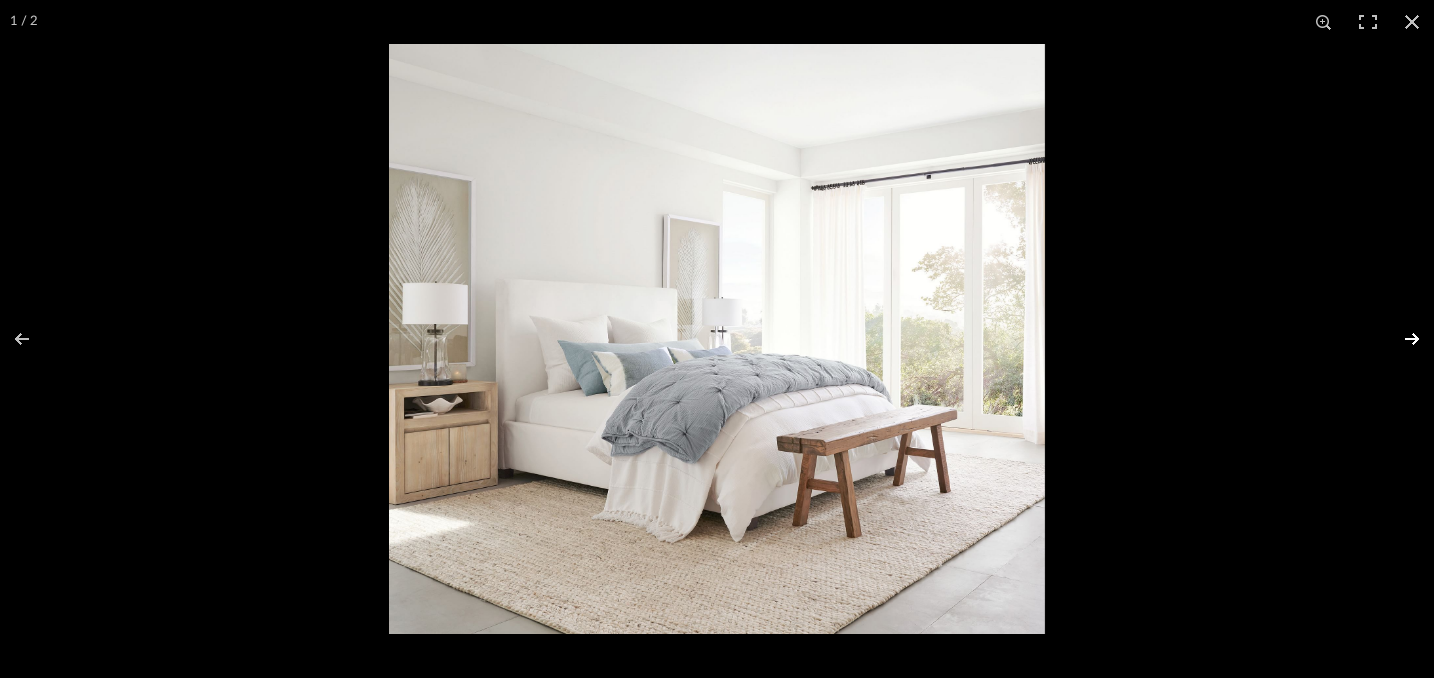 click at bounding box center (1399, 339) 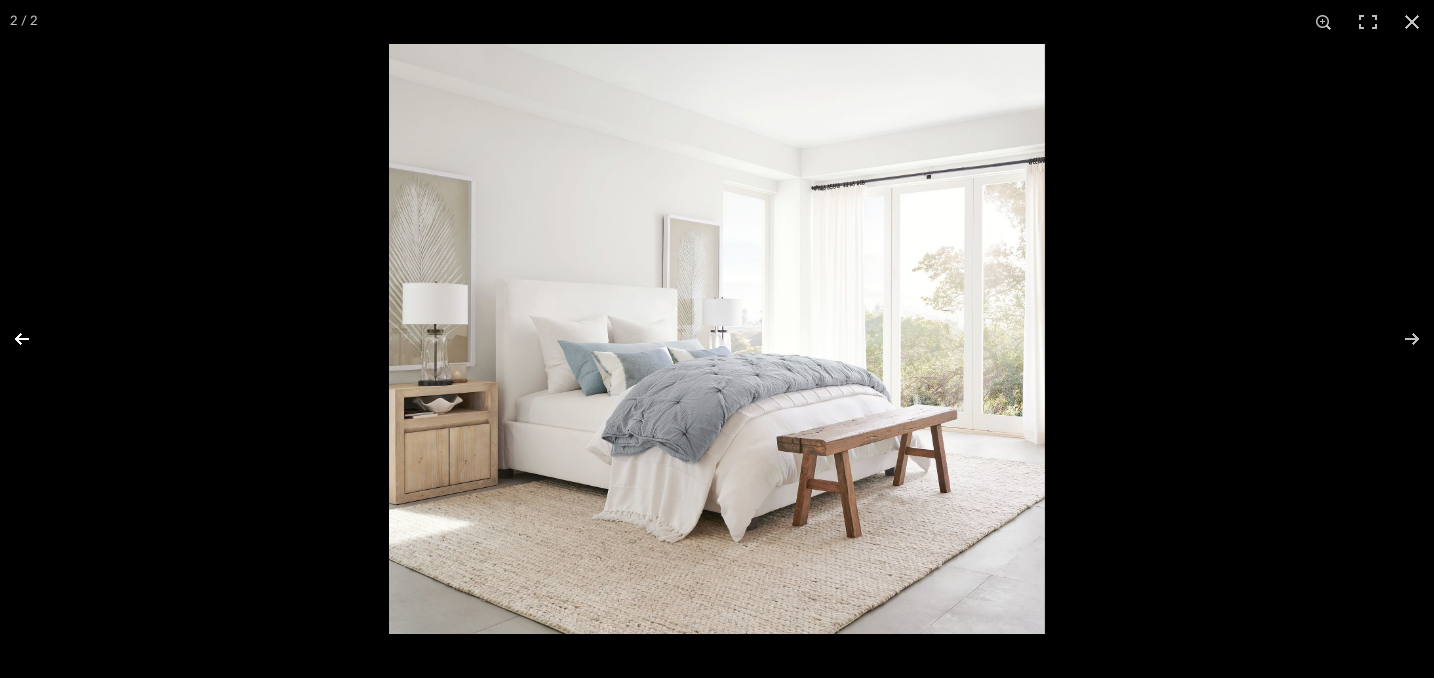 click at bounding box center [35, 339] 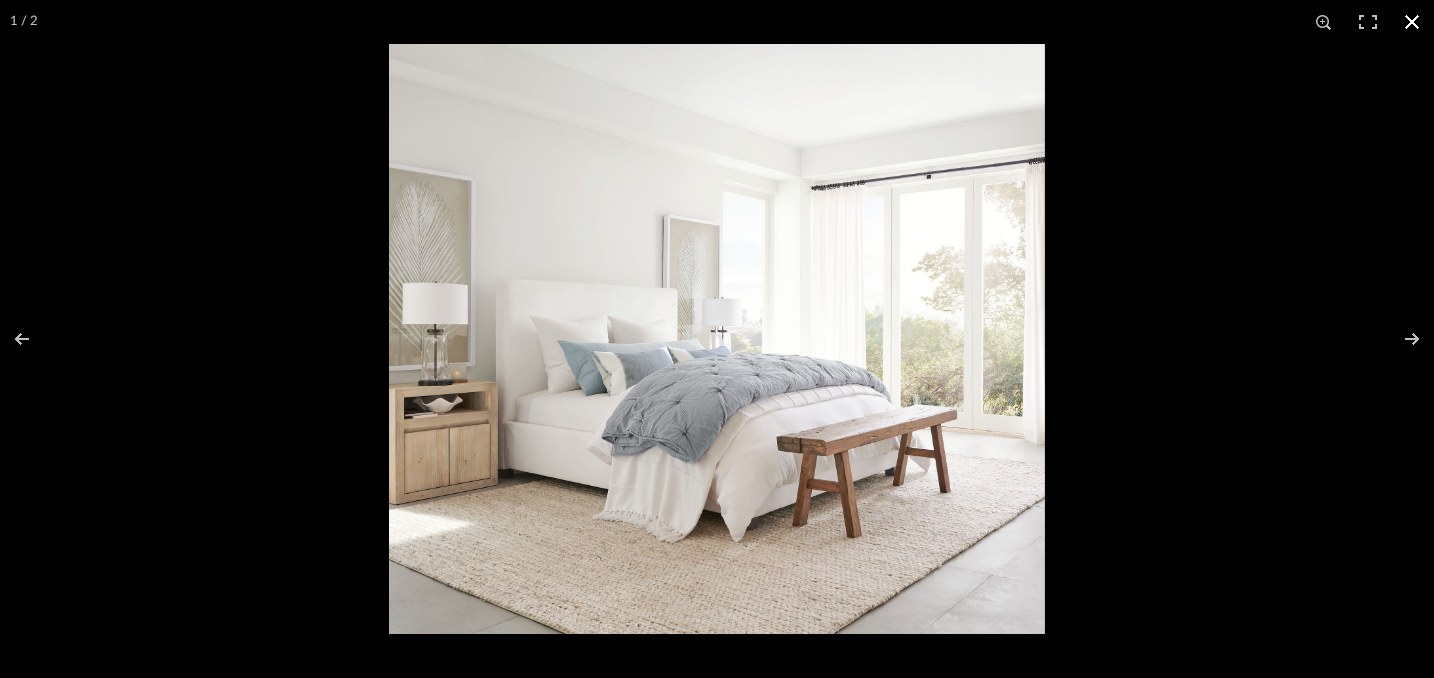click at bounding box center (1412, 22) 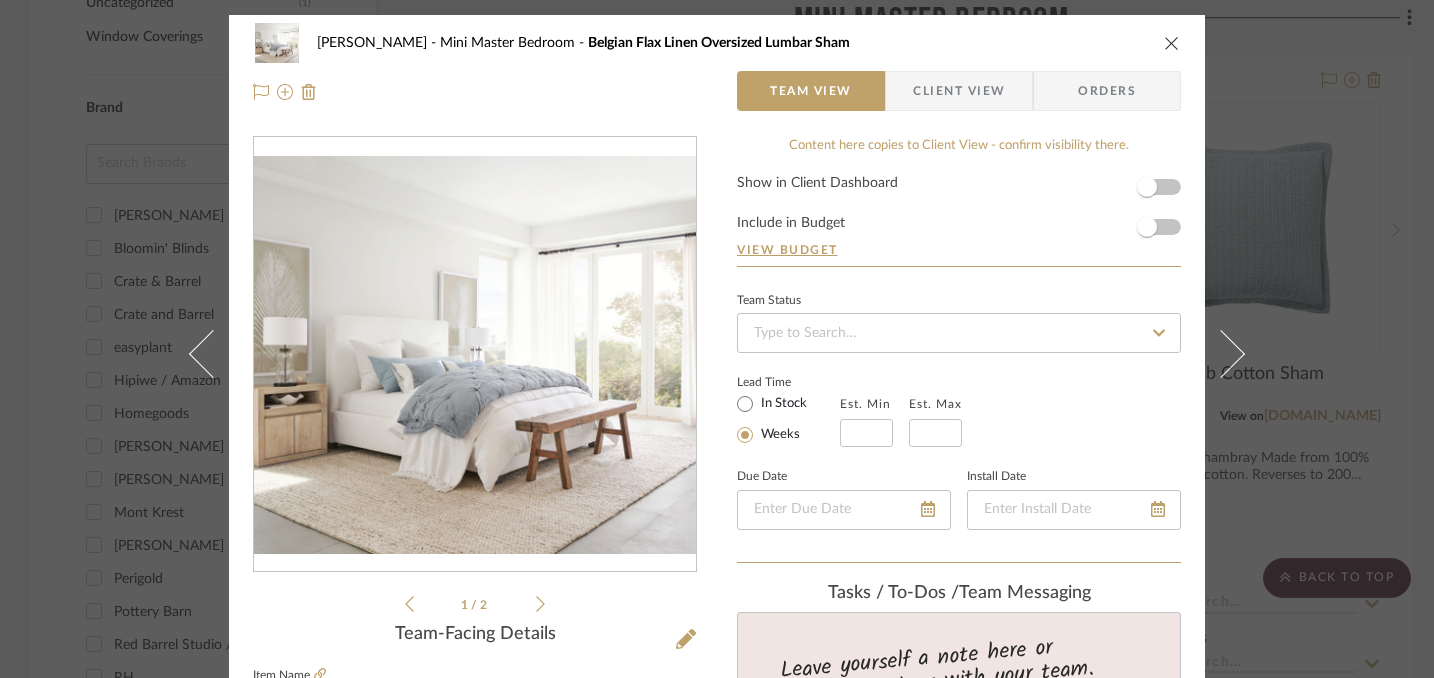 click at bounding box center (1172, 43) 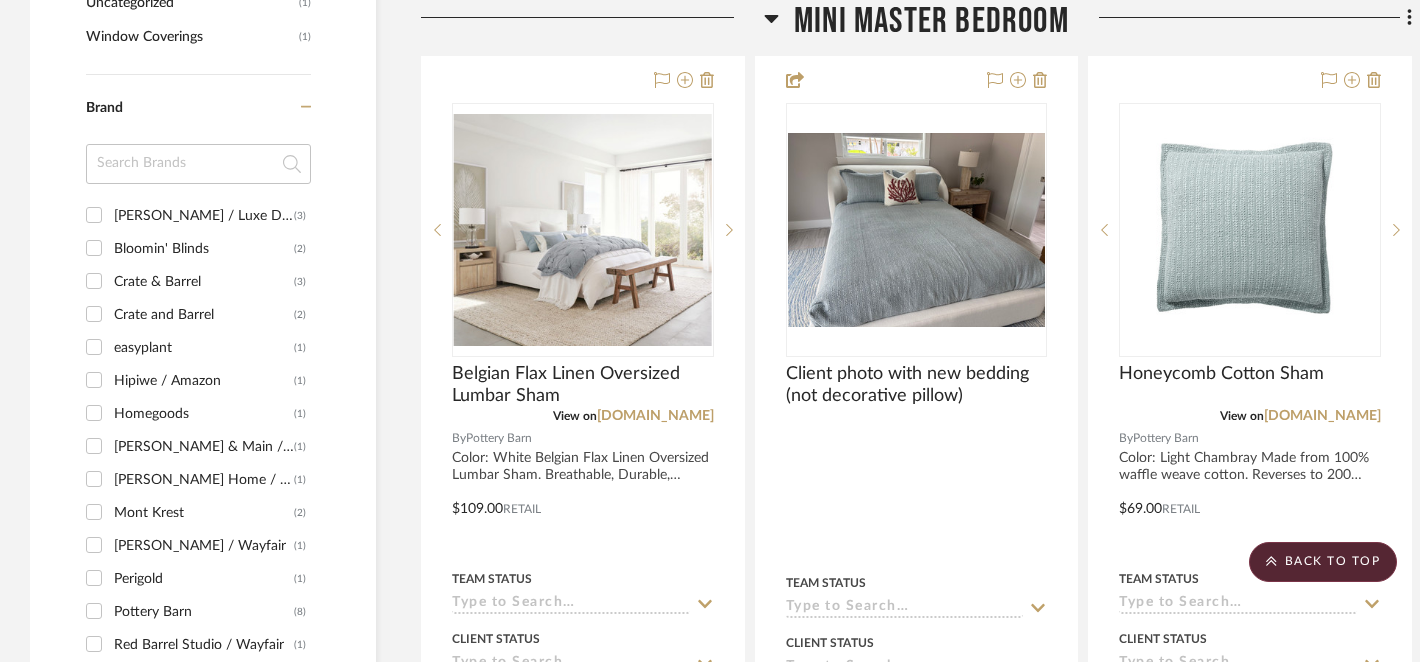 scroll, scrollTop: 2160, scrollLeft: 0, axis: vertical 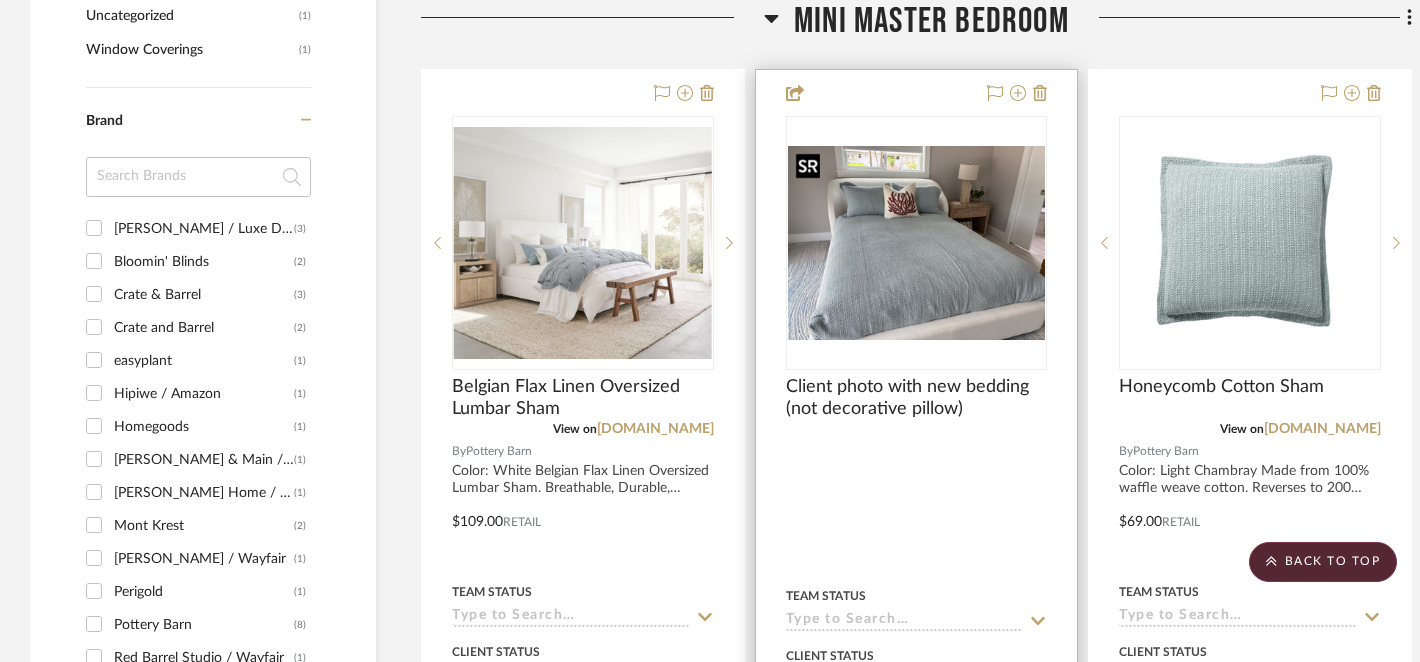 click at bounding box center [917, 243] 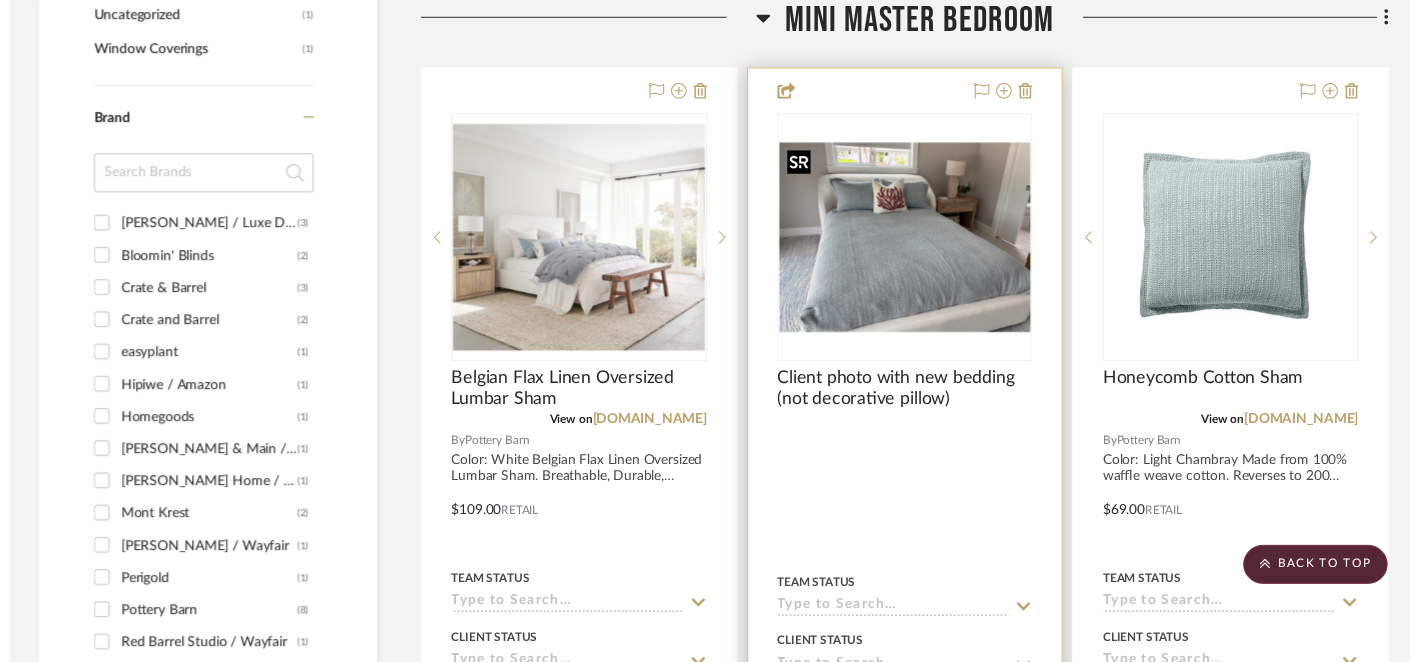 scroll, scrollTop: 2160, scrollLeft: 0, axis: vertical 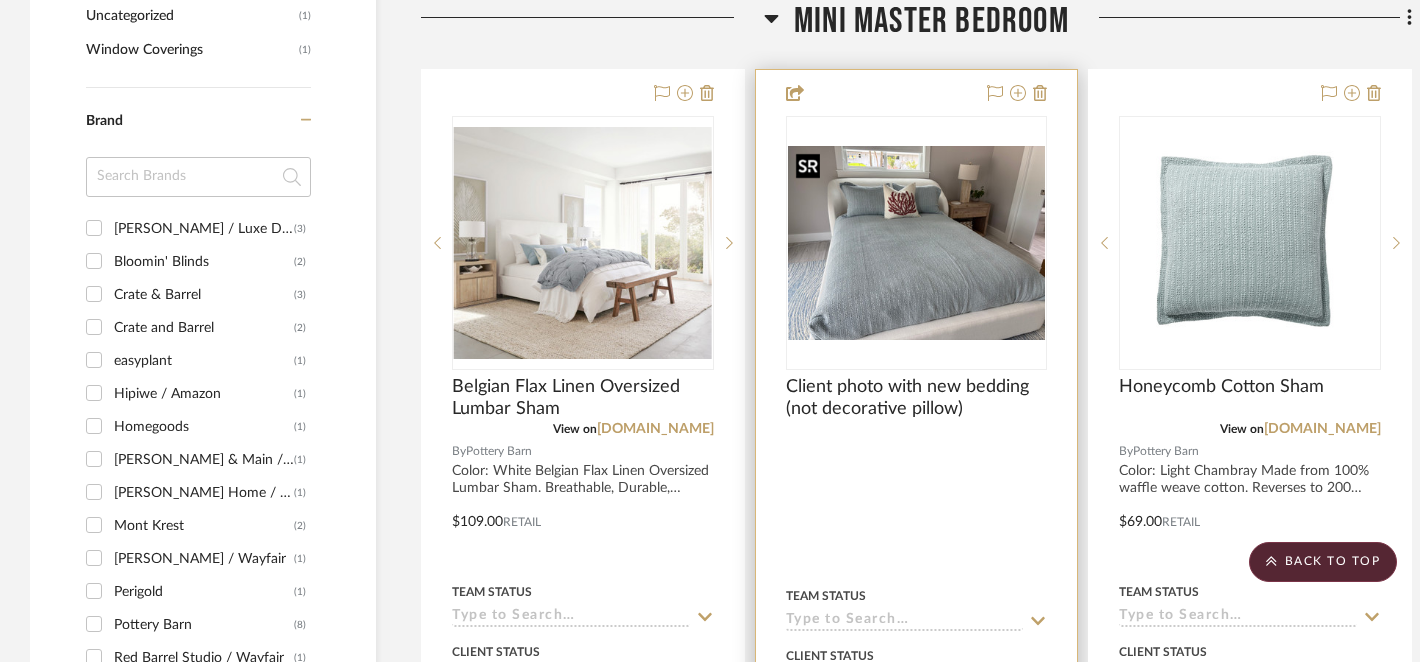 click at bounding box center [917, 243] 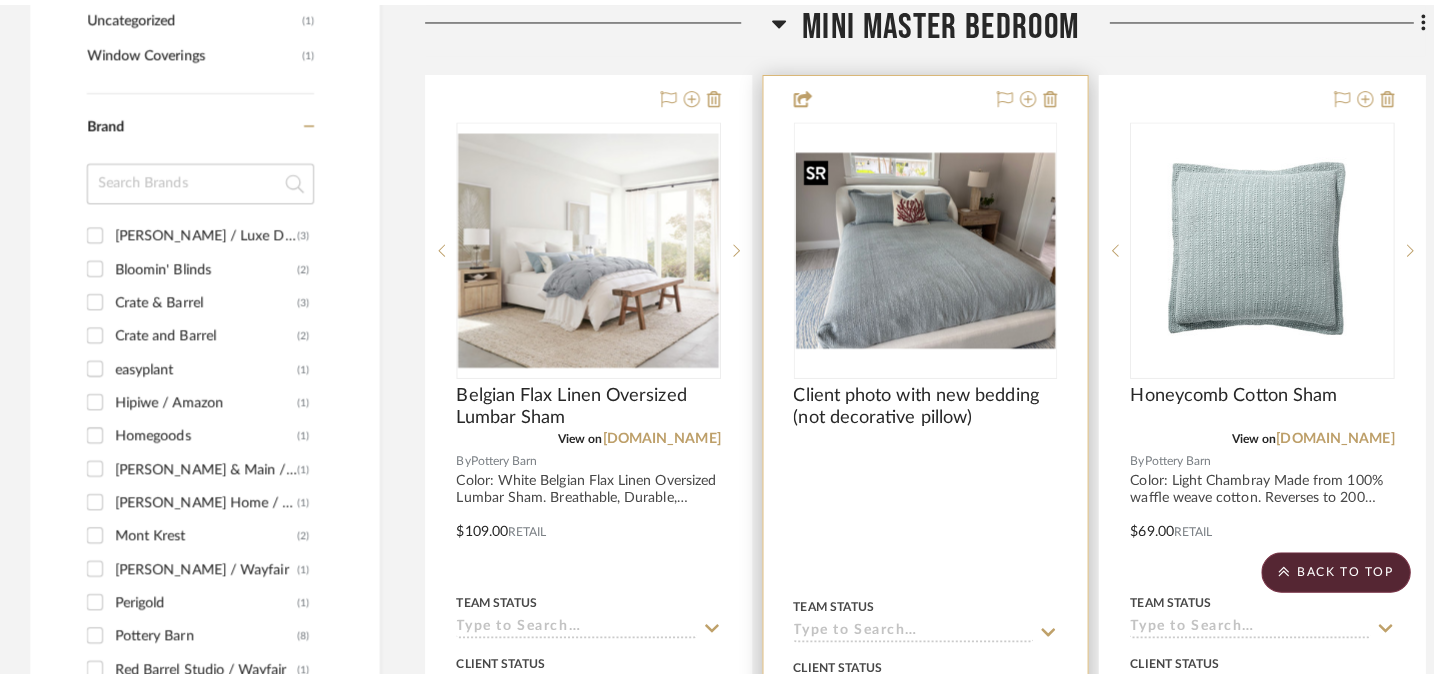 scroll, scrollTop: 0, scrollLeft: 0, axis: both 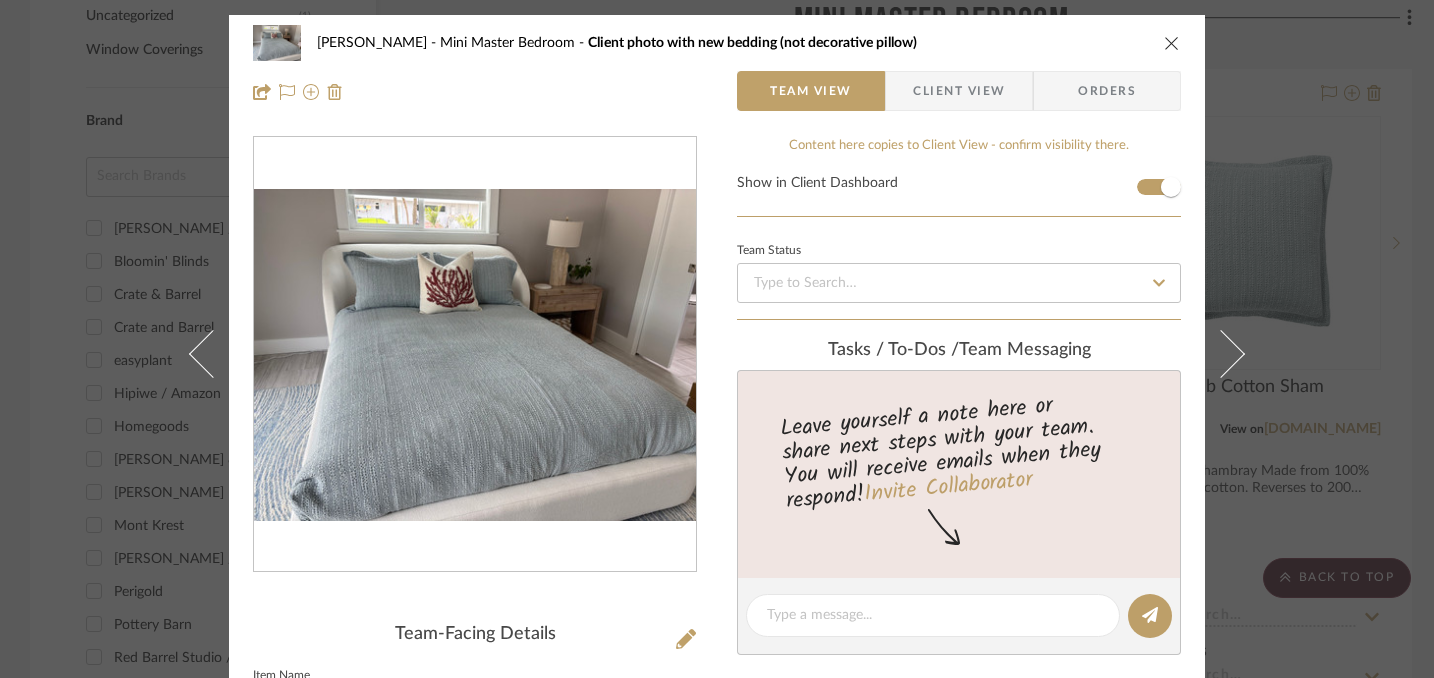 click at bounding box center [1172, 43] 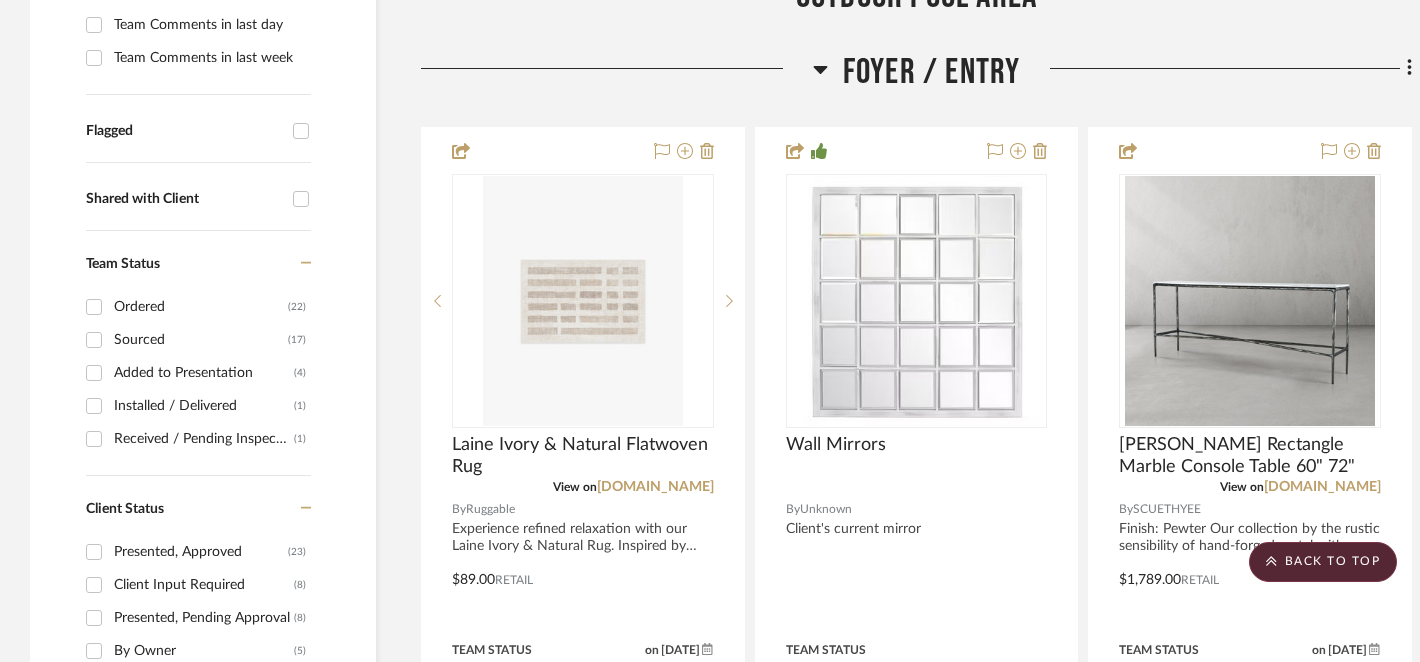 scroll, scrollTop: 0, scrollLeft: 0, axis: both 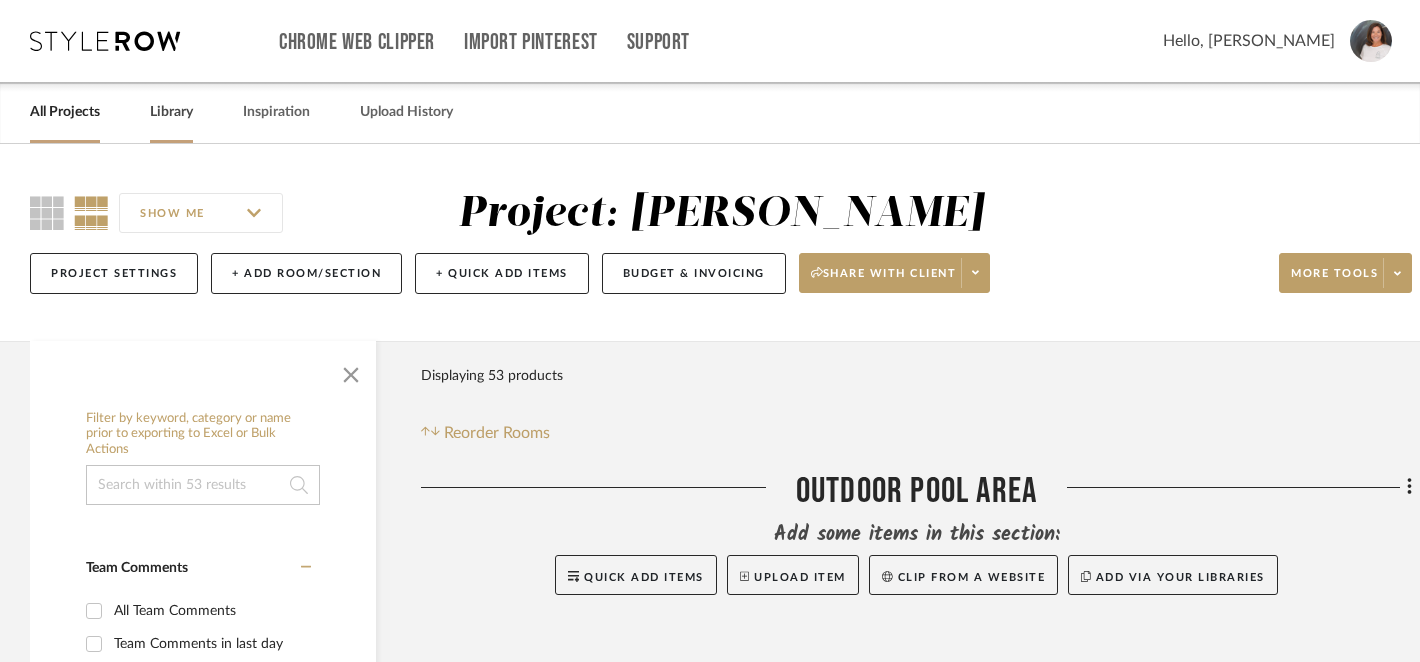 click on "Library" at bounding box center (171, 112) 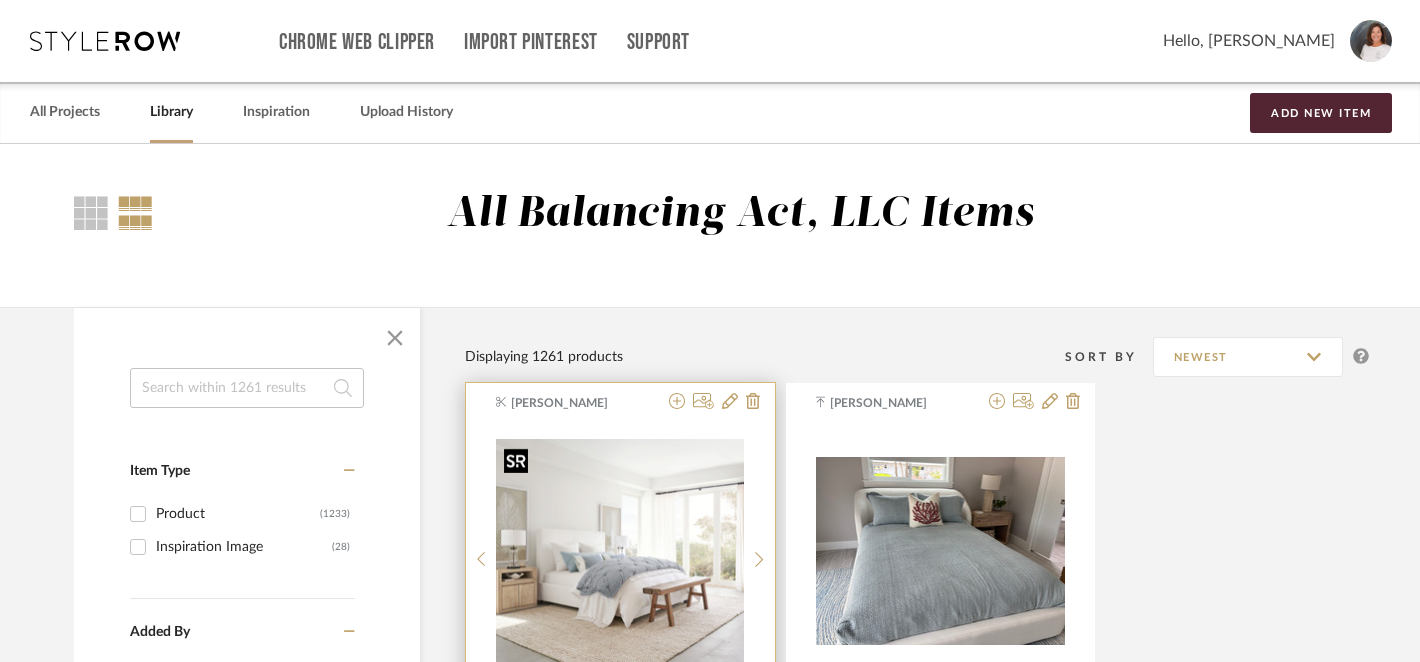 click at bounding box center (620, 550) 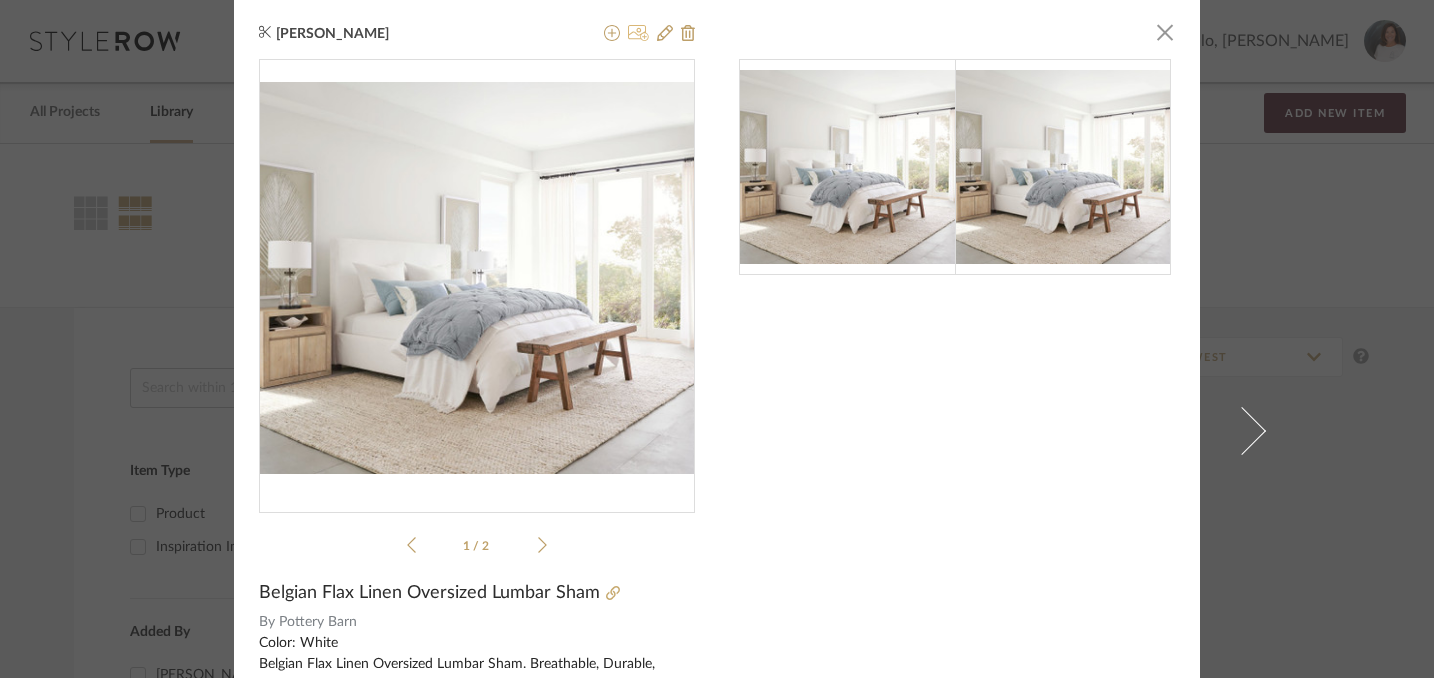 click 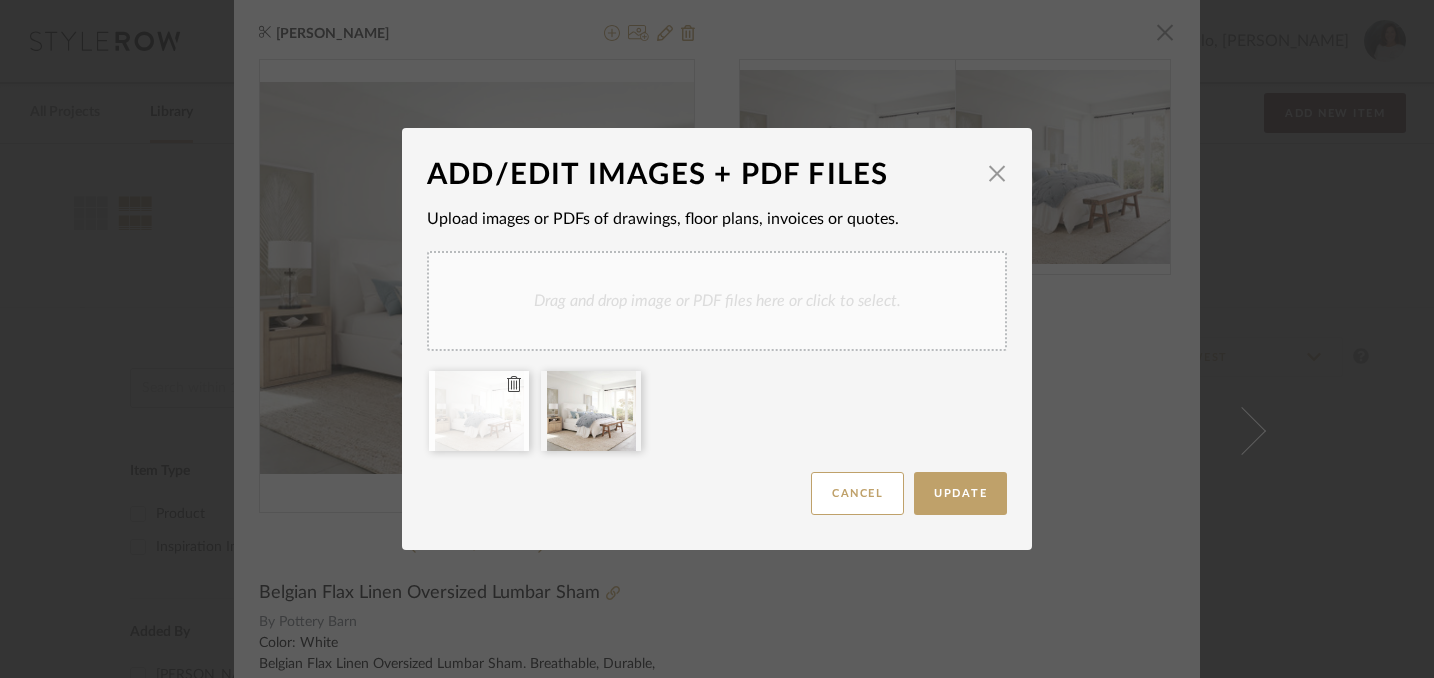 click 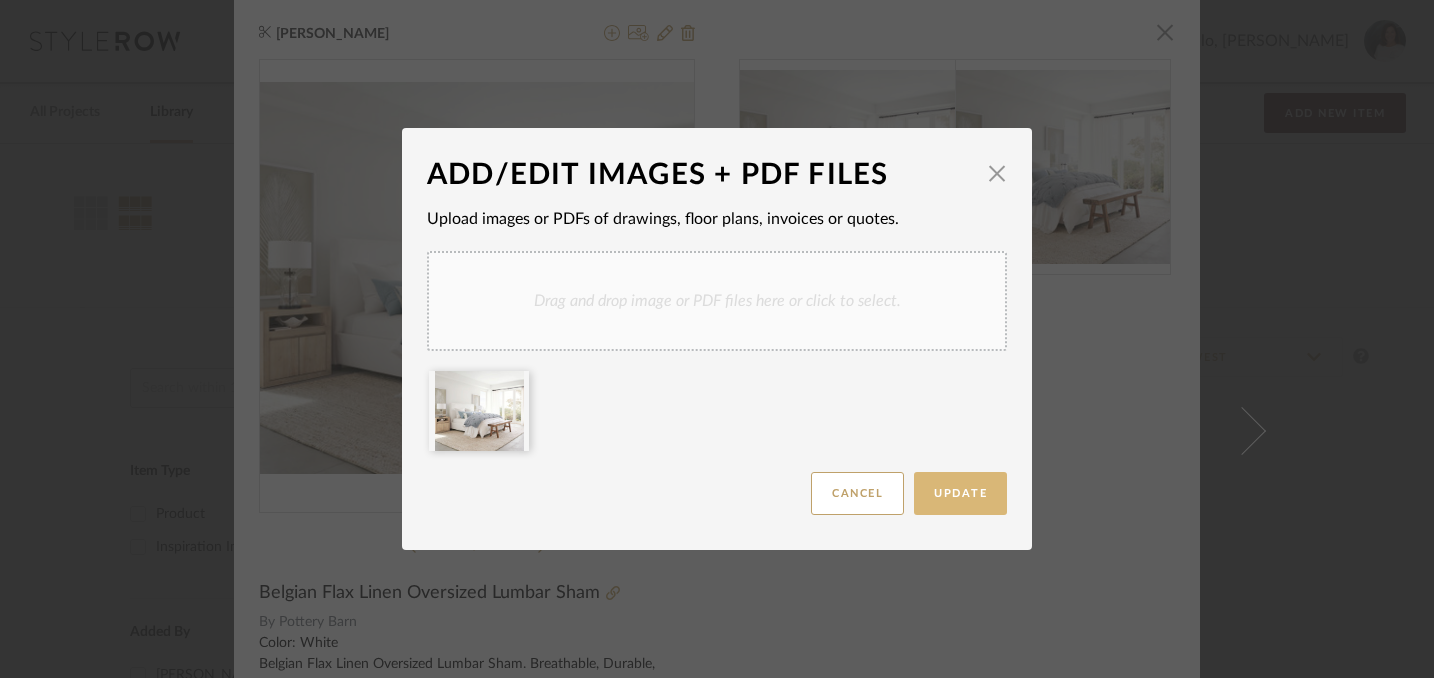 click on "Update" at bounding box center [960, 493] 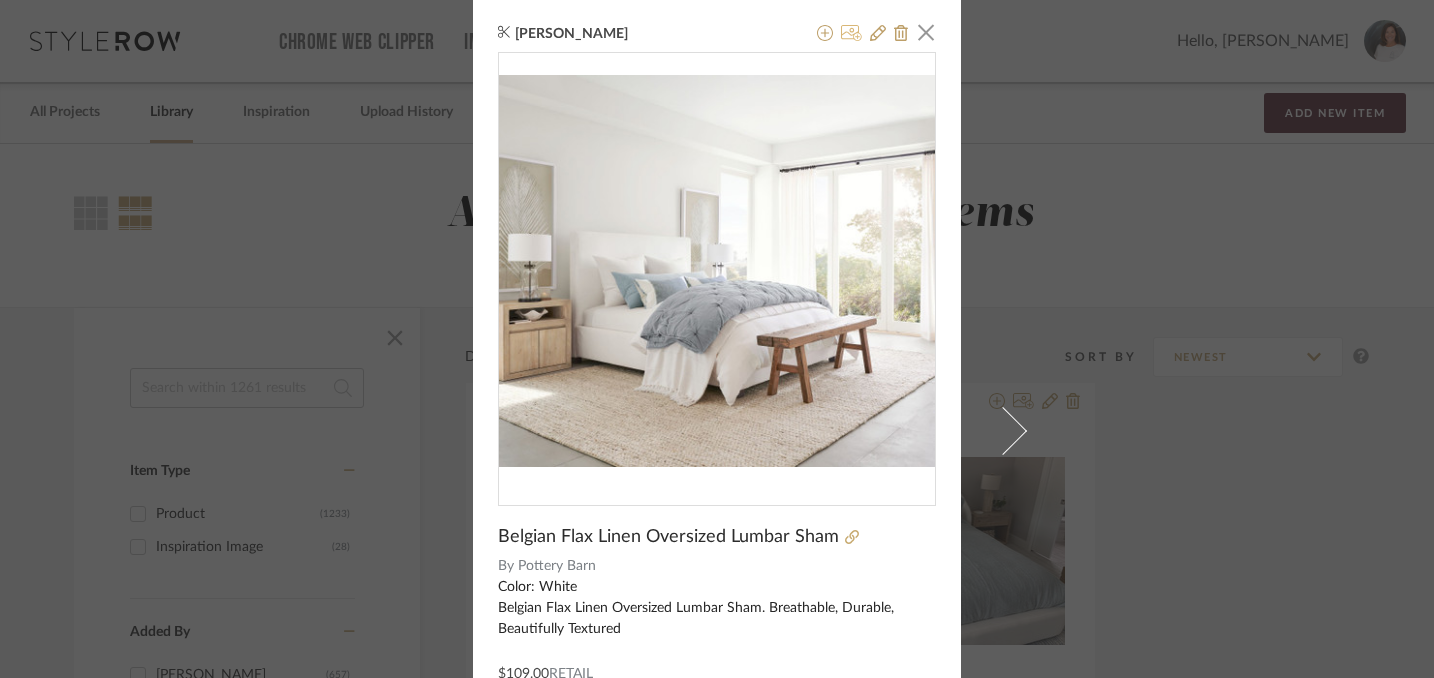 click 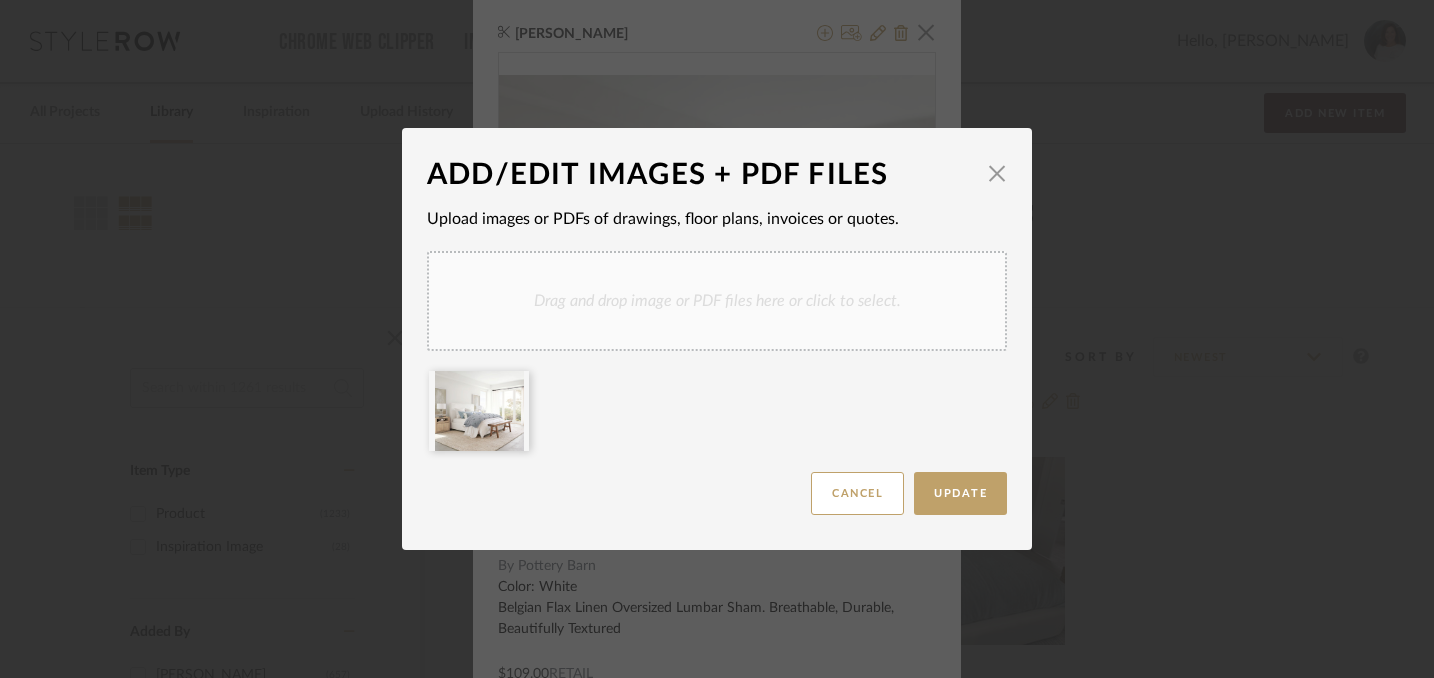 click on "Drag and drop image or PDF files here or click to select." at bounding box center [717, 301] 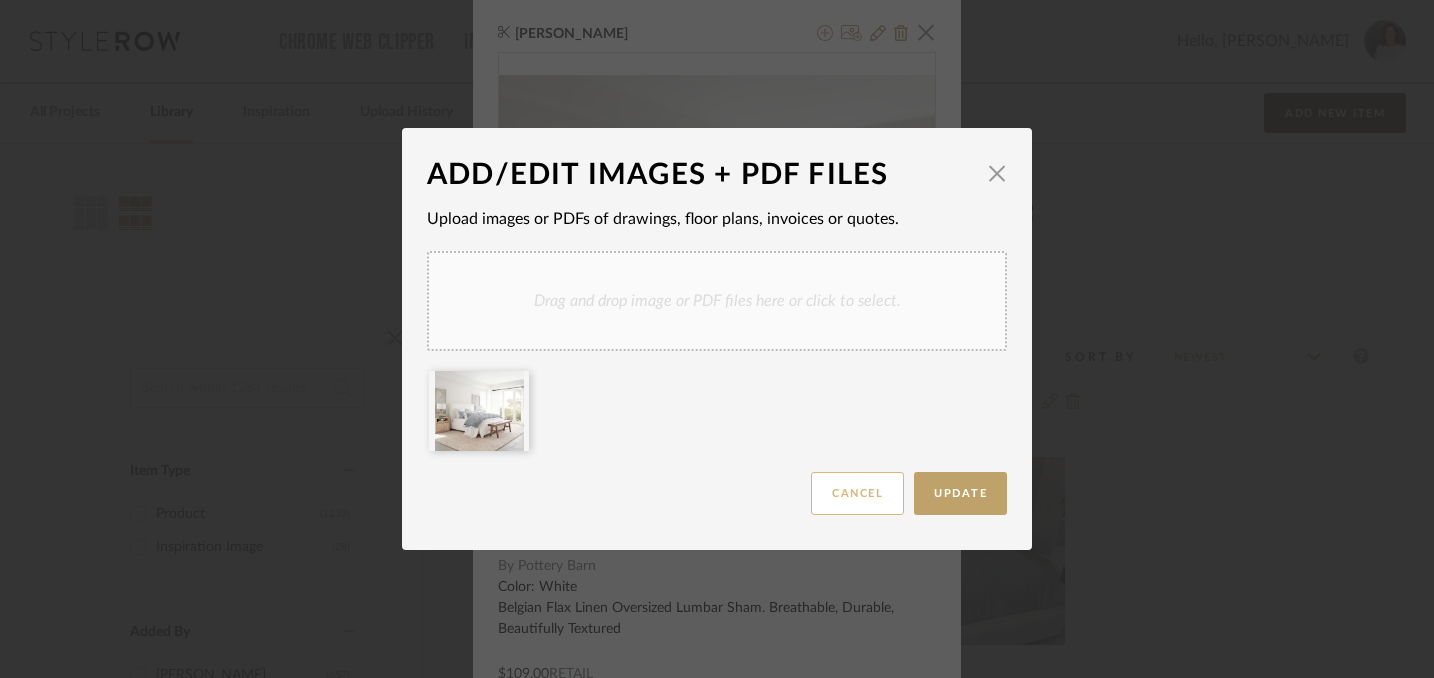 click on "Cancel" at bounding box center [857, 493] 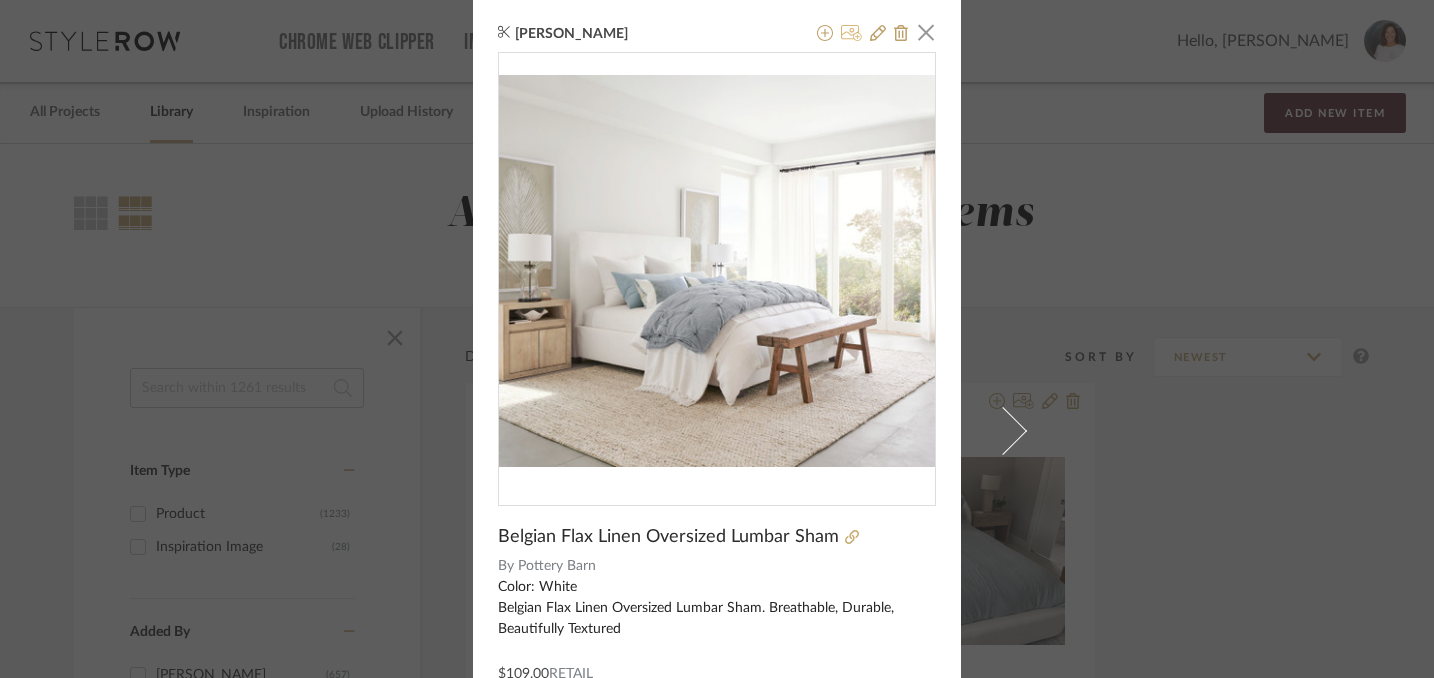 click 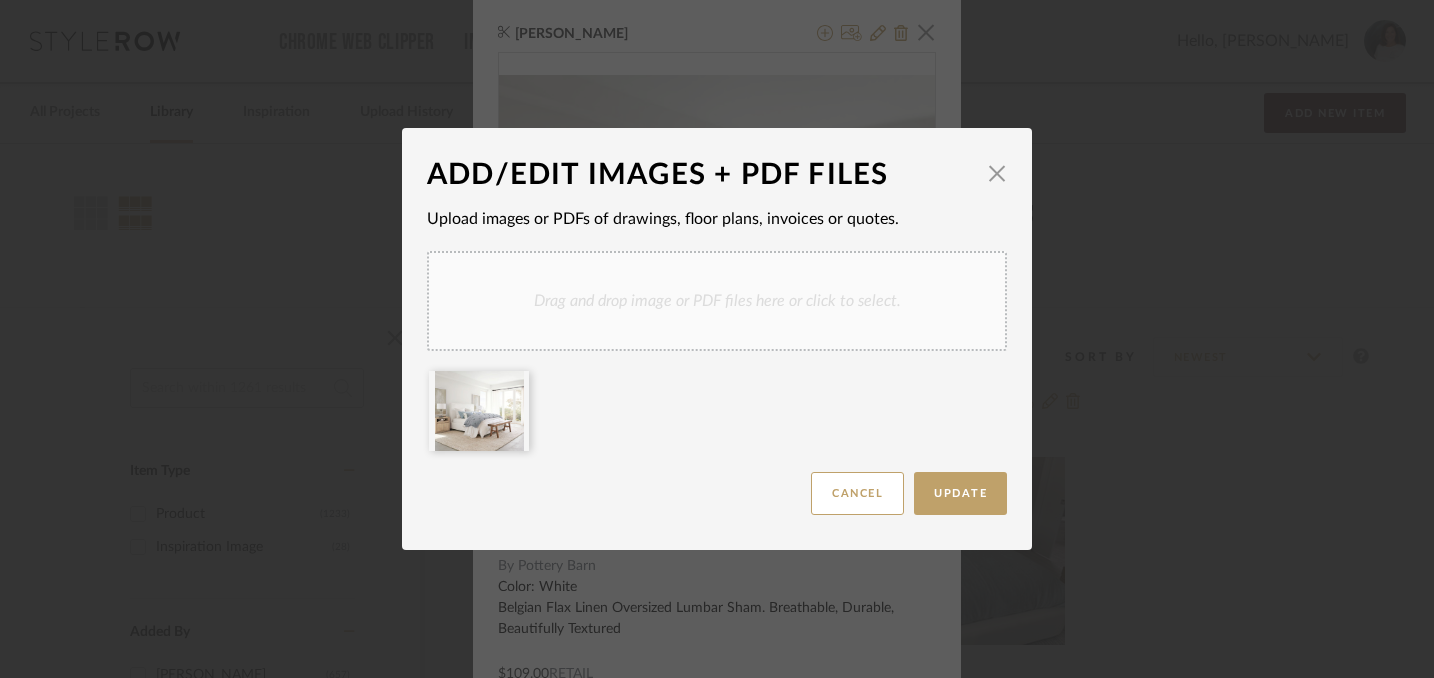 click on "Drag and drop image or PDF files here or click to select." at bounding box center (717, 301) 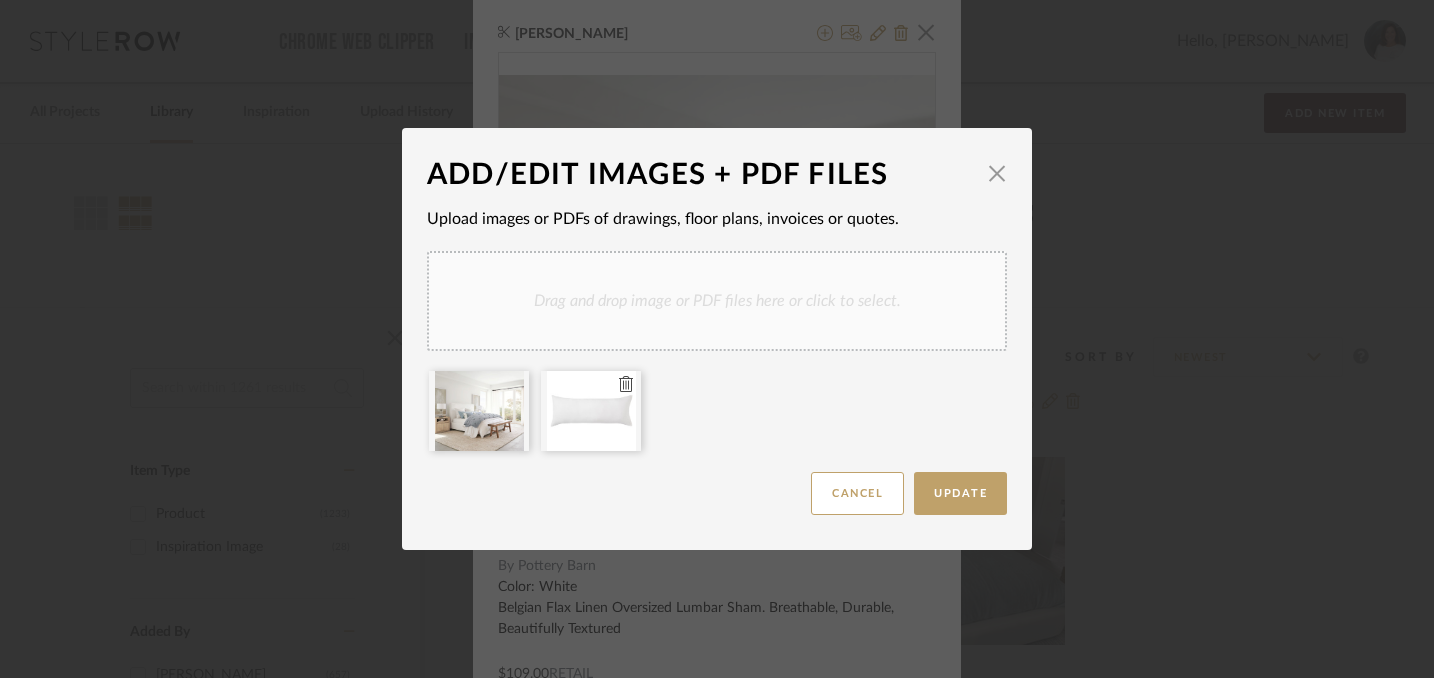 type 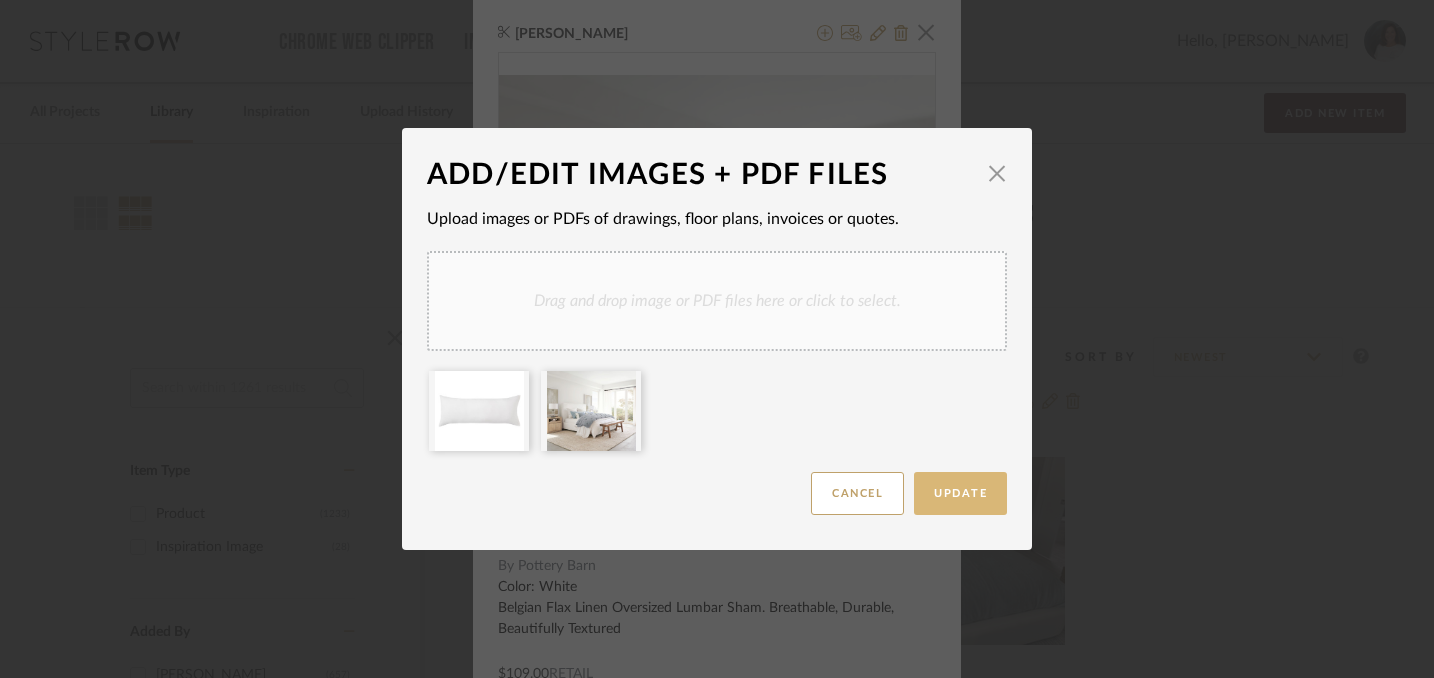 click on "Update" at bounding box center [960, 493] 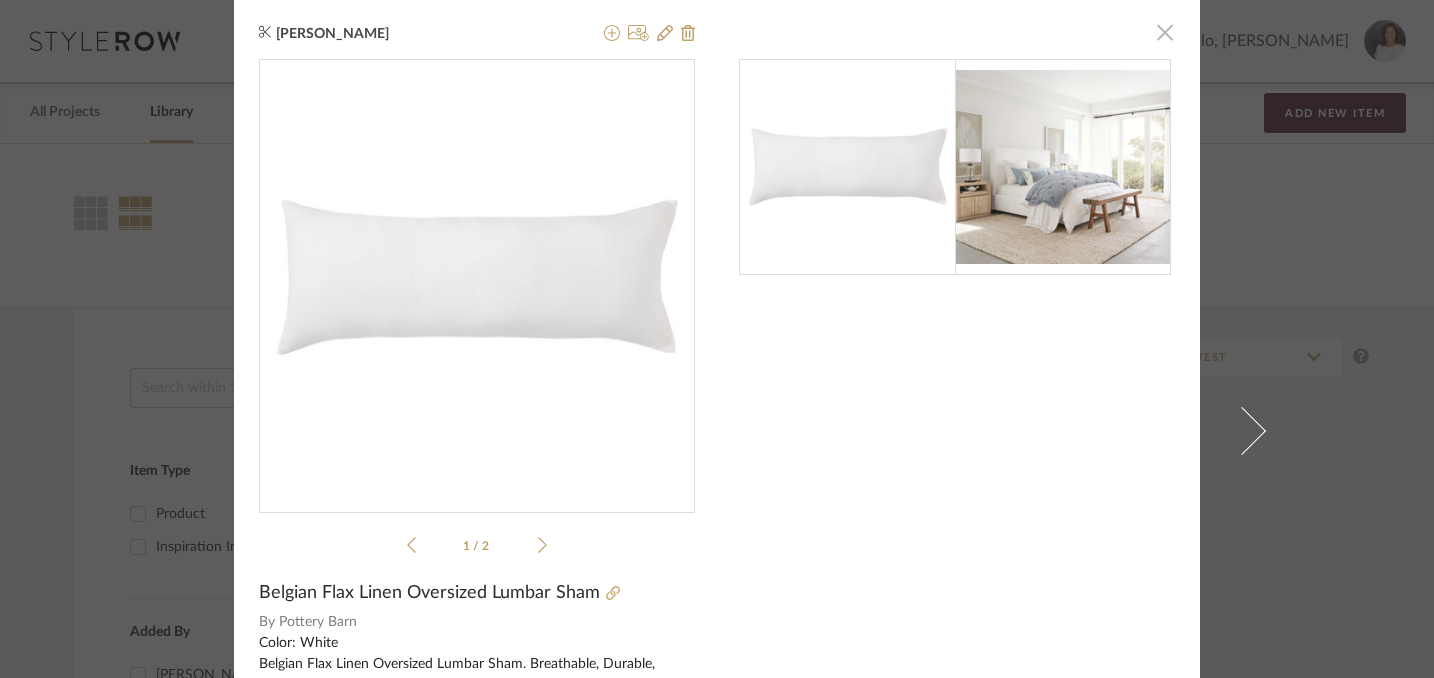 click 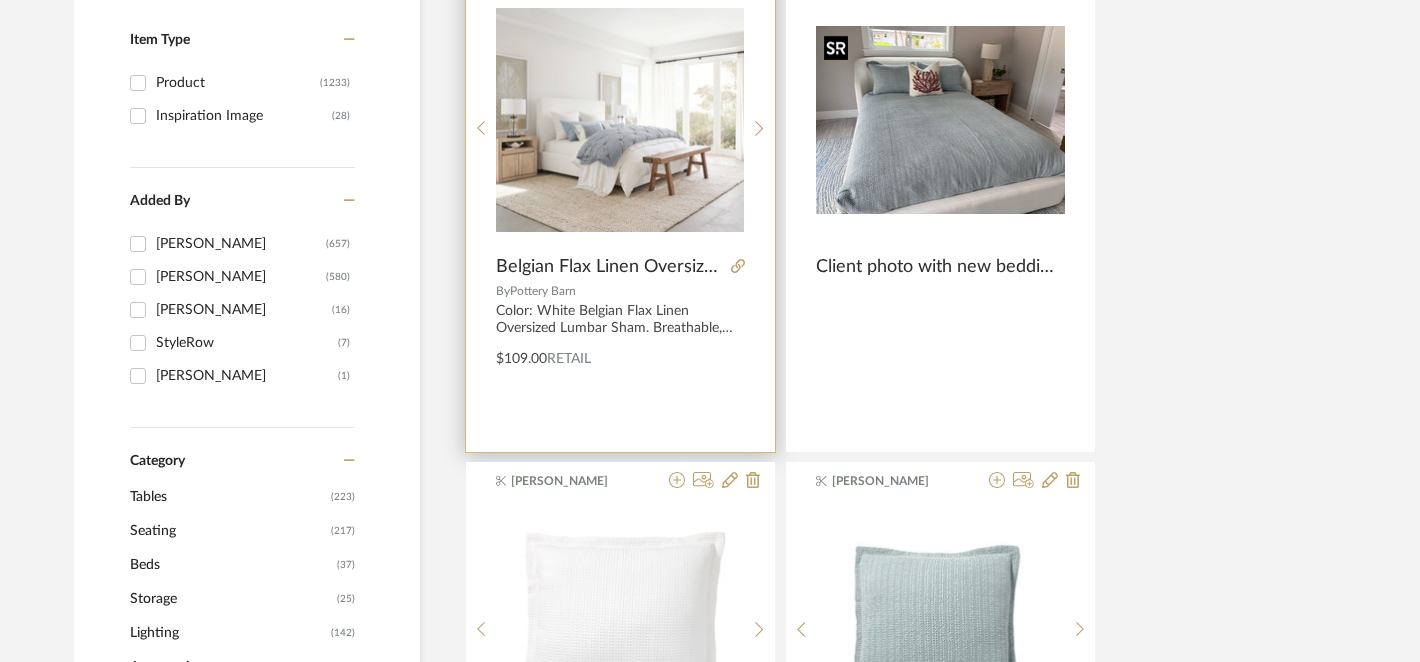 scroll, scrollTop: 437, scrollLeft: 0, axis: vertical 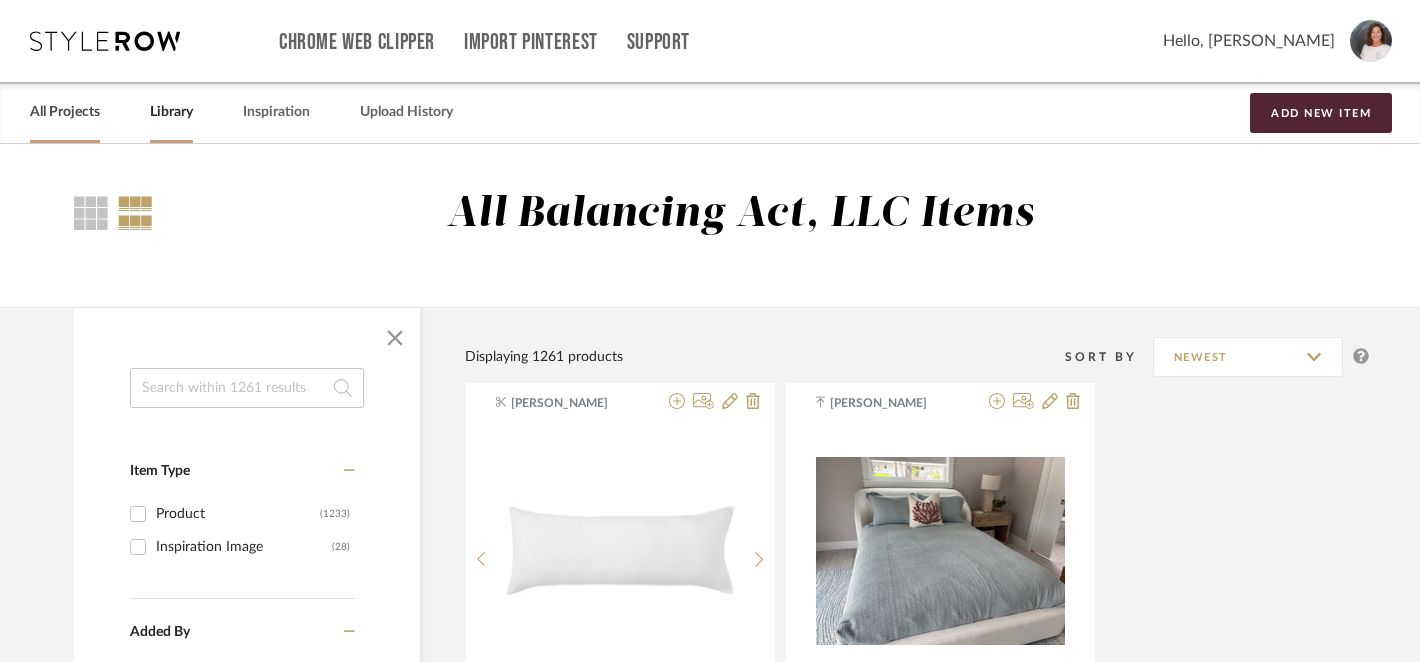 click on "All Projects" at bounding box center (65, 112) 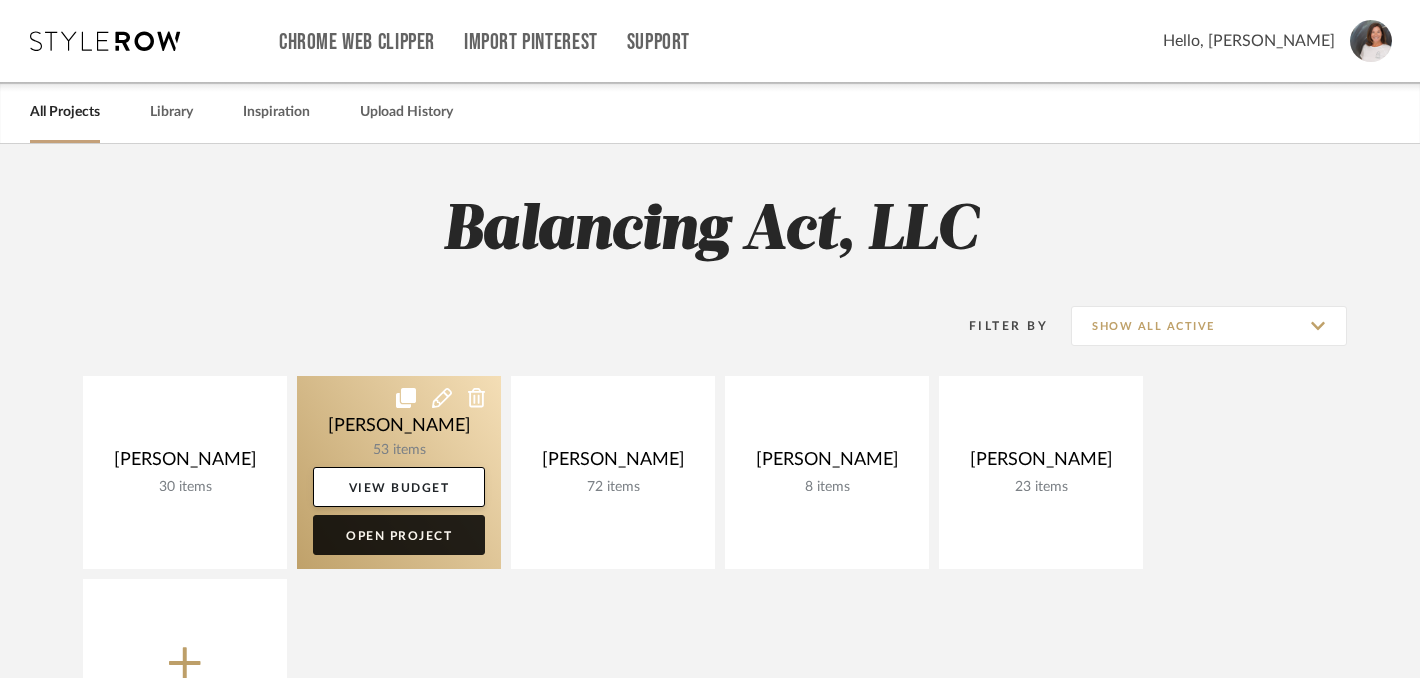 click on "Open Project" 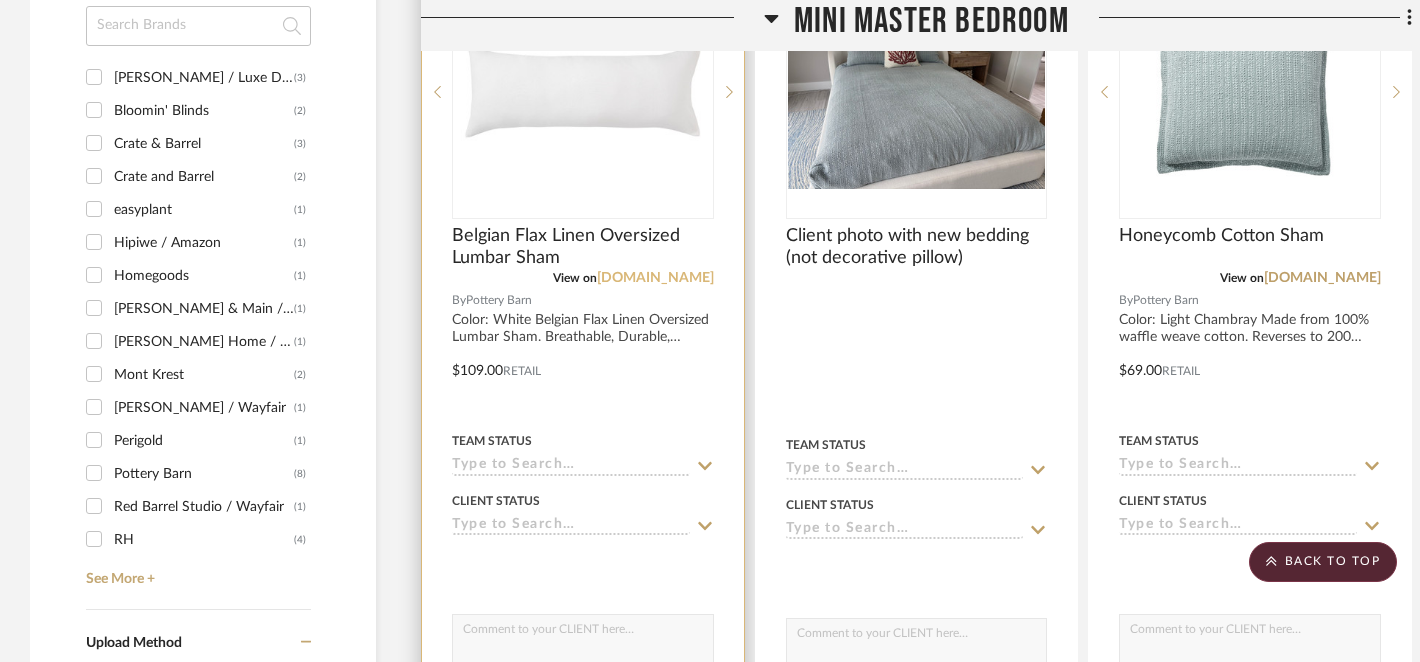 scroll, scrollTop: 2362, scrollLeft: 0, axis: vertical 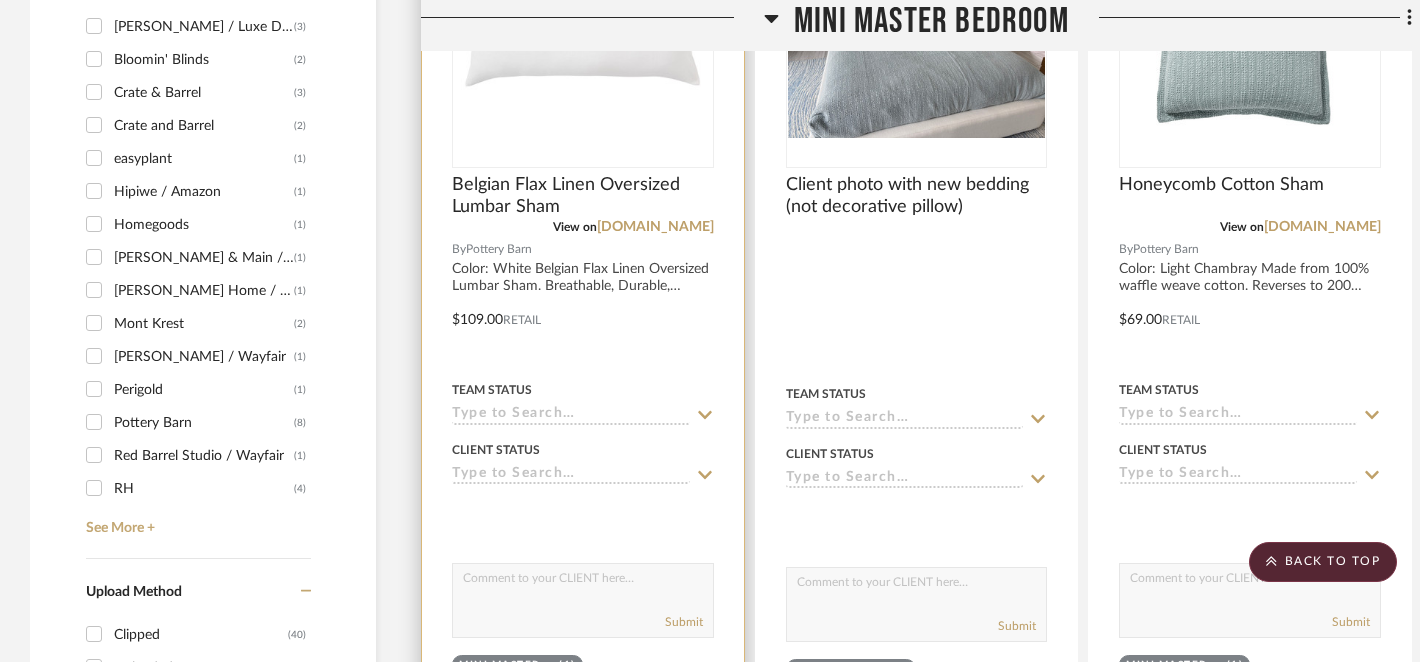 click 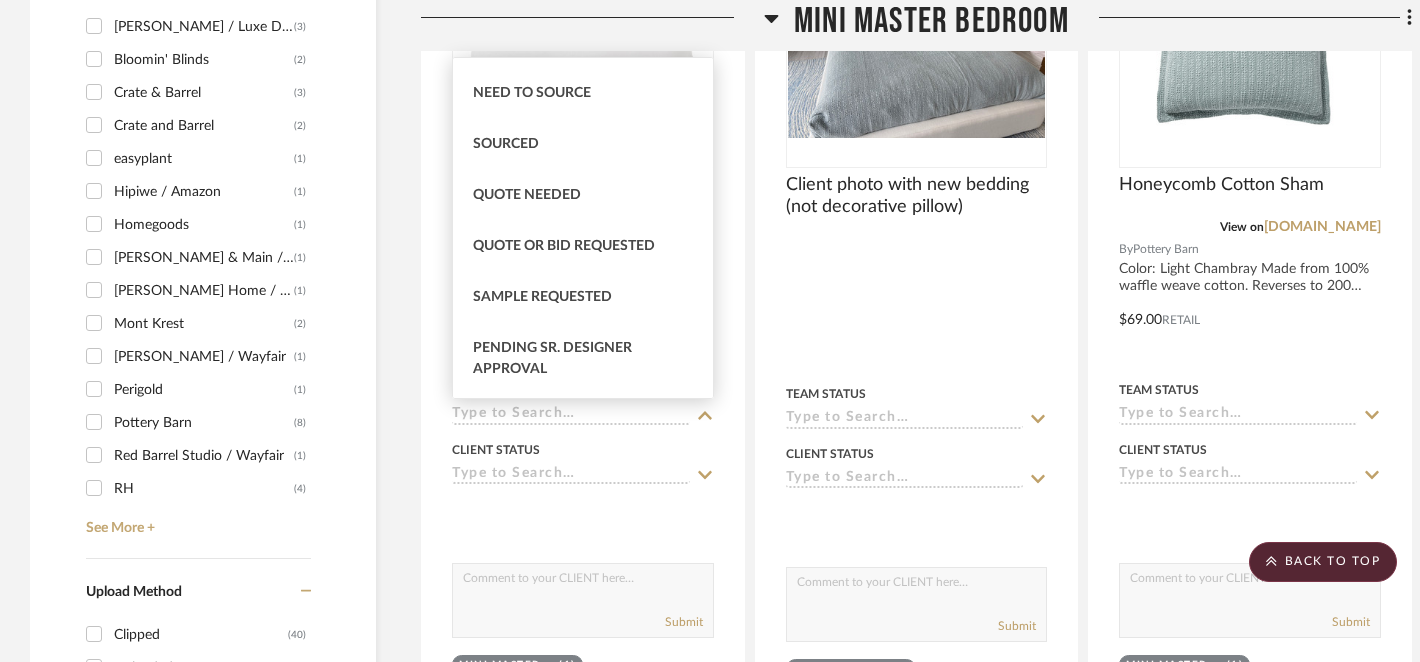 scroll, scrollTop: 590, scrollLeft: 0, axis: vertical 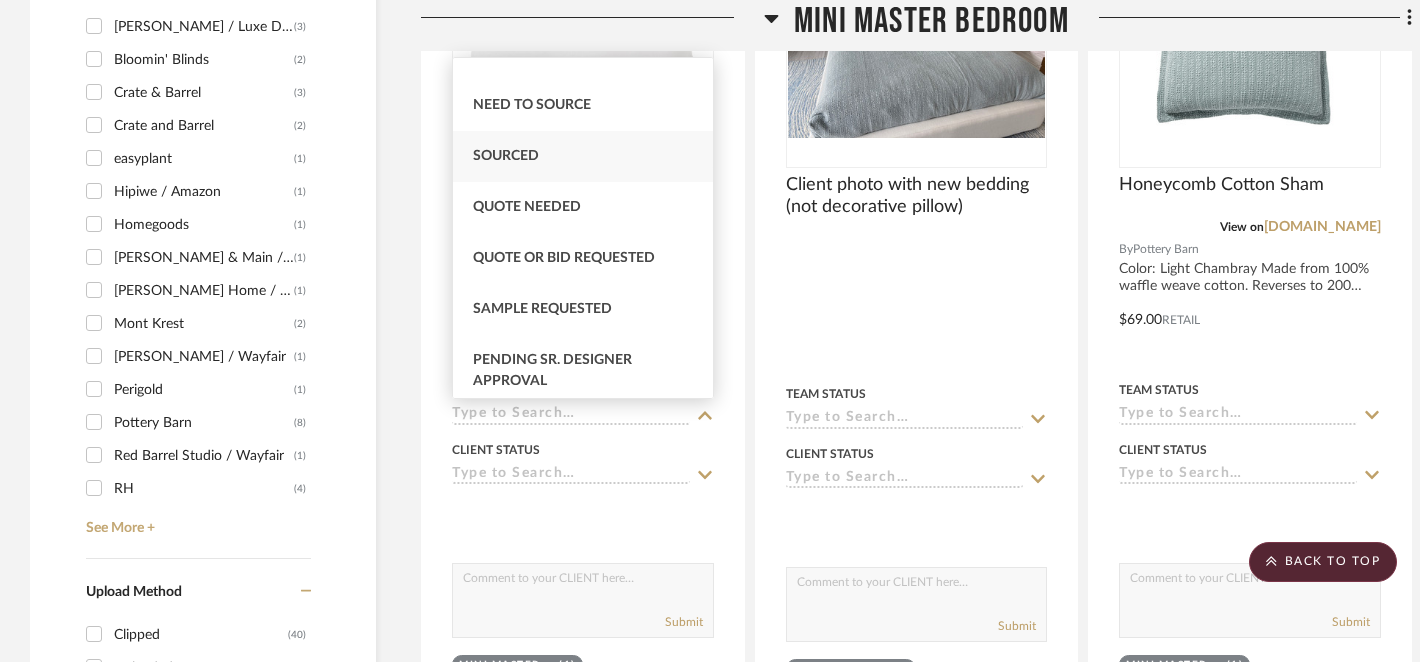 click on "Sourced" at bounding box center [506, 156] 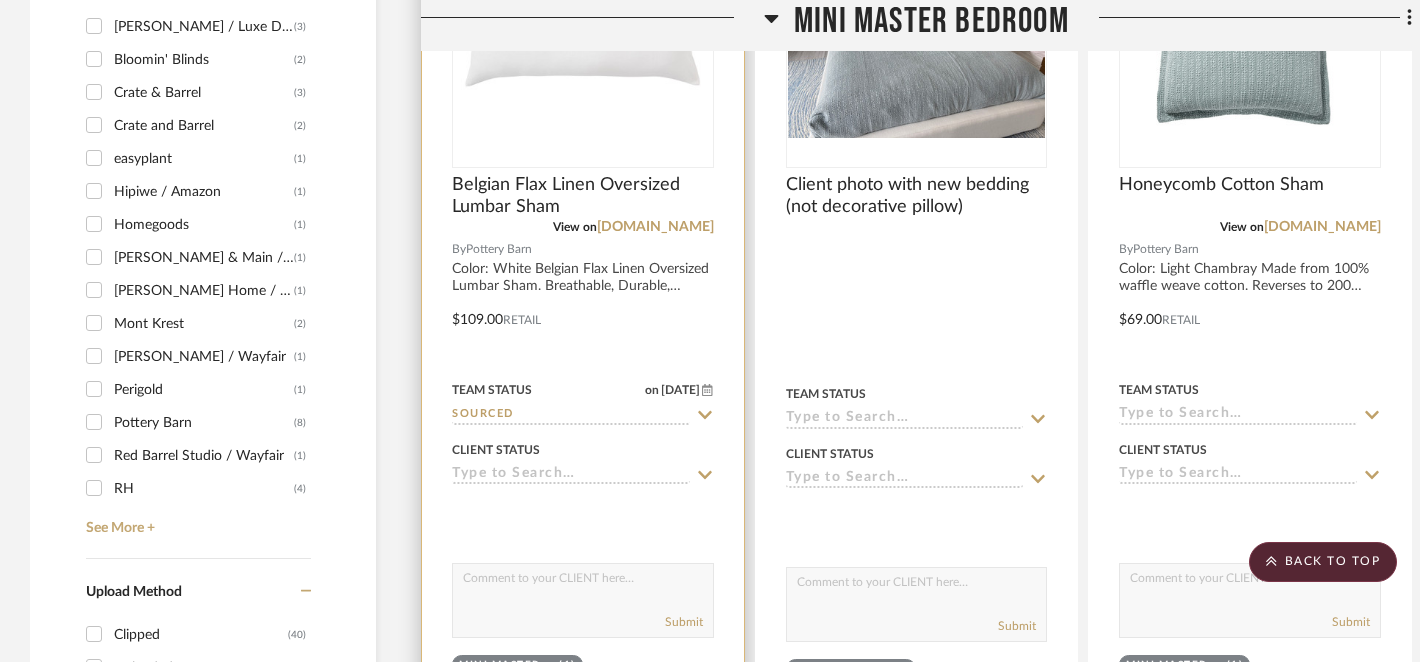click 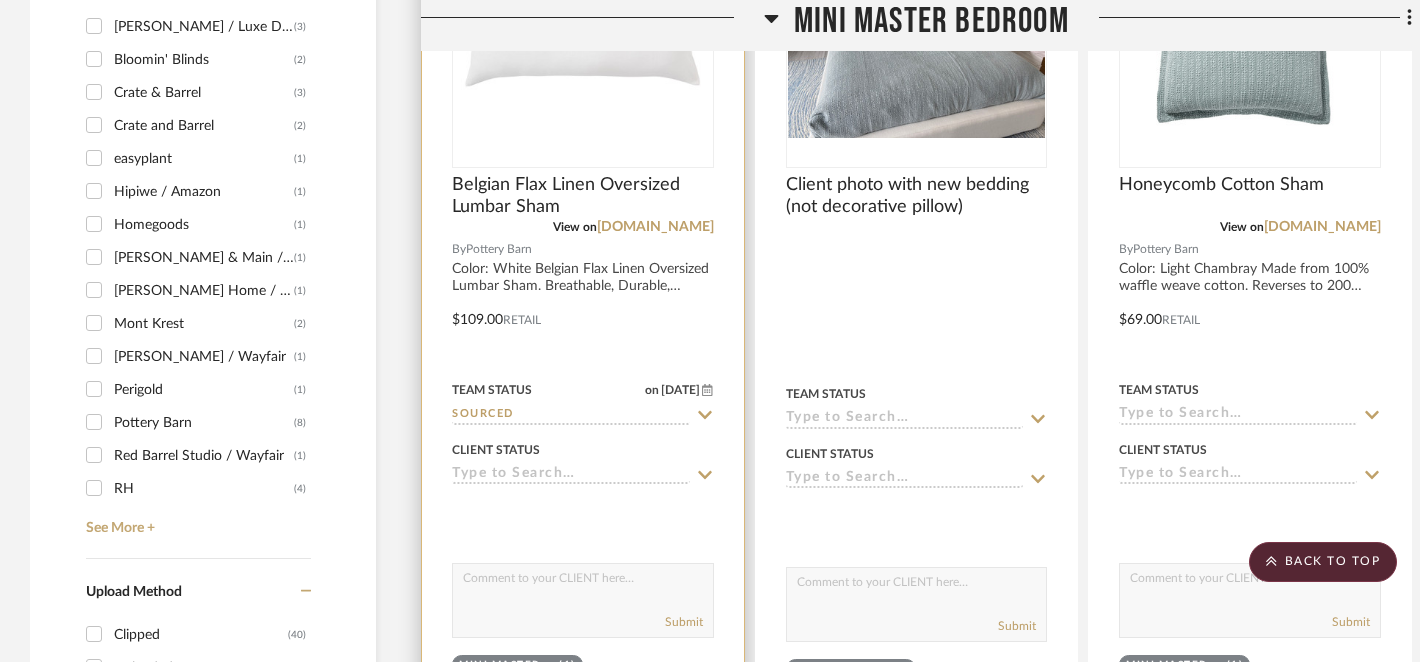 click 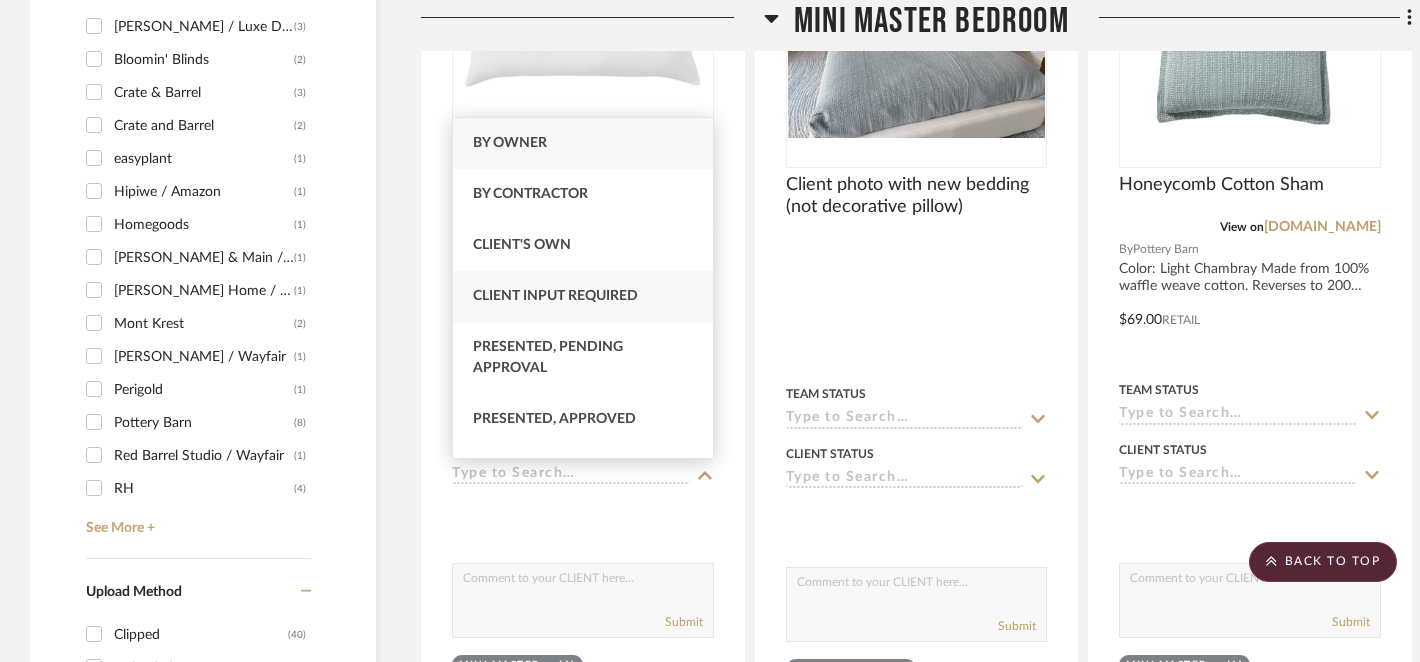 click on "Client Input Required" at bounding box center (583, 296) 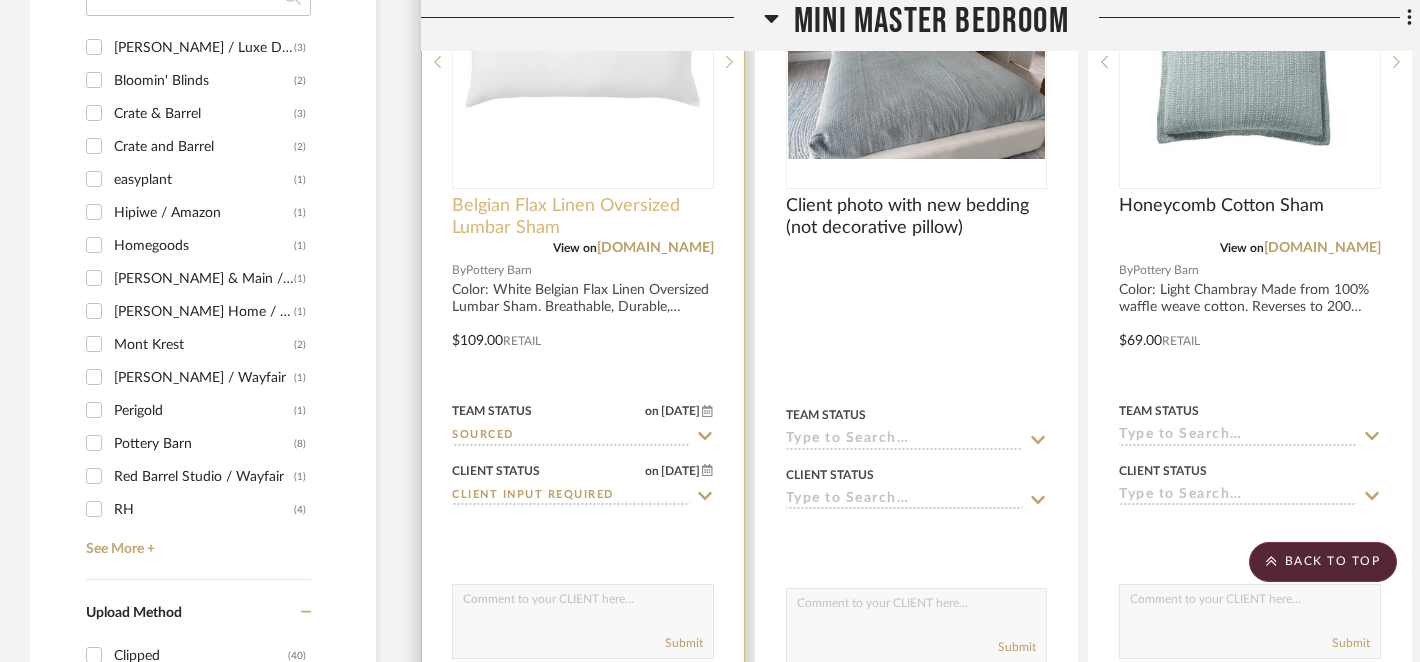 scroll, scrollTop: 2354, scrollLeft: 0, axis: vertical 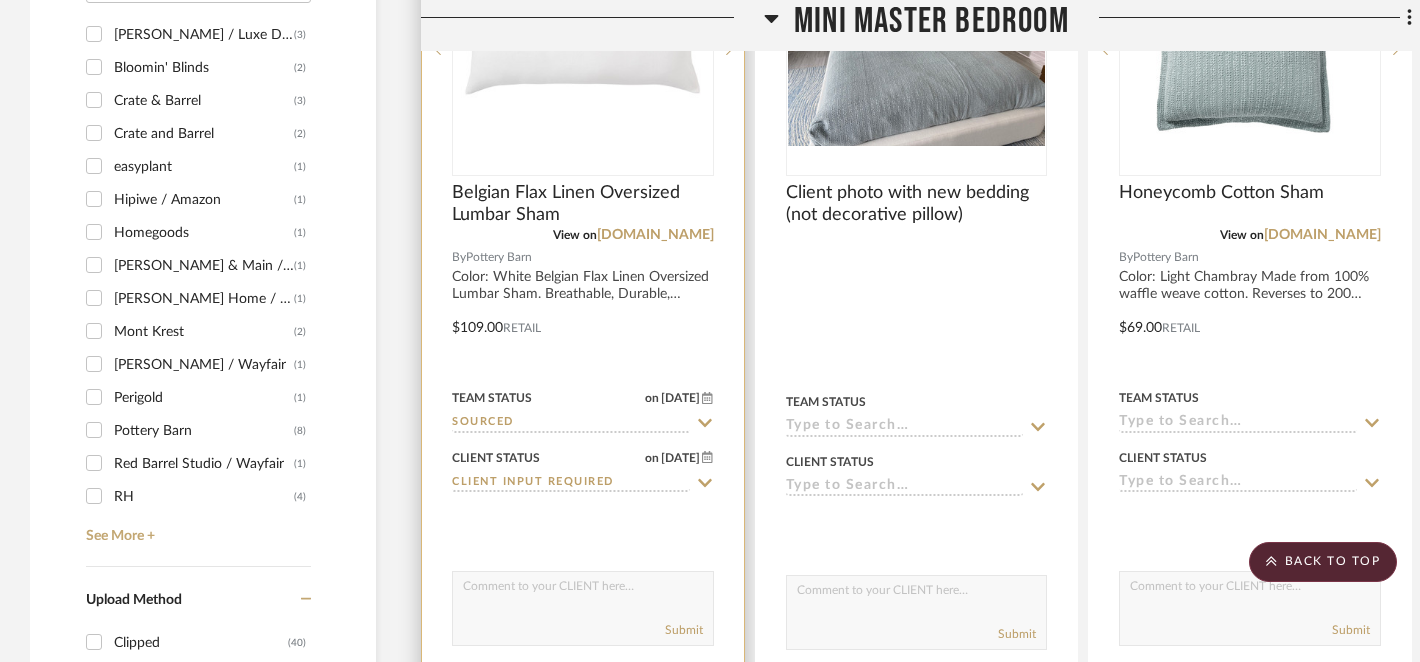 click on "Submit" at bounding box center (583, 631) 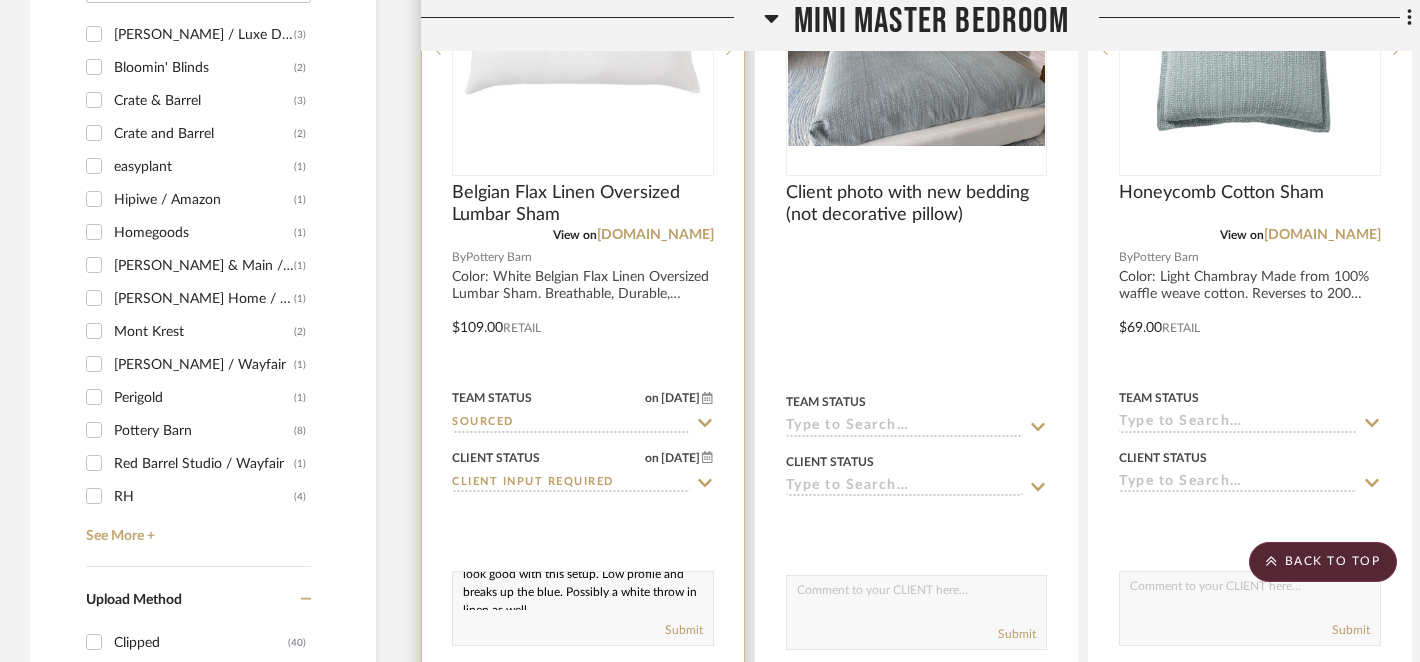 scroll, scrollTop: 44, scrollLeft: 0, axis: vertical 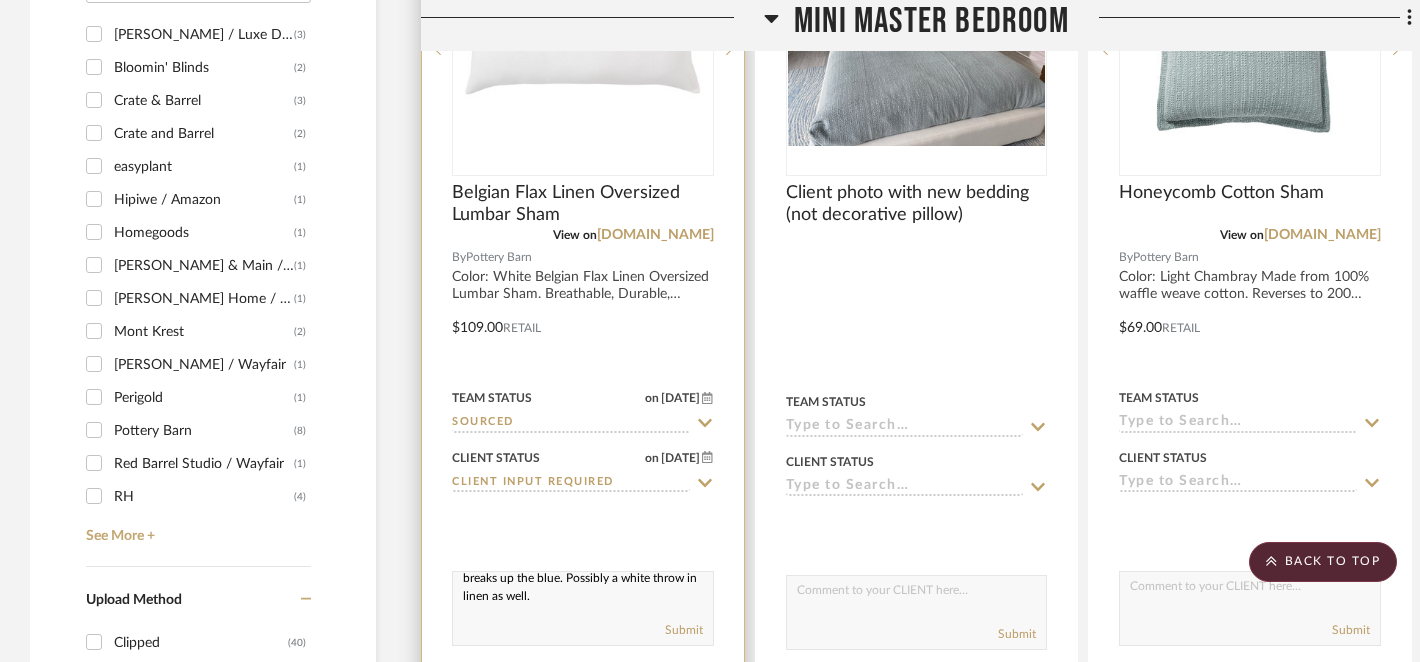 click on "I feel like a white lumbar bed pillow would look good with this setup. Low profile and breaks up the blue. Possibly a white throw in linen as well." at bounding box center [583, 591] 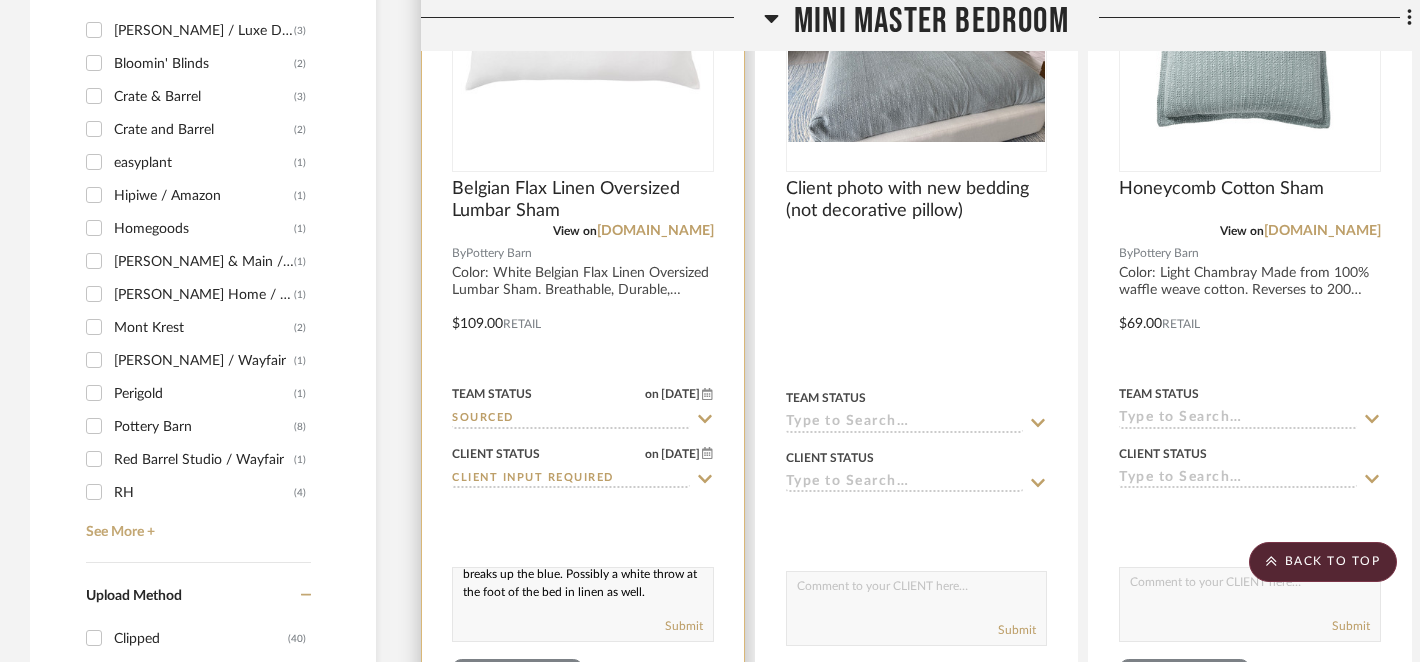 scroll, scrollTop: 2370, scrollLeft: 0, axis: vertical 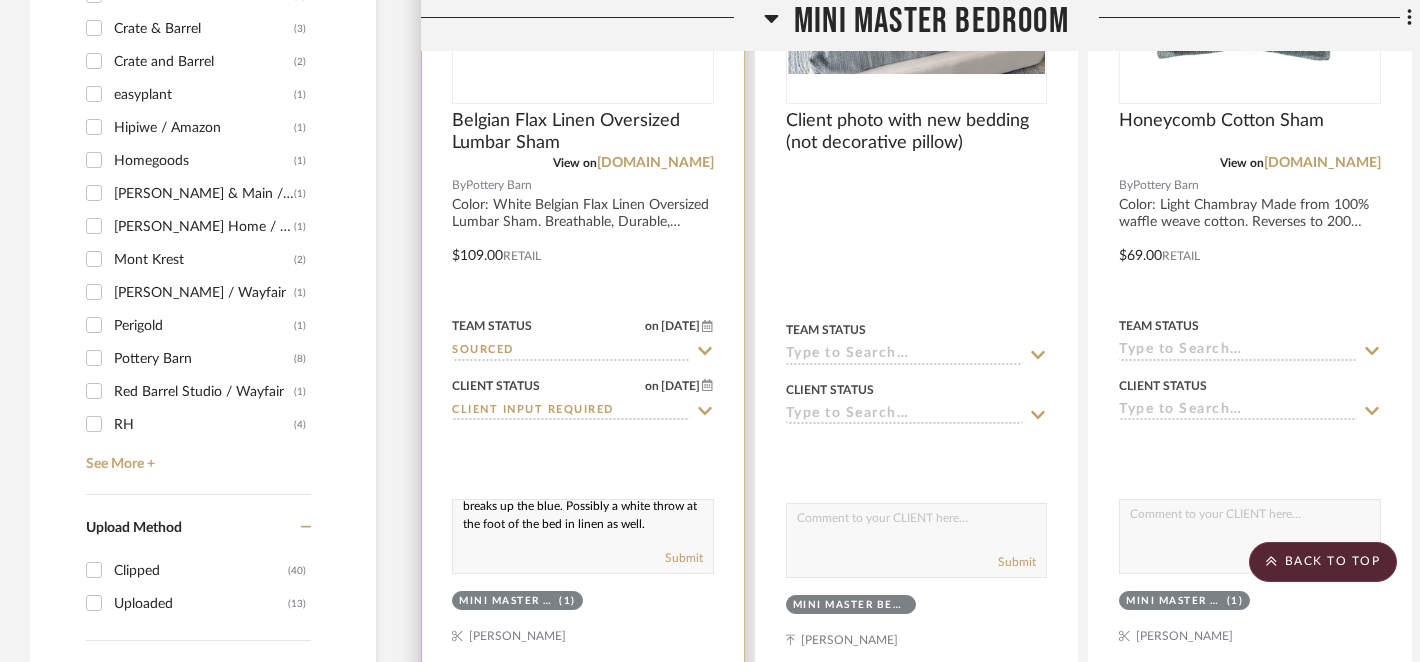 click on "I feel like a white lumbar bed pillow would look good with this setup. Low profile and breaks up the blue. Possibly a white throw at the foot of the bed in linen as well." at bounding box center (583, 519) 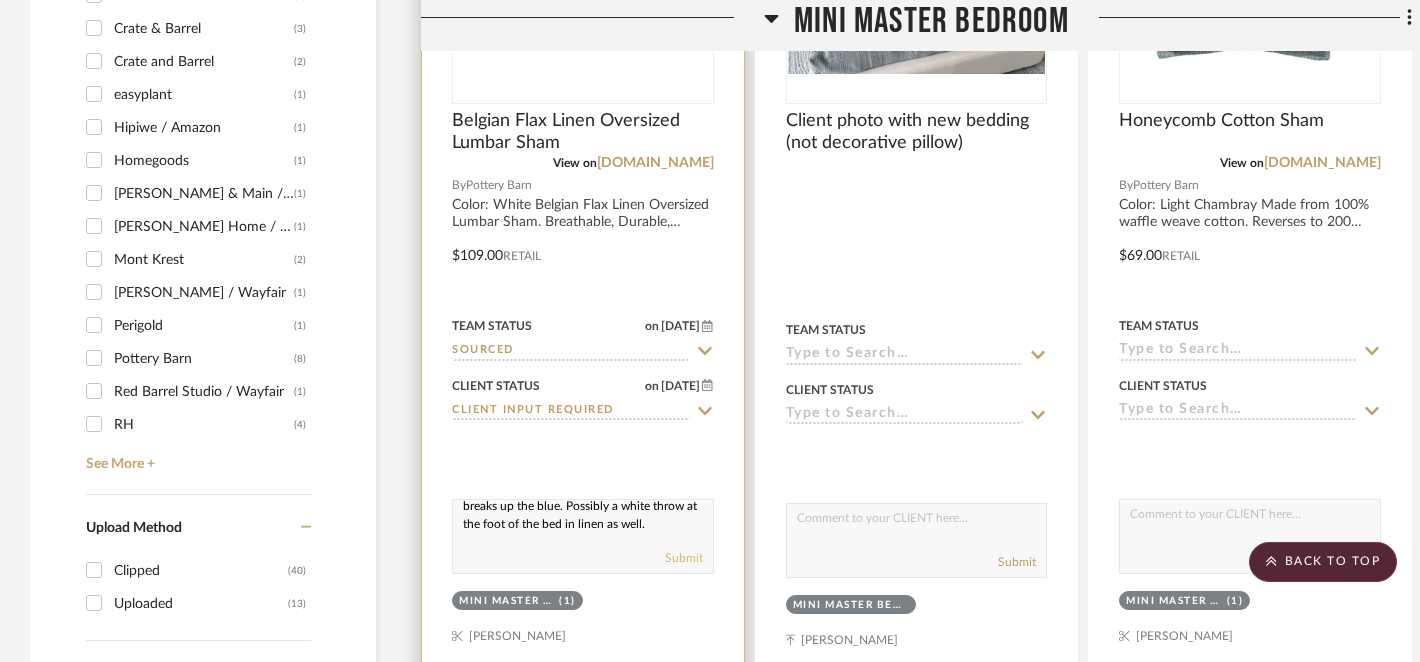 type on "I feel like a white lumbar bed pillow would look good with this setup. Low profile and breaks up the blue. Possibly a white throw at the foot of the bed in linen as well." 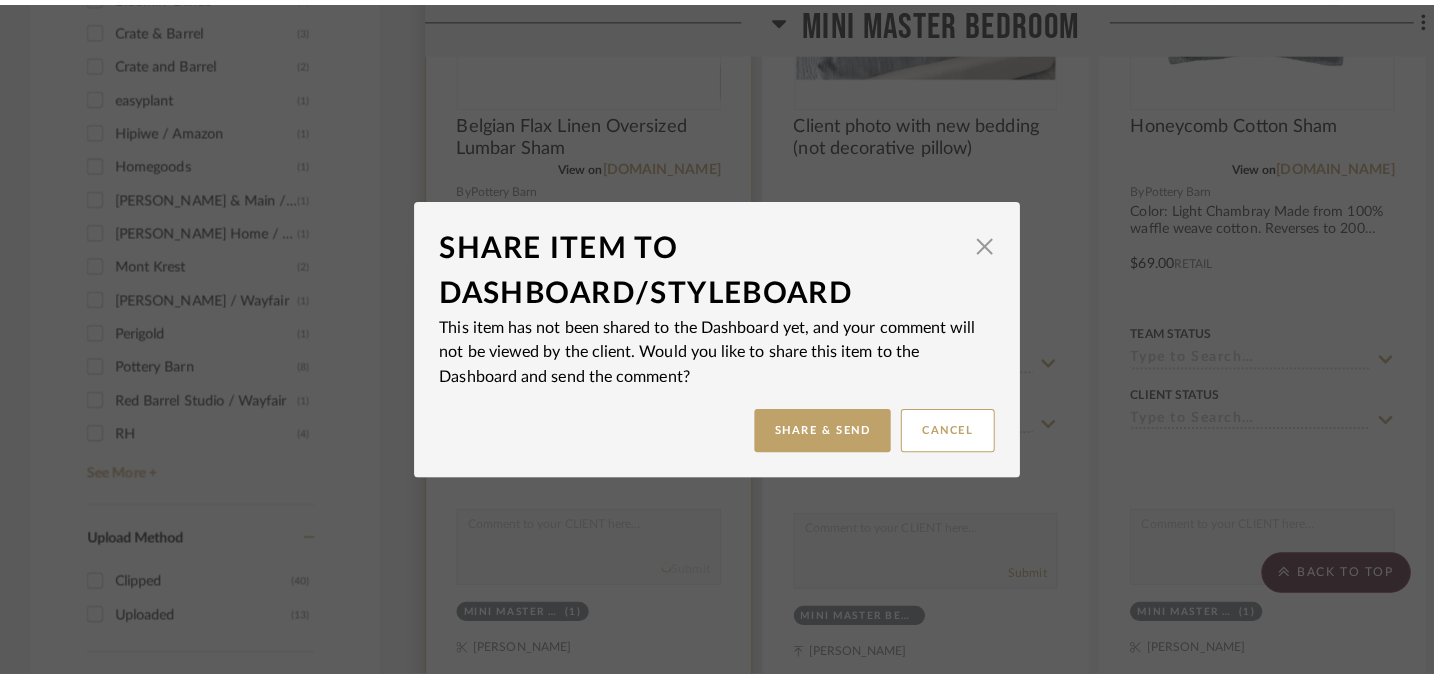 scroll, scrollTop: 0, scrollLeft: 0, axis: both 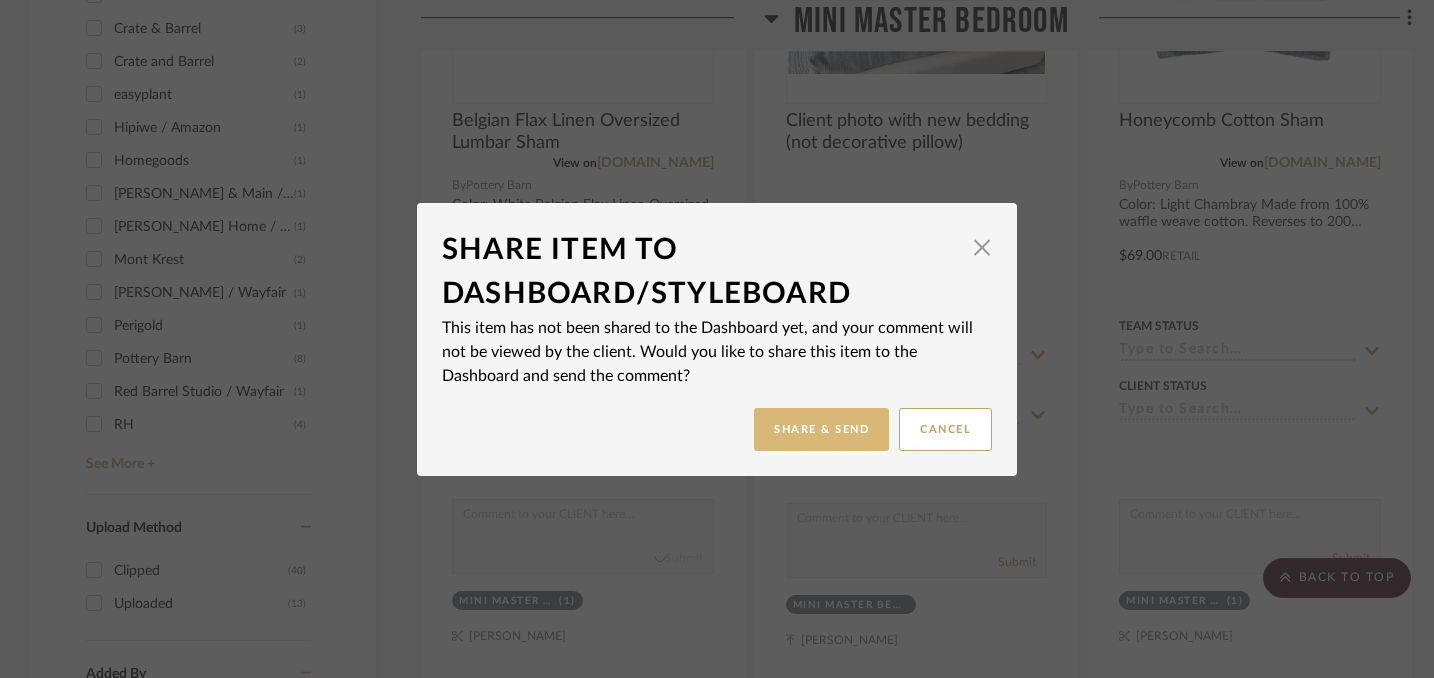 click on "Share & Send" at bounding box center [821, 429] 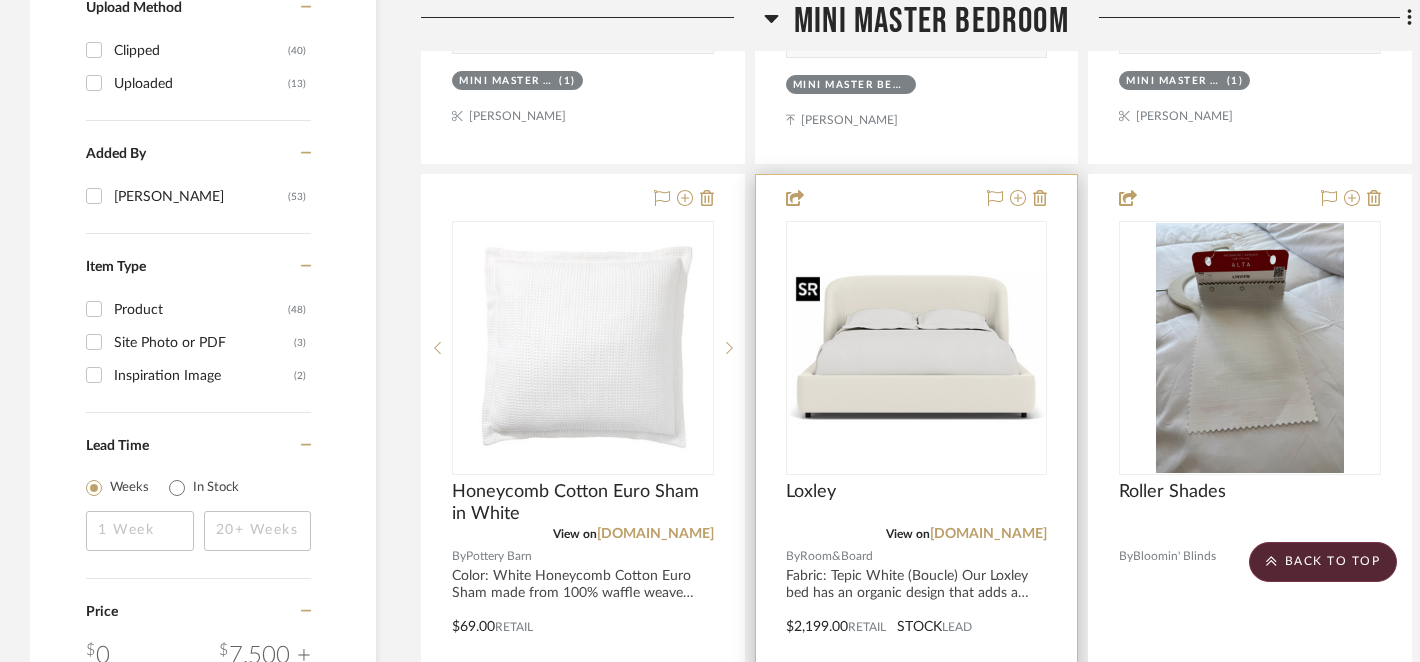 scroll, scrollTop: 2940, scrollLeft: 0, axis: vertical 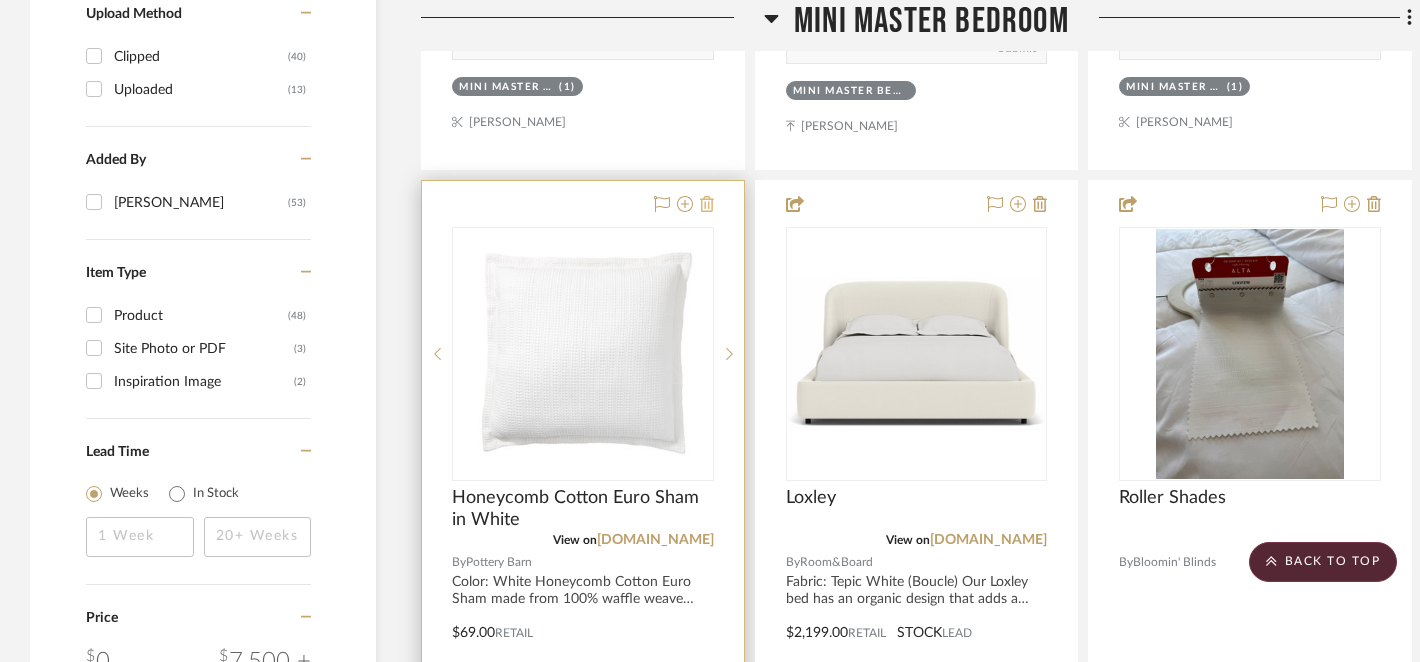 click 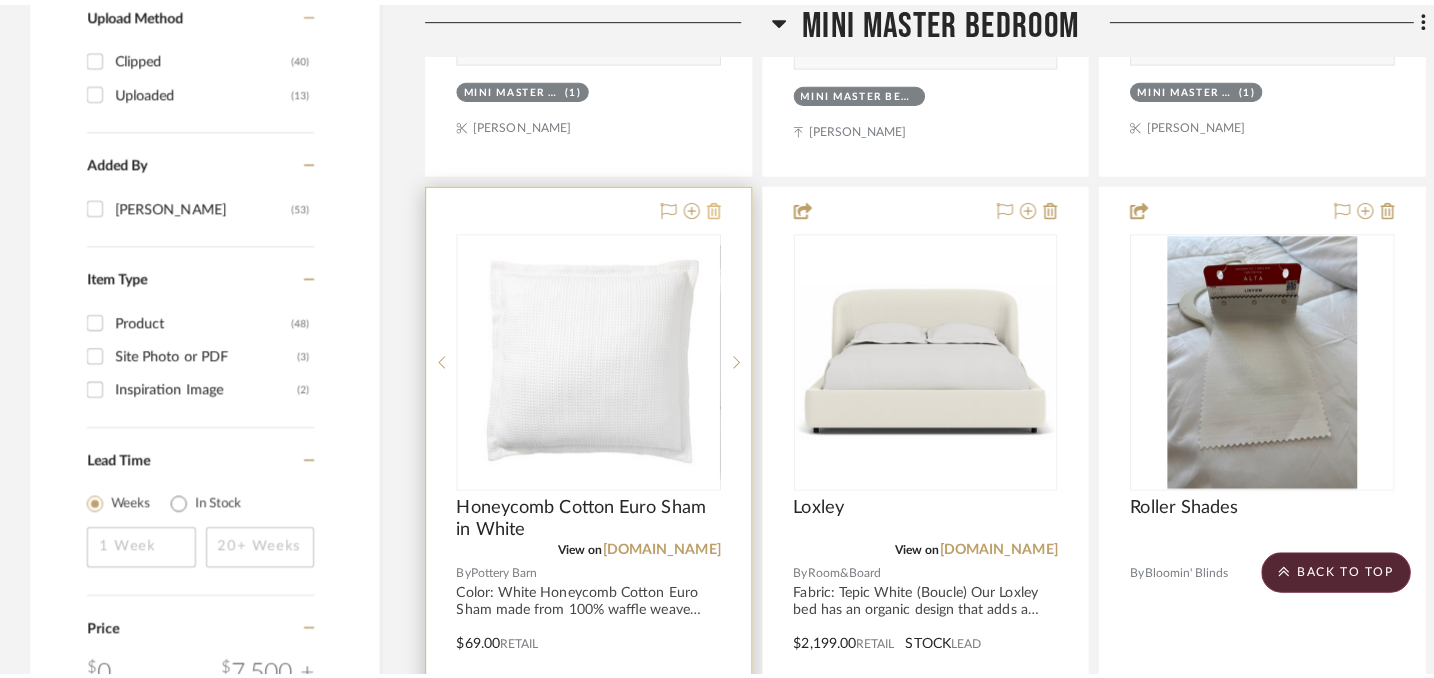 scroll, scrollTop: 0, scrollLeft: 0, axis: both 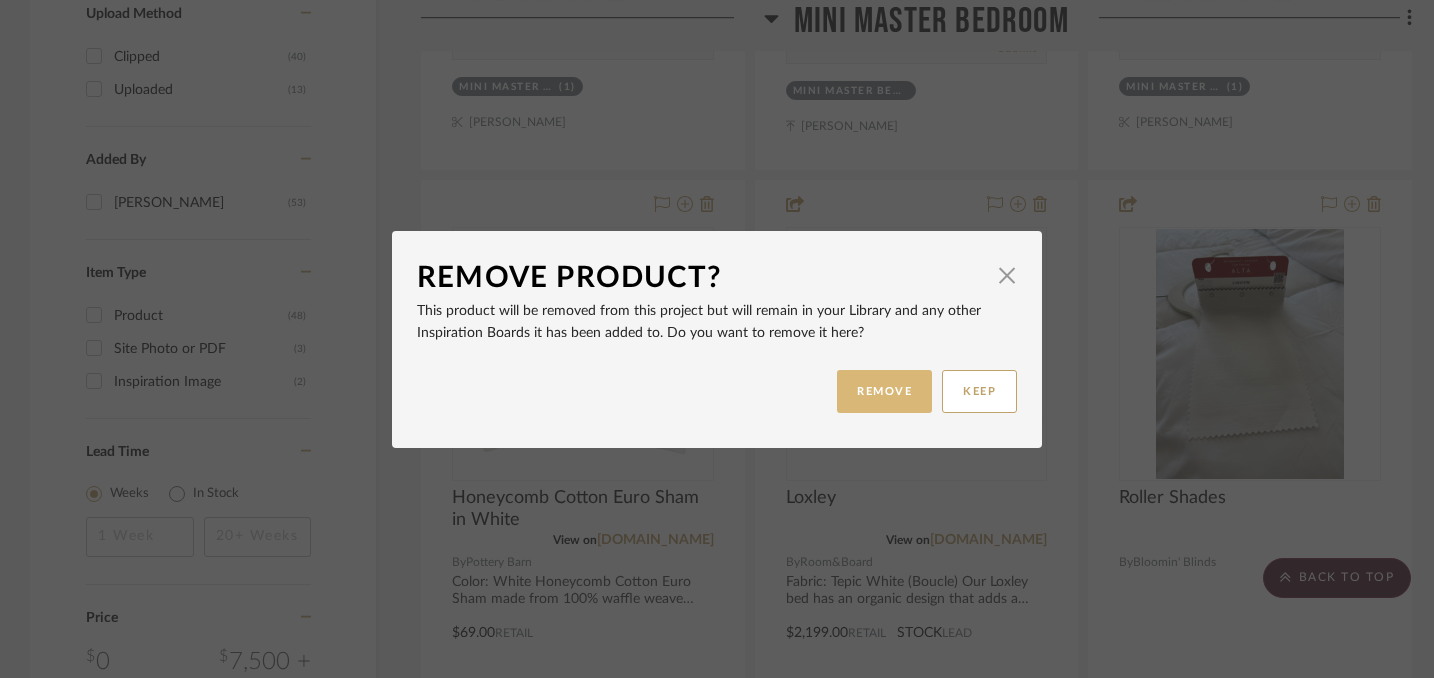 click on "REMOVE" at bounding box center [884, 391] 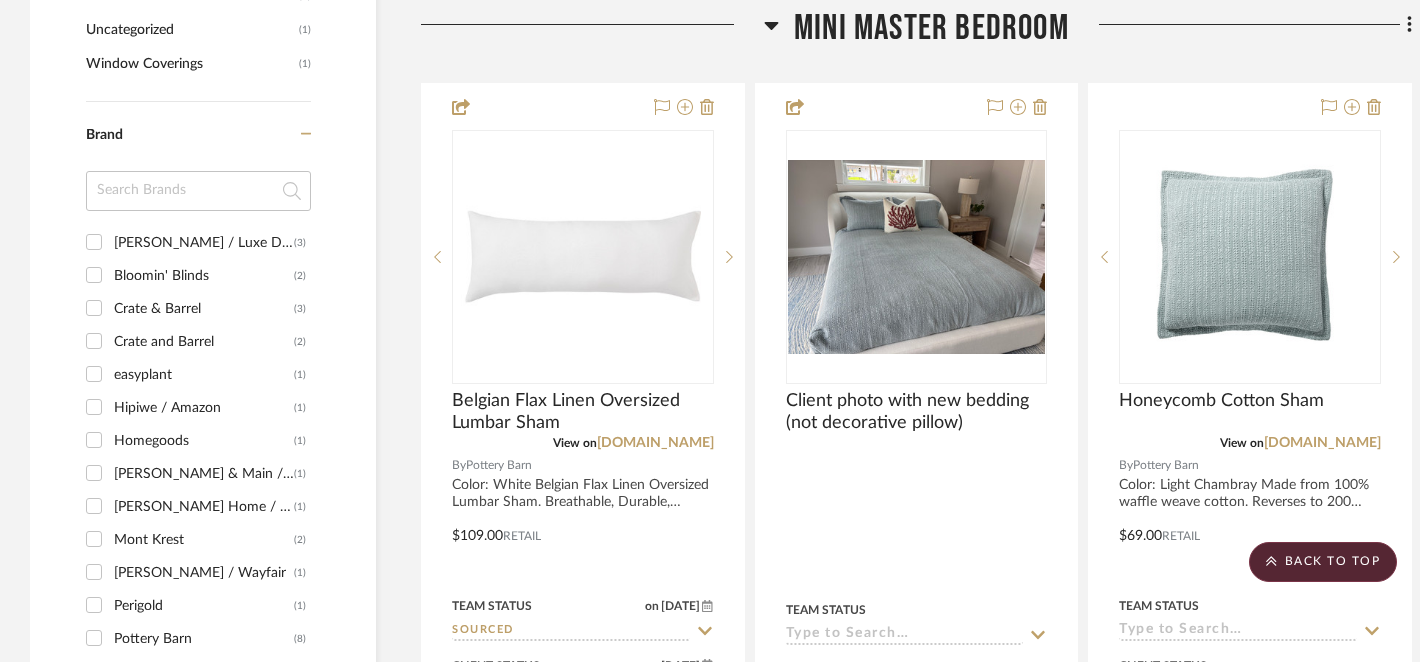 scroll, scrollTop: 2135, scrollLeft: 0, axis: vertical 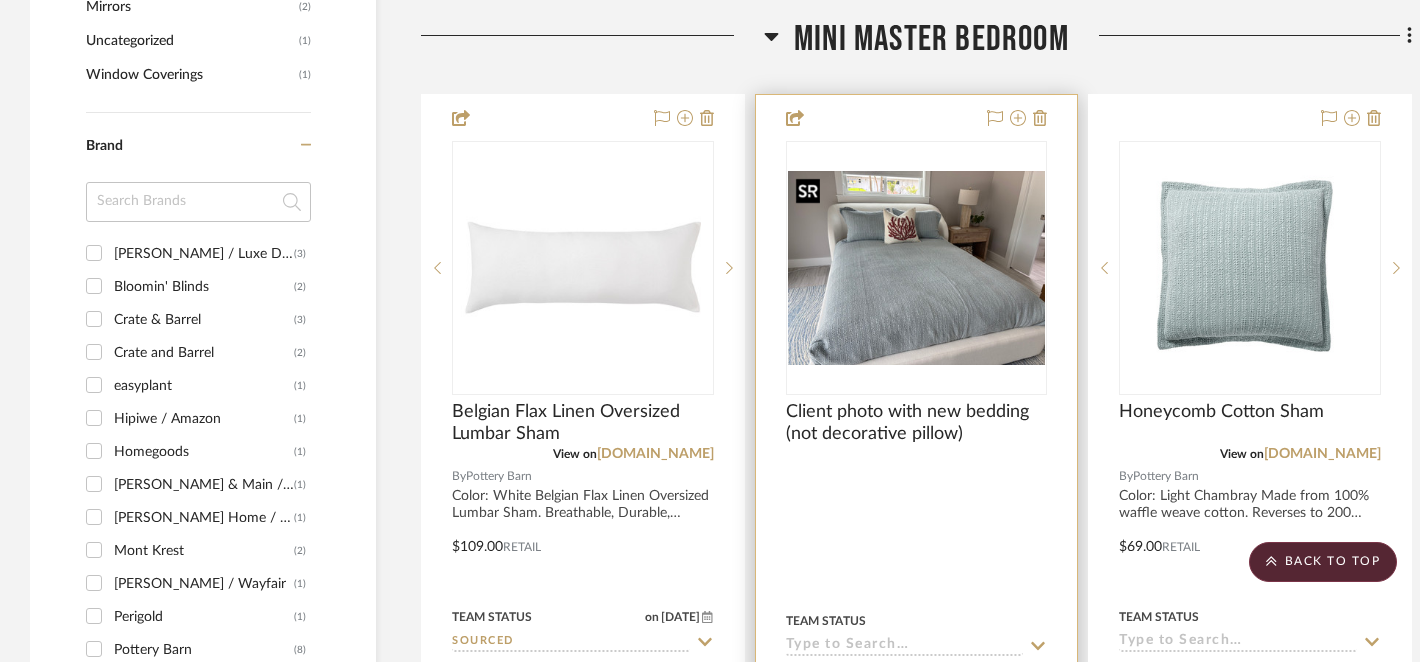 click at bounding box center (917, 268) 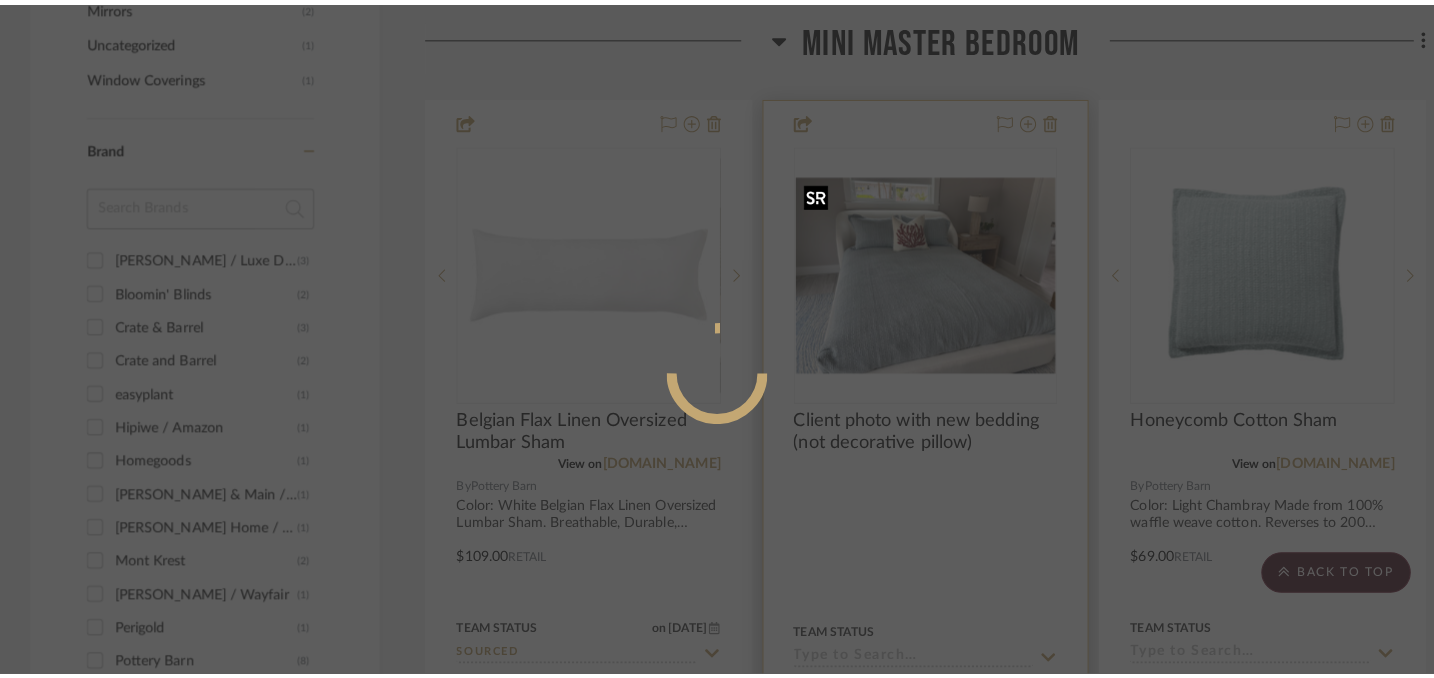 scroll, scrollTop: 0, scrollLeft: 0, axis: both 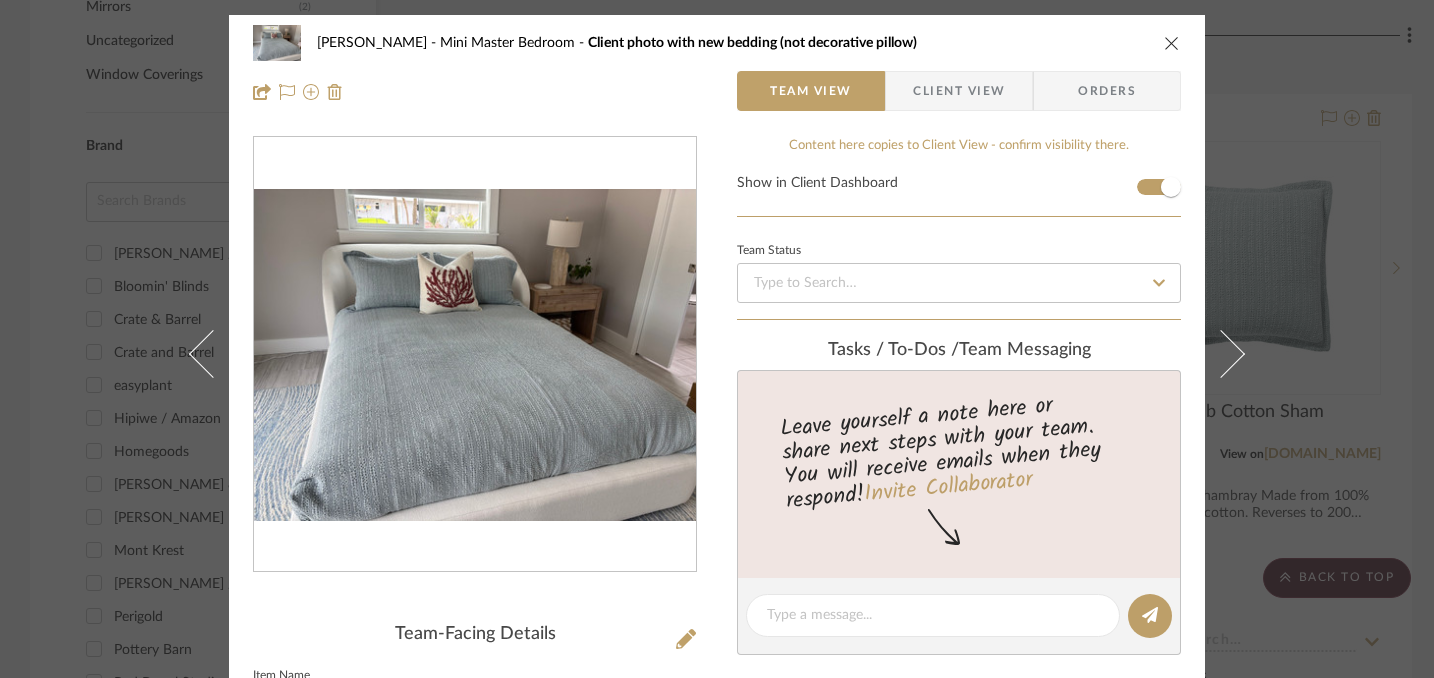 click at bounding box center [1172, 43] 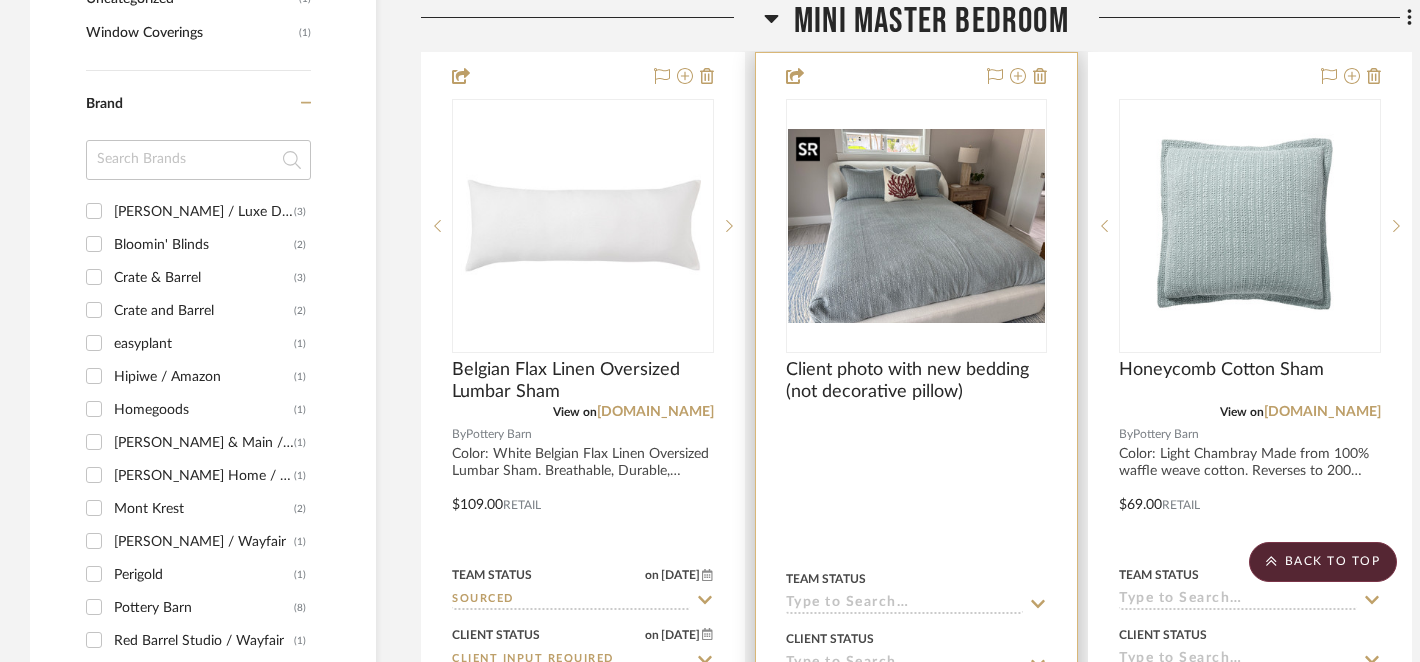 scroll, scrollTop: 2179, scrollLeft: 0, axis: vertical 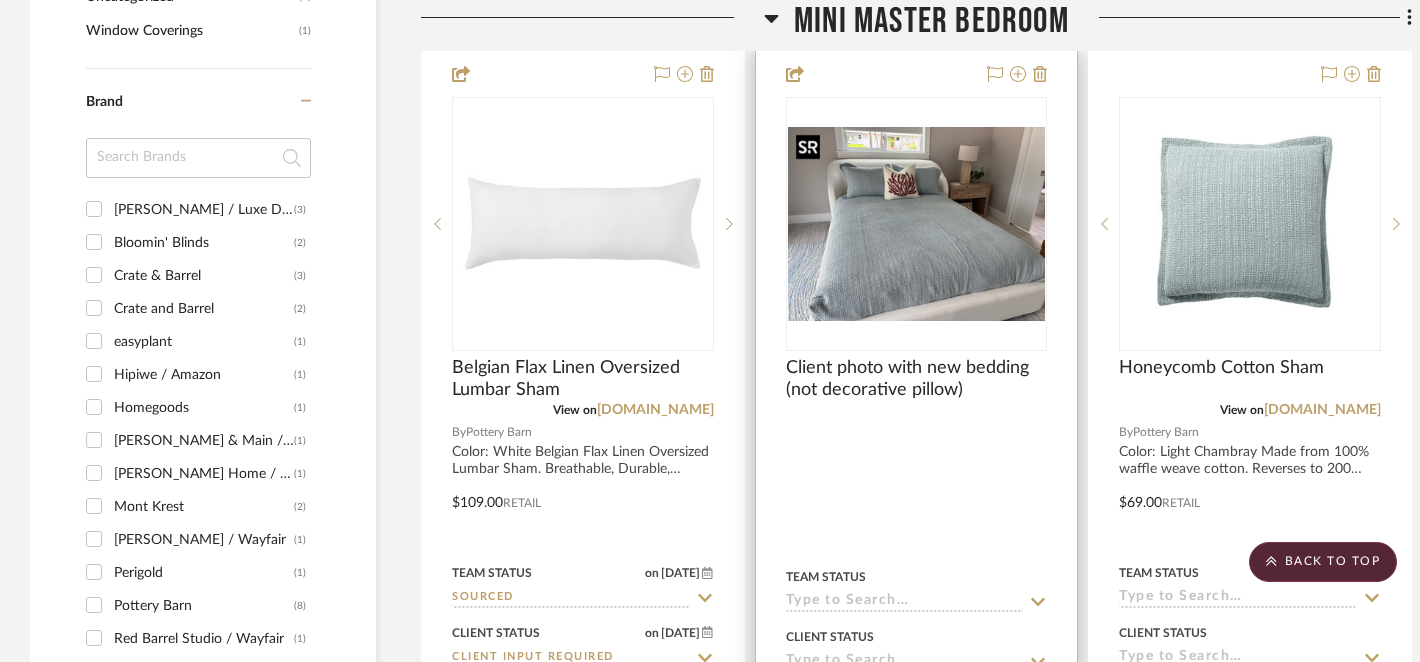 click at bounding box center [917, 224] 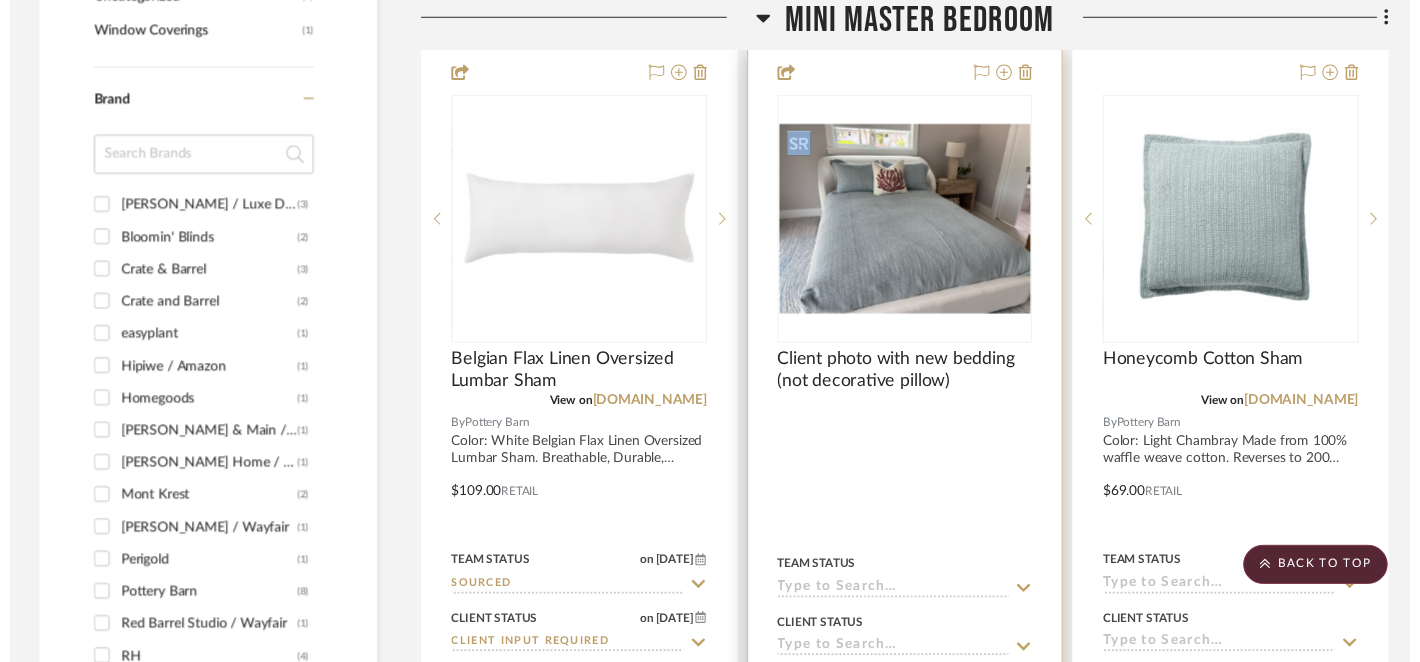 scroll, scrollTop: 2179, scrollLeft: 0, axis: vertical 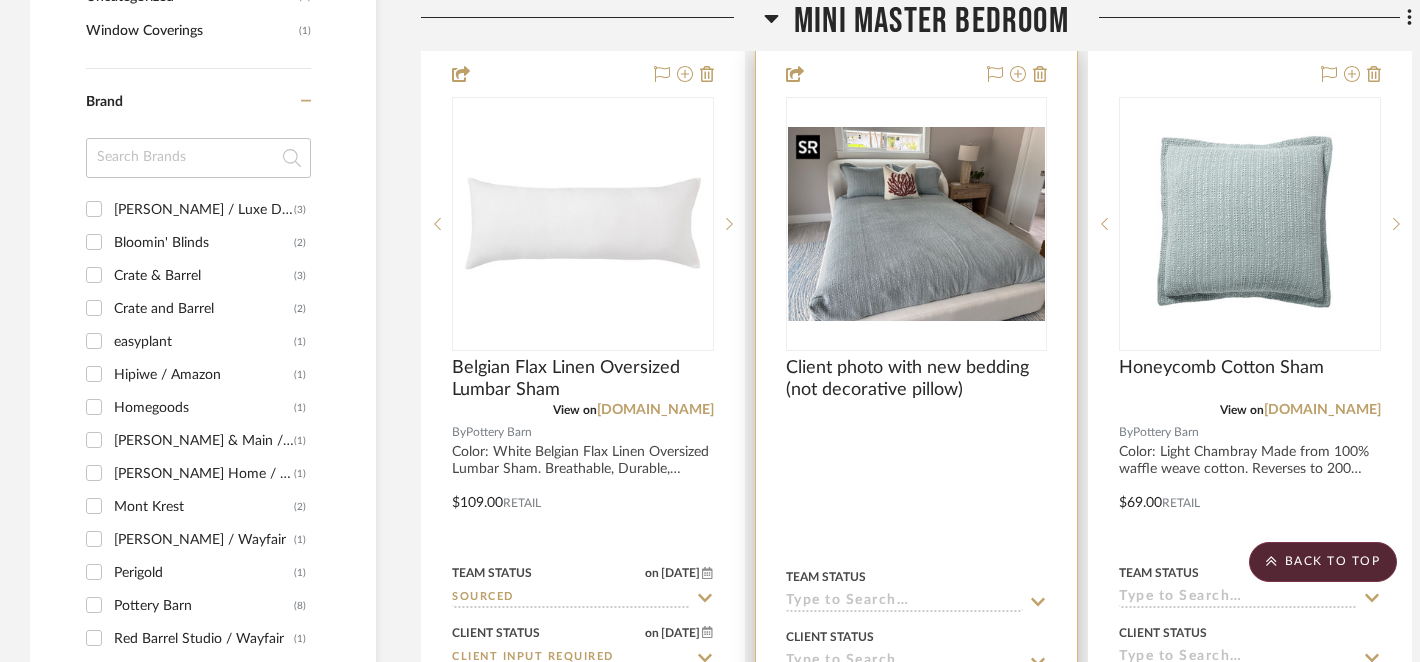 click at bounding box center [917, 224] 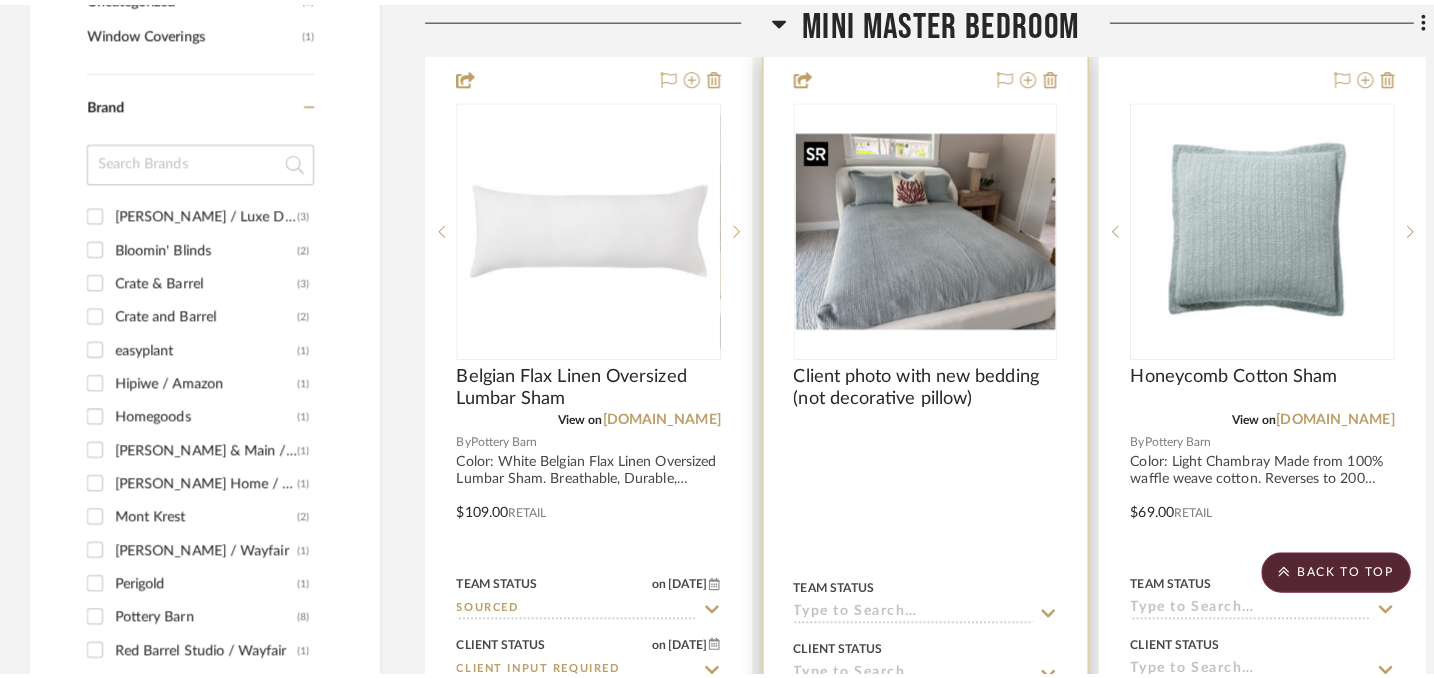 scroll, scrollTop: 0, scrollLeft: 0, axis: both 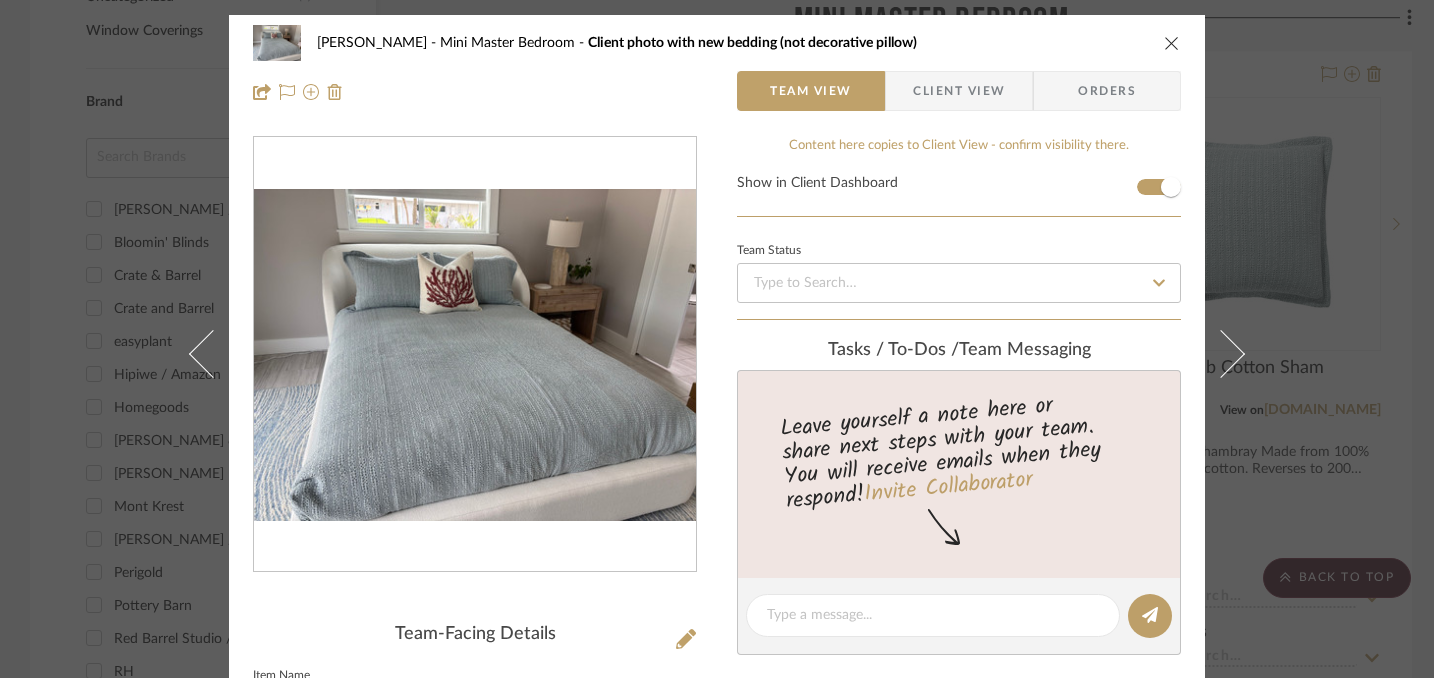 click at bounding box center (1172, 43) 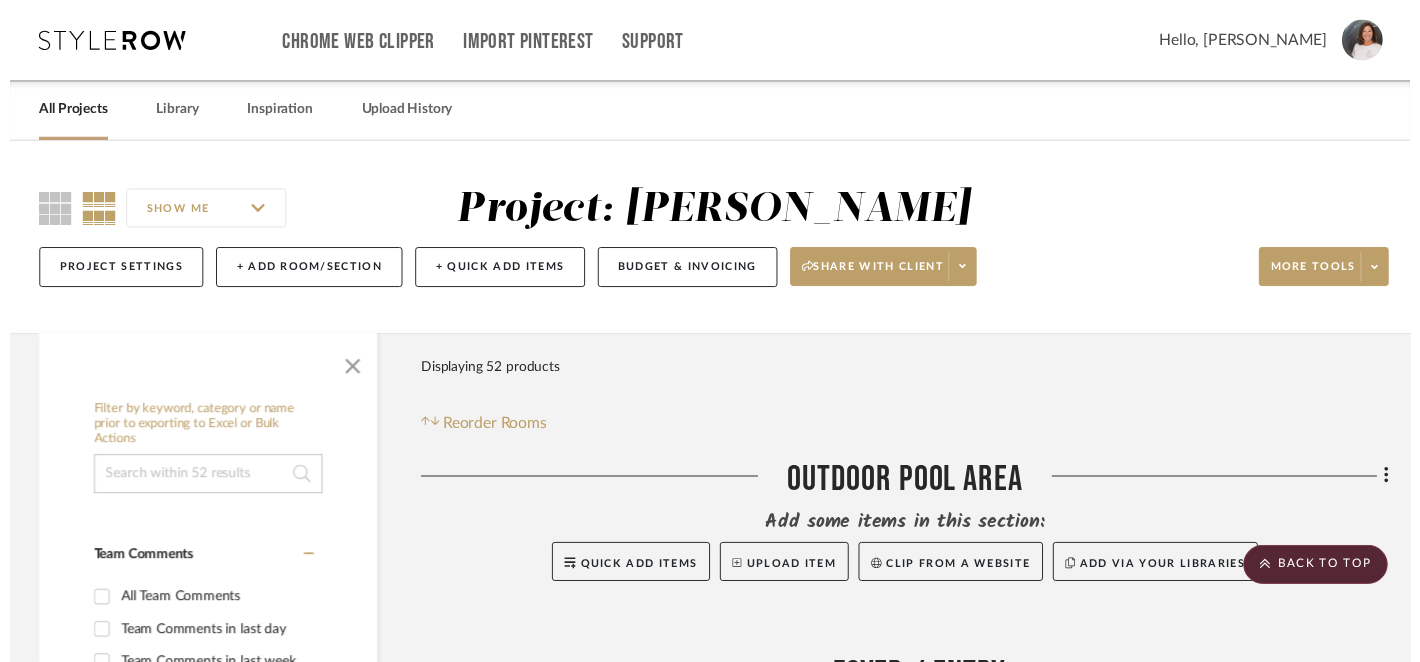 scroll, scrollTop: 2179, scrollLeft: 0, axis: vertical 